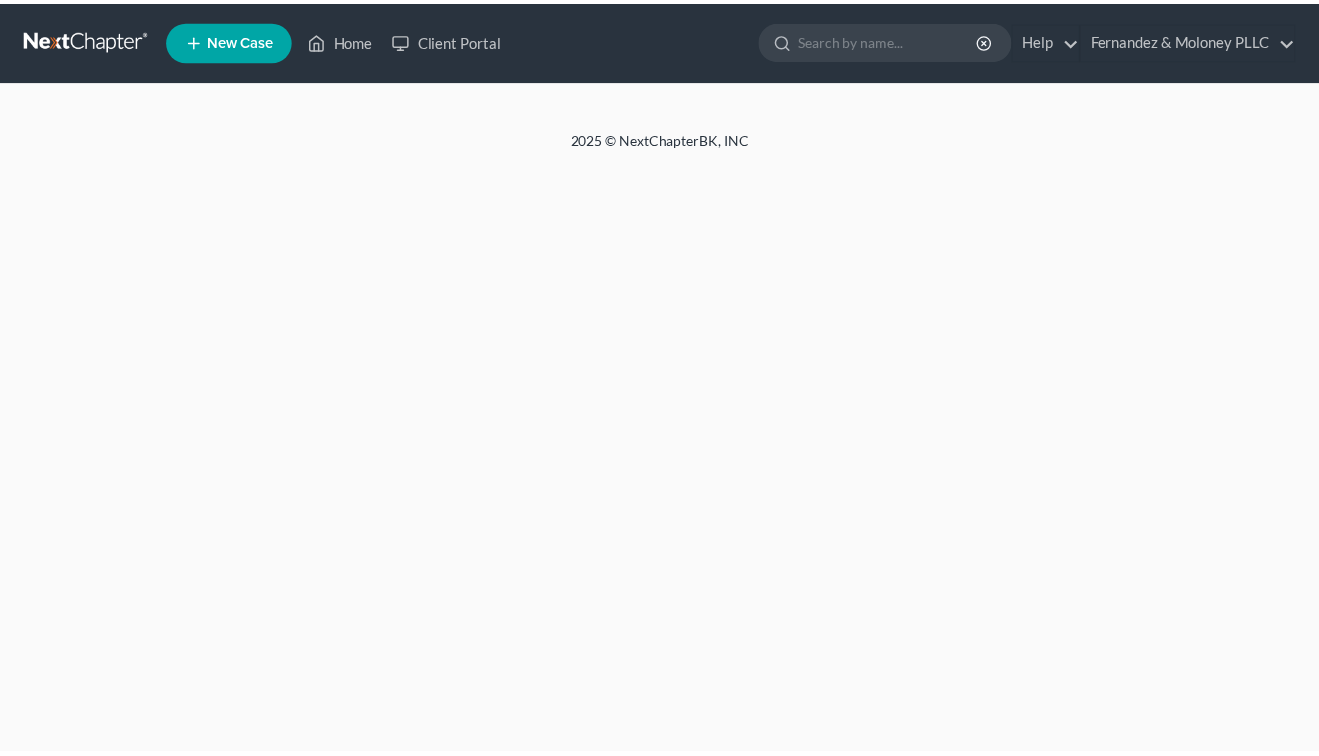 scroll, scrollTop: 0, scrollLeft: 0, axis: both 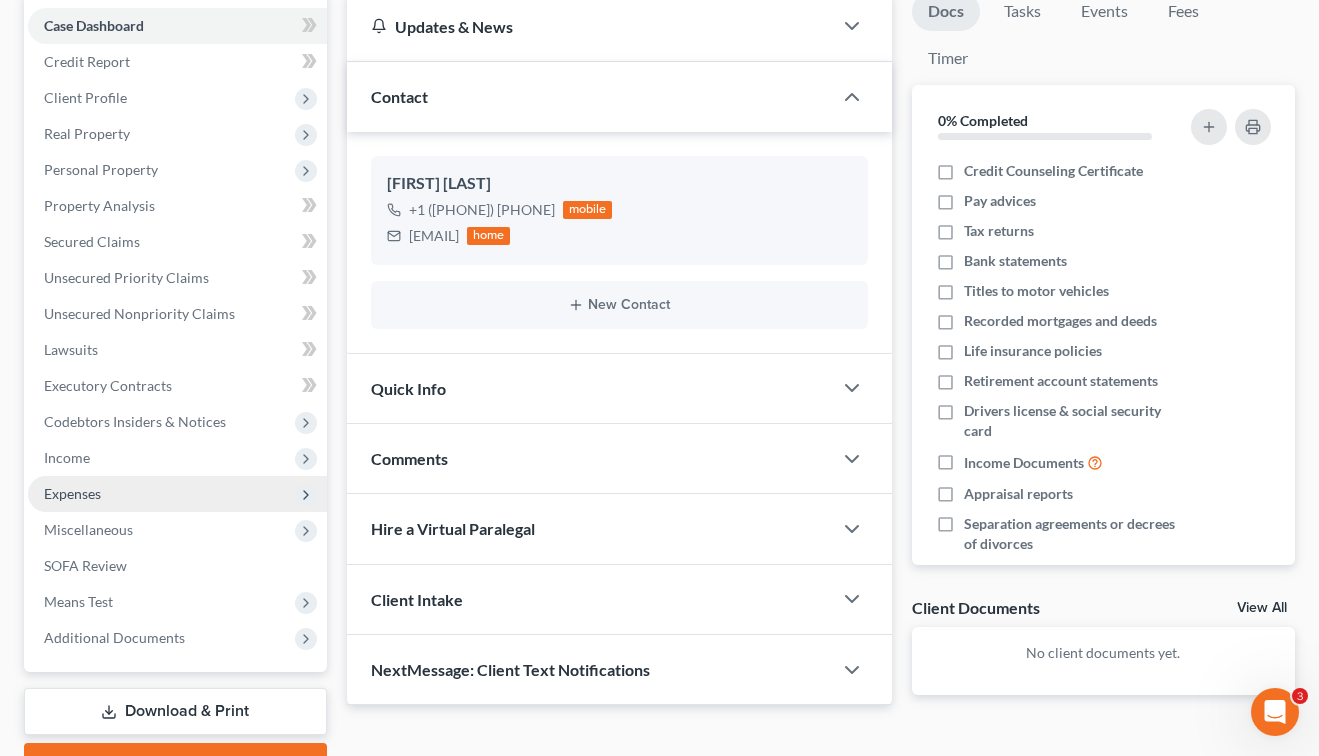 drag, startPoint x: 115, startPoint y: 456, endPoint x: 113, endPoint y: 504, distance: 48.04165 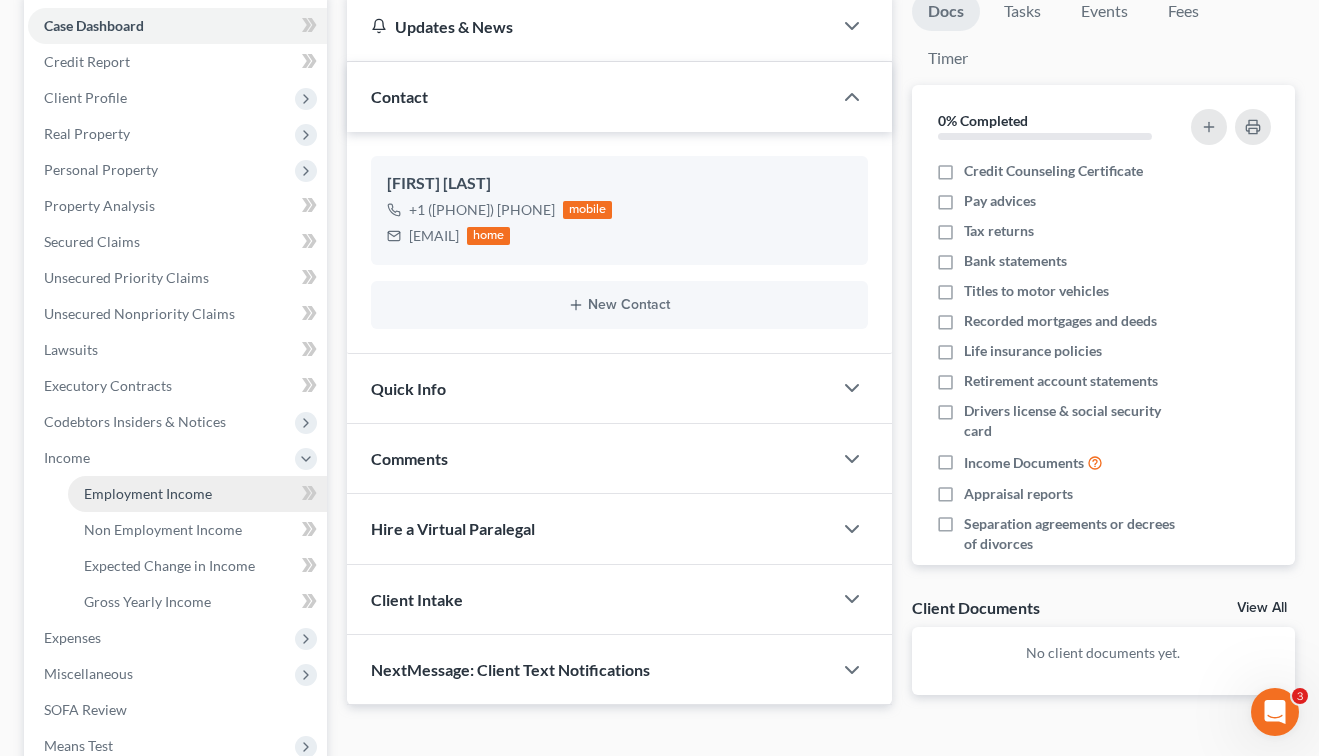 click on "Employment Income" at bounding box center (197, 494) 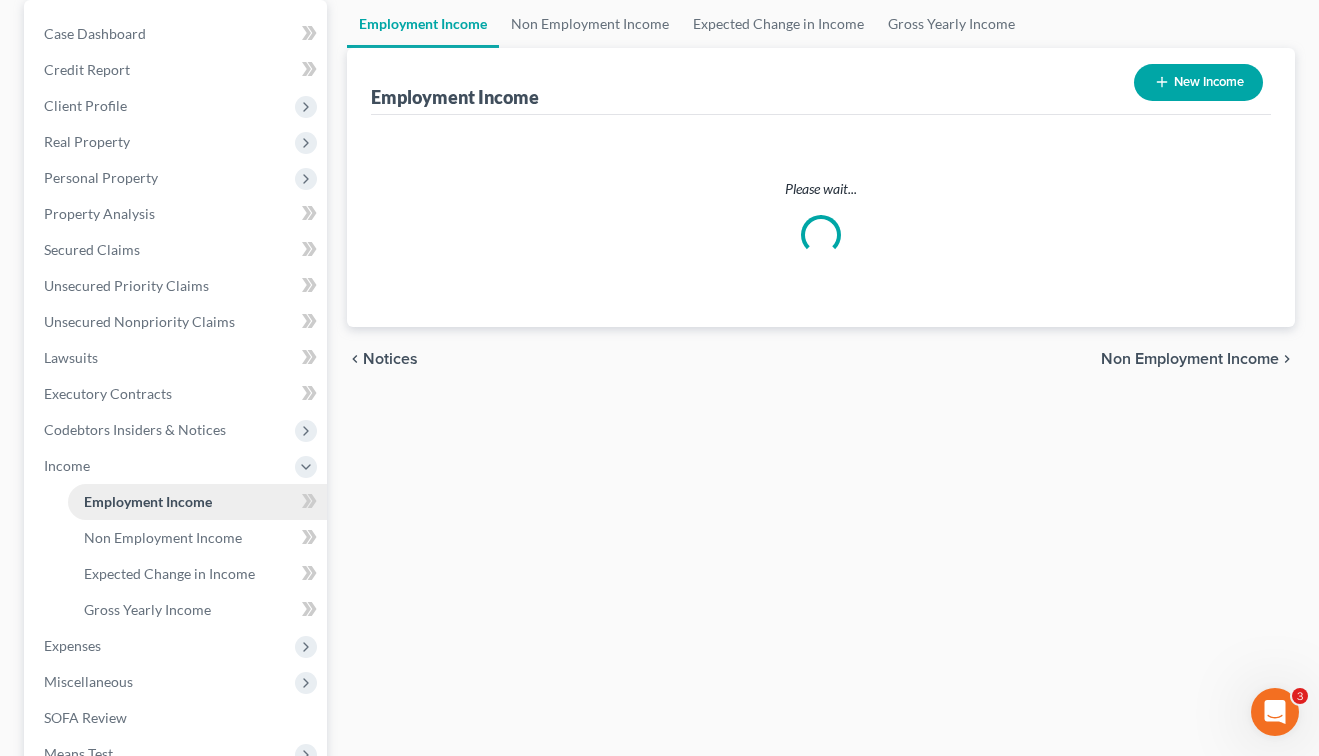click on "Income
Employment Income
Non Employment Income
Expected Change in Income
Gross Yearly Income" at bounding box center (177, 538) 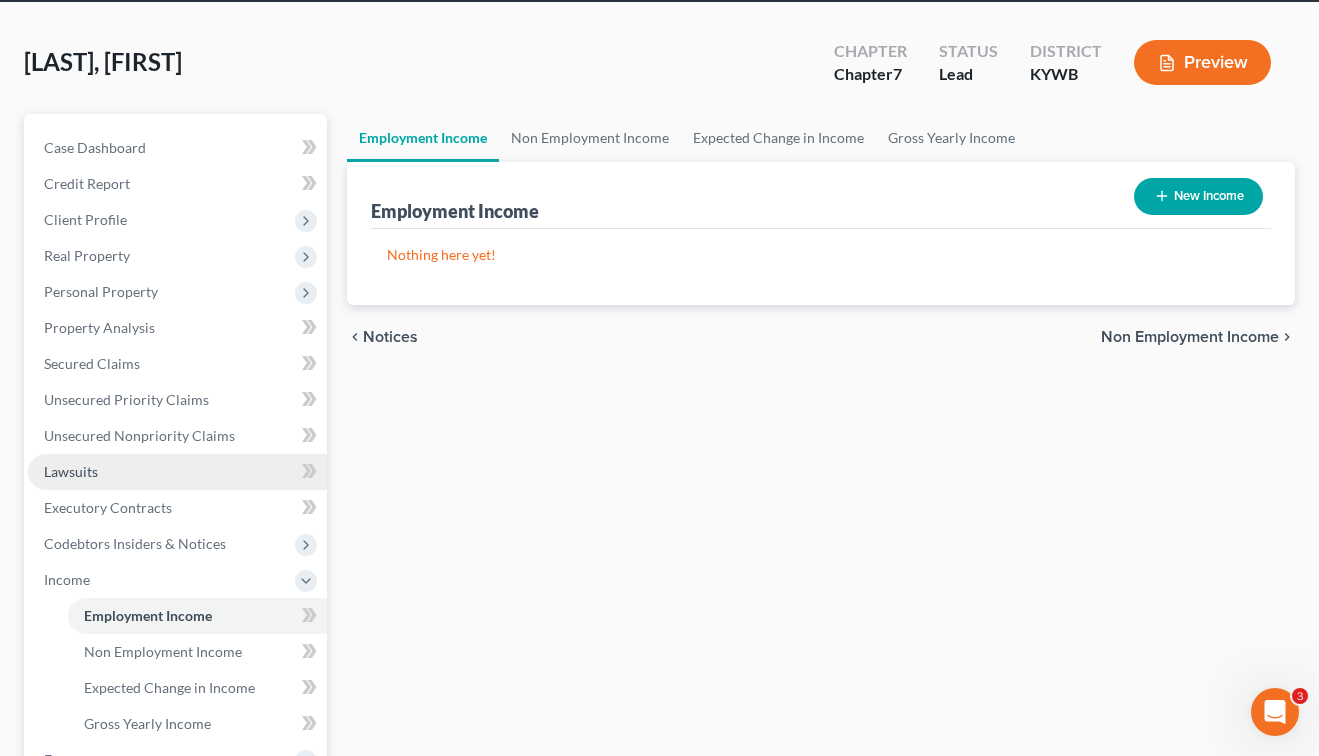 scroll, scrollTop: 0, scrollLeft: 0, axis: both 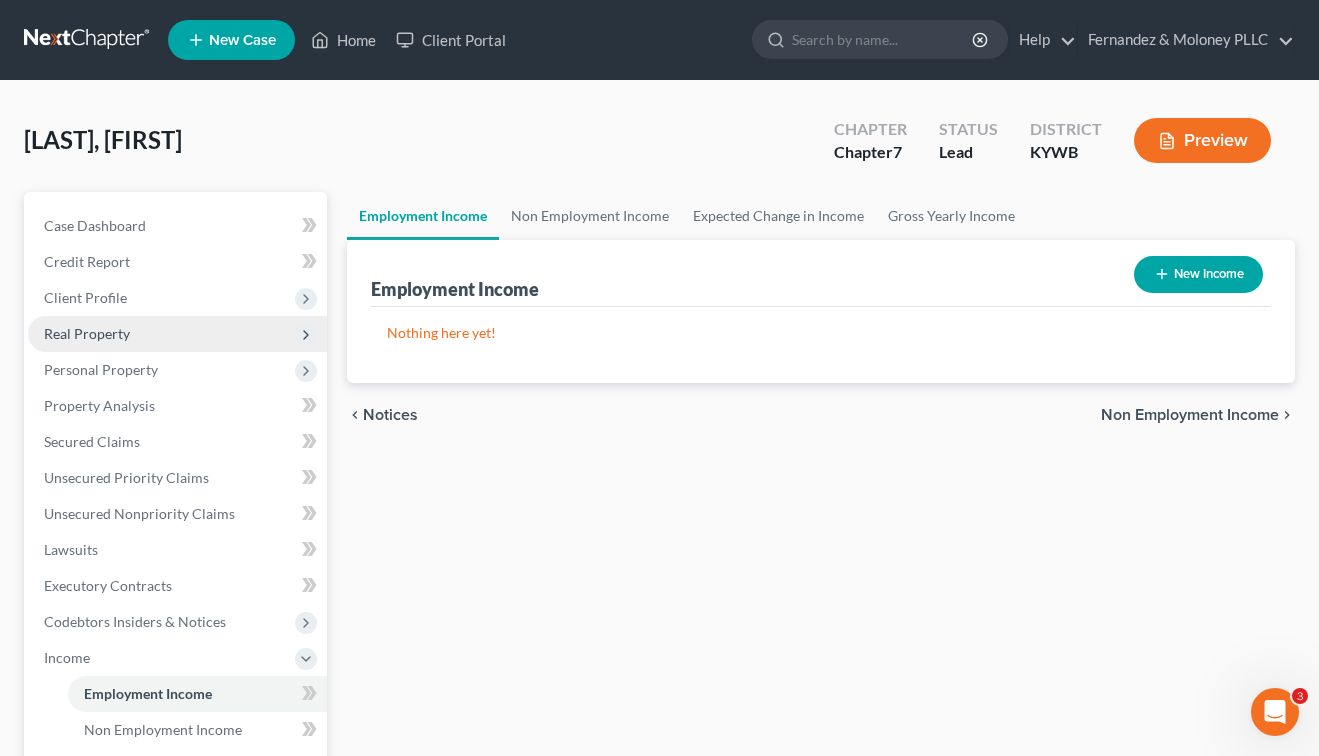 click on "Real Property" at bounding box center (87, 333) 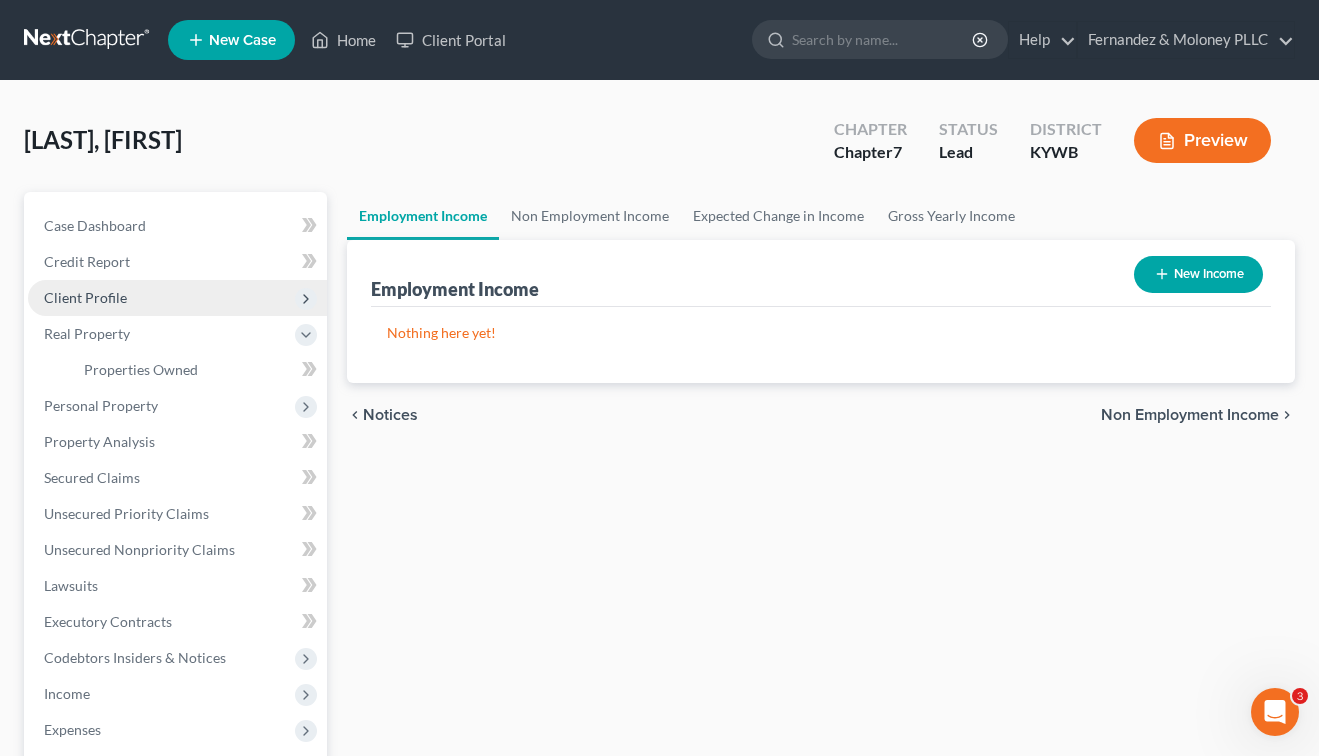 click on "Client Profile" at bounding box center [85, 297] 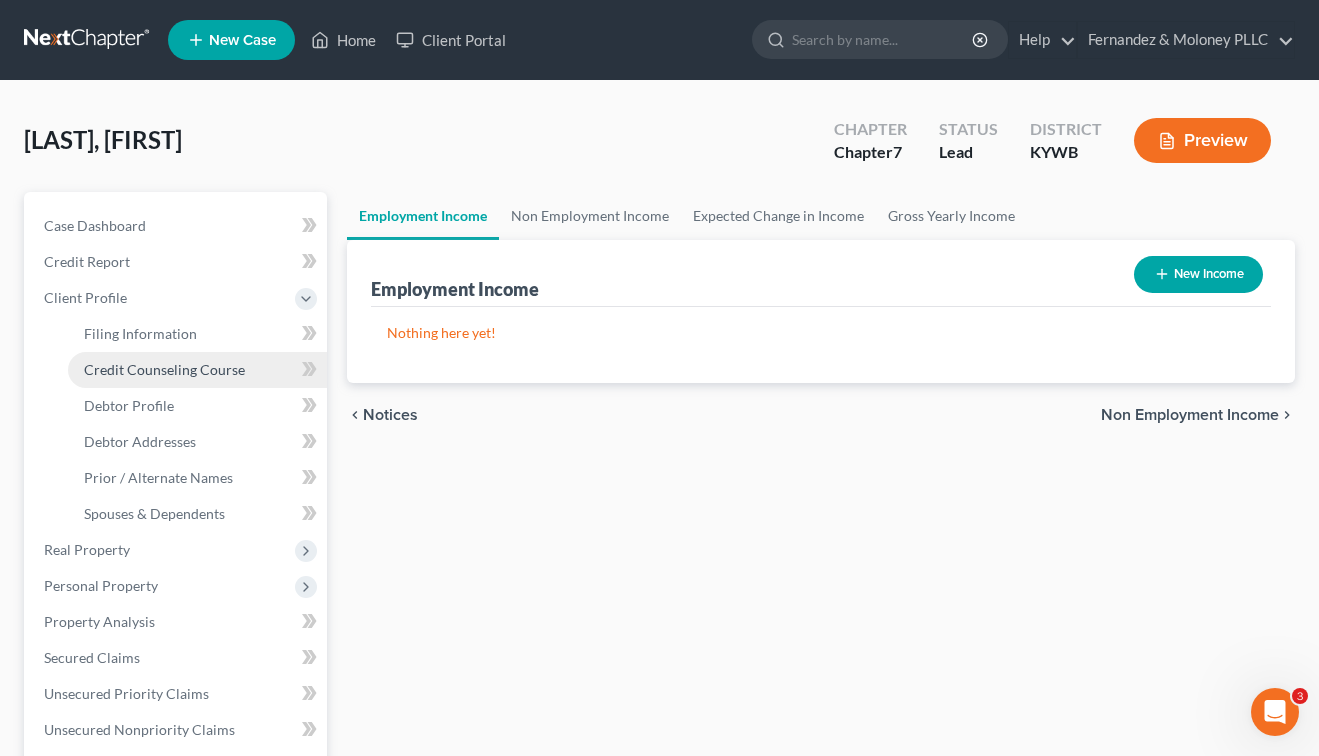 click on "Credit Counseling Course" at bounding box center [164, 369] 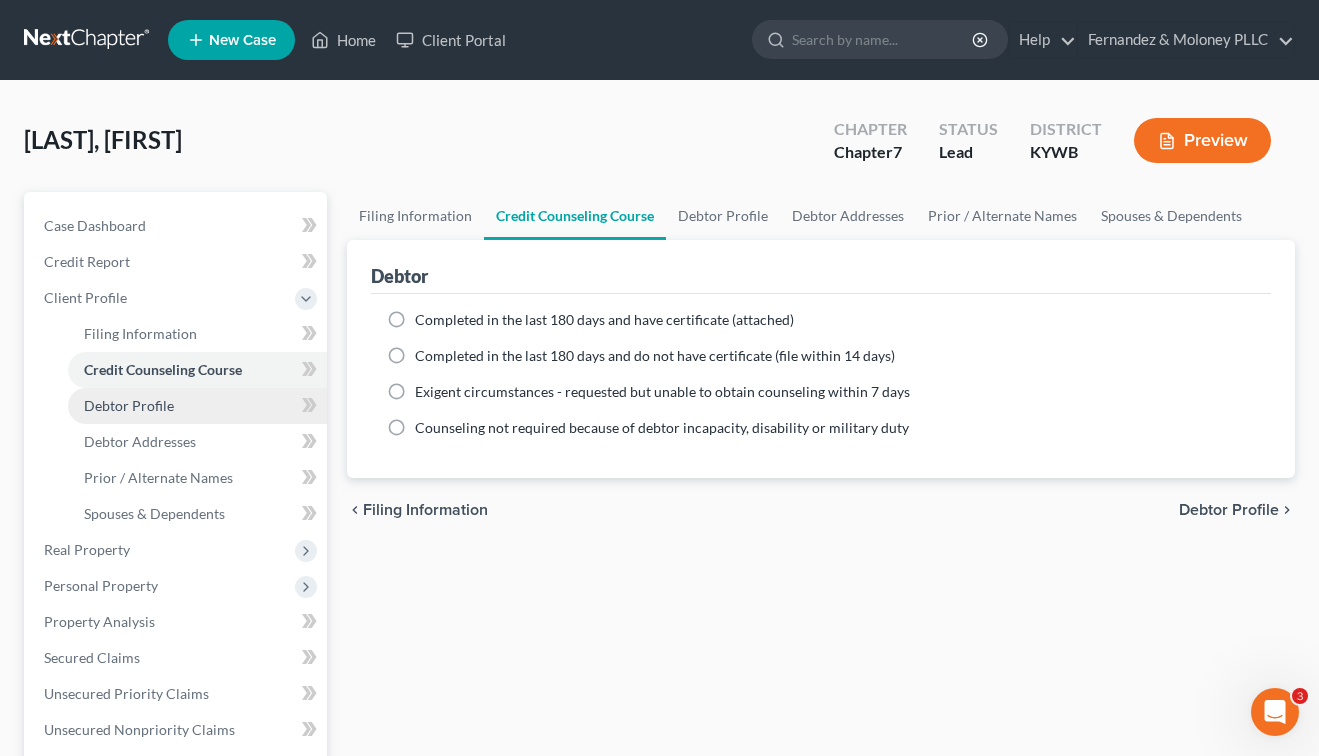 click on "Debtor Profile" at bounding box center [197, 406] 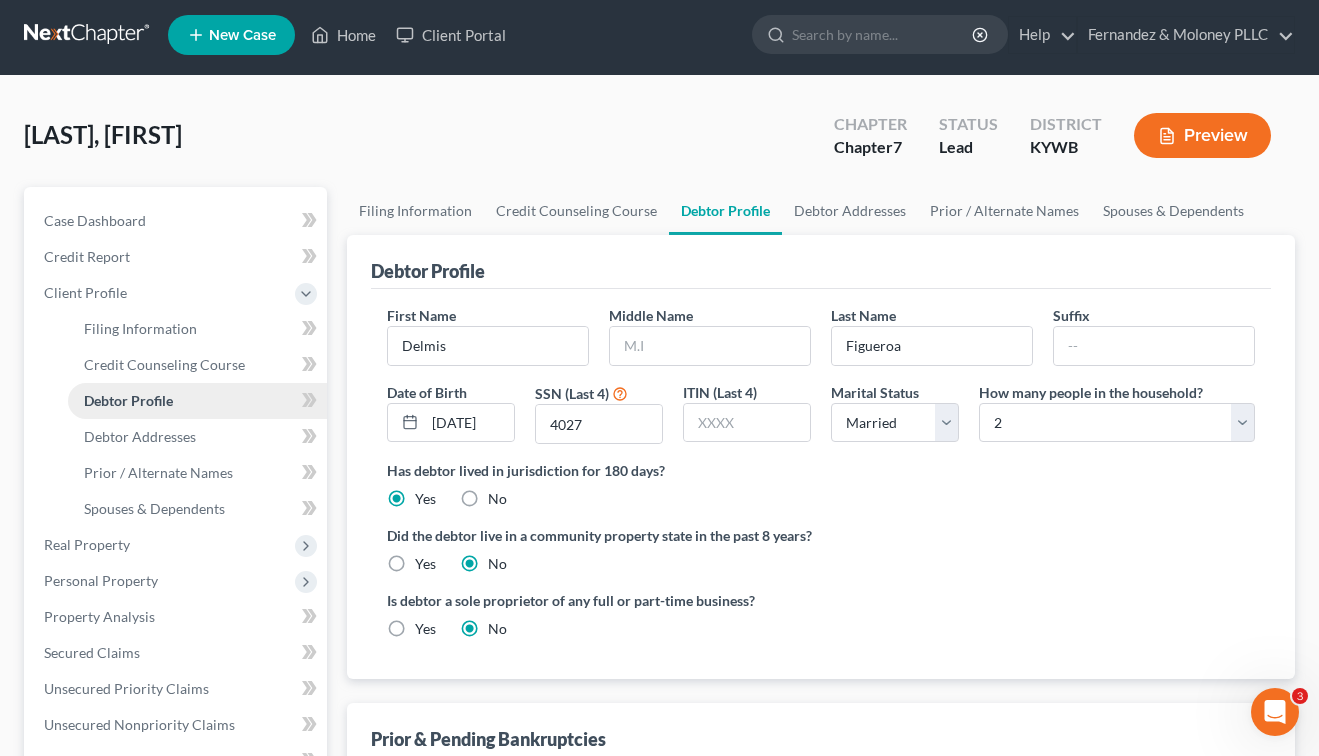 scroll, scrollTop: 0, scrollLeft: 0, axis: both 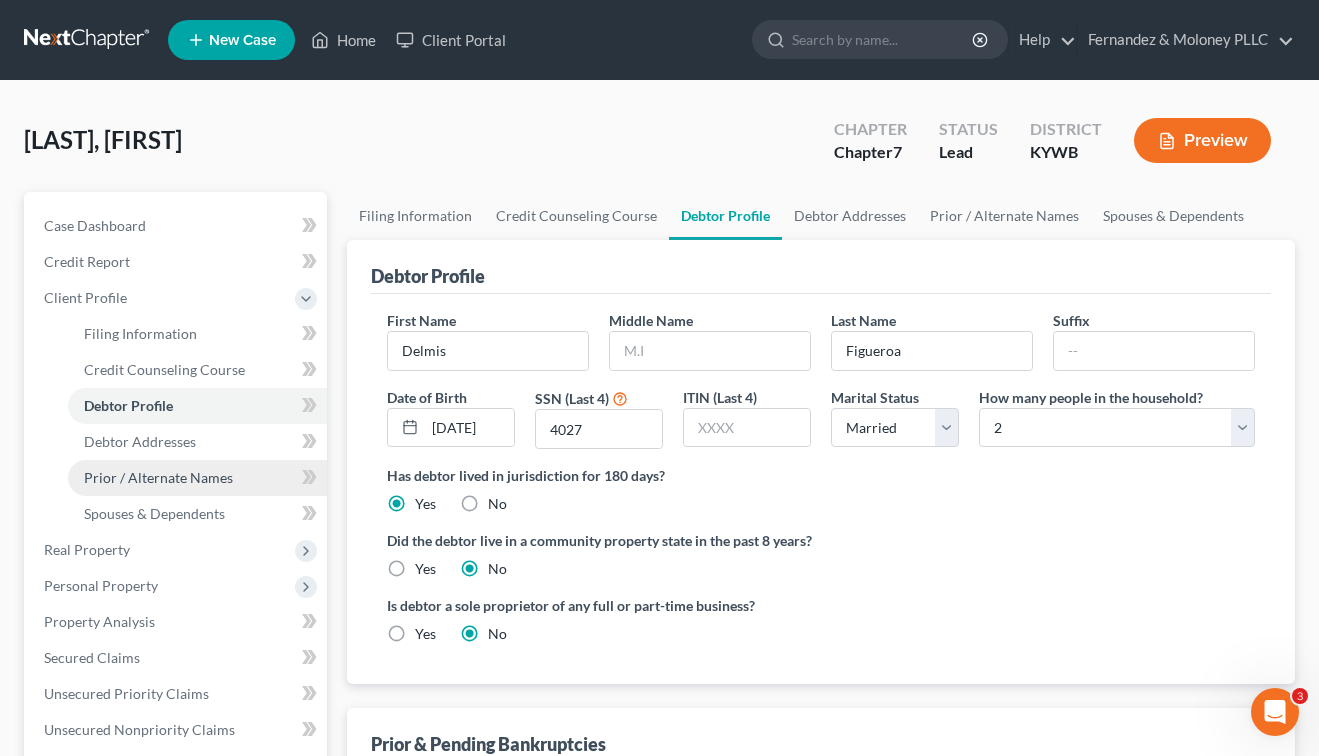 click on "Prior / Alternate Names" at bounding box center (197, 478) 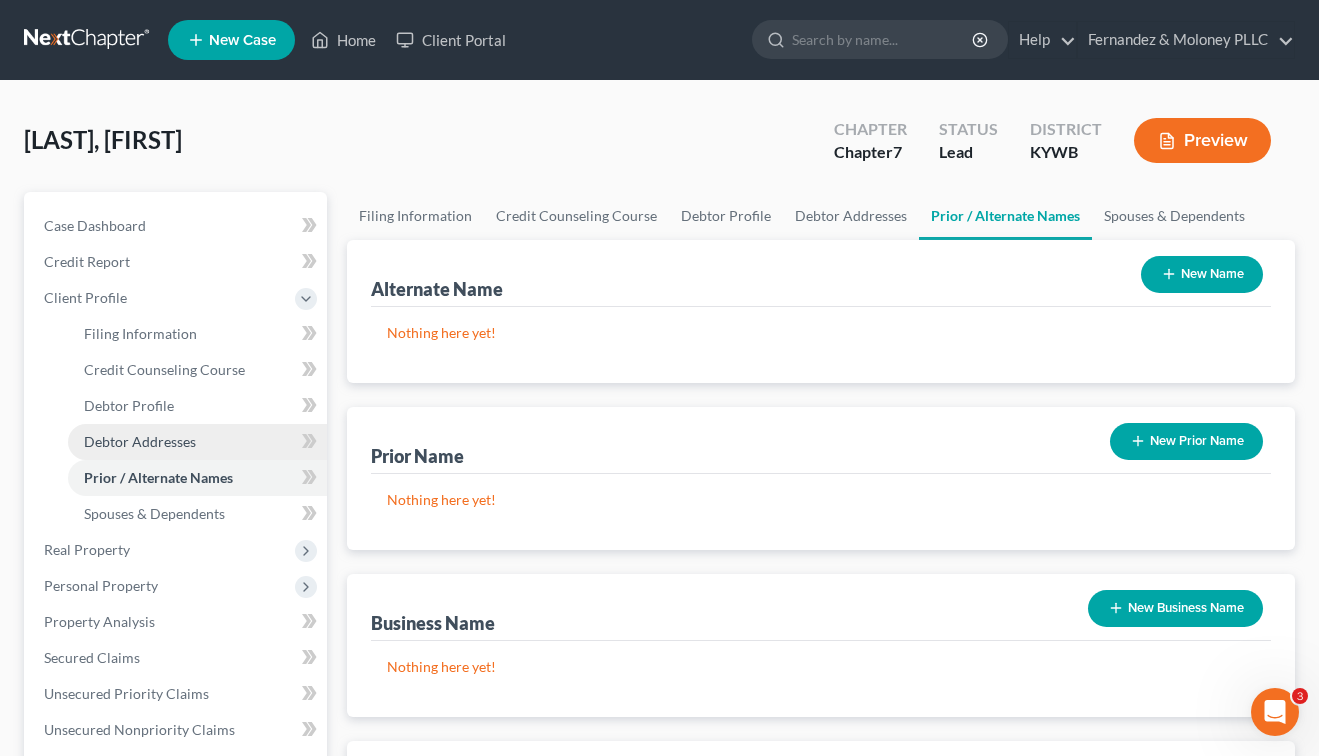 click on "Debtor Addresses" at bounding box center (140, 441) 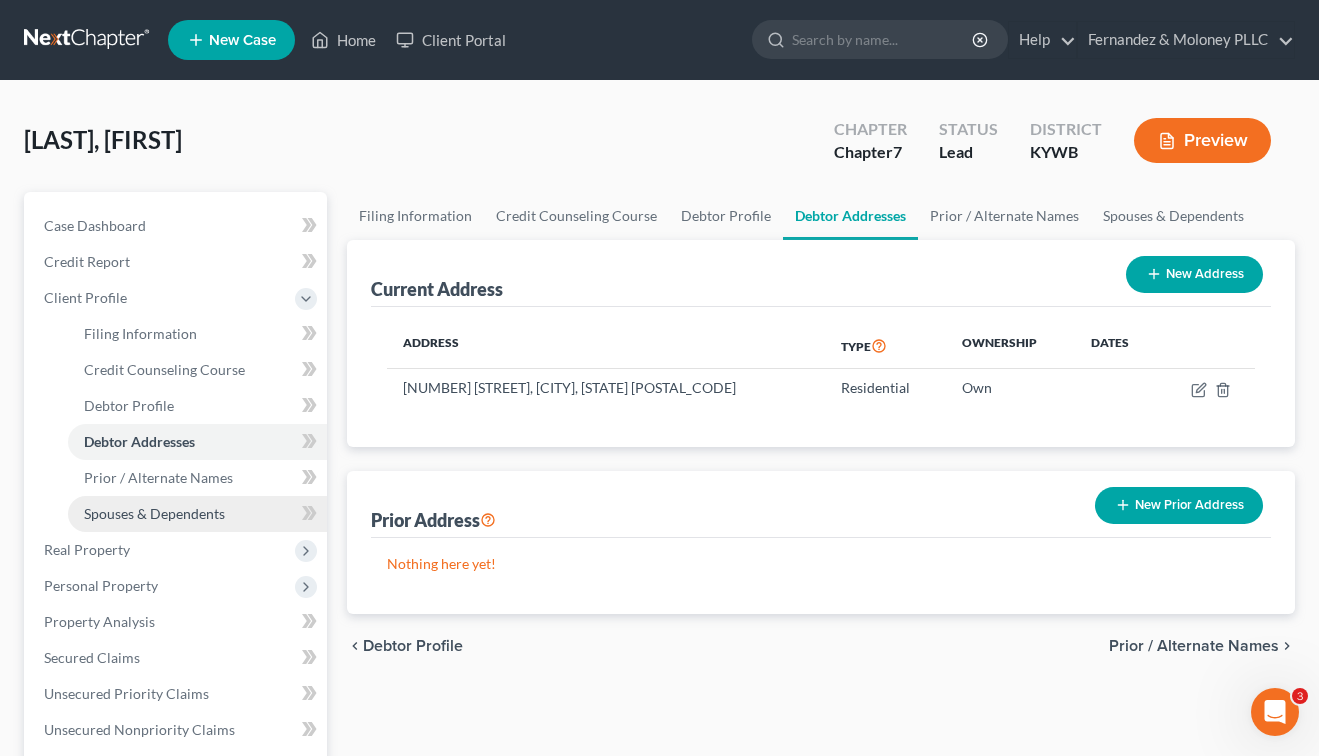 click on "Spouses & Dependents" at bounding box center [154, 513] 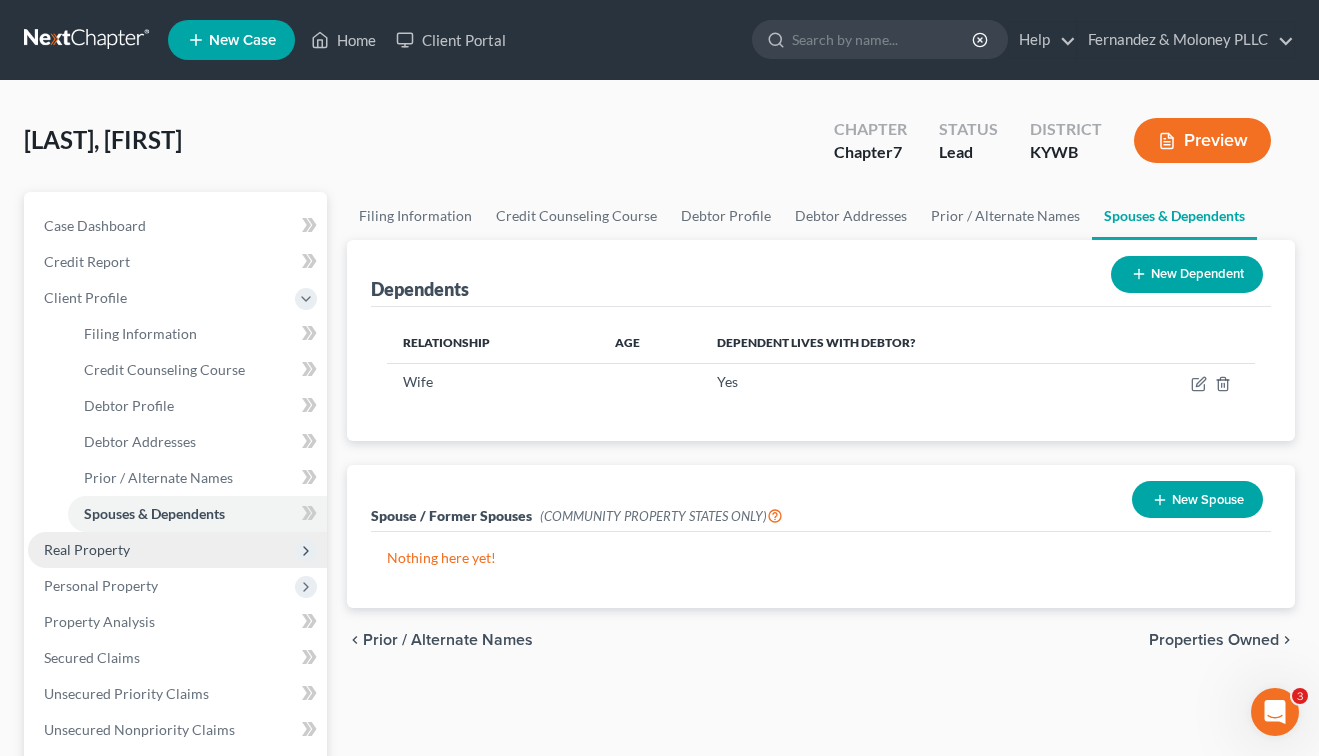 click on "Real Property" at bounding box center [87, 549] 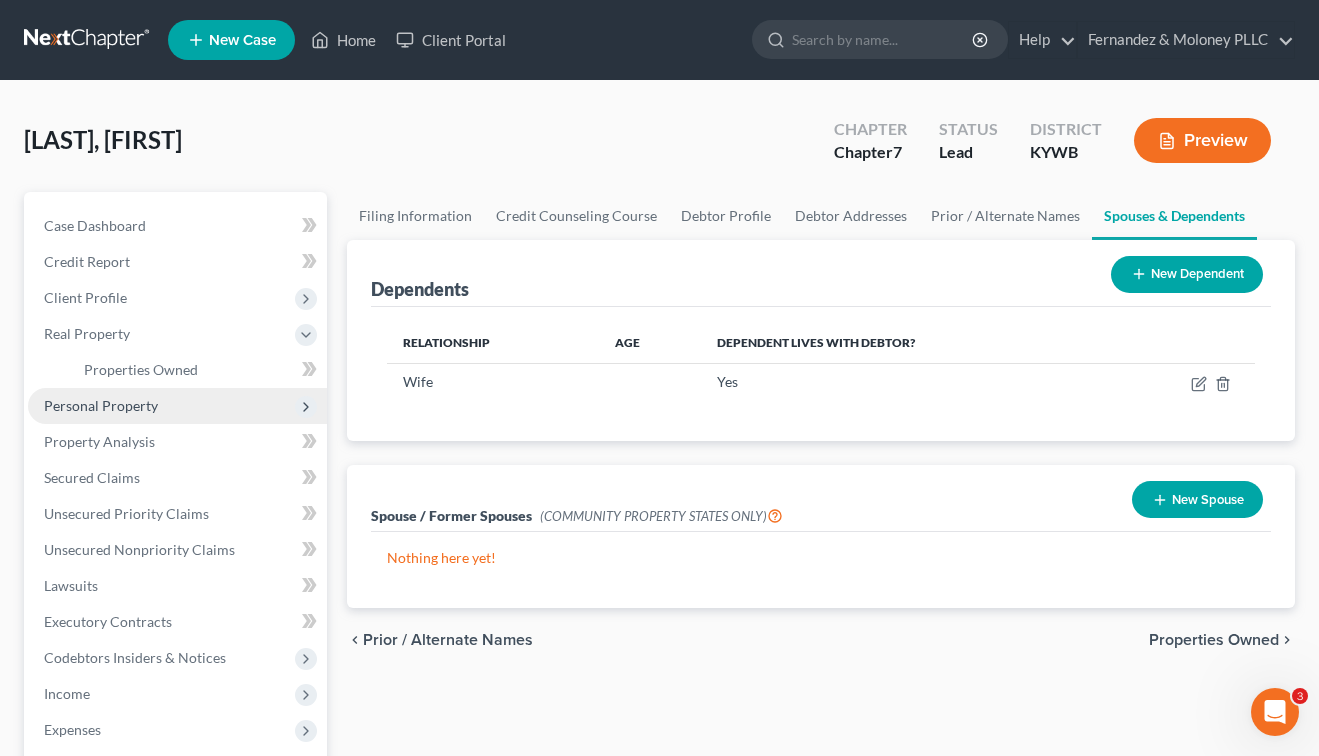 click on "Personal Property" at bounding box center (101, 405) 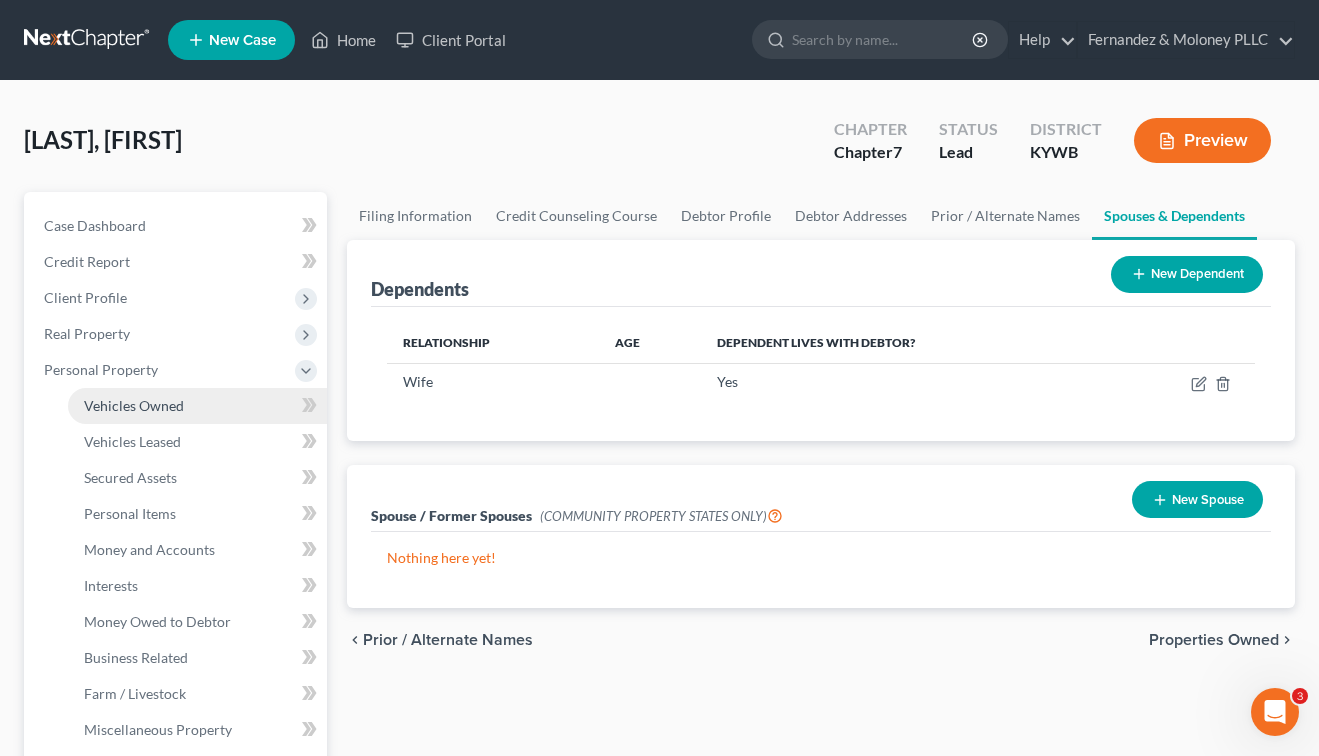 click on "Vehicles Owned" at bounding box center (134, 405) 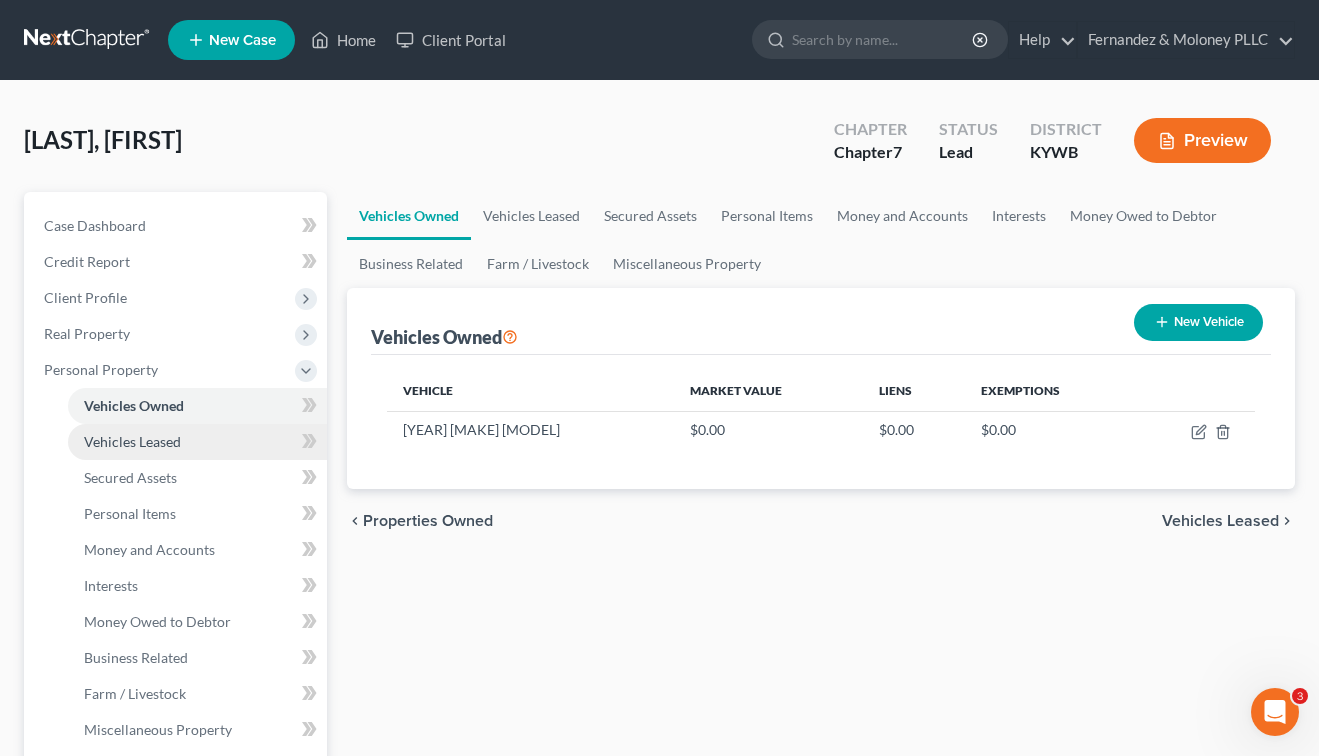 click on "Vehicles Leased" at bounding box center [132, 441] 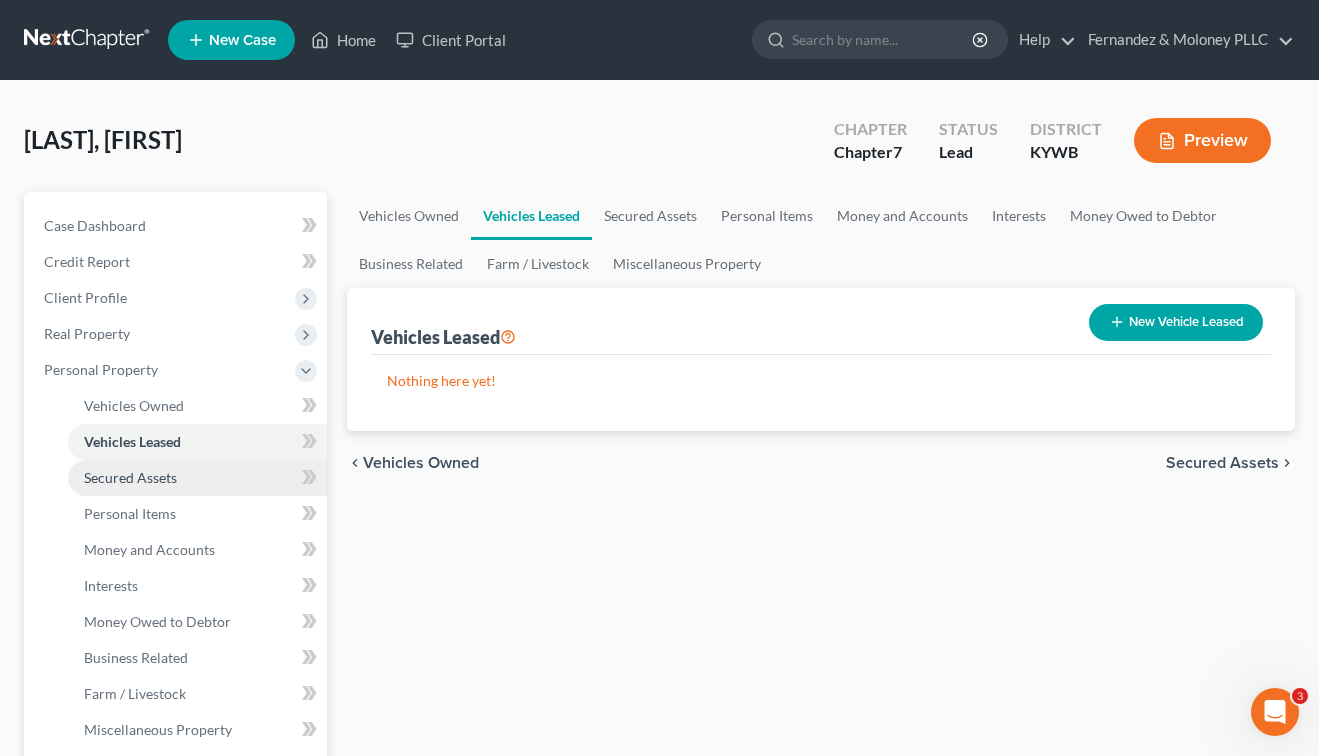 click on "Secured Assets" at bounding box center [130, 477] 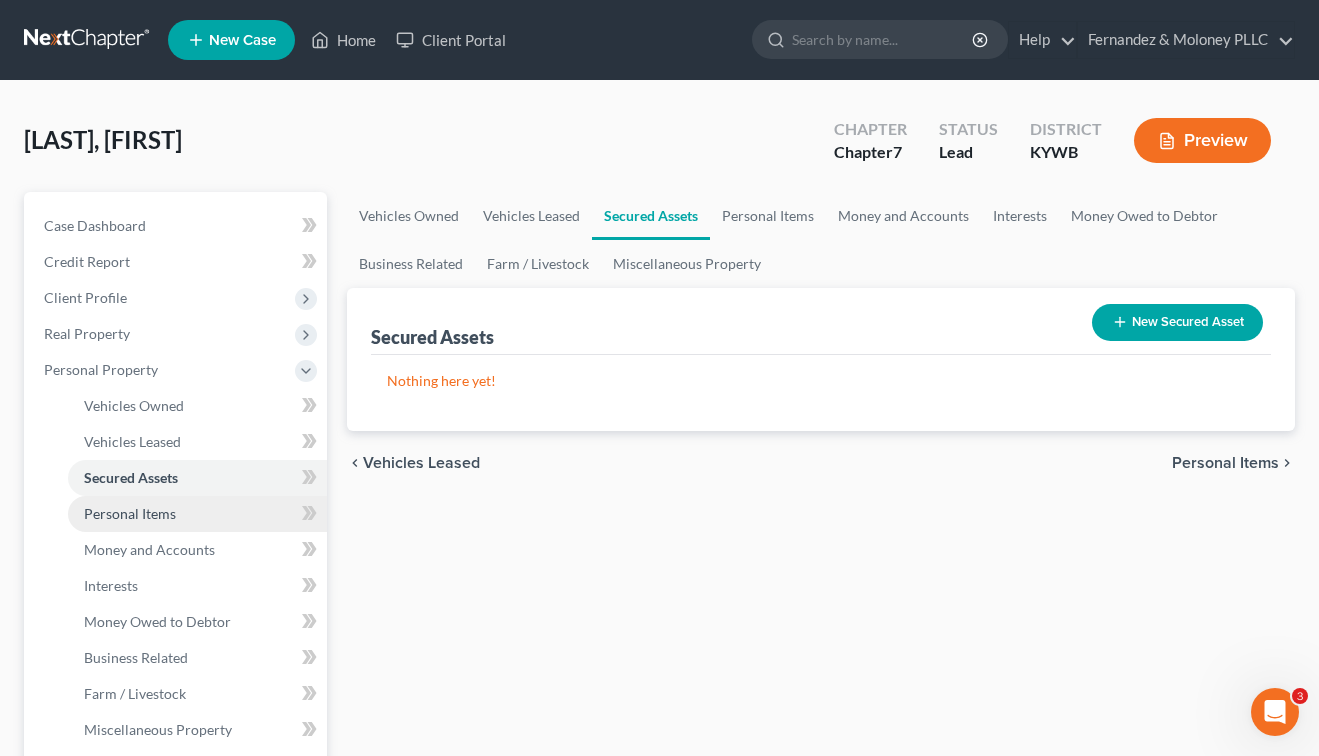 click on "Personal Items" at bounding box center [130, 513] 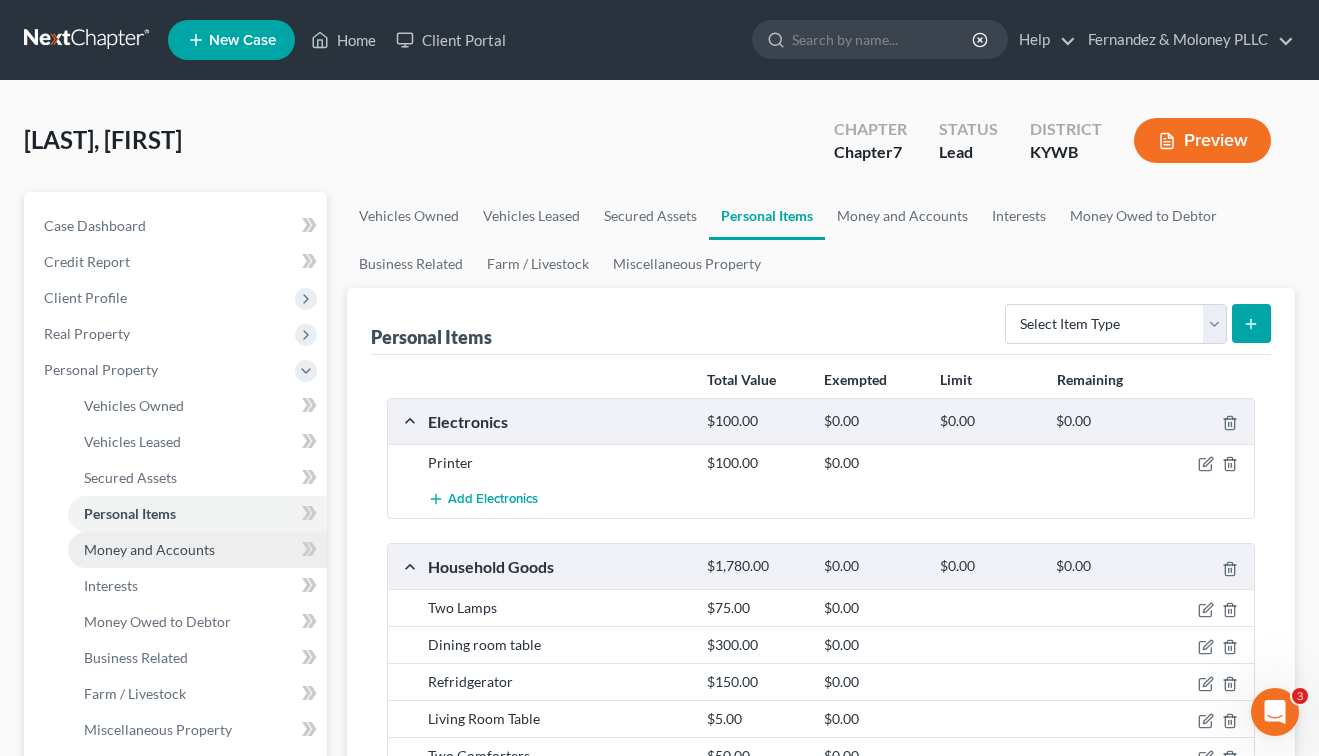 click on "Money and Accounts" at bounding box center (149, 549) 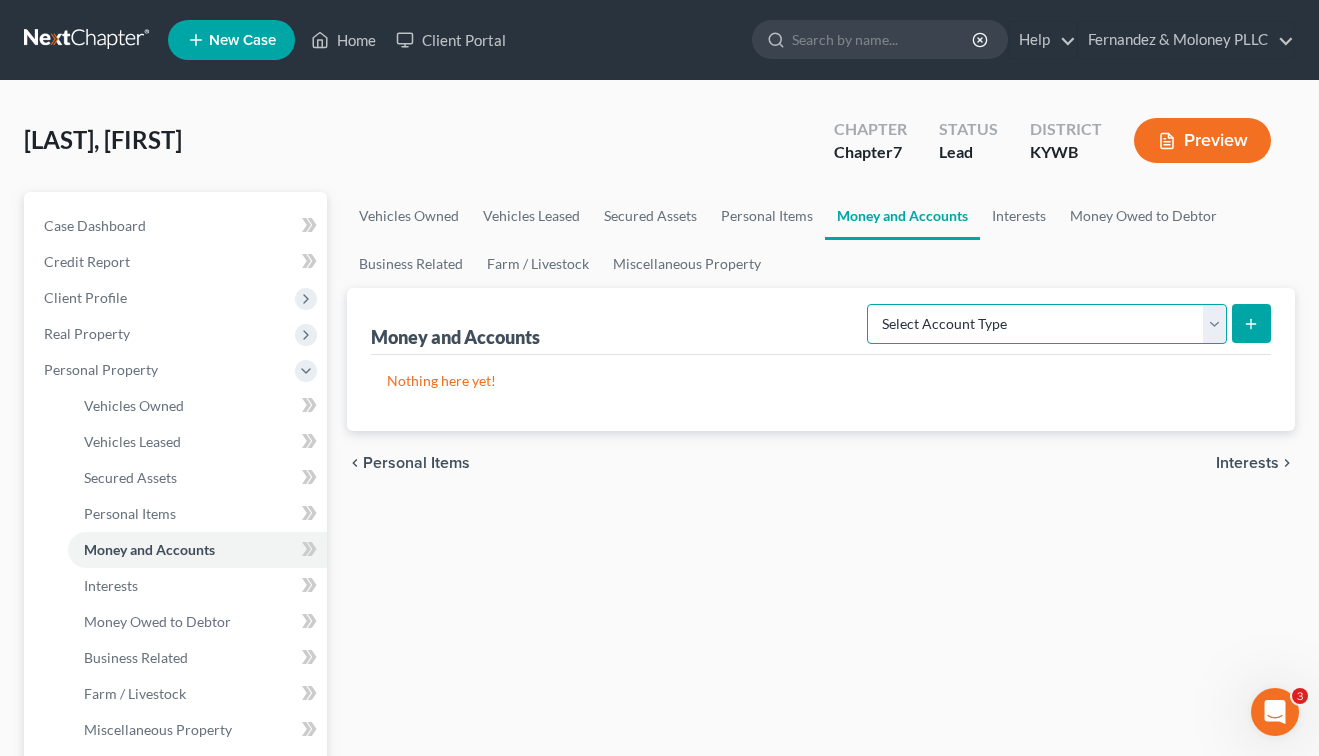 drag, startPoint x: 1193, startPoint y: 329, endPoint x: 1189, endPoint y: 347, distance: 18.439089 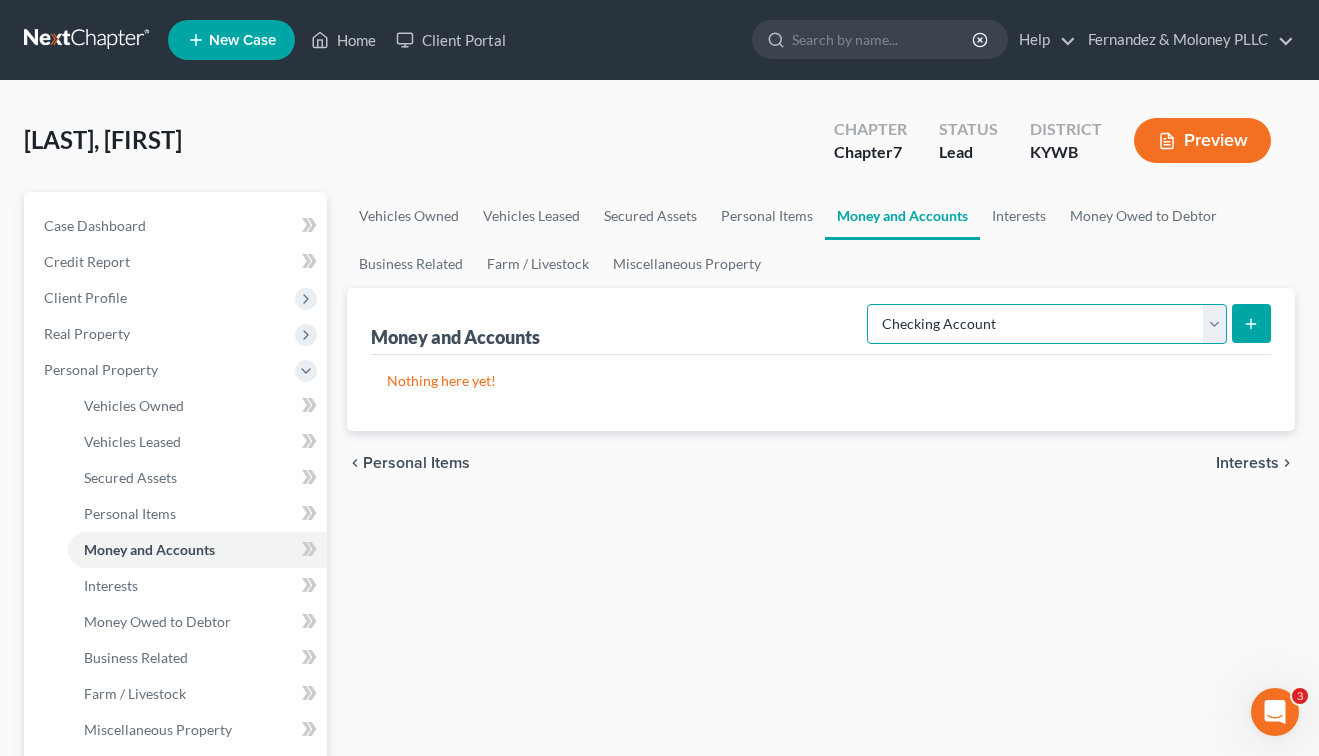 click on "Select Account Type Brokerage Cash on Hand Certificates of Deposit Checking Account Money Market Other (Credit Union, Health Savings Account, etc) Safe Deposit Box Savings Account Security Deposits or Prepayments" at bounding box center [1047, 324] 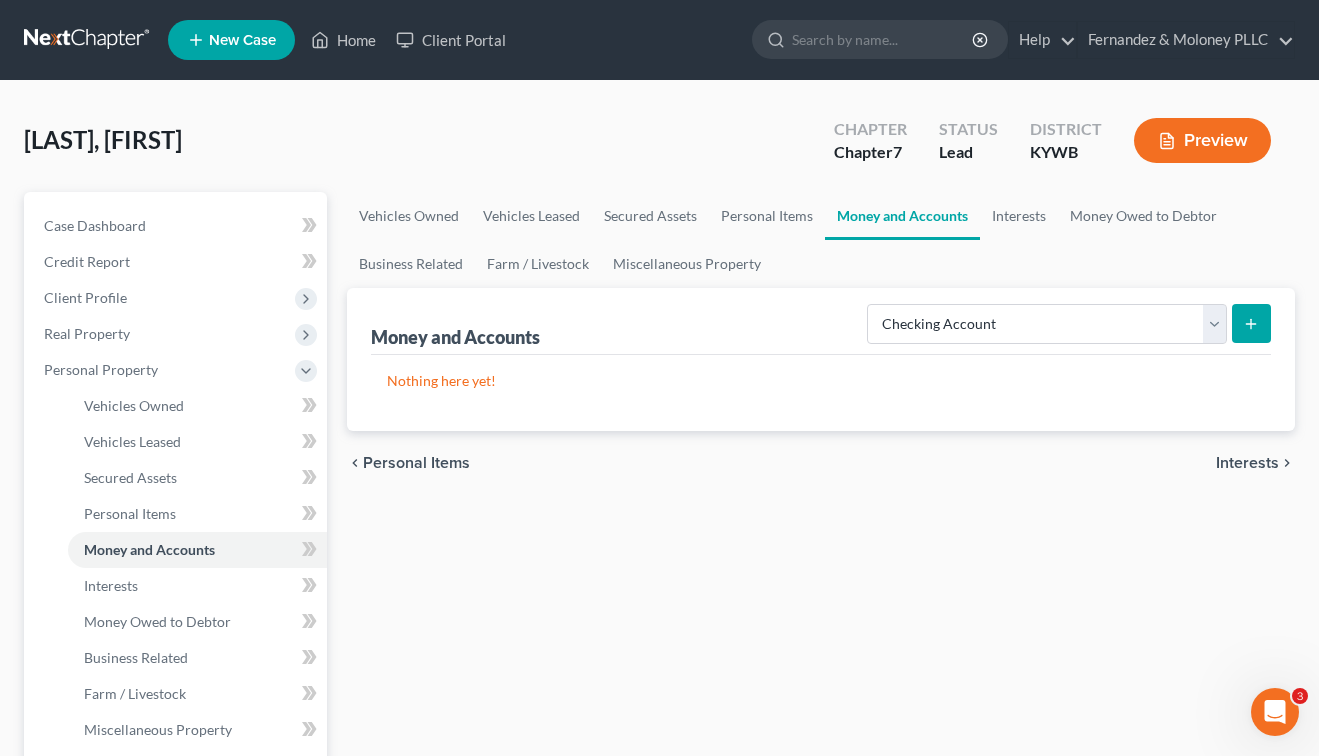 click 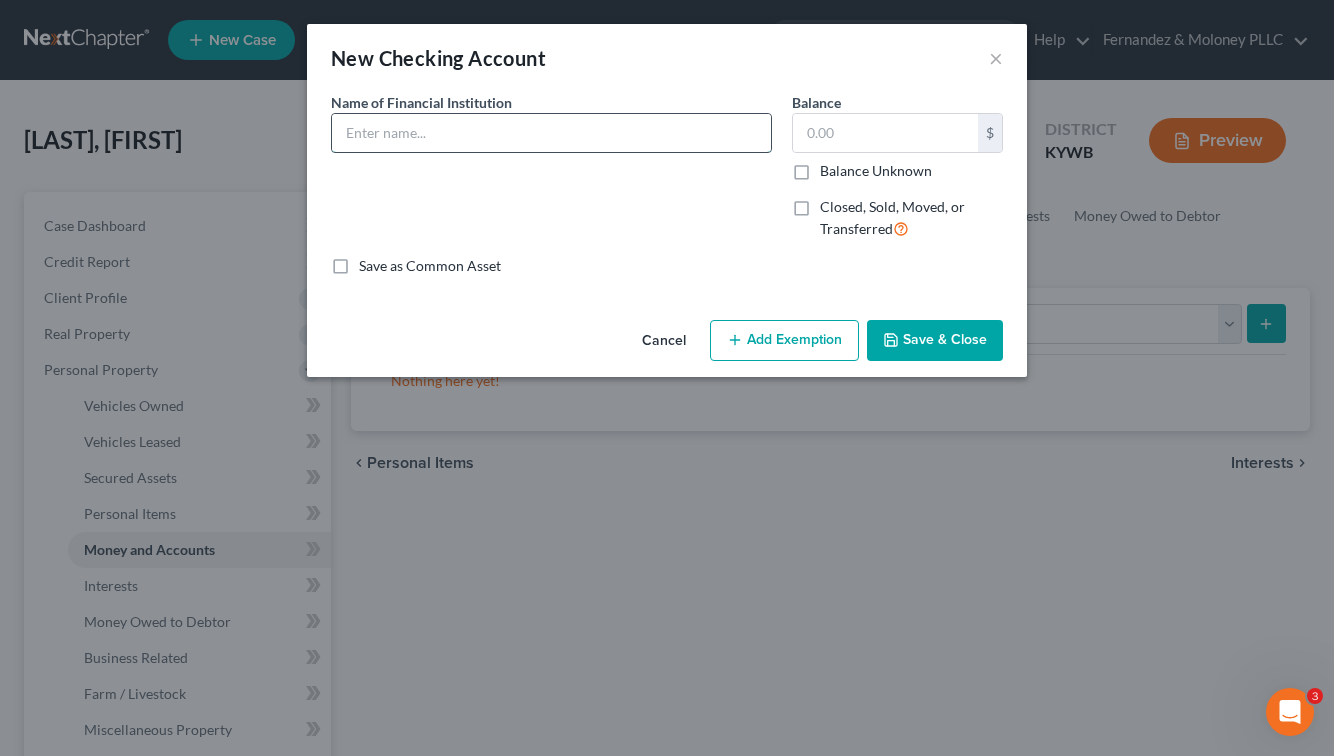 click at bounding box center [551, 133] 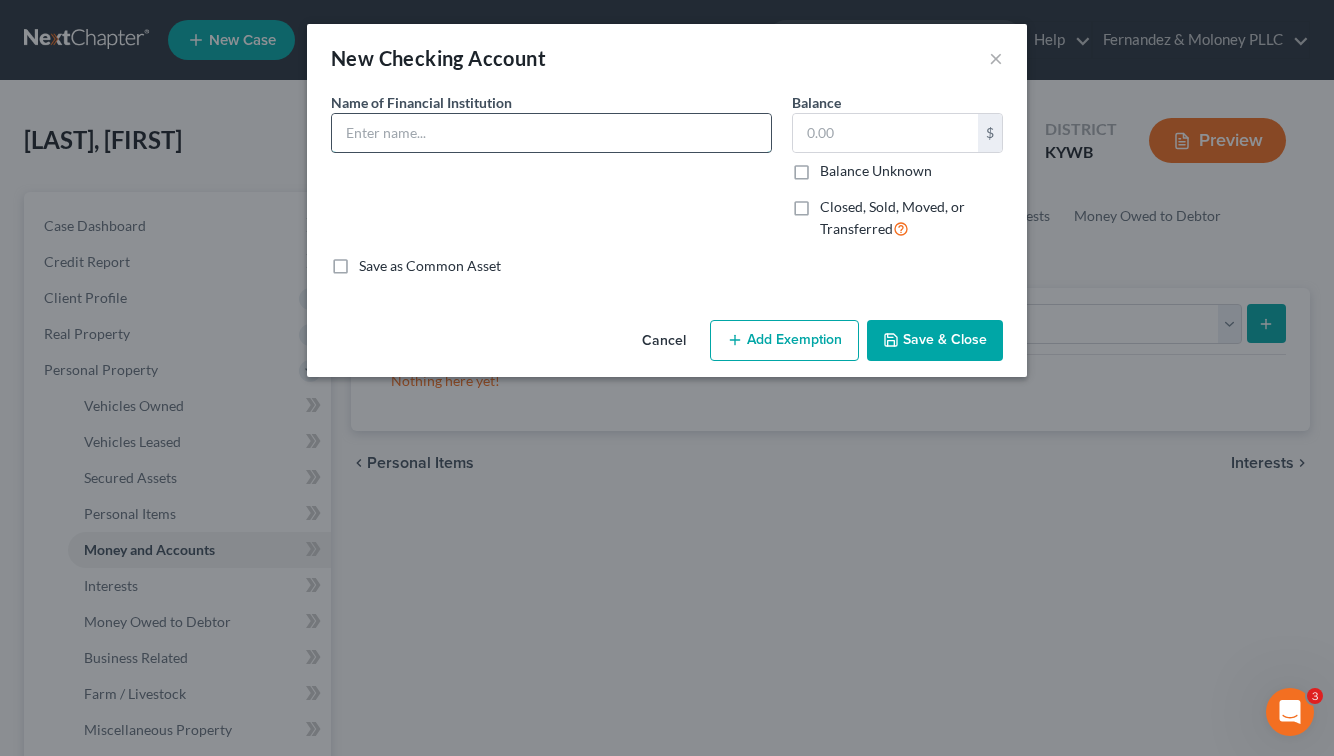 click at bounding box center (551, 133) 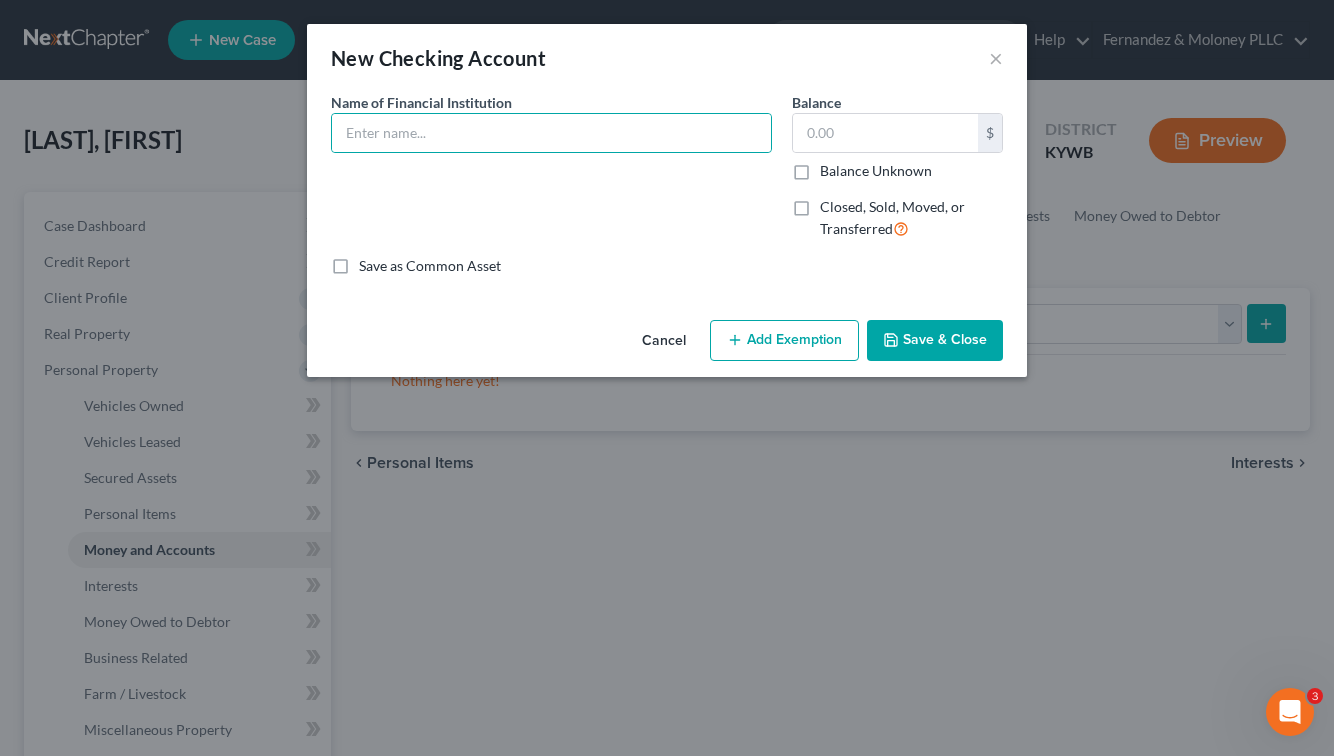 click on "New Checking Account  ×" at bounding box center (667, 58) 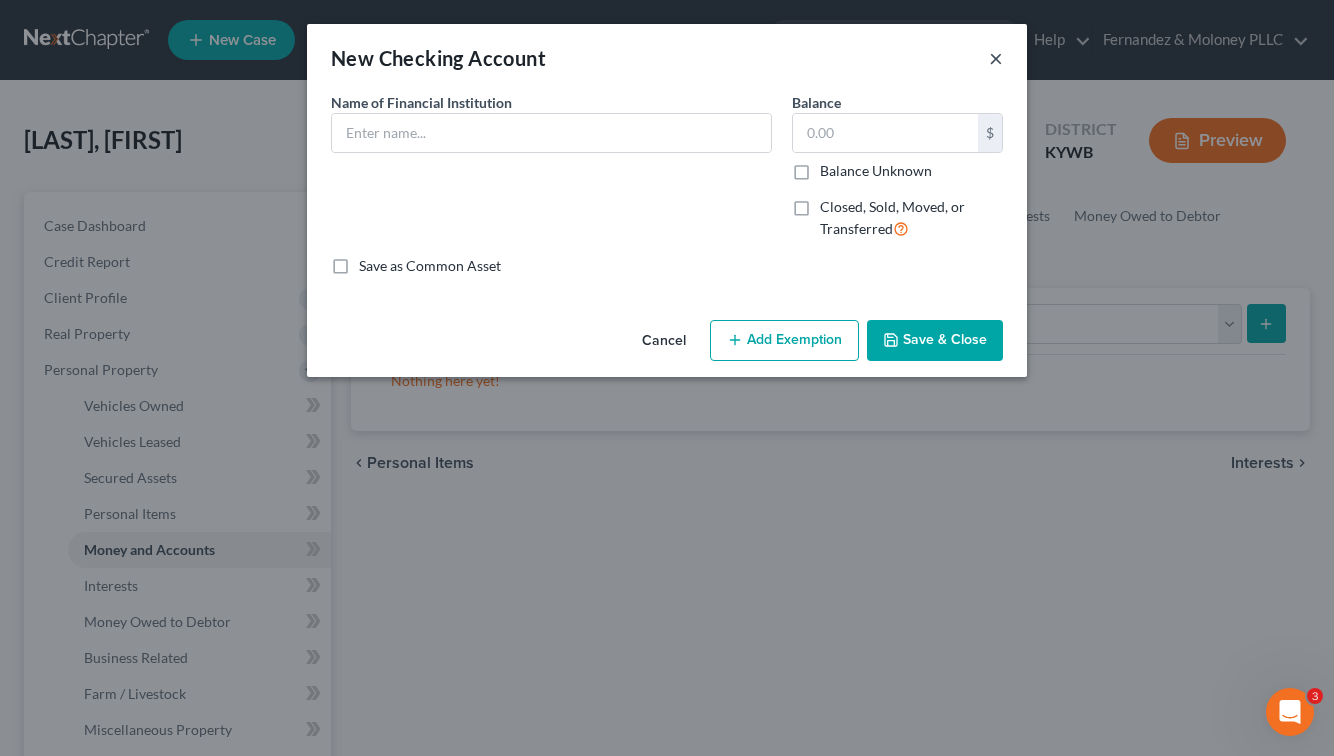 click on "×" at bounding box center (996, 58) 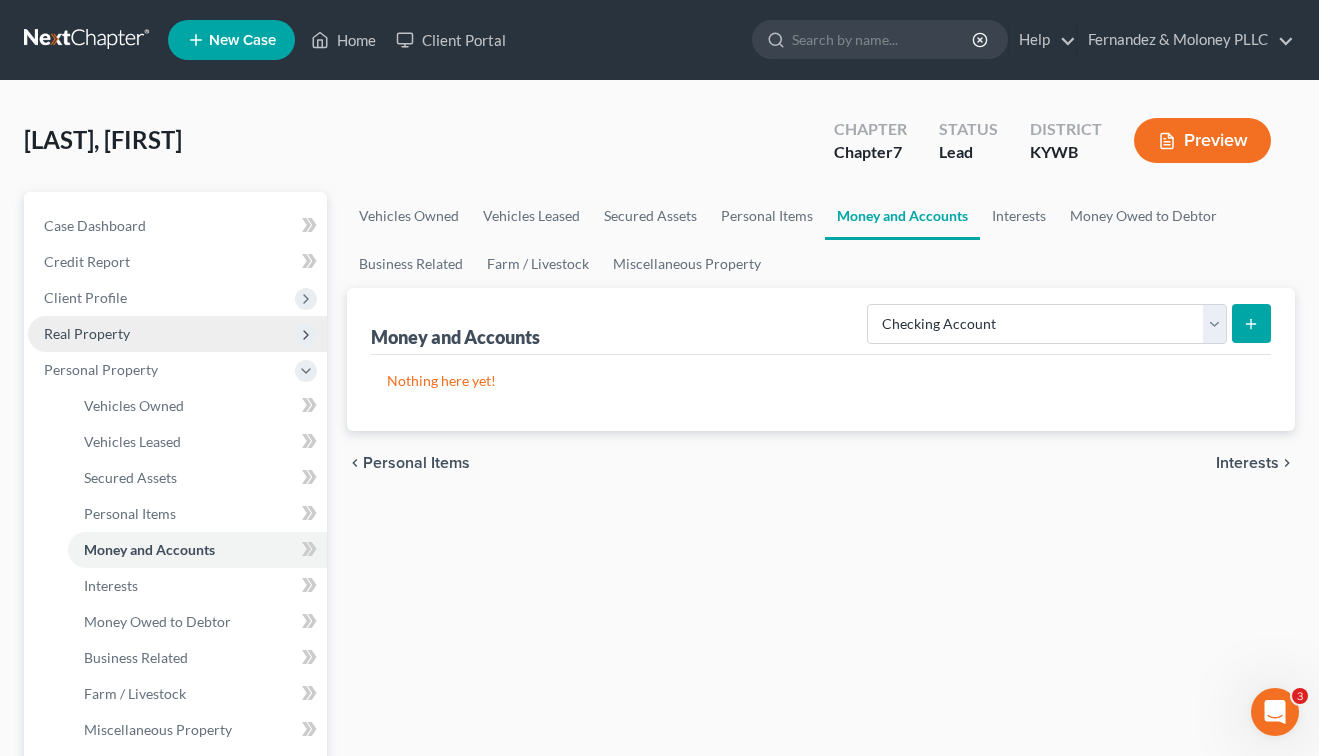 click on "Real Property" at bounding box center [177, 334] 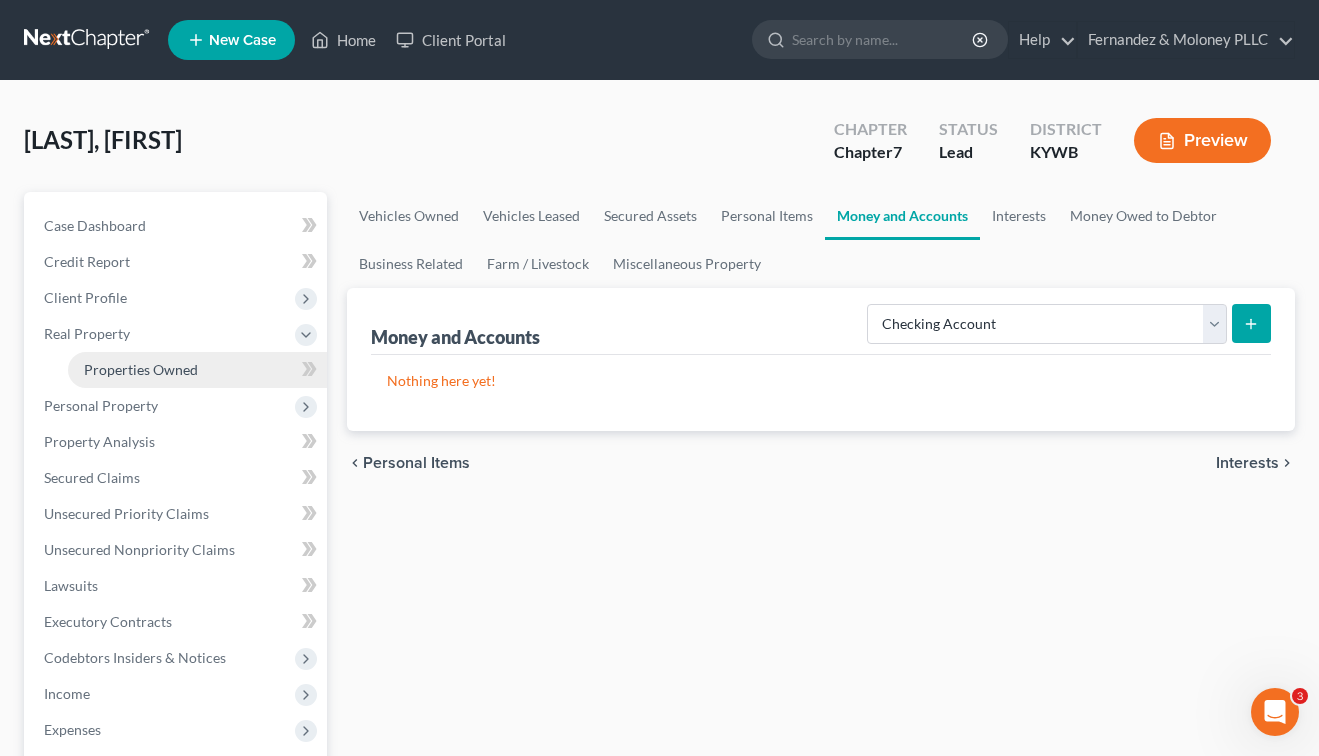 click on "Properties Owned" at bounding box center (141, 369) 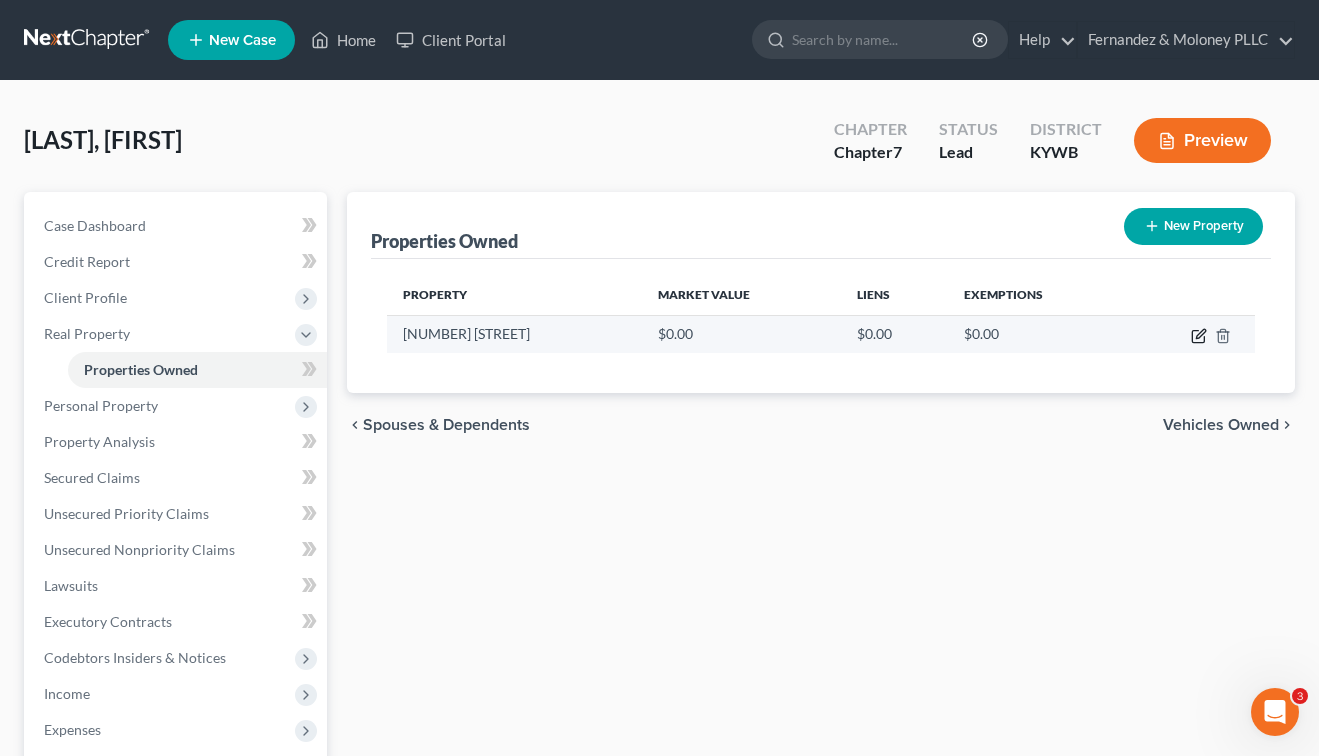 click 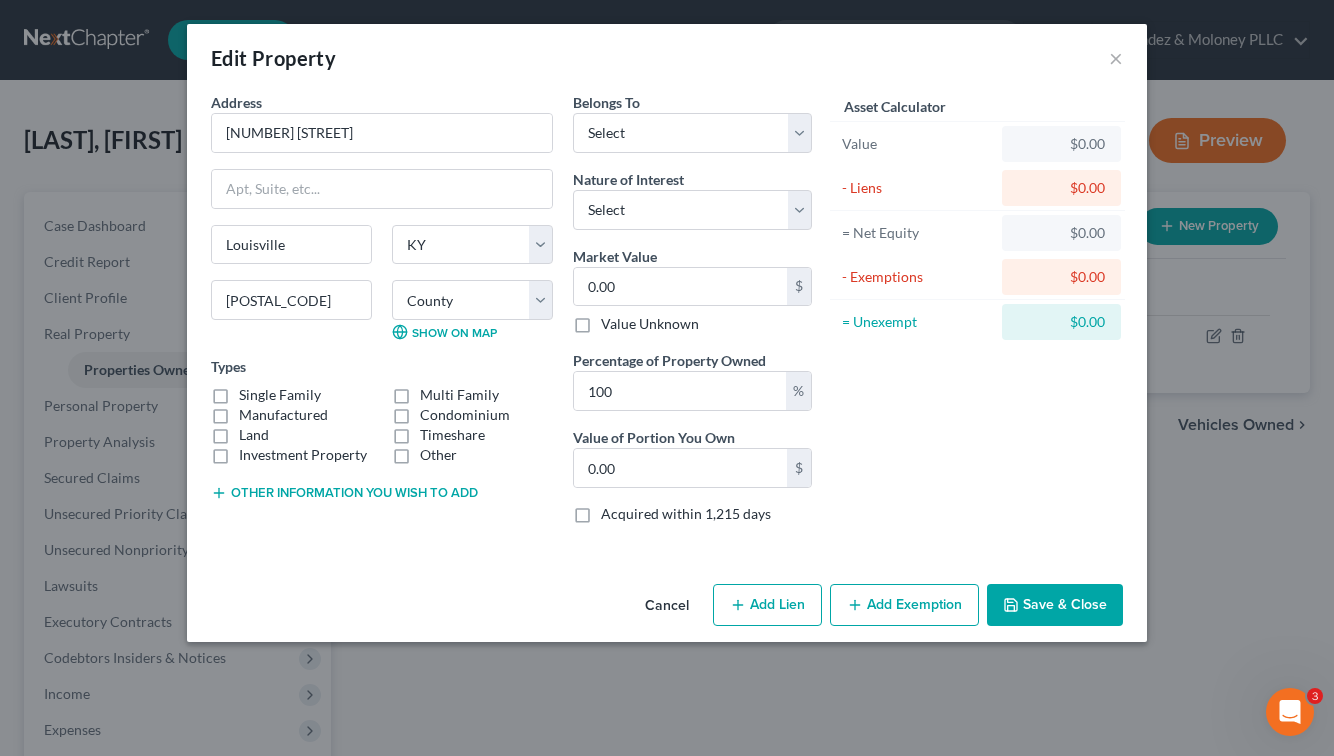 click on "Single Family" at bounding box center [280, 395] 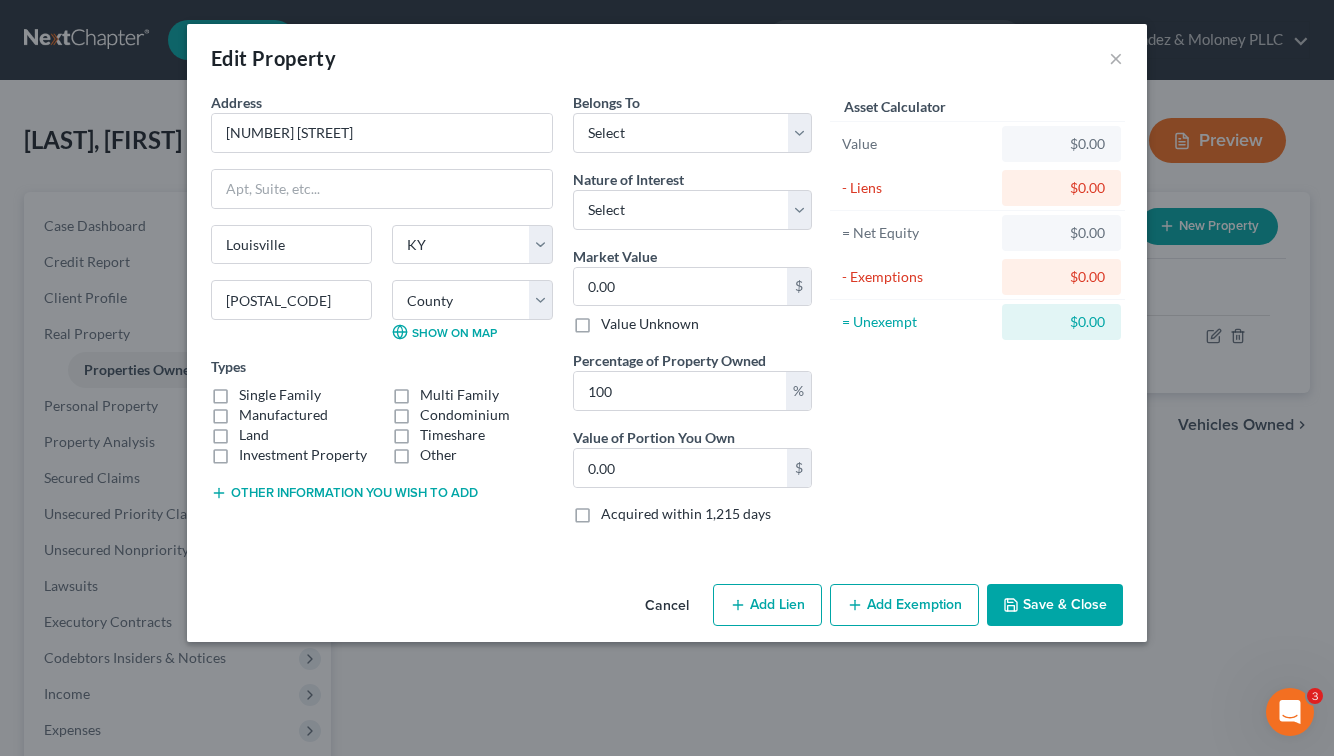 click on "Single Family" at bounding box center (253, 391) 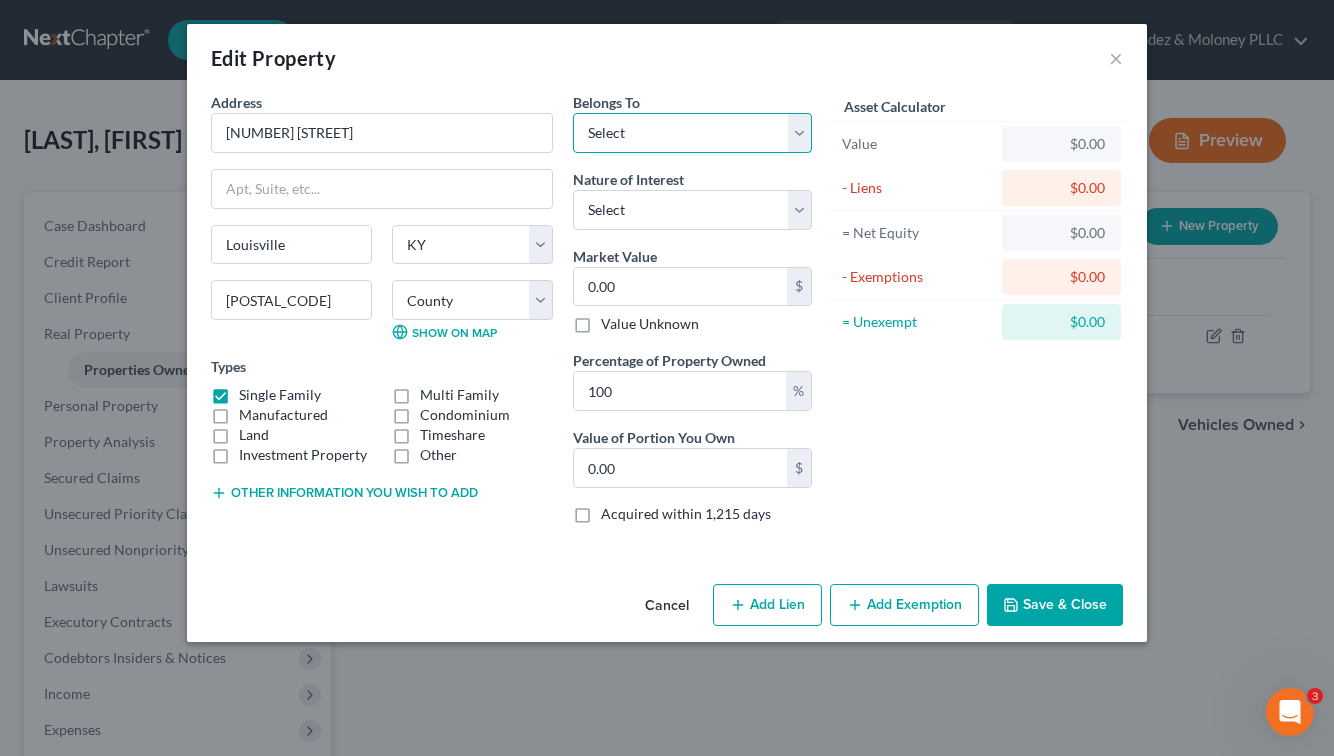 click on "Select Debtor 1 Only Debtor 2 Only Debtor 1 And Debtor 2 Only At Least One Of The Debtors And Another Community Property" at bounding box center [692, 133] 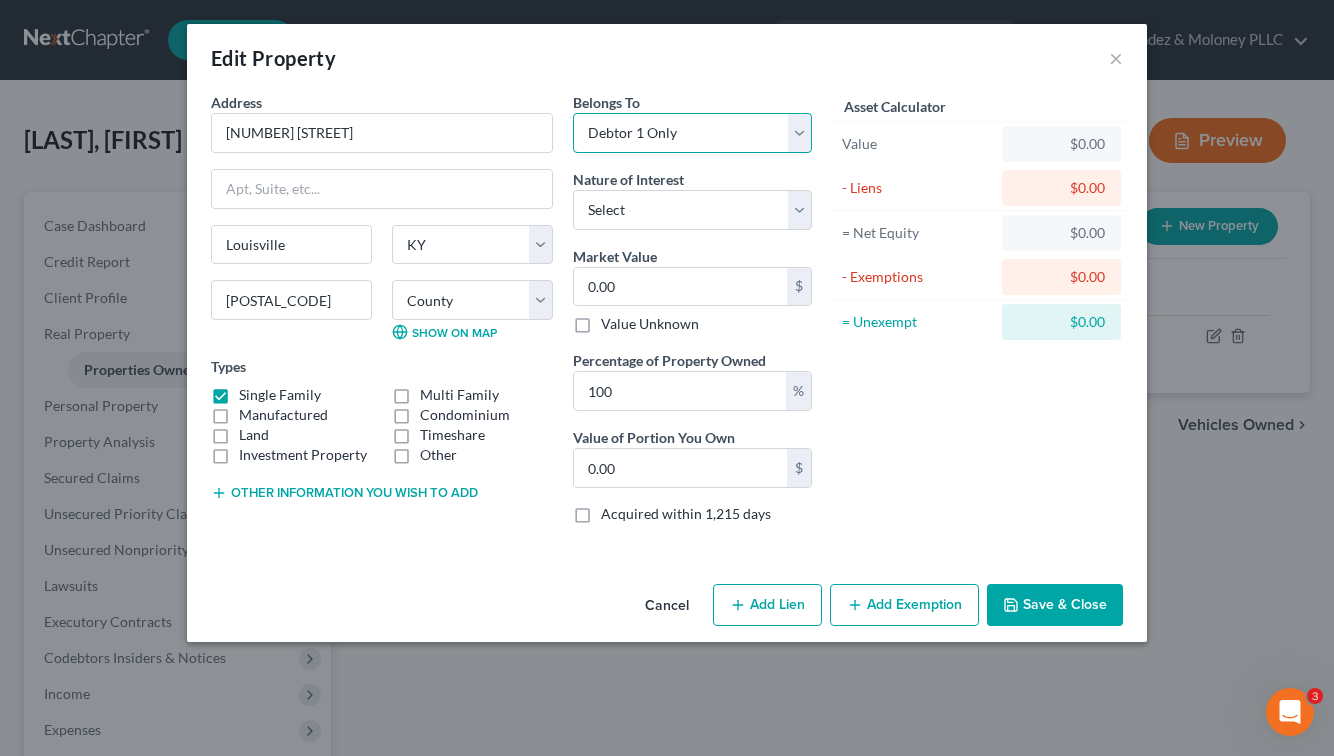 click on "Select Debtor 1 Only Debtor 2 Only Debtor 1 And Debtor 2 Only At Least One Of The Debtors And Another Community Property" at bounding box center (692, 133) 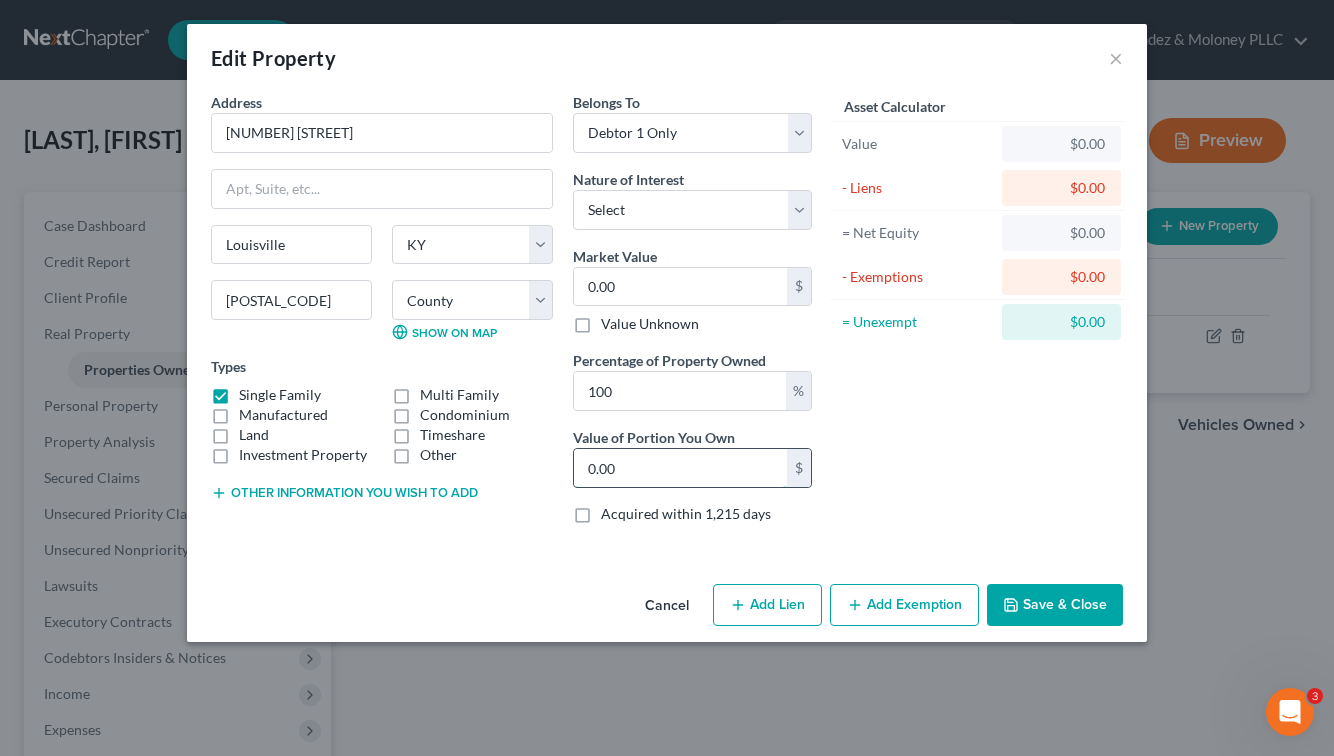 click on "0.00" at bounding box center [680, 468] 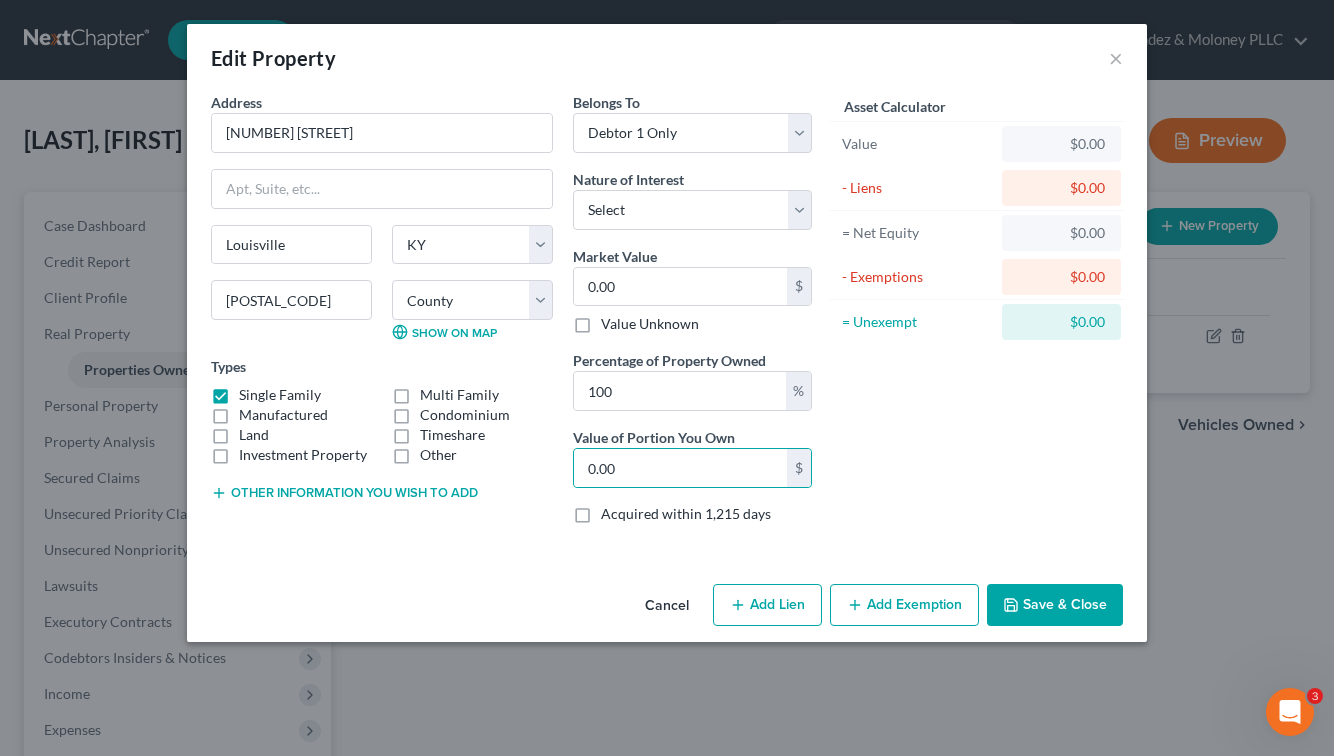 click on "Other information you wish to add" at bounding box center [344, 493] 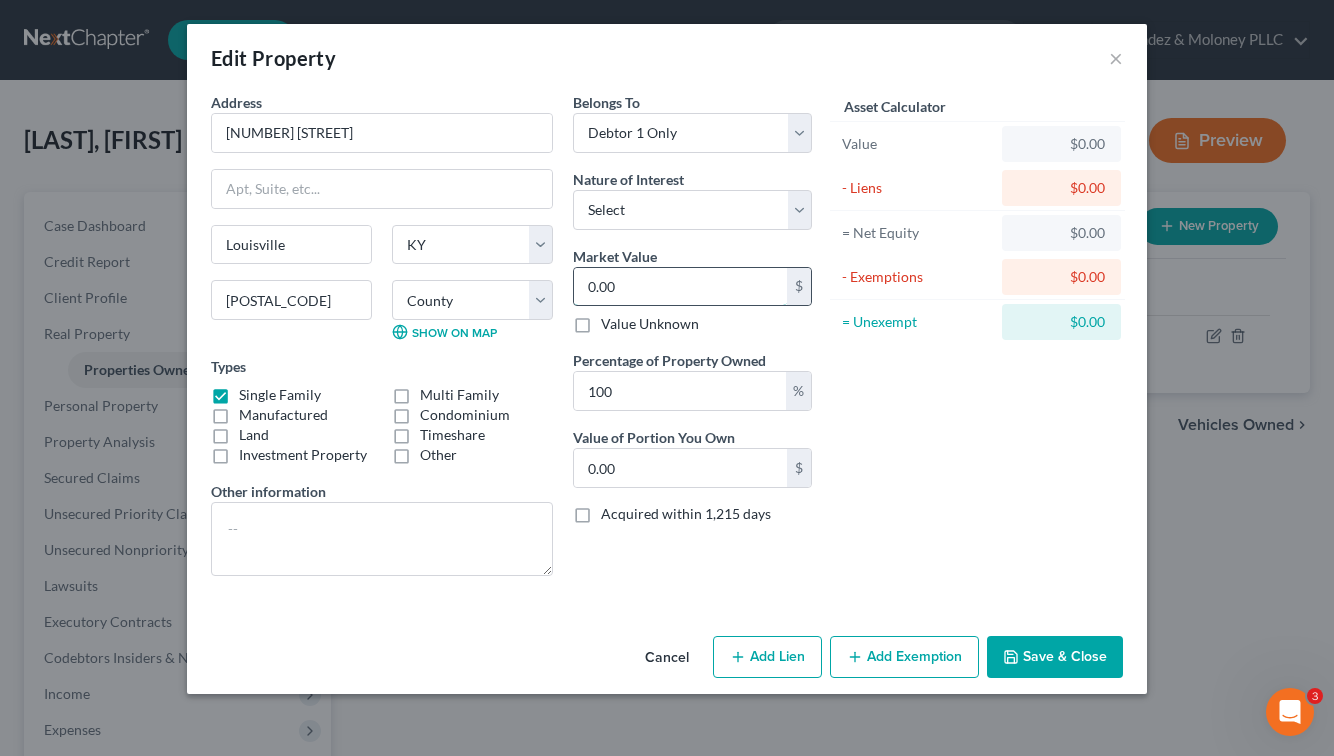 click on "0.00" at bounding box center (680, 287) 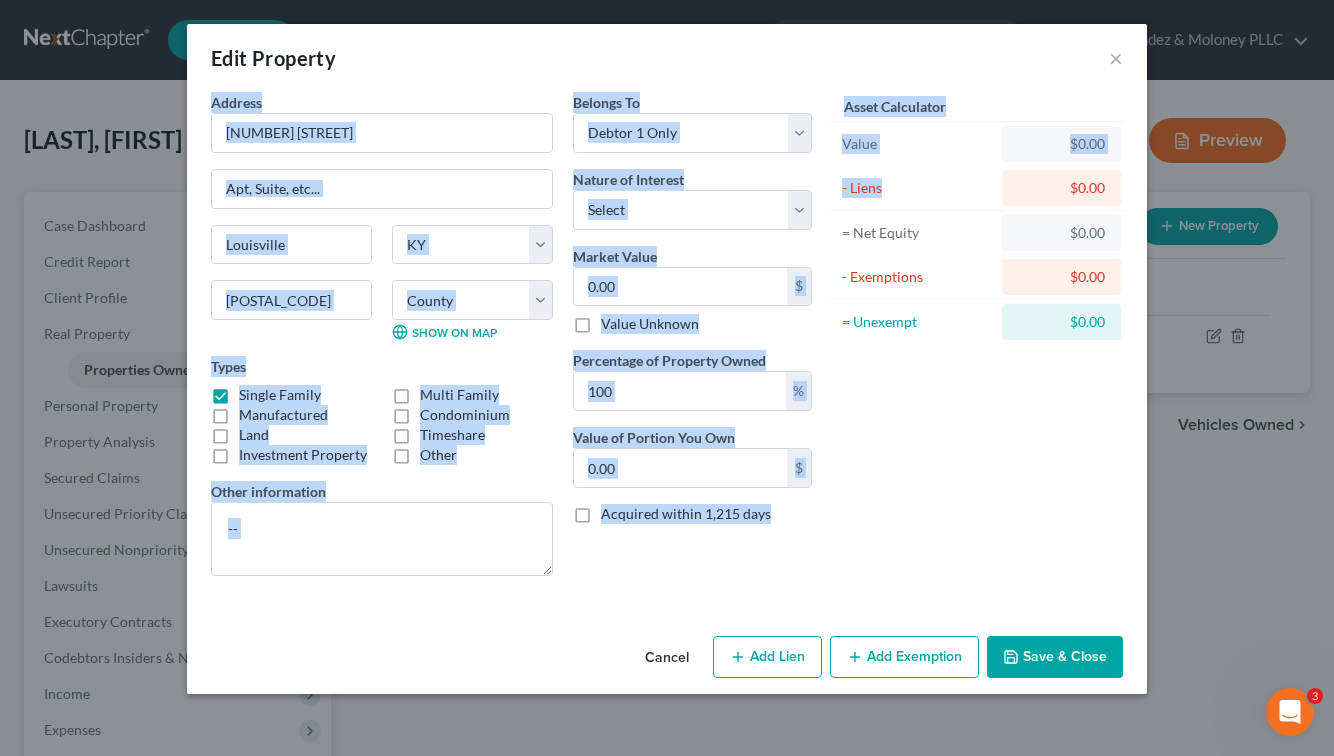 drag, startPoint x: 1124, startPoint y: 50, endPoint x: 964, endPoint y: 182, distance: 207.42227 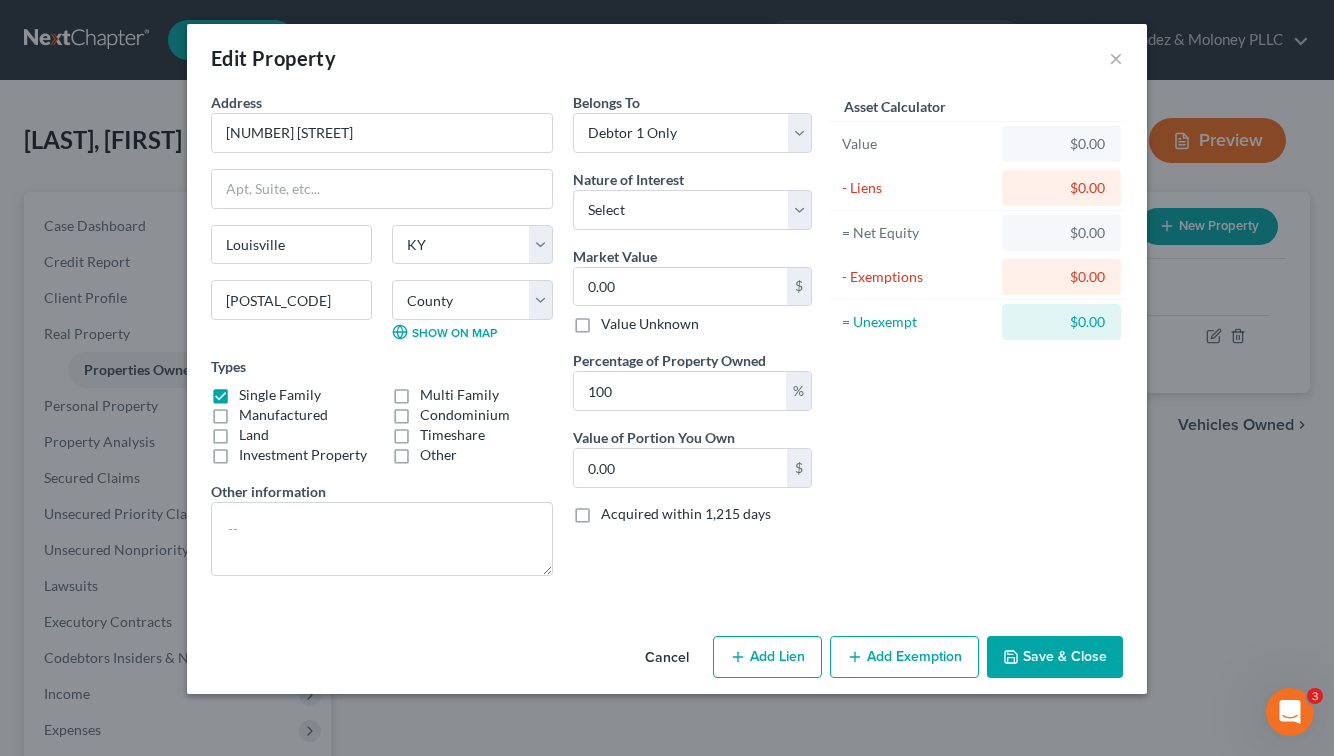 click on "$0.00" at bounding box center (1061, 188) 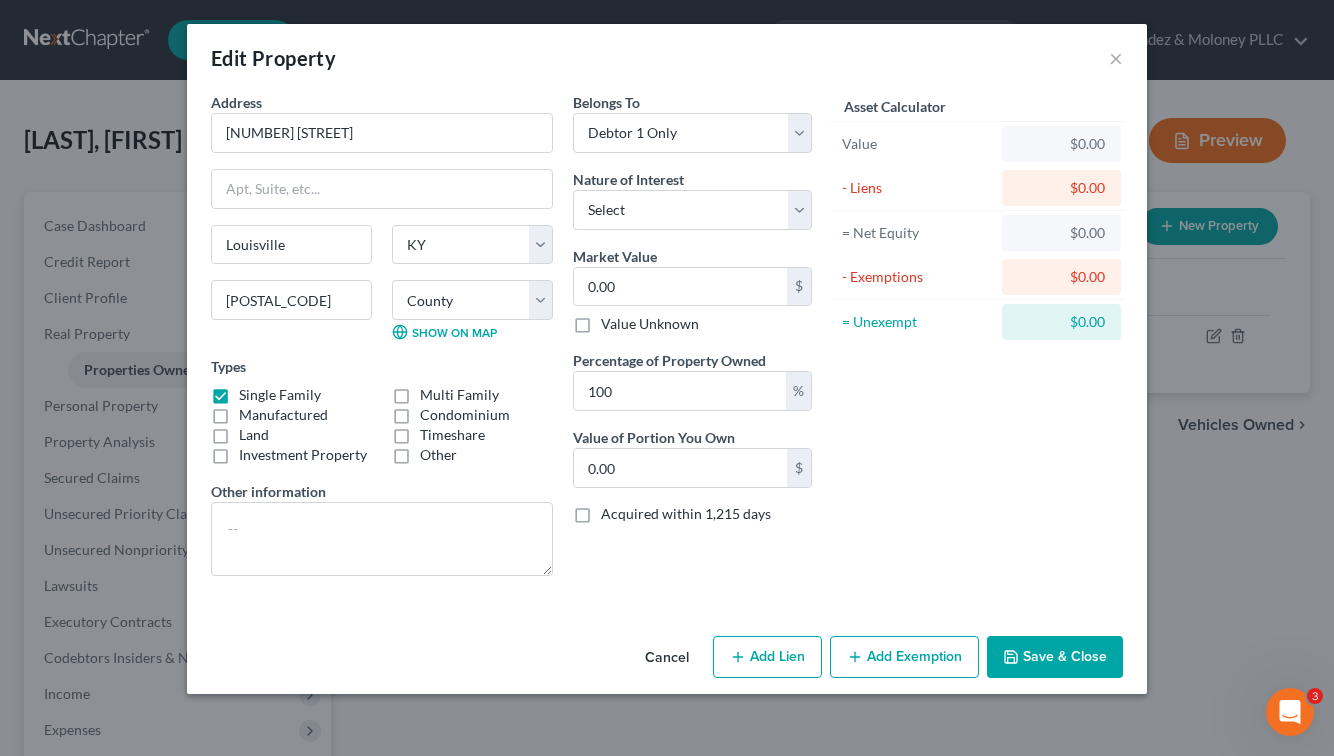 click on "Edit Property ×" at bounding box center [667, 58] 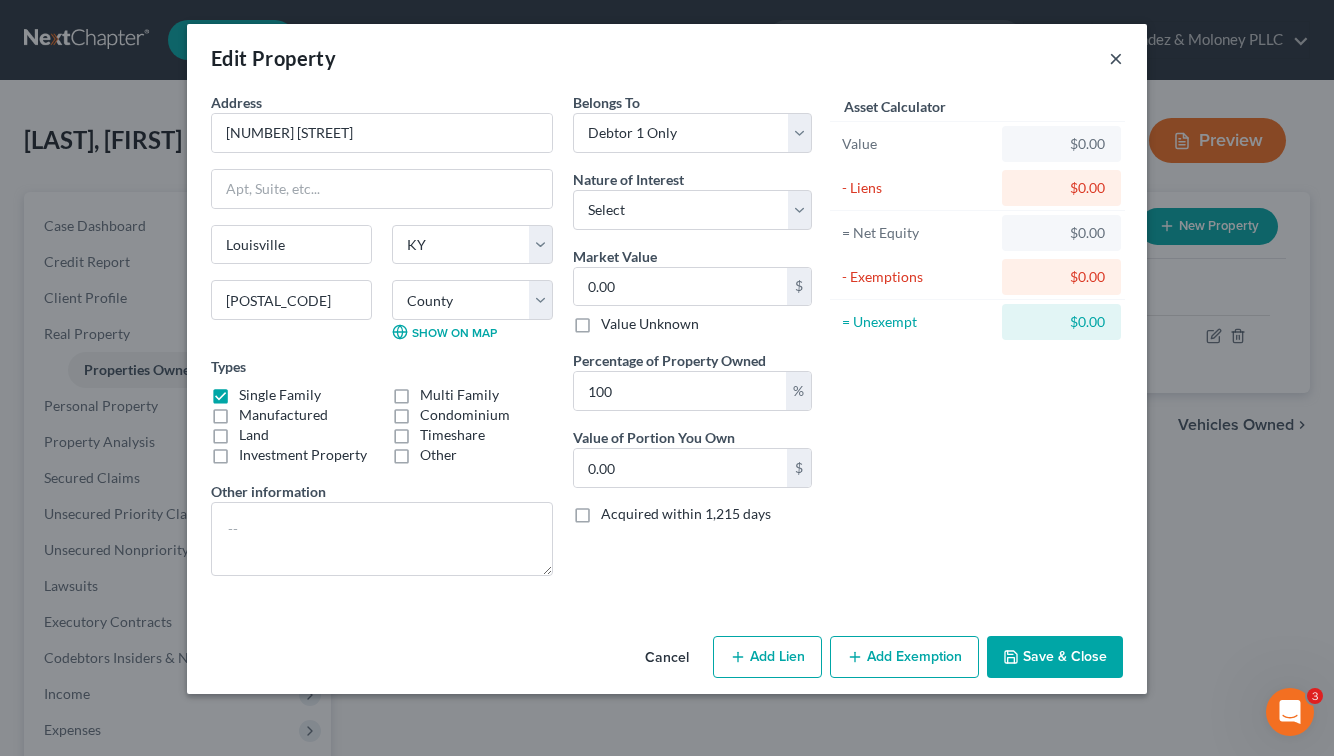 click on "×" at bounding box center [1116, 58] 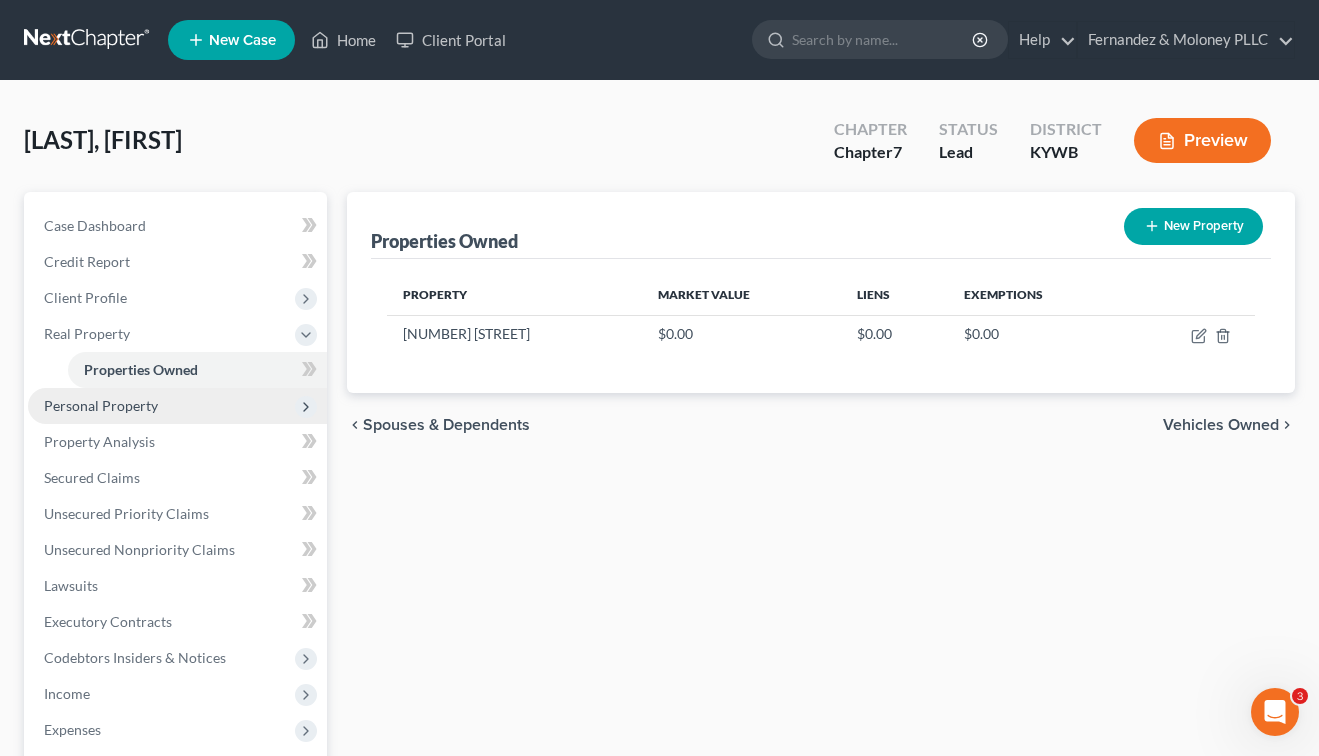 click on "Personal Property" at bounding box center (177, 406) 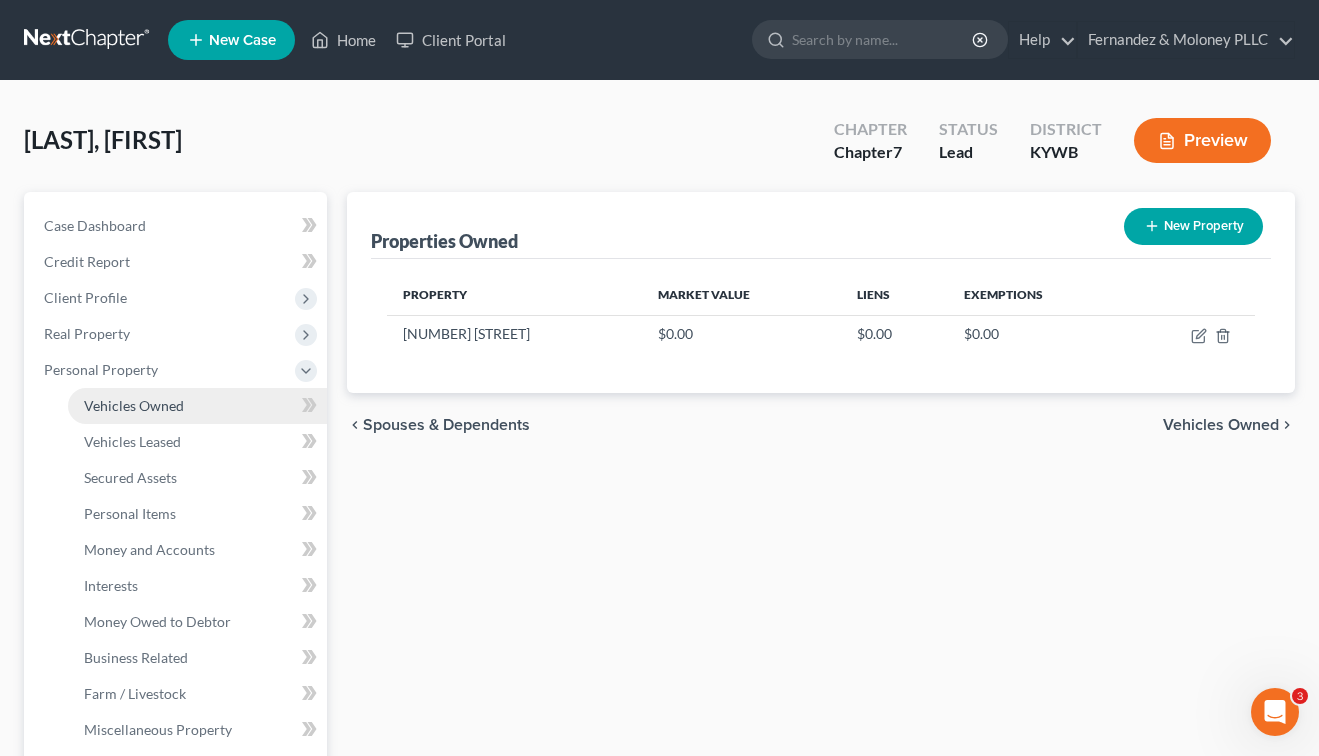 click on "Vehicles Owned" at bounding box center [134, 405] 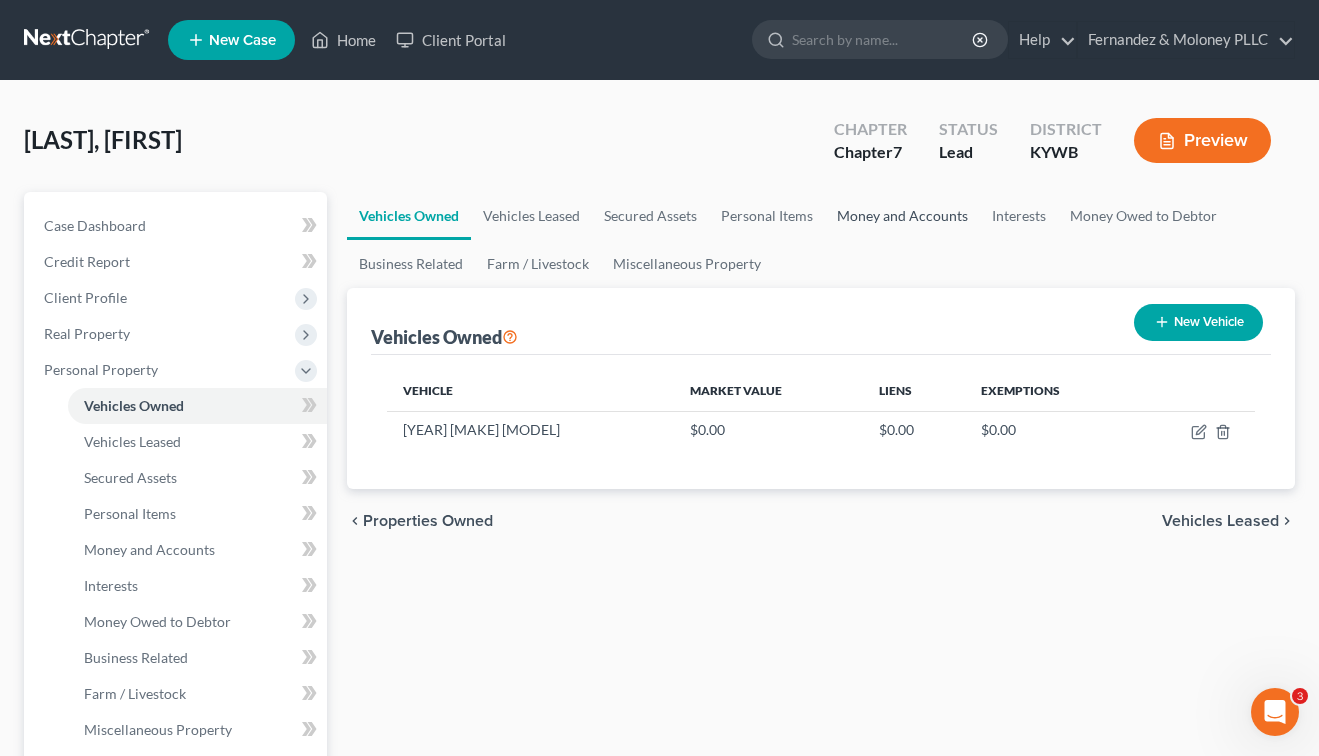 click on "Money and Accounts" at bounding box center (902, 216) 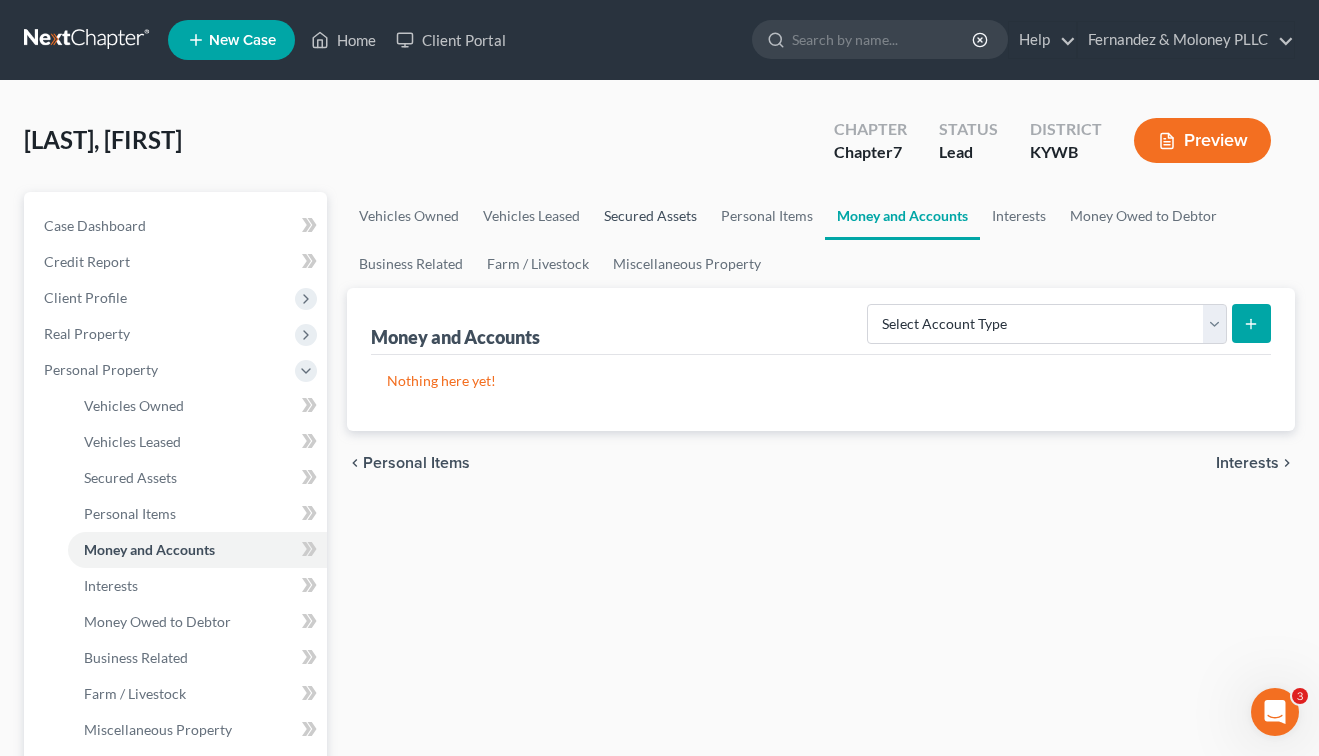 click on "Secured Assets" at bounding box center [650, 216] 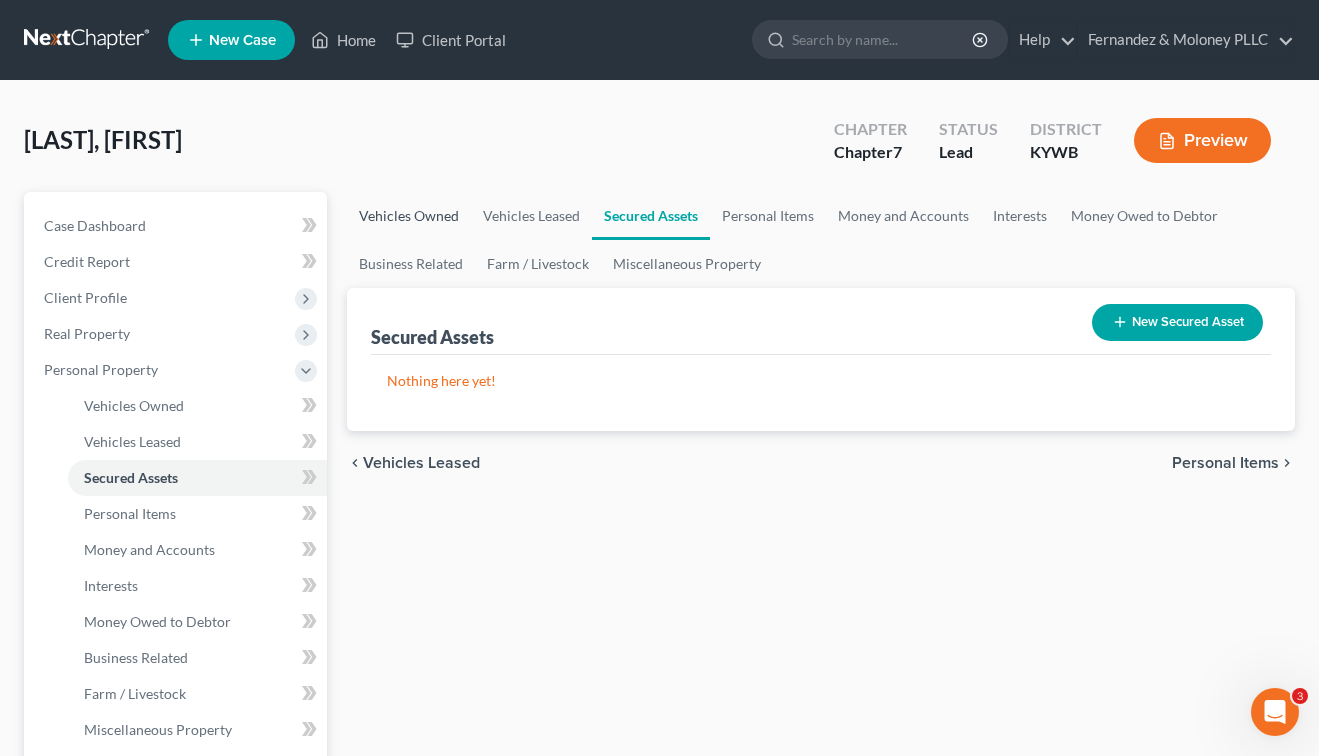 click on "Vehicles Owned" at bounding box center (409, 216) 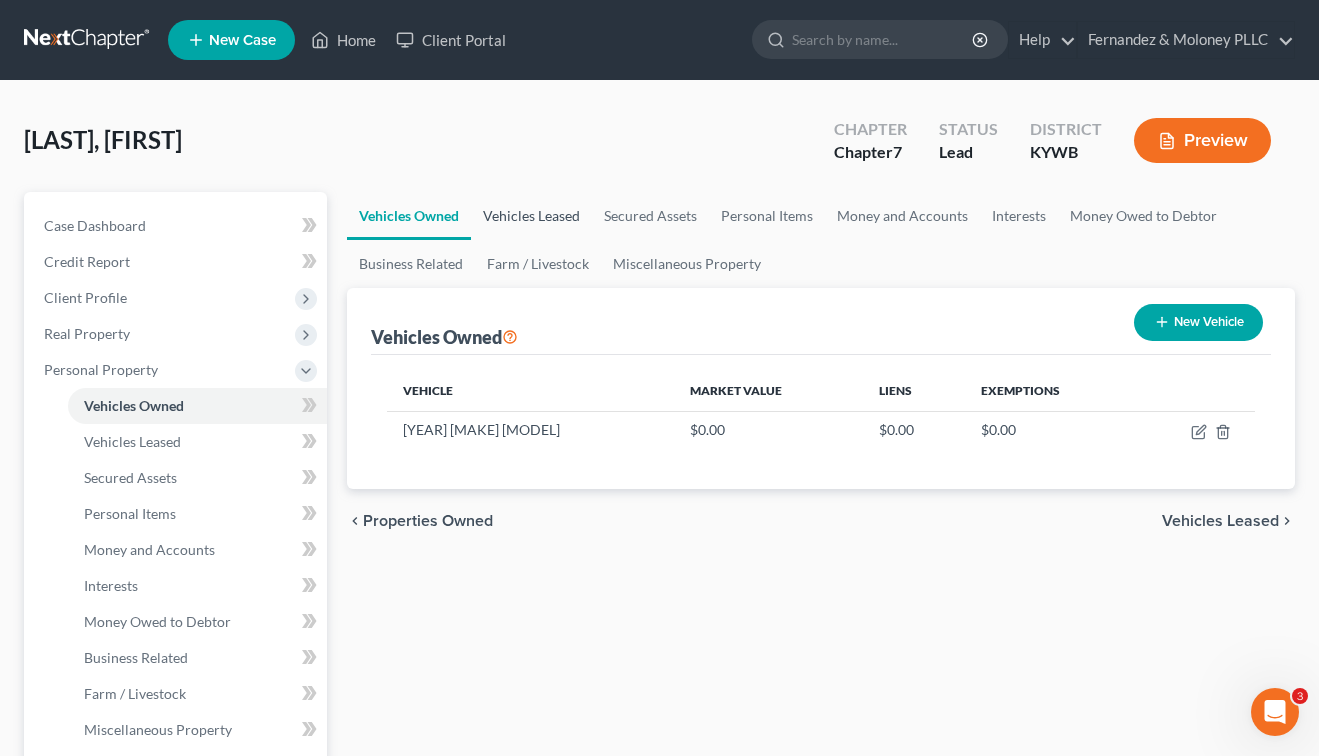 click on "Vehicles Leased" at bounding box center [531, 216] 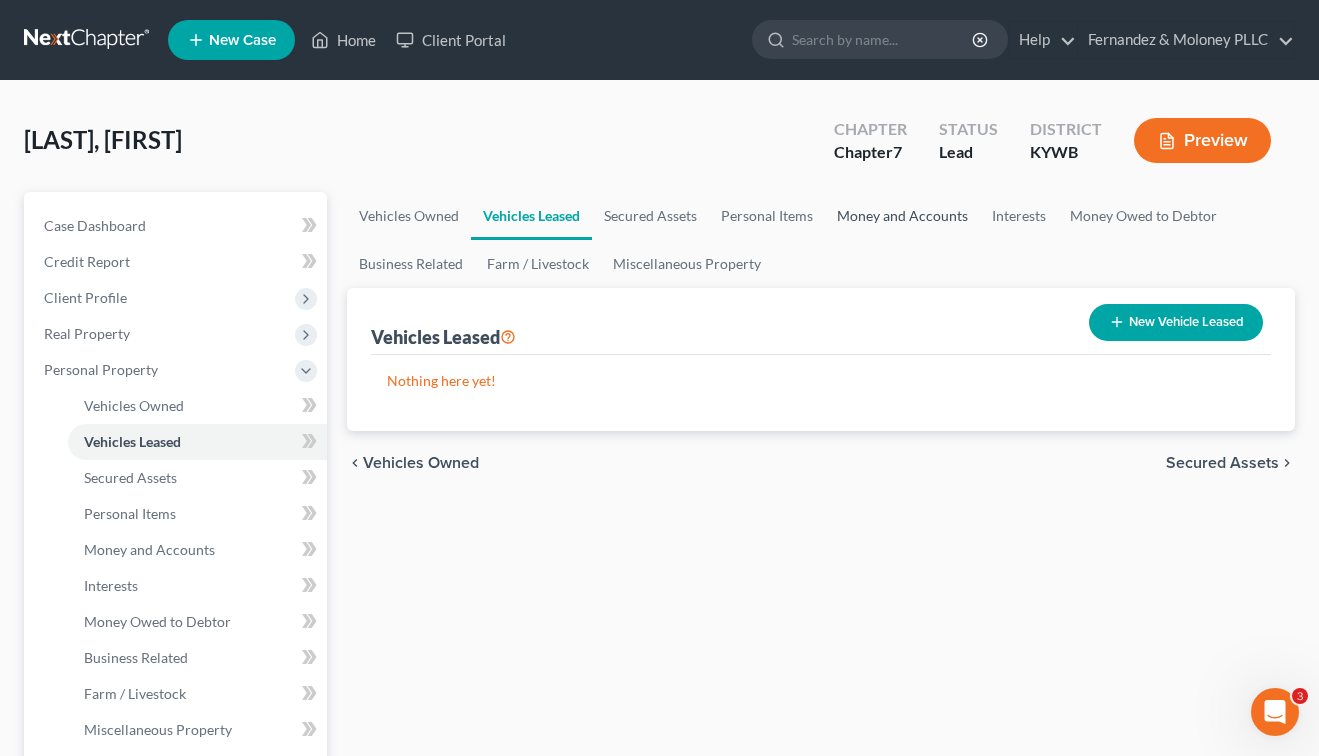 click on "Money and Accounts" at bounding box center [902, 216] 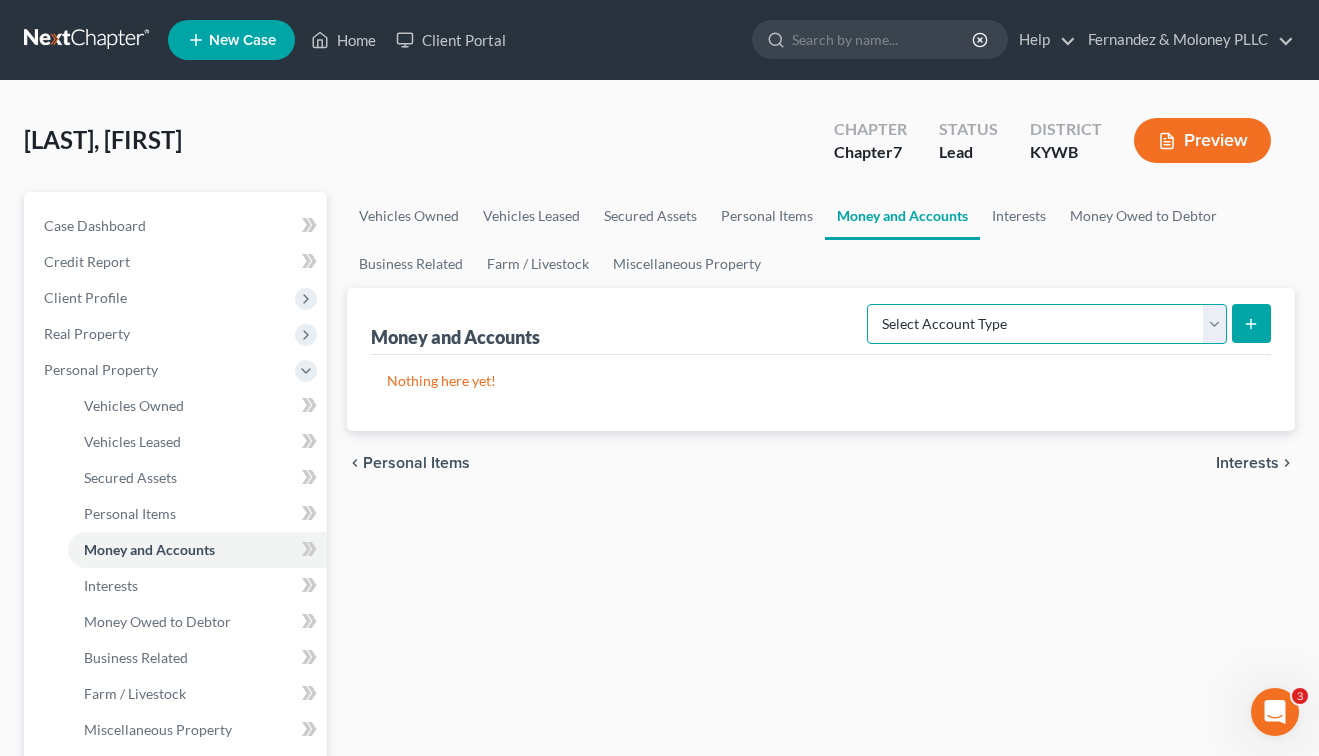 click on "Select Account Type Brokerage Cash on Hand Certificates of Deposit Checking Account Money Market Other (Credit Union, Health Savings Account, etc) Safe Deposit Box Savings Account Security Deposits or Prepayments" at bounding box center (1047, 324) 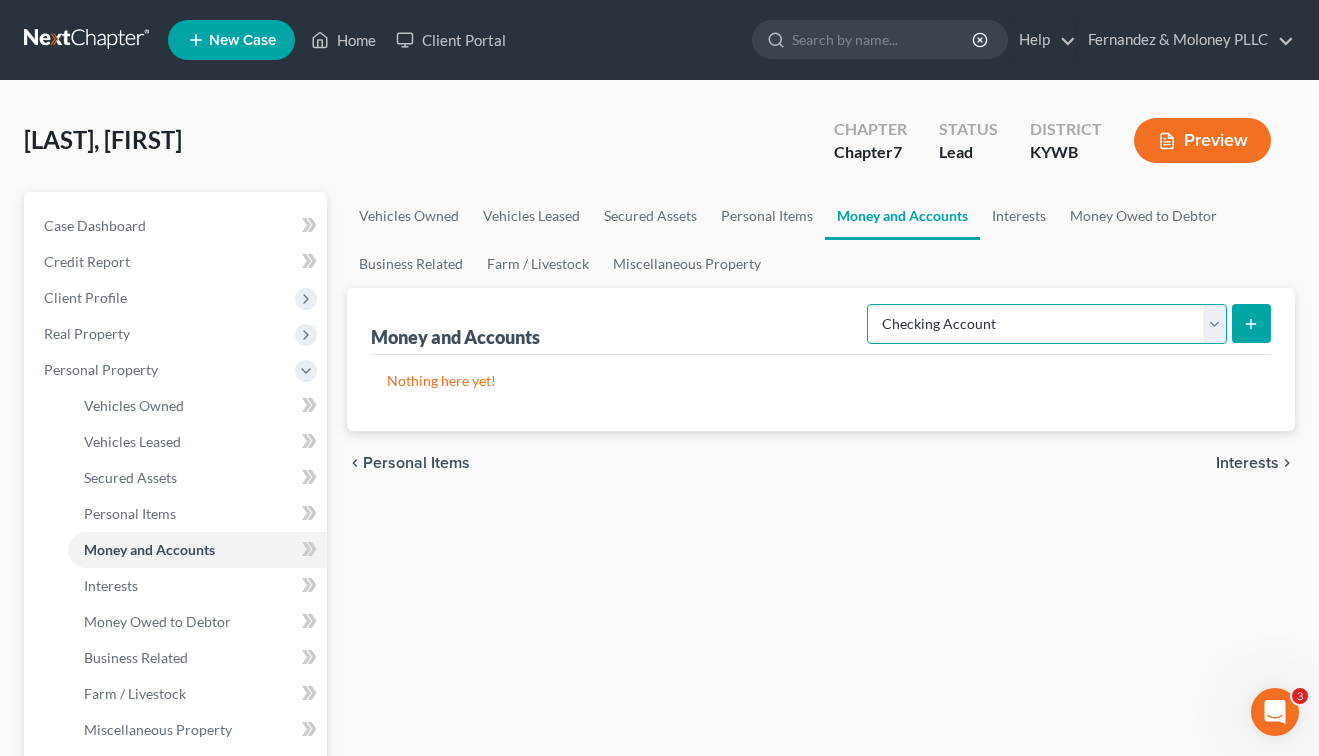 click on "Select Account Type Brokerage Cash on Hand Certificates of Deposit Checking Account Money Market Other (Credit Union, Health Savings Account, etc) Safe Deposit Box Savings Account Security Deposits or Prepayments" at bounding box center [1047, 324] 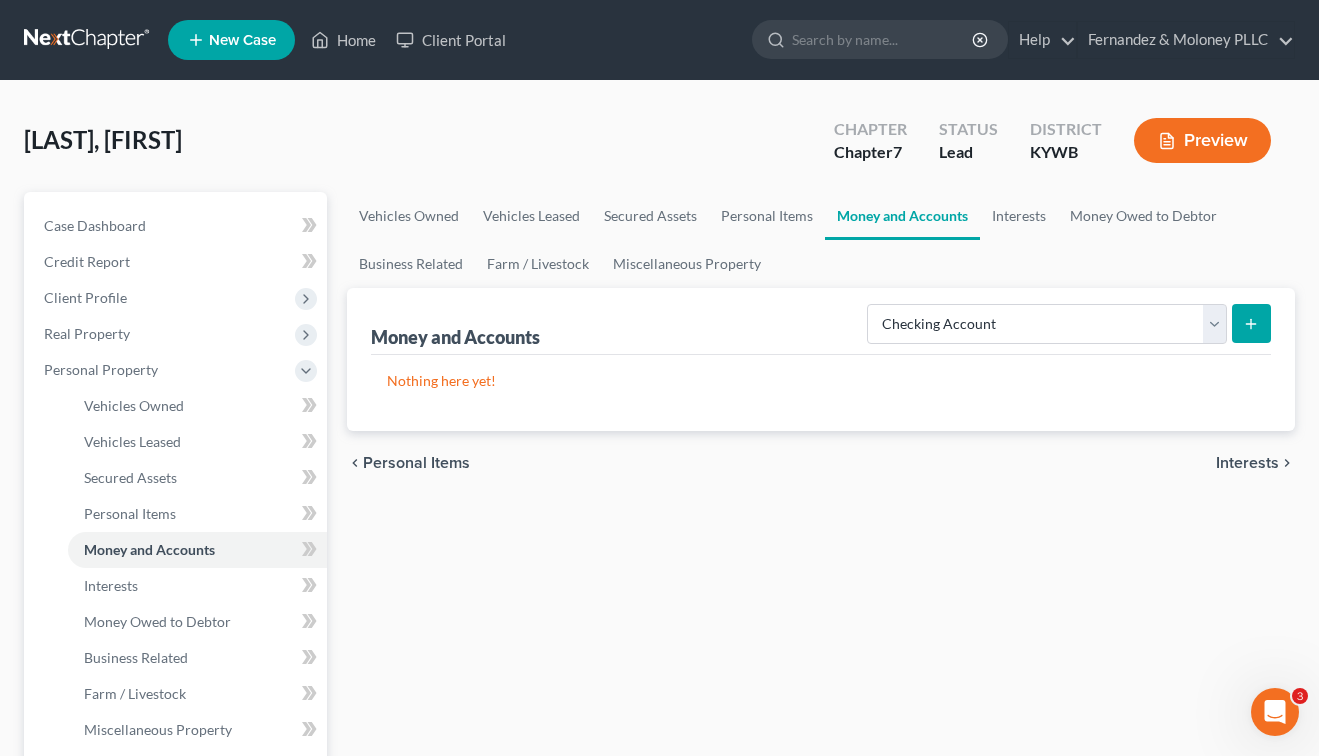 click at bounding box center [1251, 323] 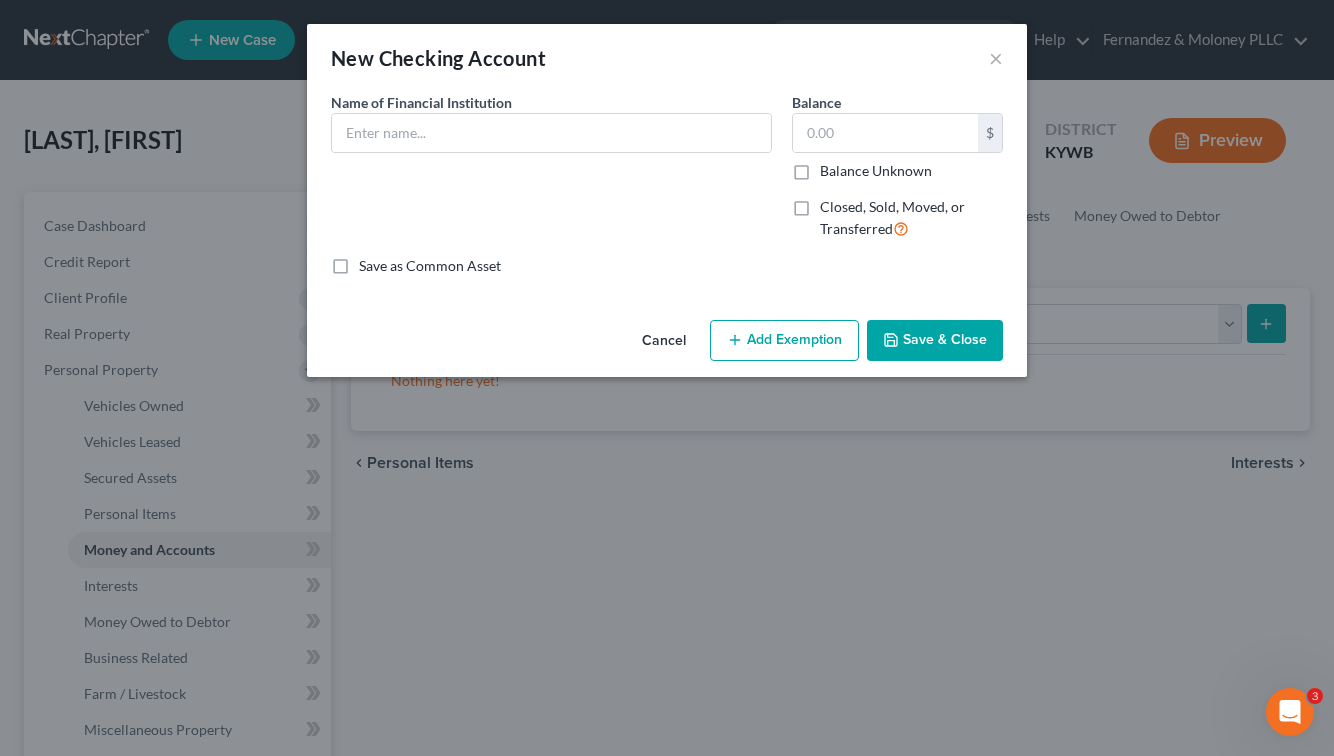 click on "Name of Financial Institution
*" at bounding box center [551, 174] 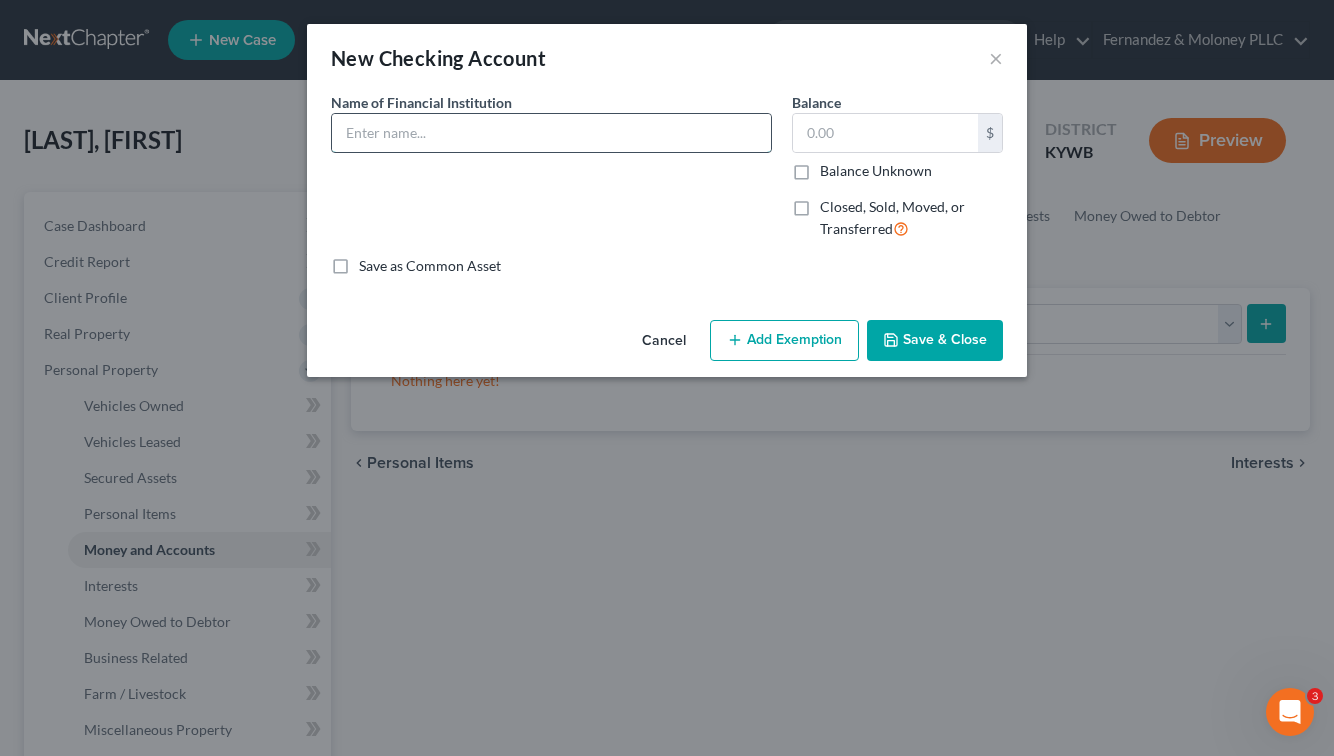 click at bounding box center (551, 133) 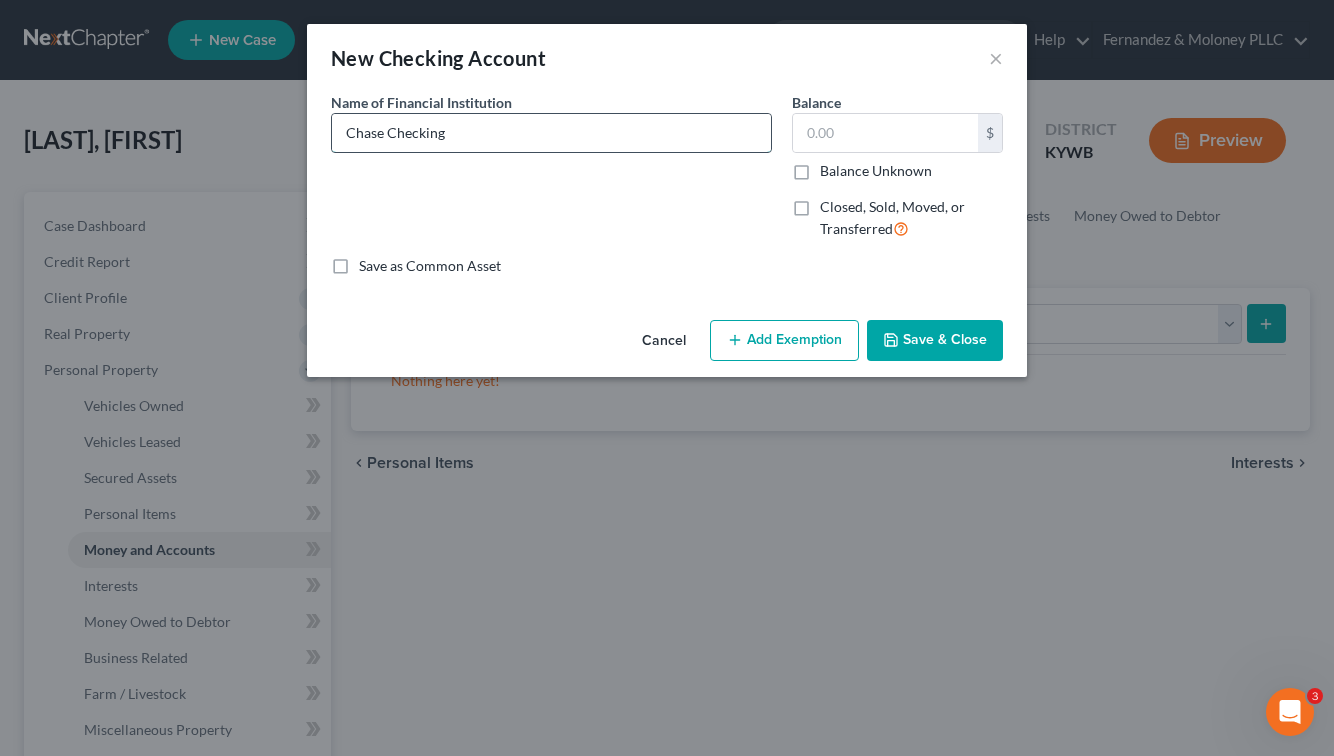 type on "Chase Checking" 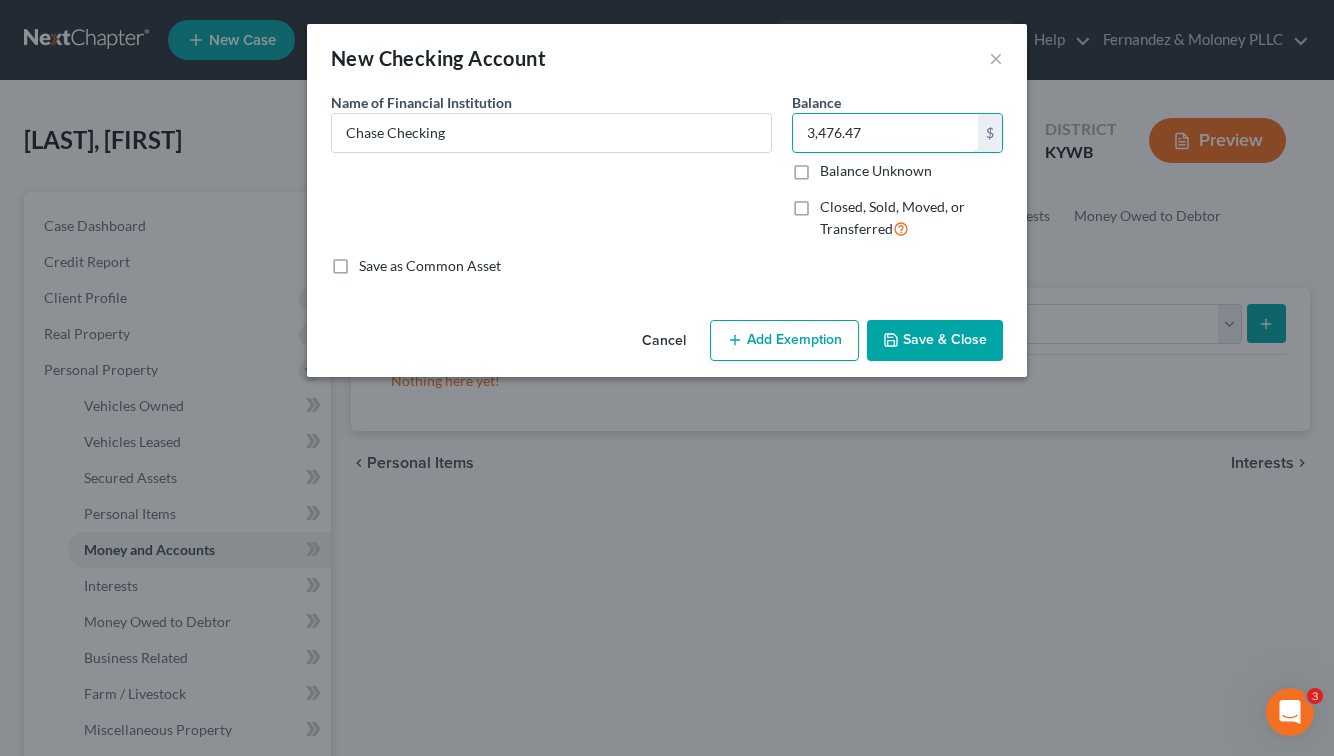 type on "3,476.47" 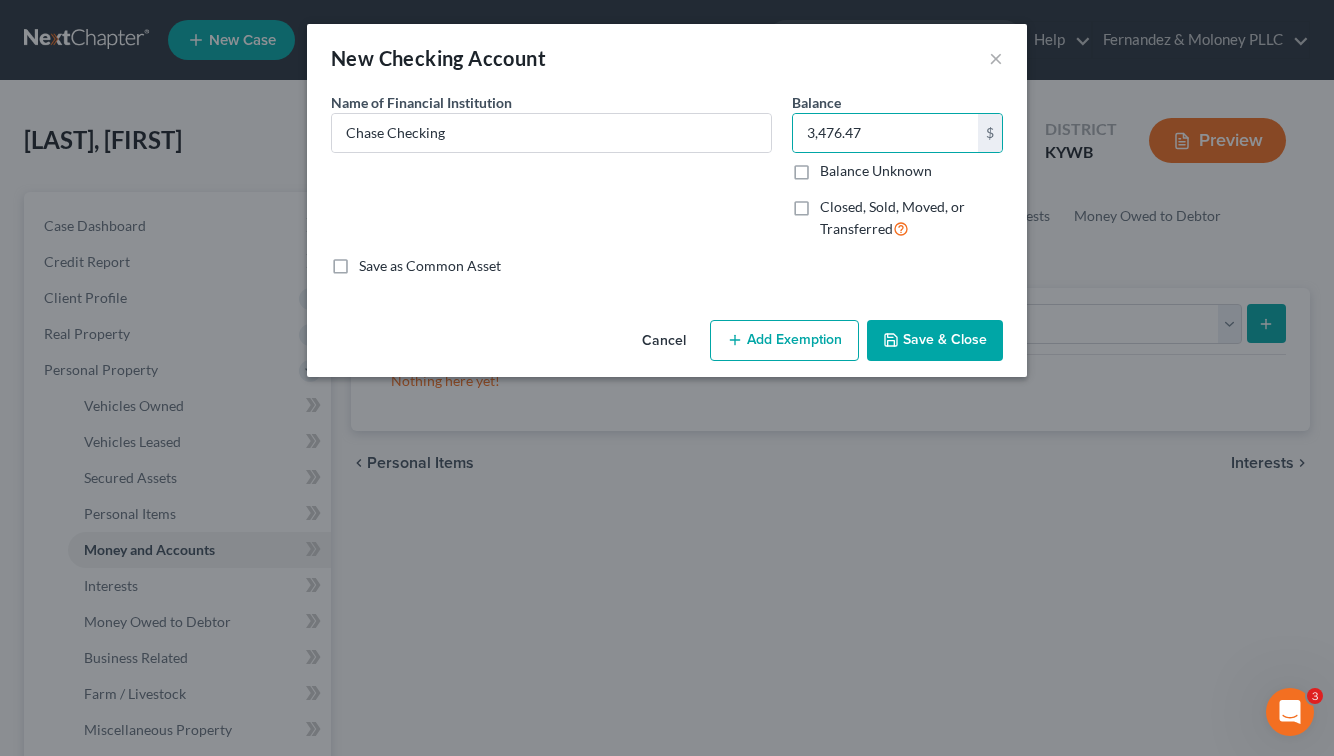 click on "Save & Close" at bounding box center [935, 341] 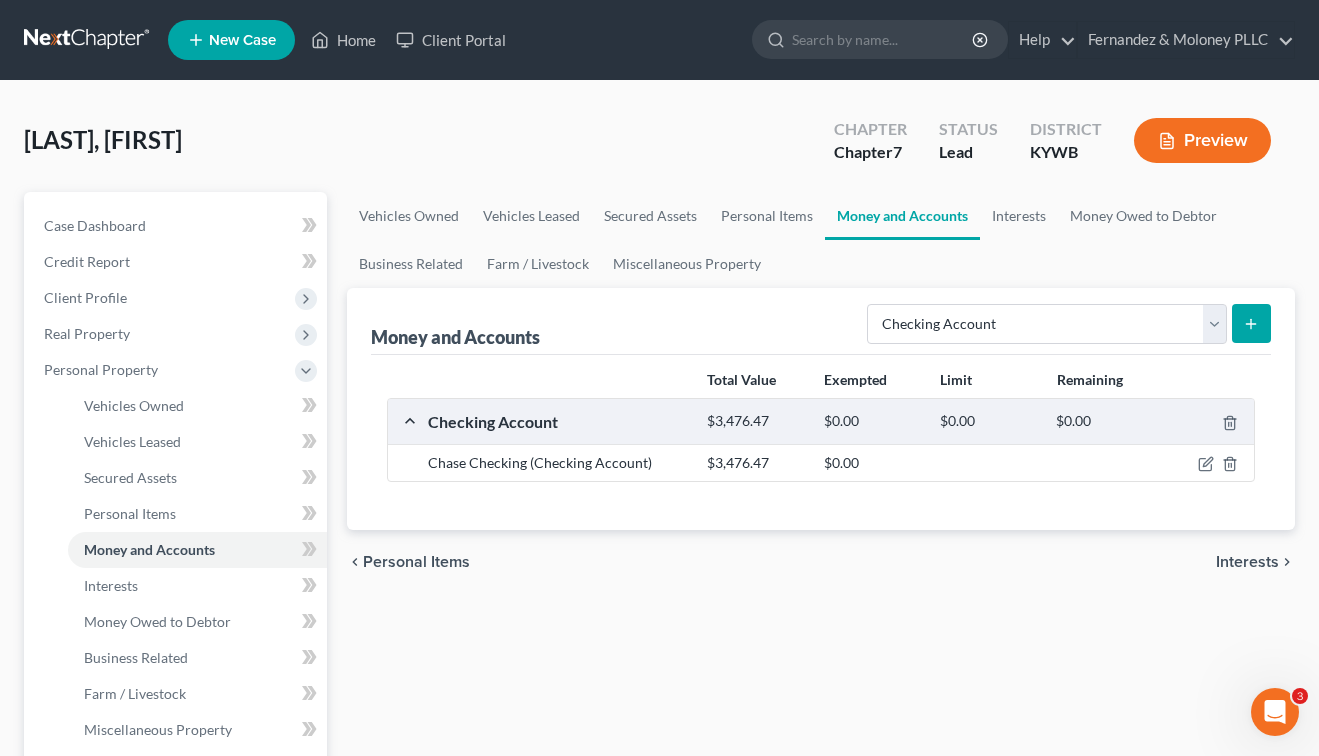 click at bounding box center (1251, 323) 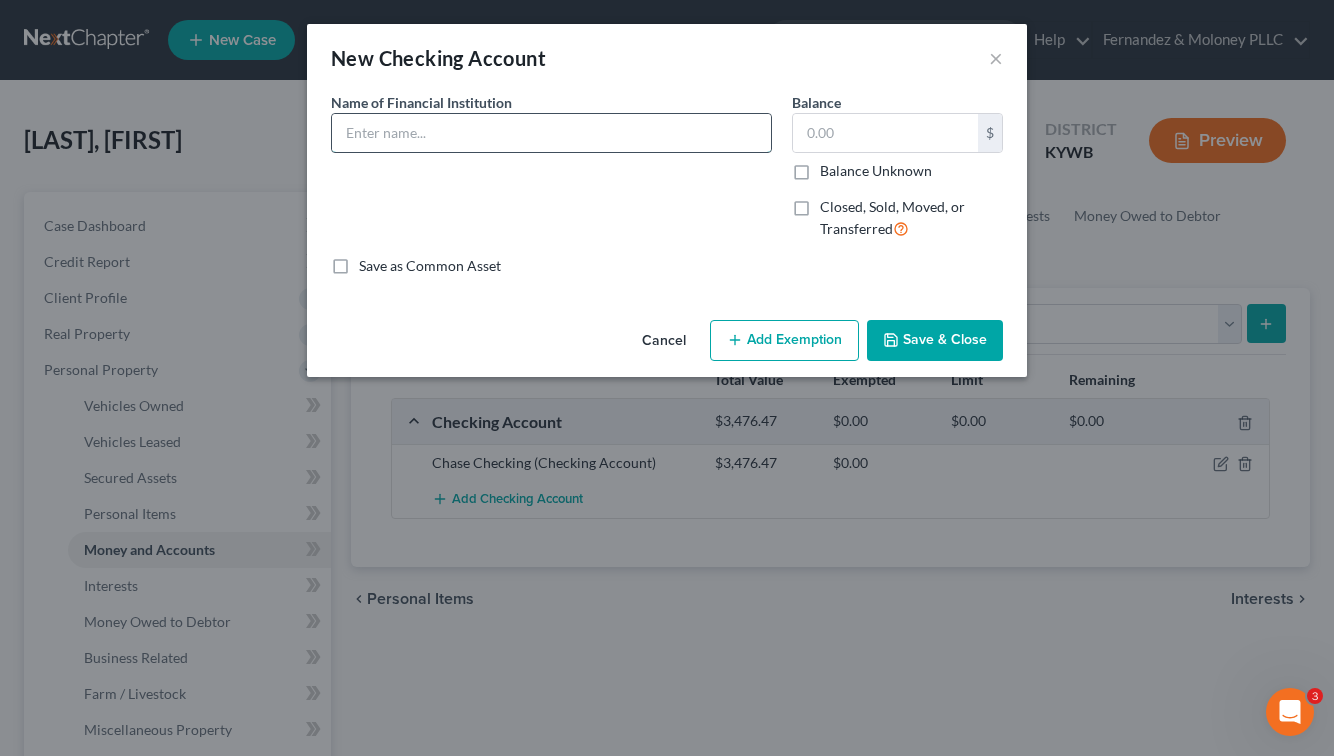 click at bounding box center [551, 133] 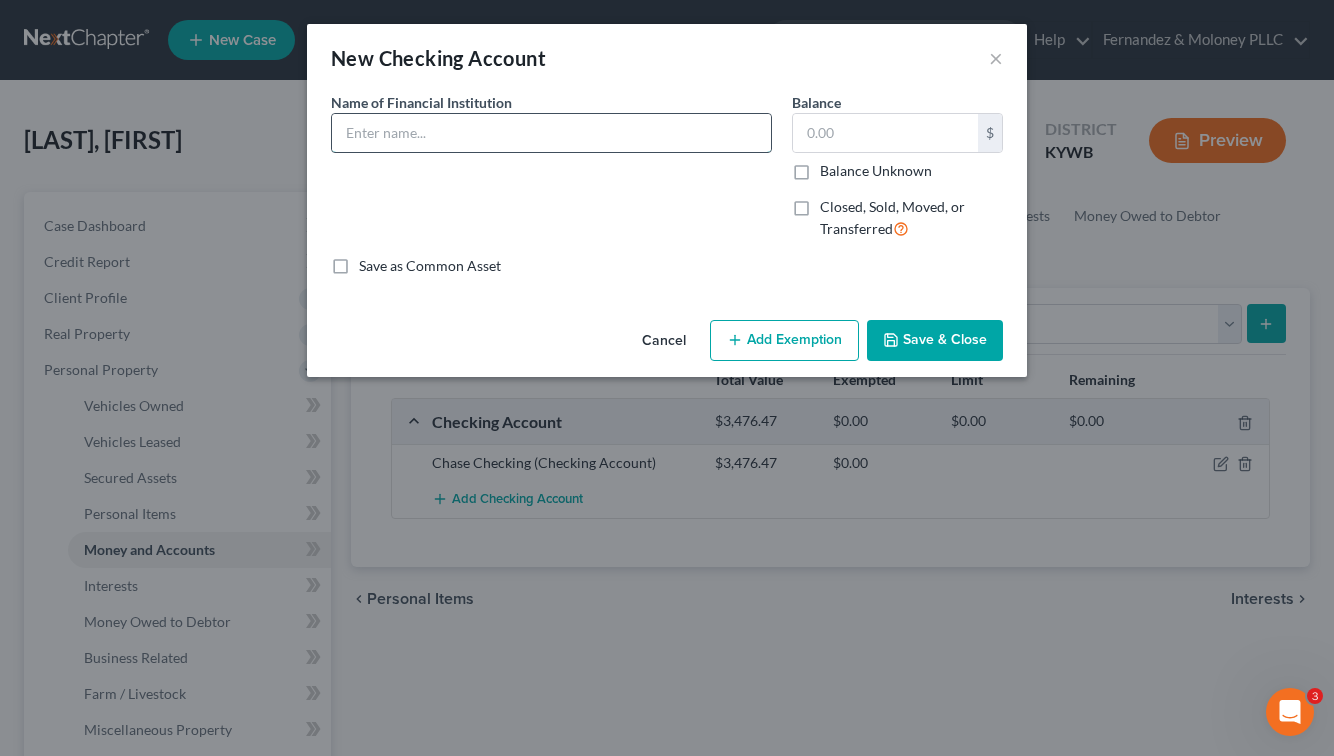 click at bounding box center (551, 133) 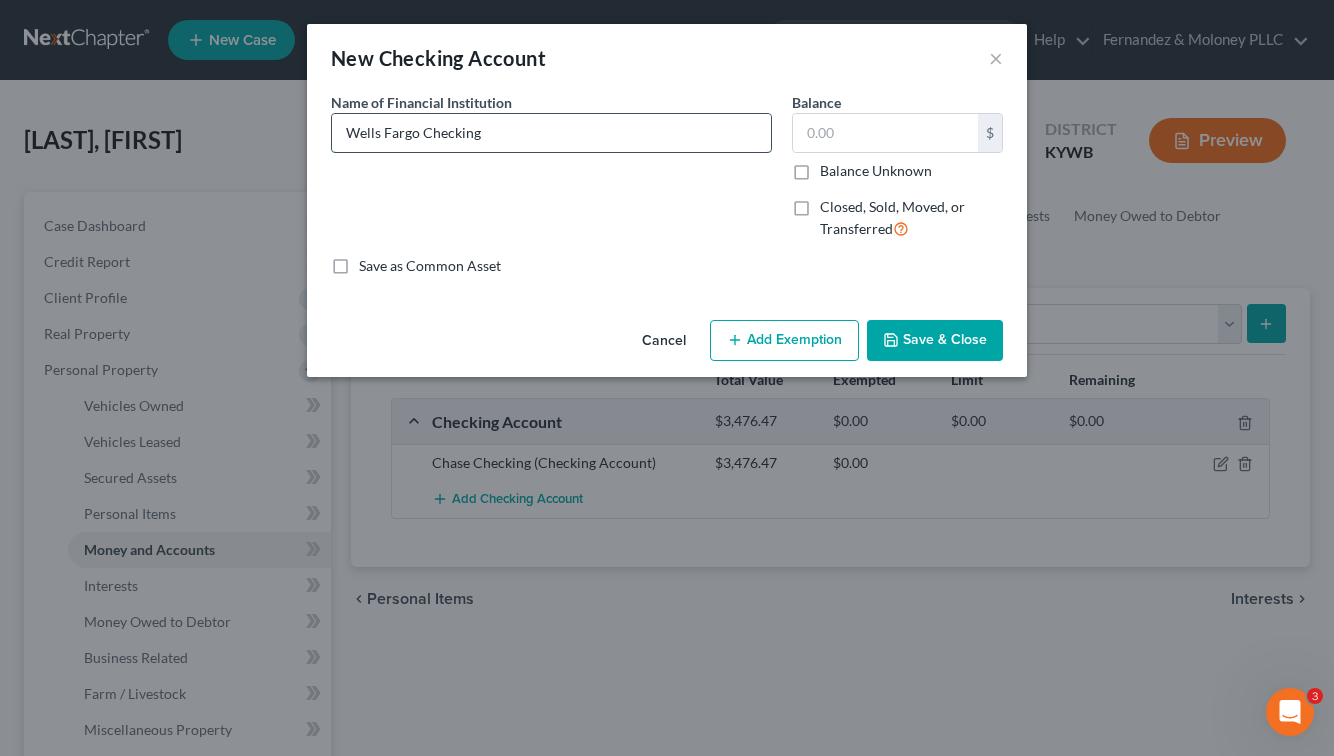 type on "Wells Fargo Checking" 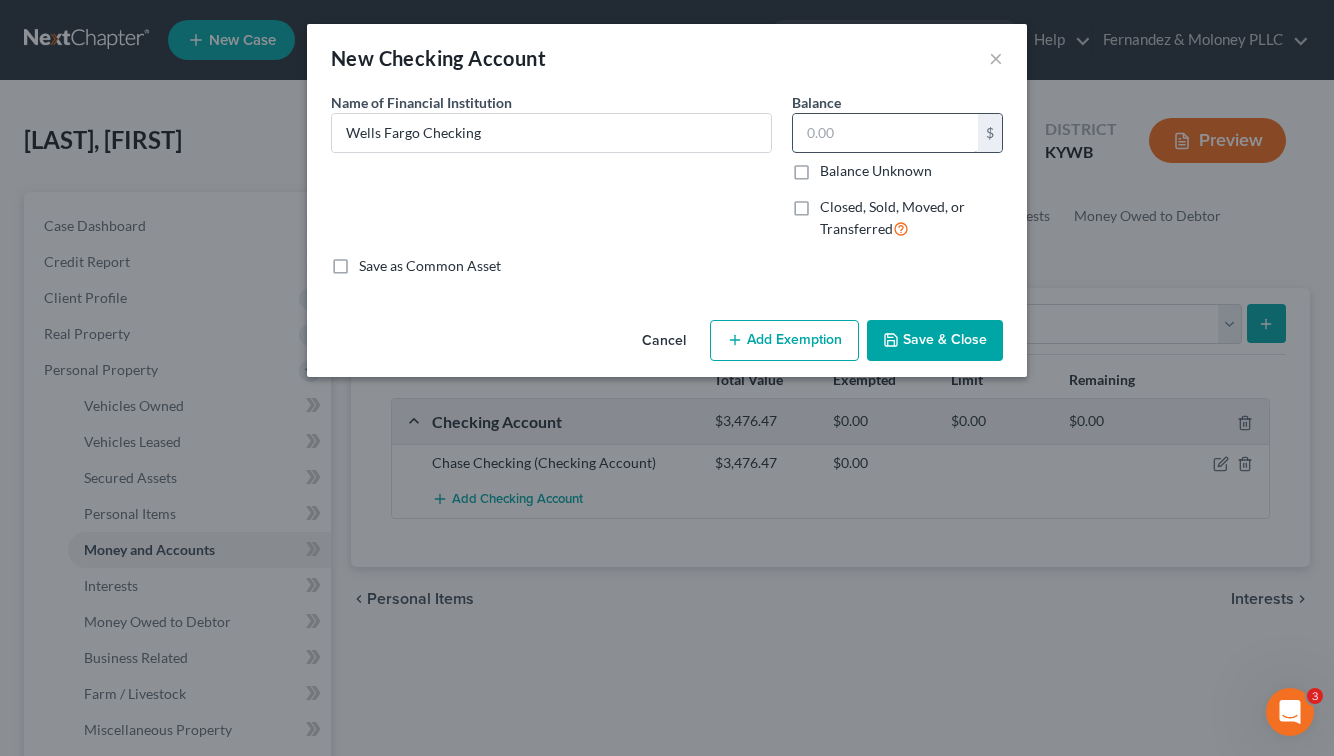 click at bounding box center [885, 133] 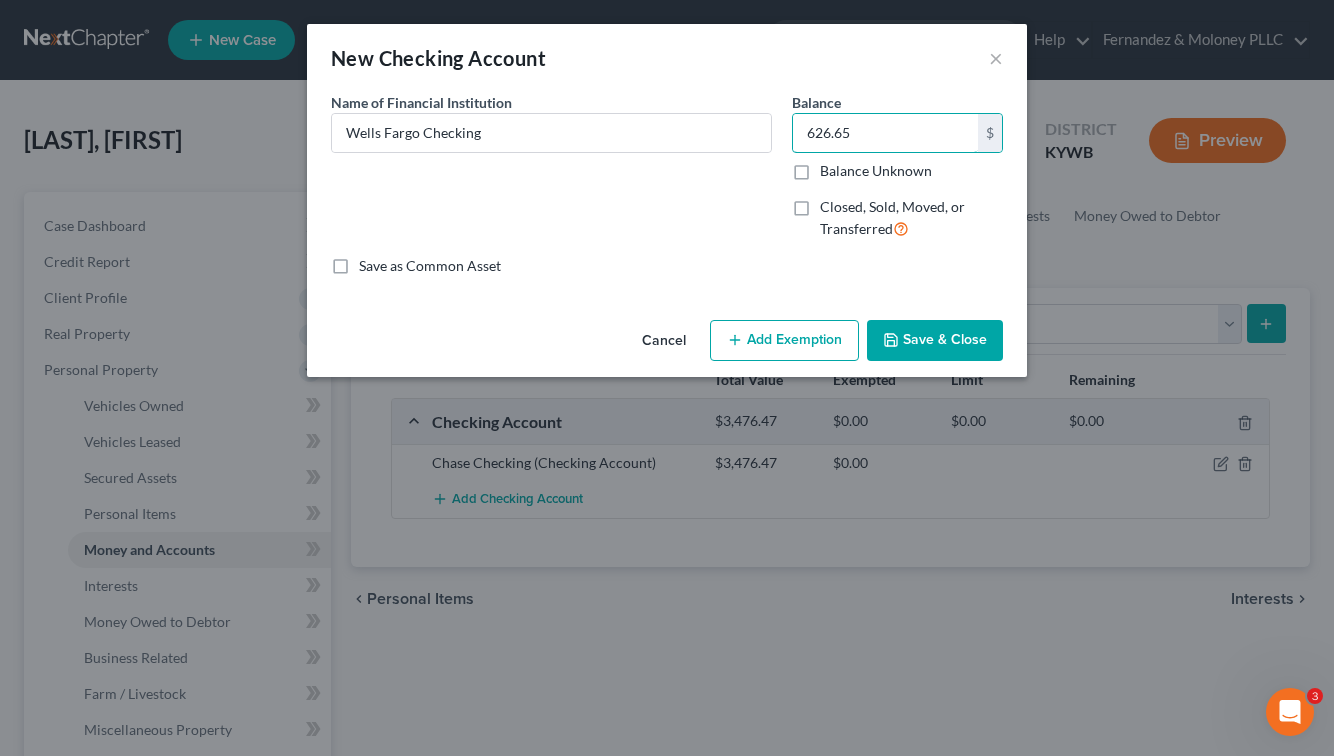 type on "626.65" 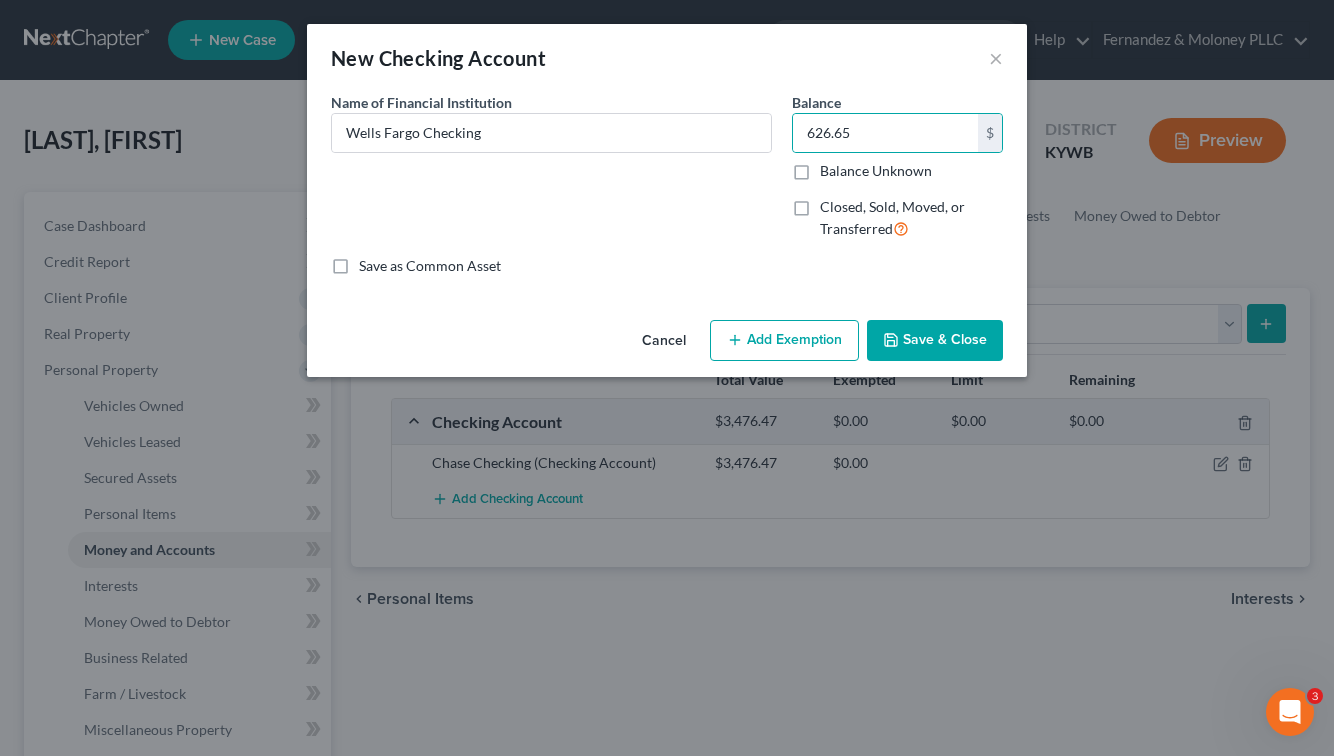 click on "Save & Close" at bounding box center [935, 341] 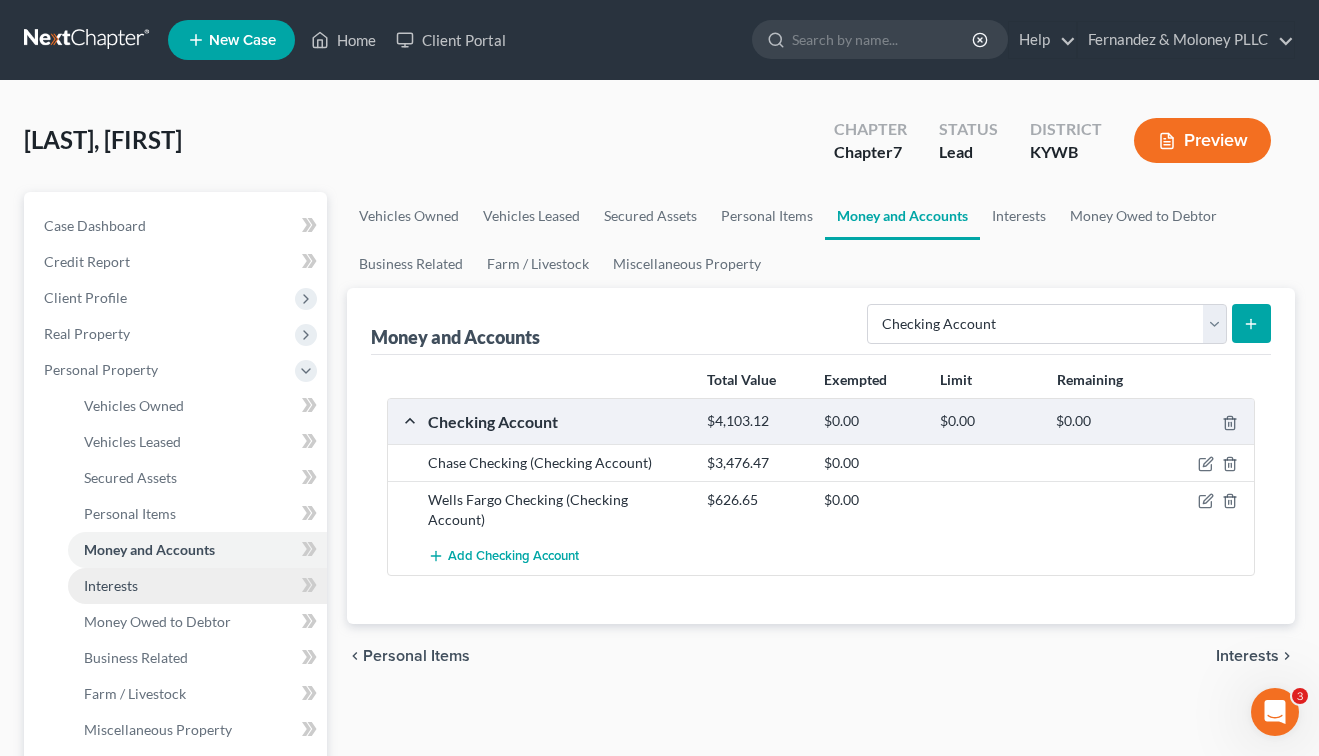 click on "Interests" at bounding box center [197, 586] 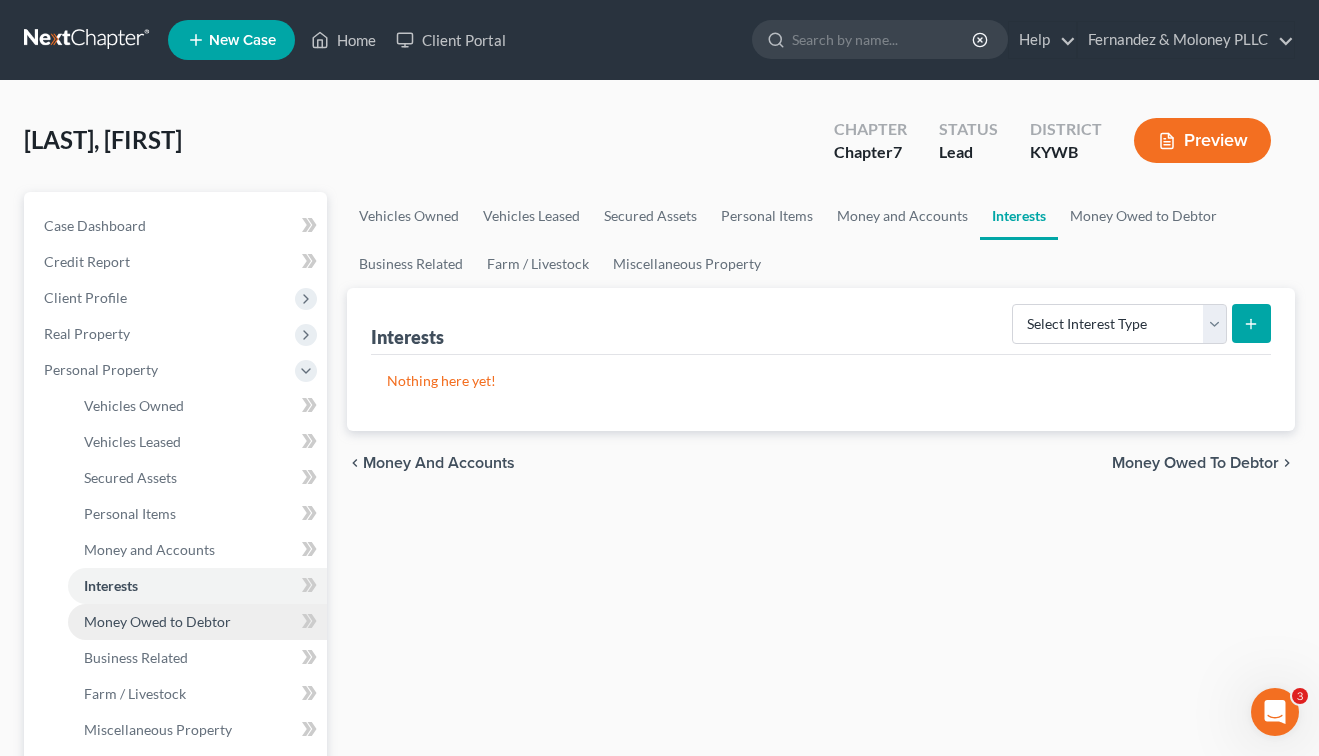 click on "Money Owed to Debtor" at bounding box center (157, 621) 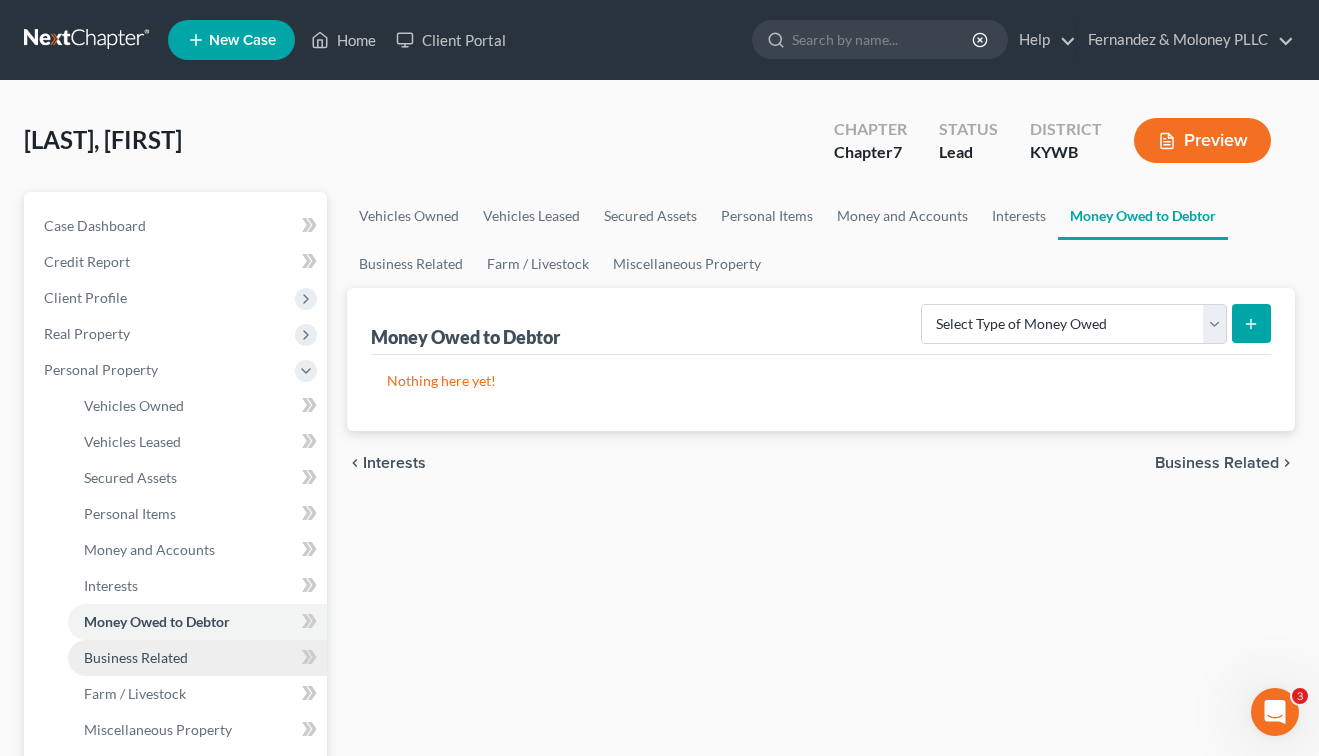 click on "Business Related" at bounding box center (136, 657) 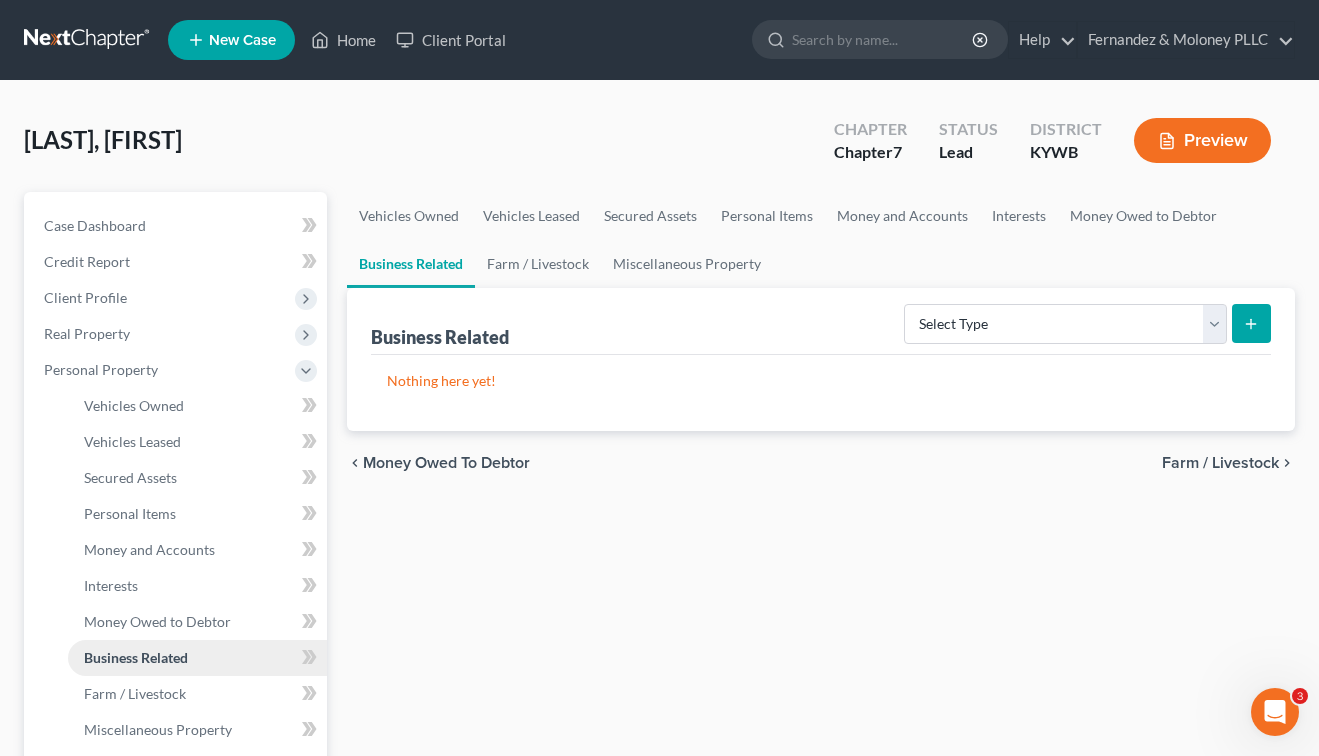click on "Business Related" at bounding box center (197, 658) 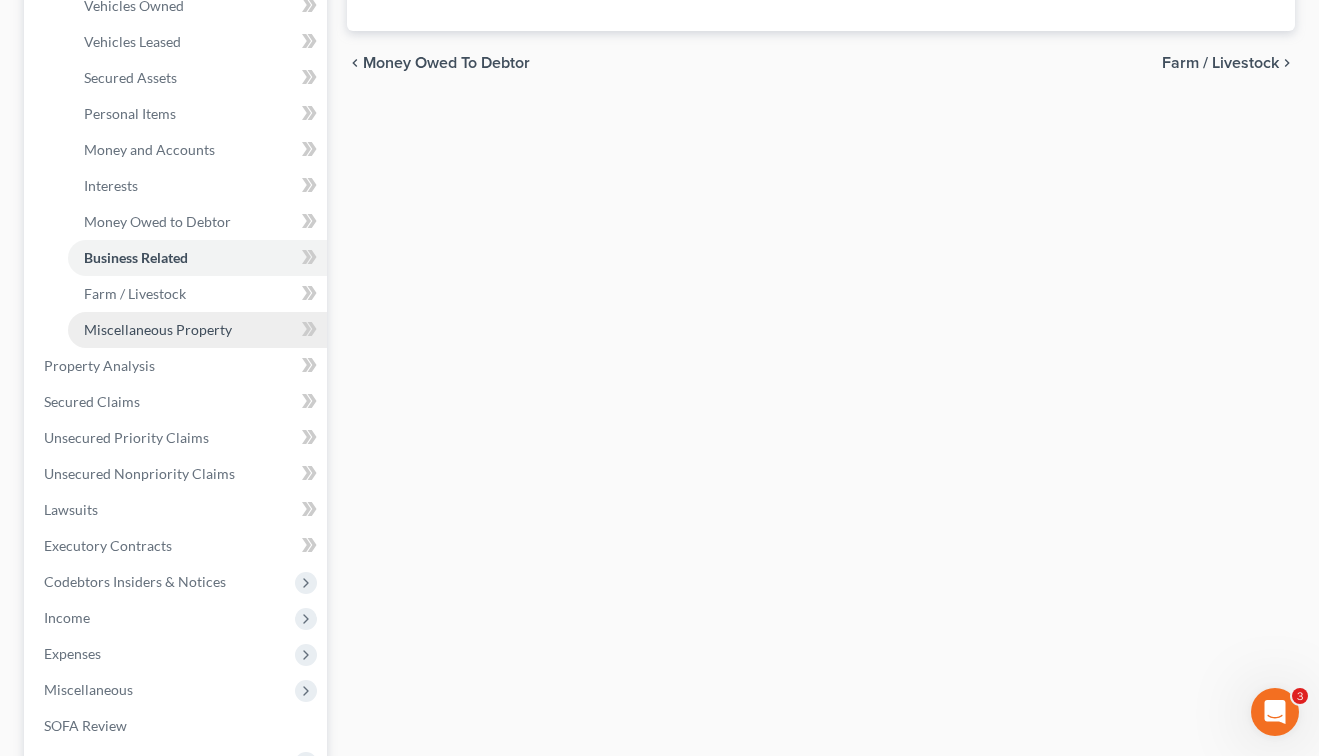 click on "Miscellaneous Property" at bounding box center (158, 329) 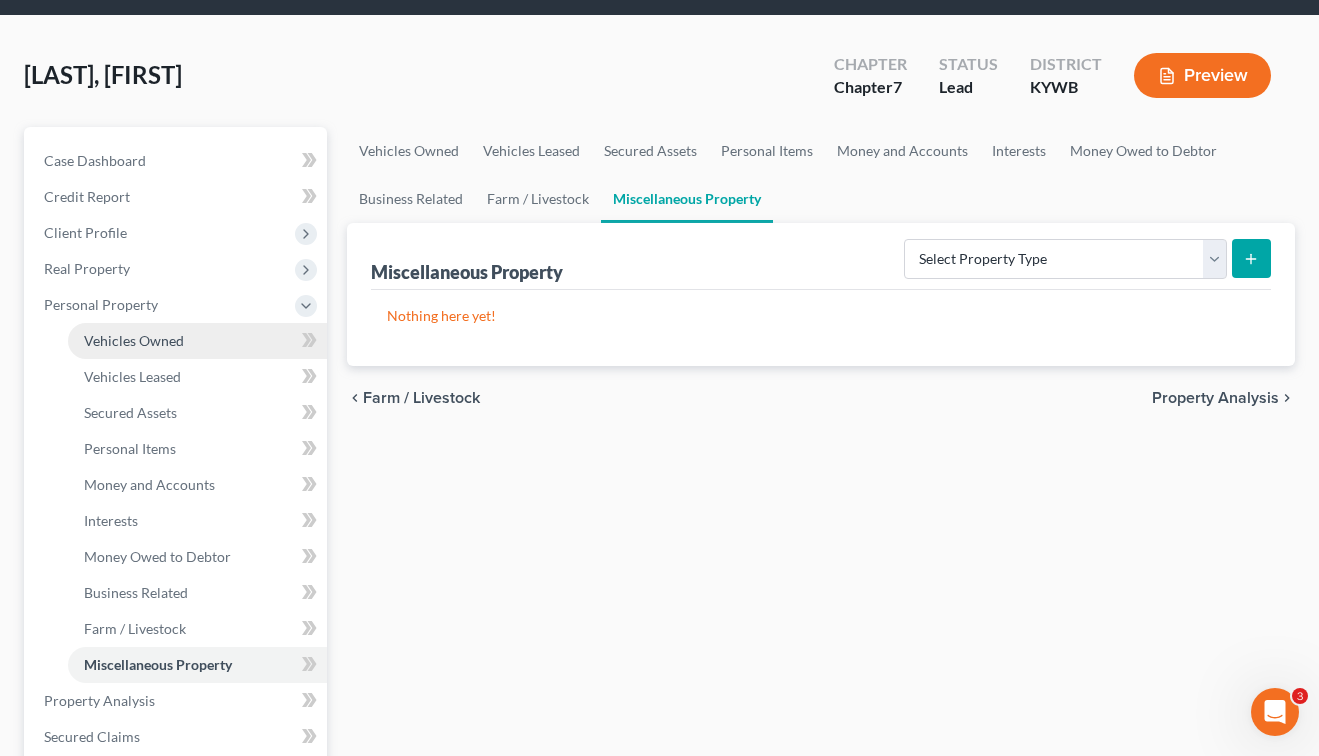 scroll, scrollTop: 100, scrollLeft: 0, axis: vertical 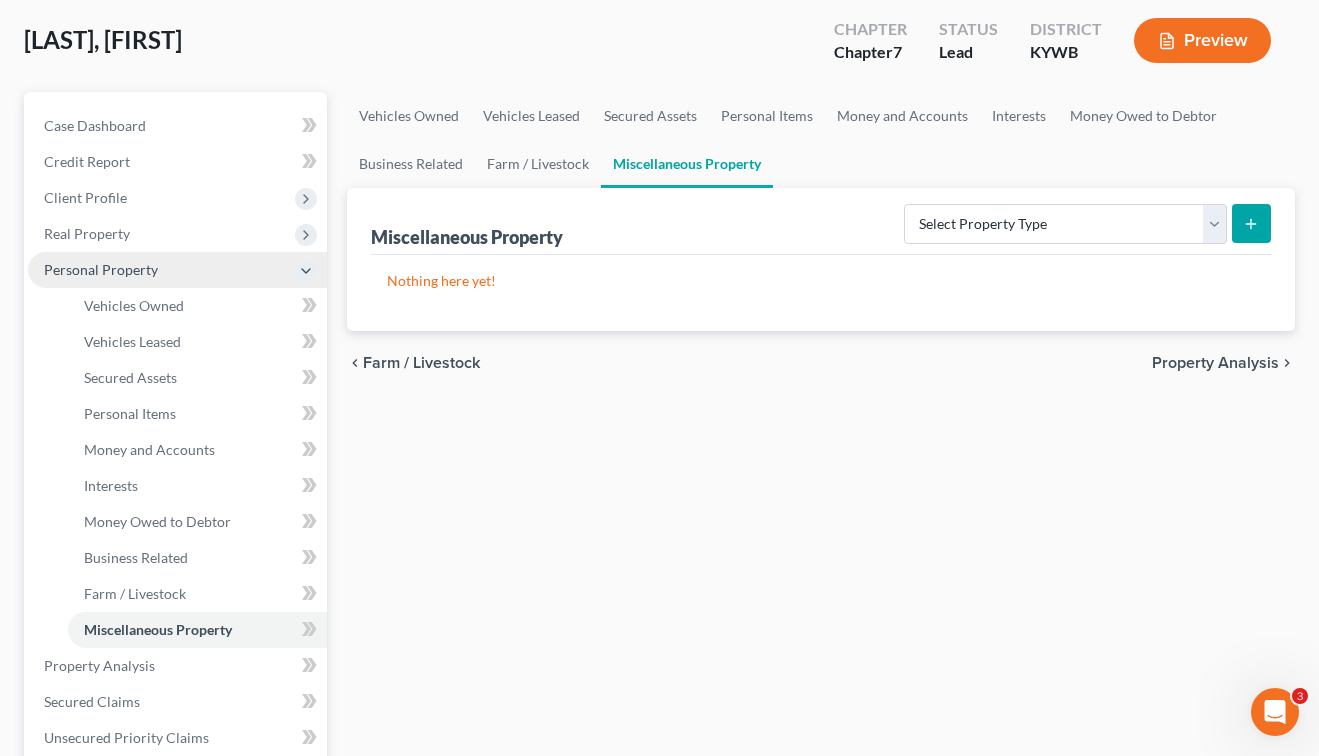 click on "Personal Property" at bounding box center (101, 269) 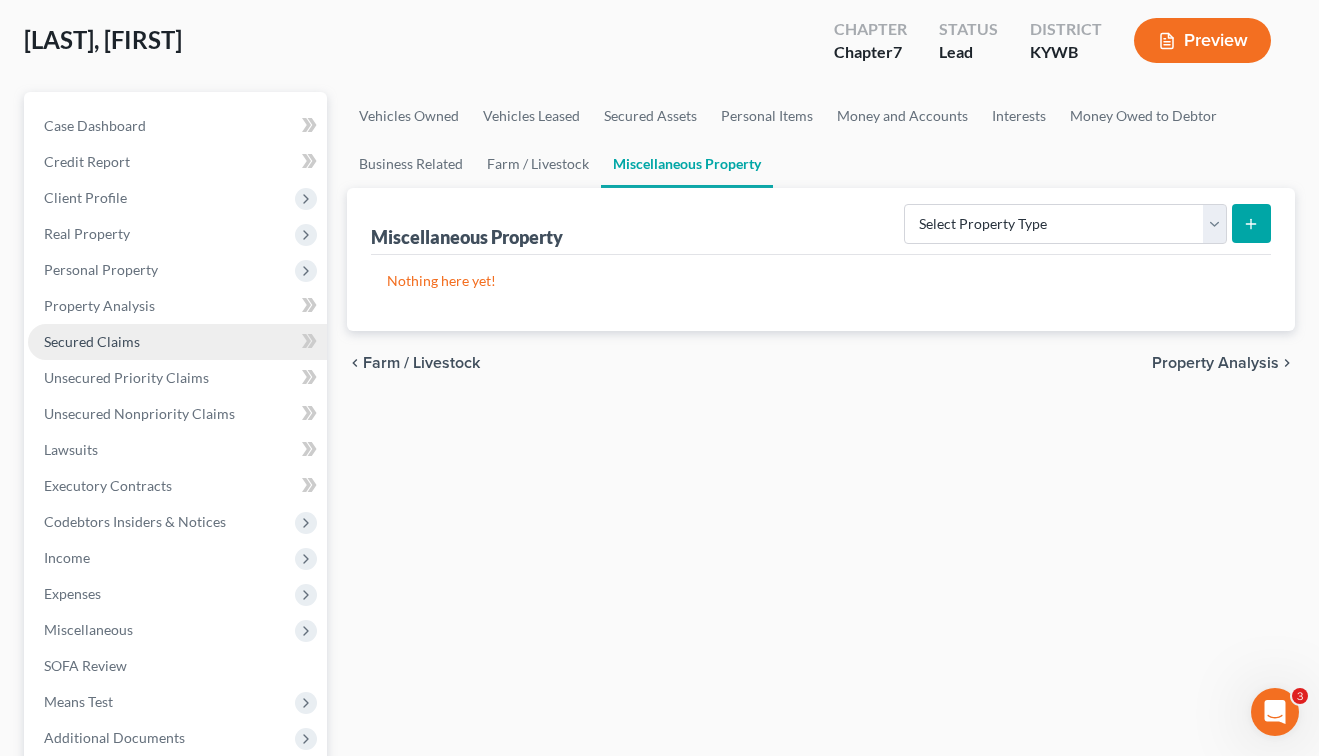 click on "Secured Claims" at bounding box center (92, 341) 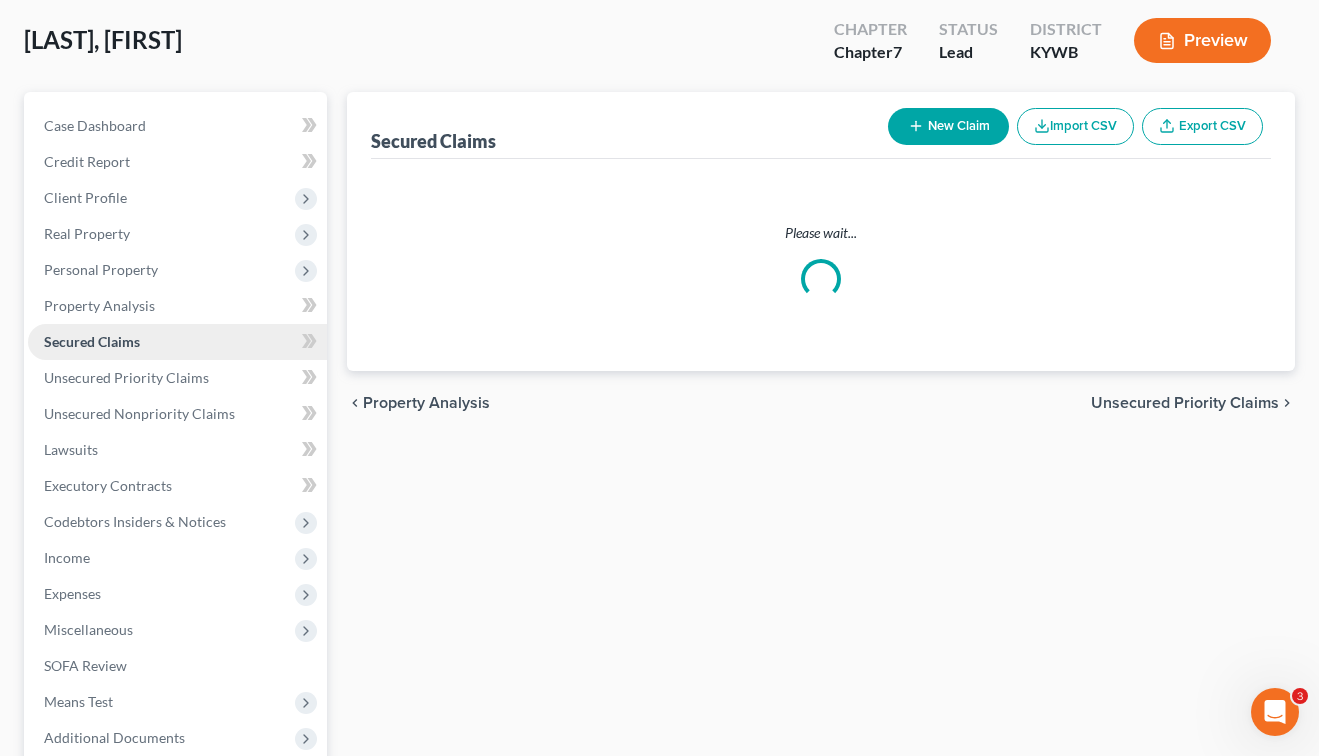scroll, scrollTop: 0, scrollLeft: 0, axis: both 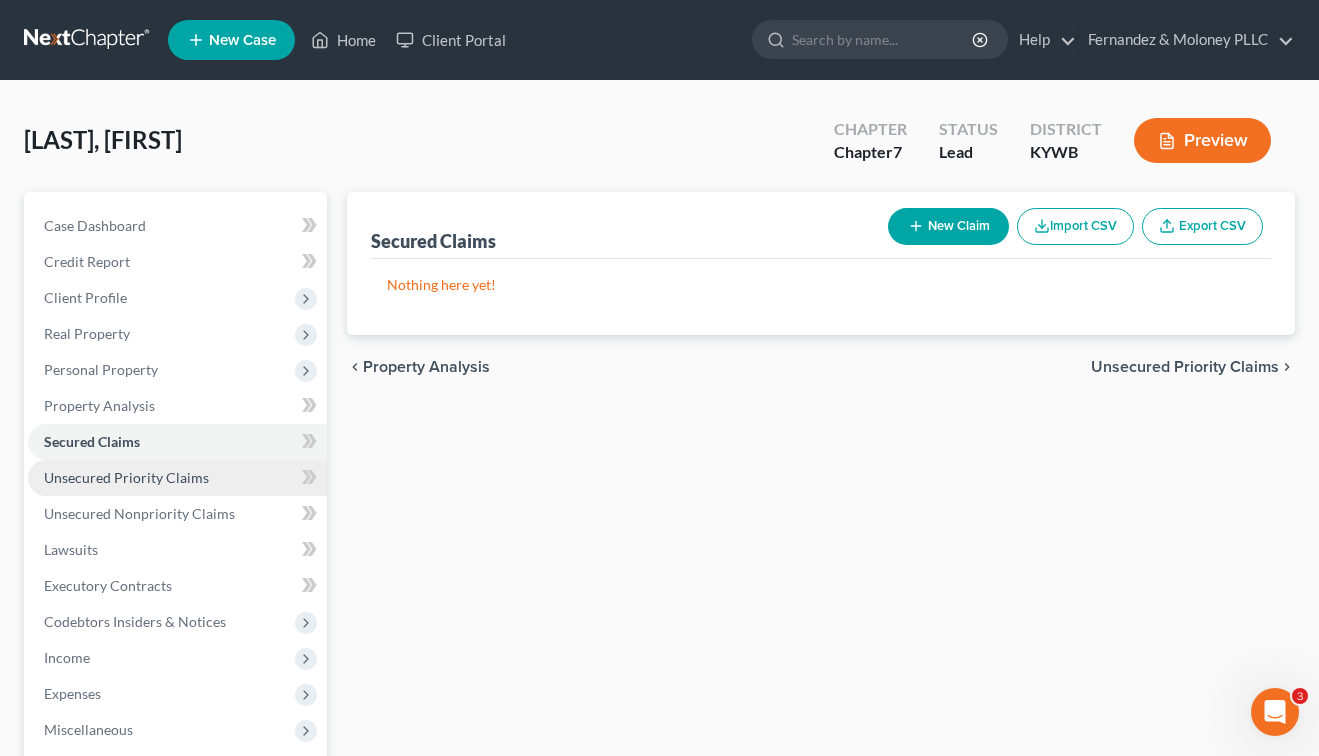 click on "Unsecured Priority Claims" at bounding box center [177, 478] 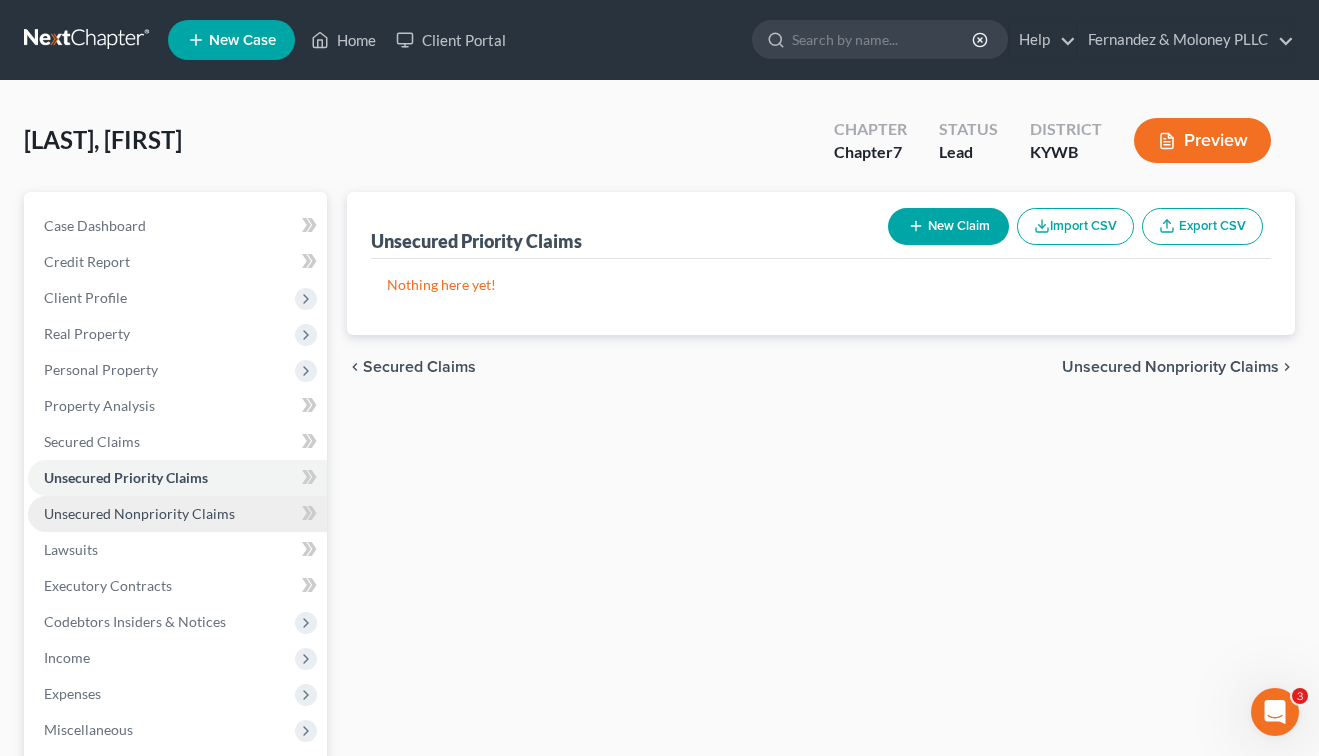 click on "Unsecured Nonpriority Claims" at bounding box center [139, 513] 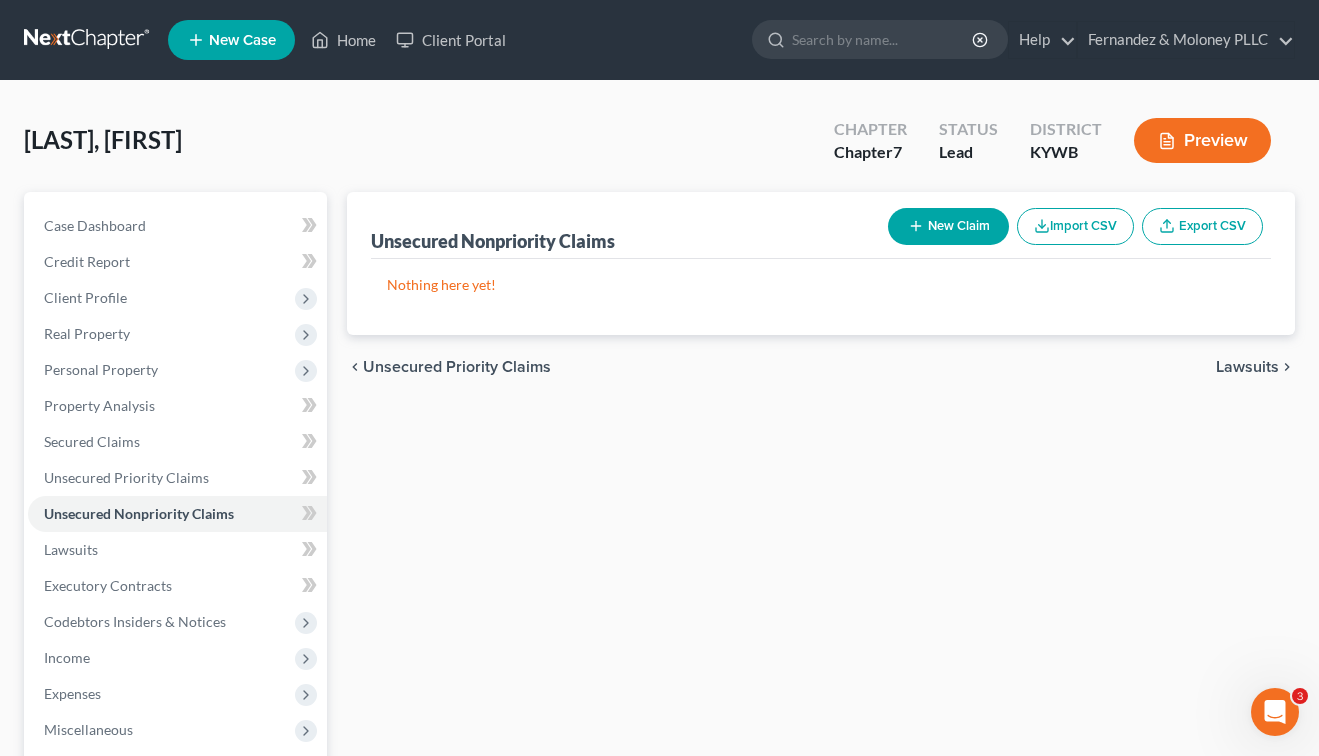 click on "New Claim" at bounding box center [948, 226] 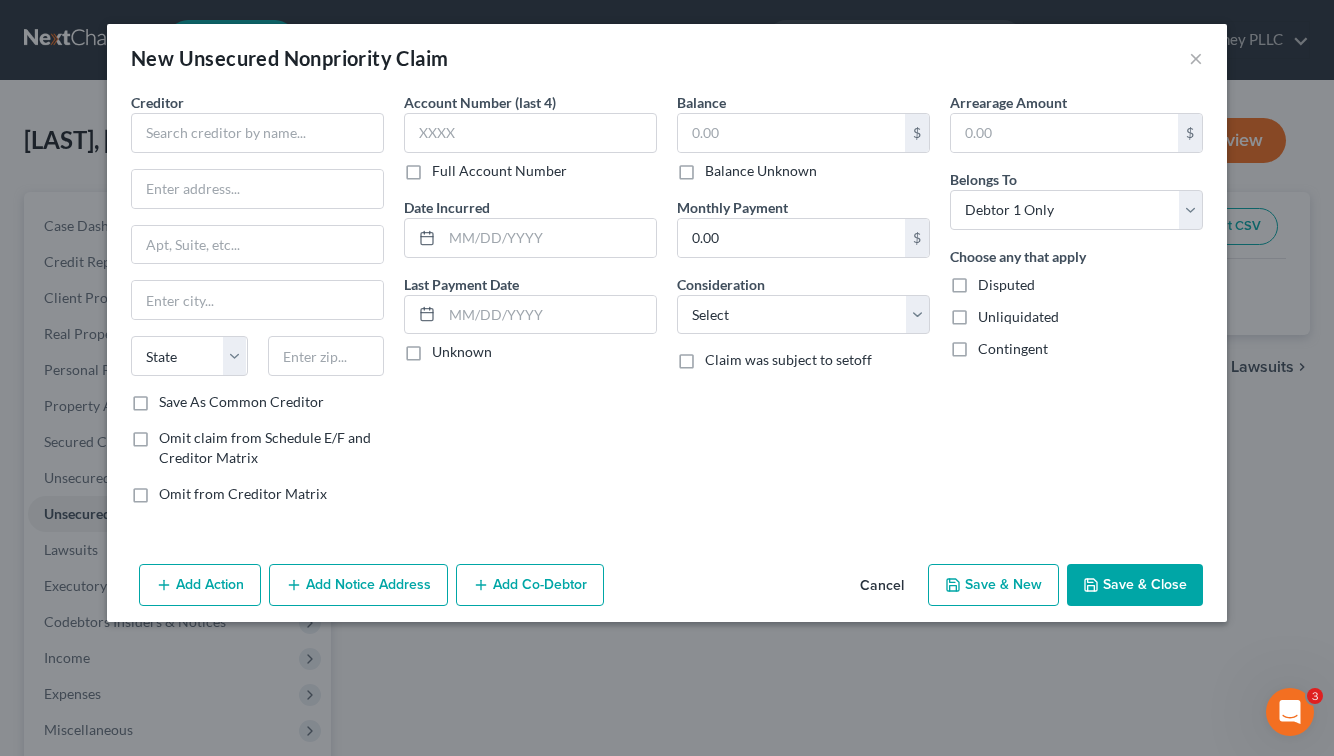 click on "New Unsecured Nonpriority Claim  ×" at bounding box center (667, 58) 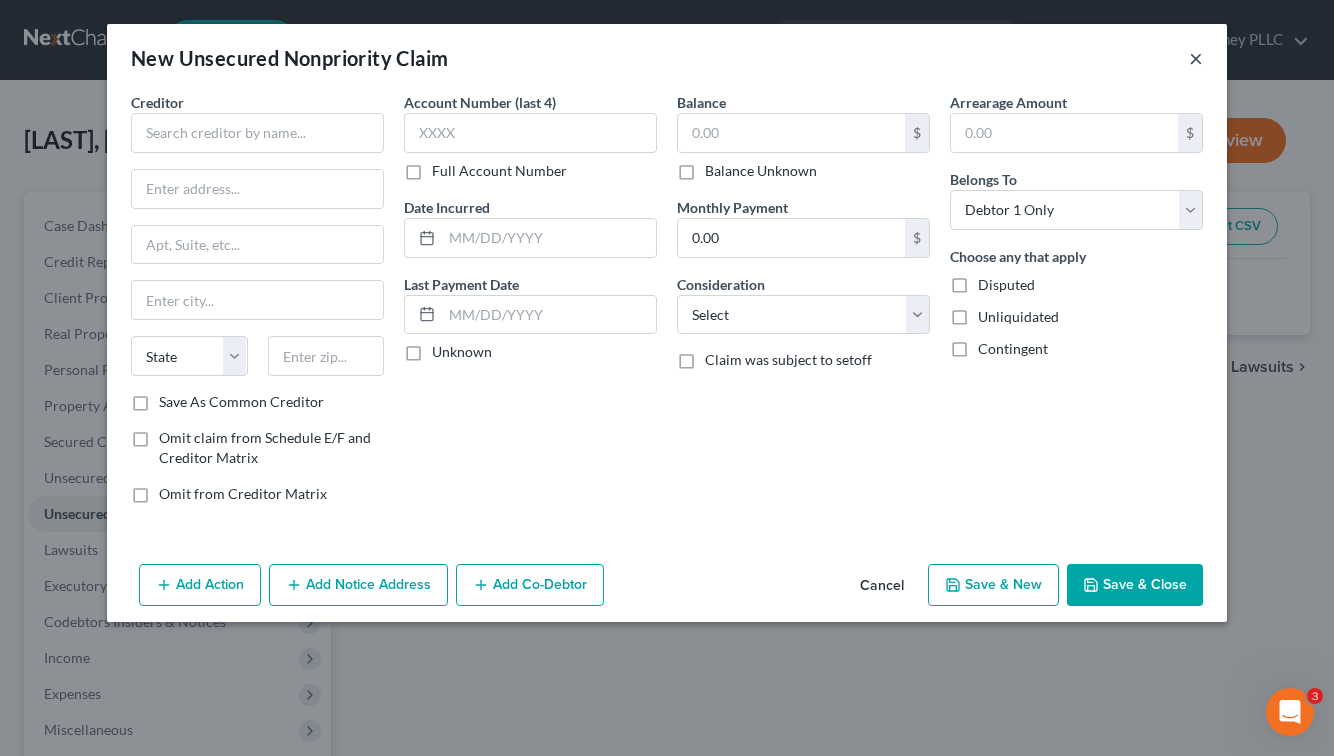 click on "×" at bounding box center [1196, 58] 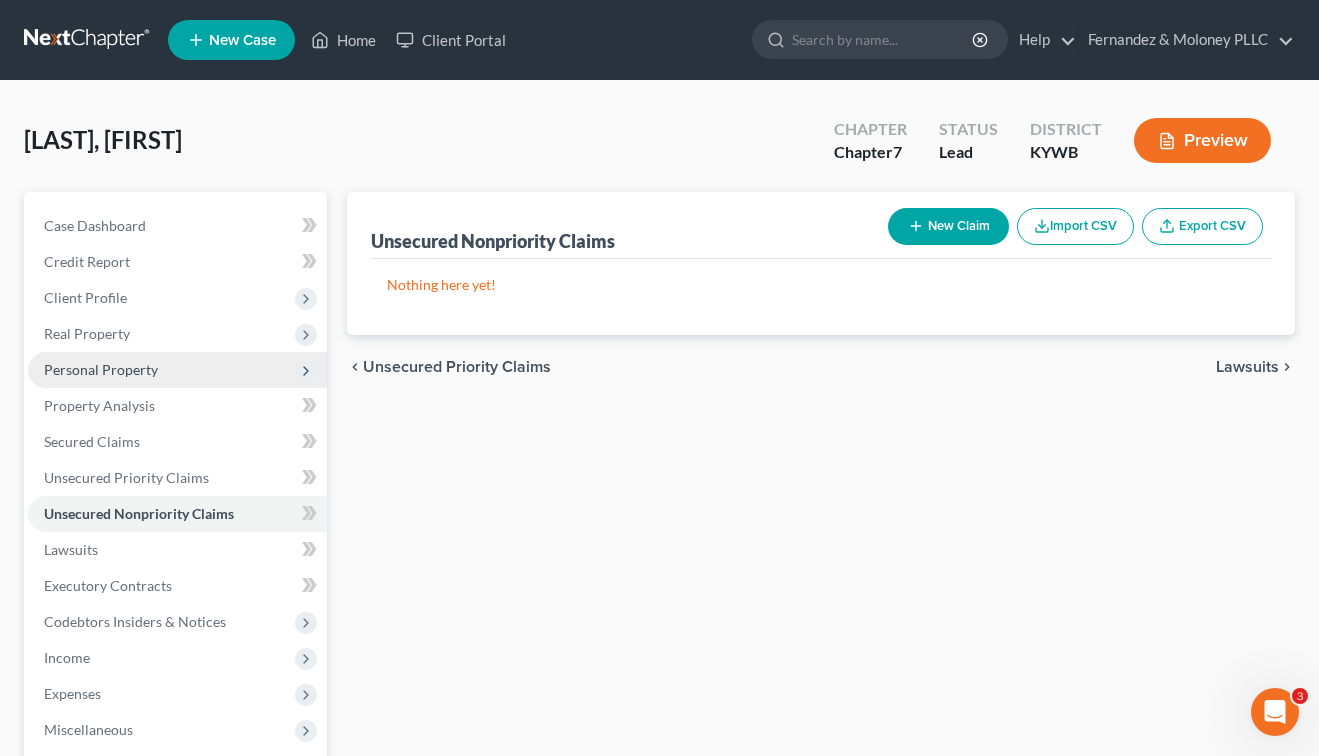 click on "Personal Property" at bounding box center (101, 369) 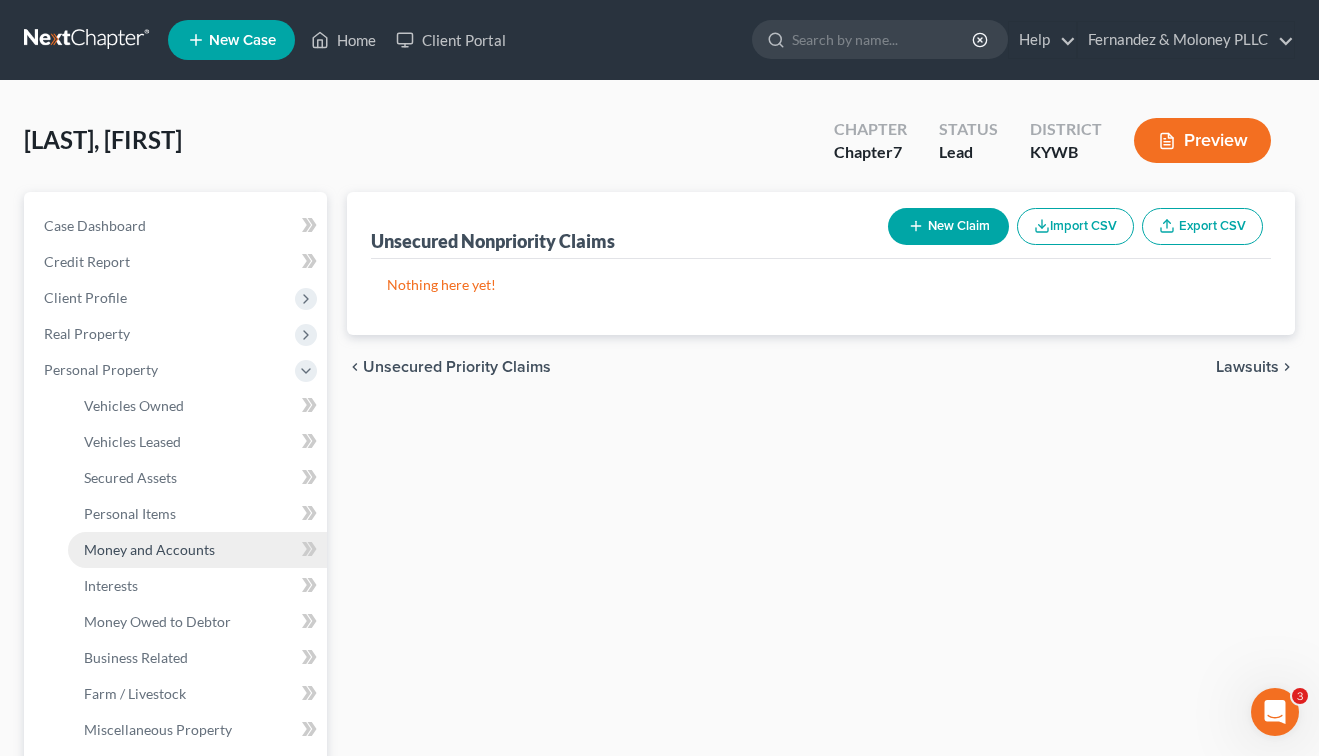 click on "Money and Accounts" at bounding box center [149, 549] 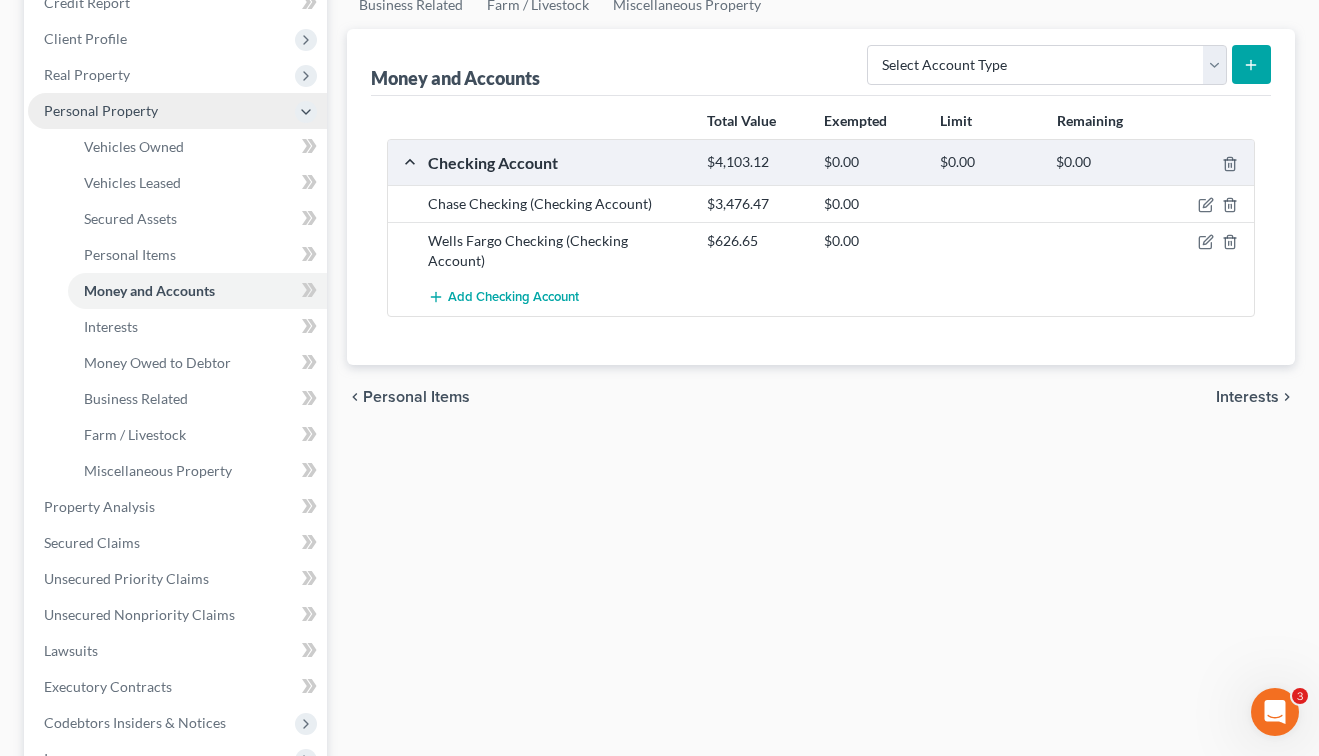 scroll, scrollTop: 300, scrollLeft: 0, axis: vertical 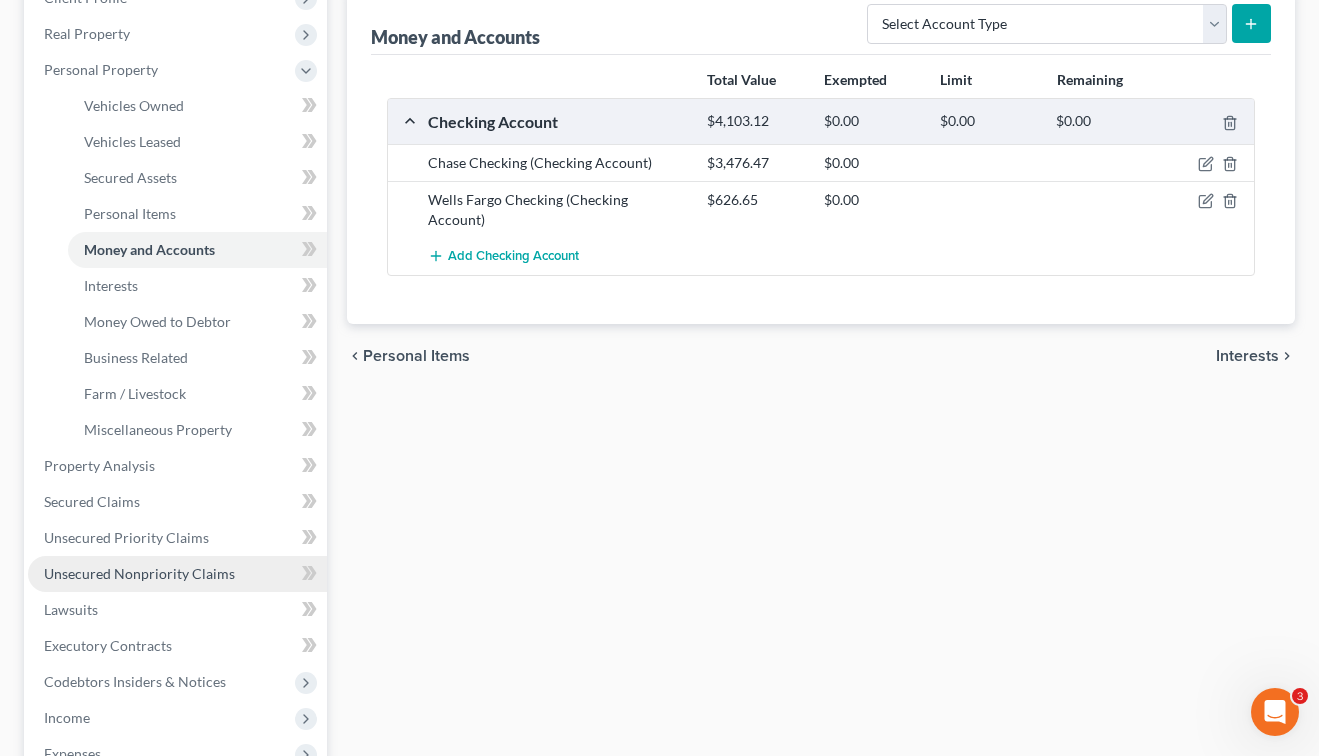 click on "Unsecured Nonpriority Claims" at bounding box center (139, 573) 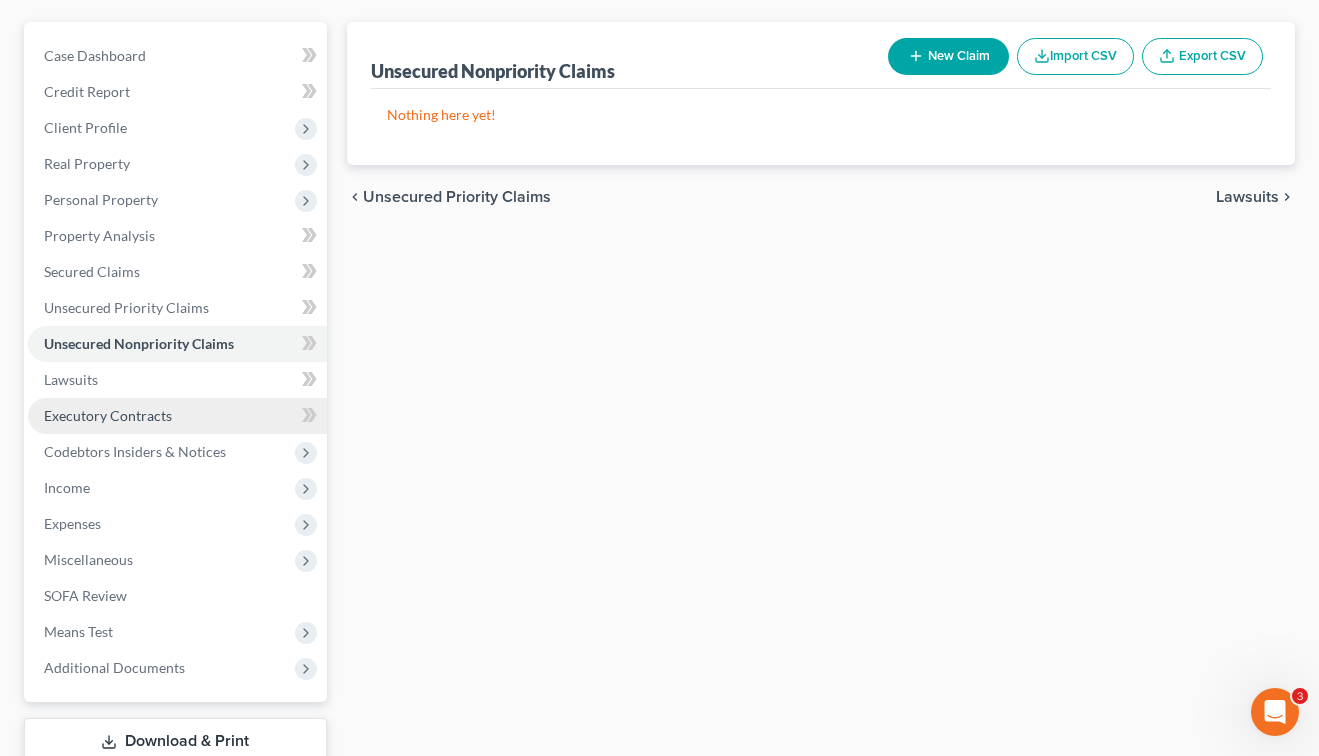 scroll, scrollTop: 0, scrollLeft: 0, axis: both 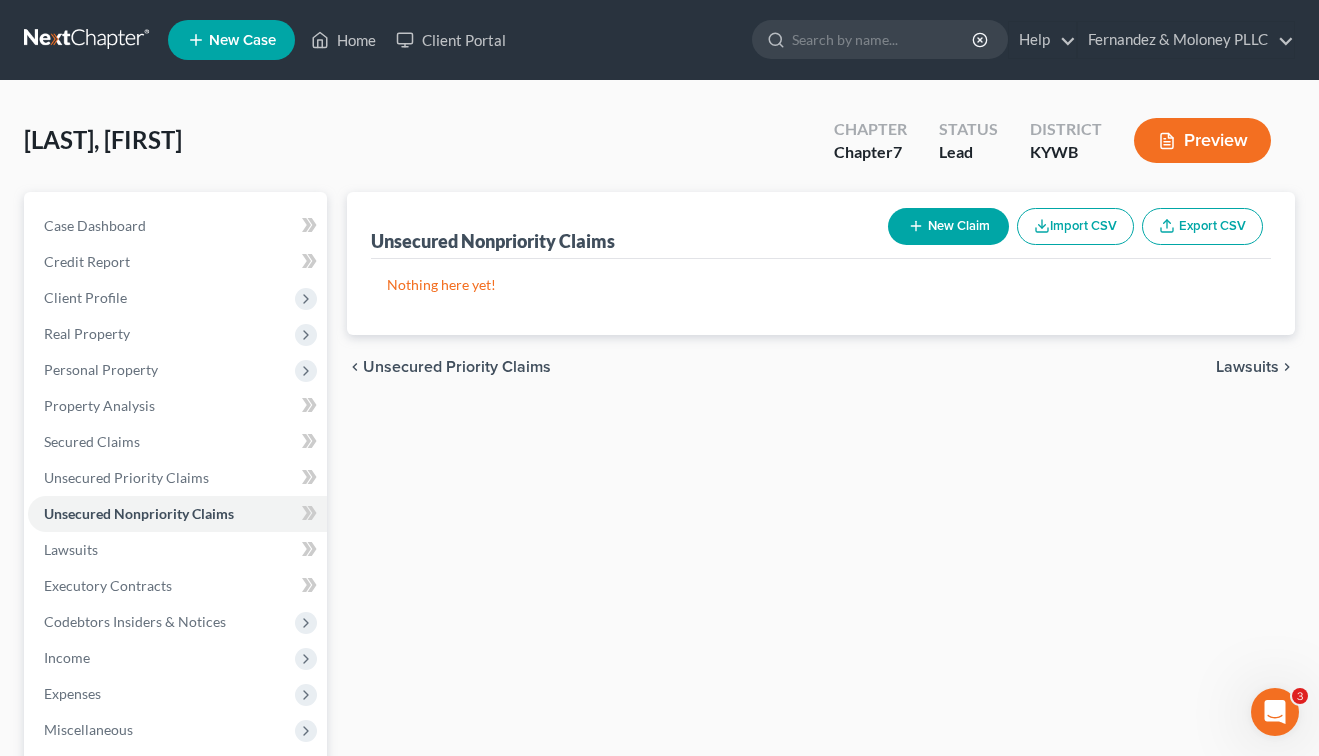 click 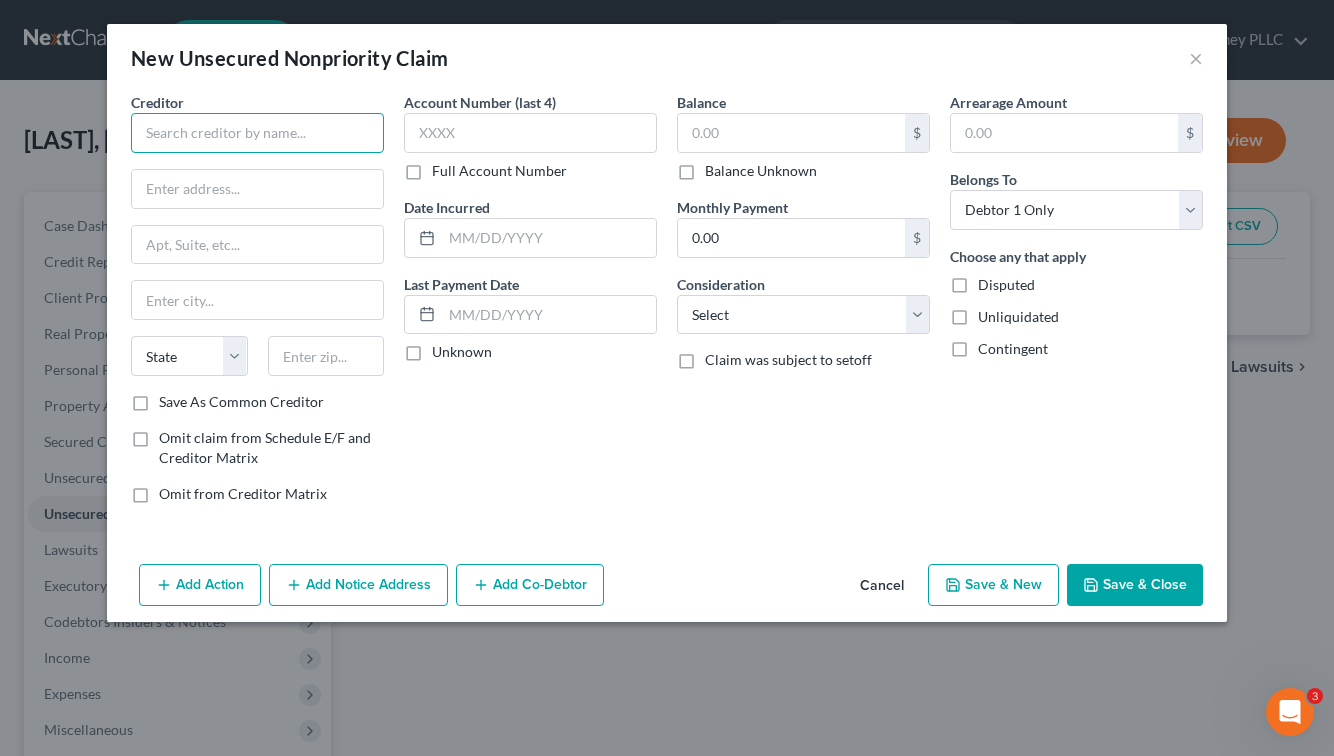 click at bounding box center (257, 133) 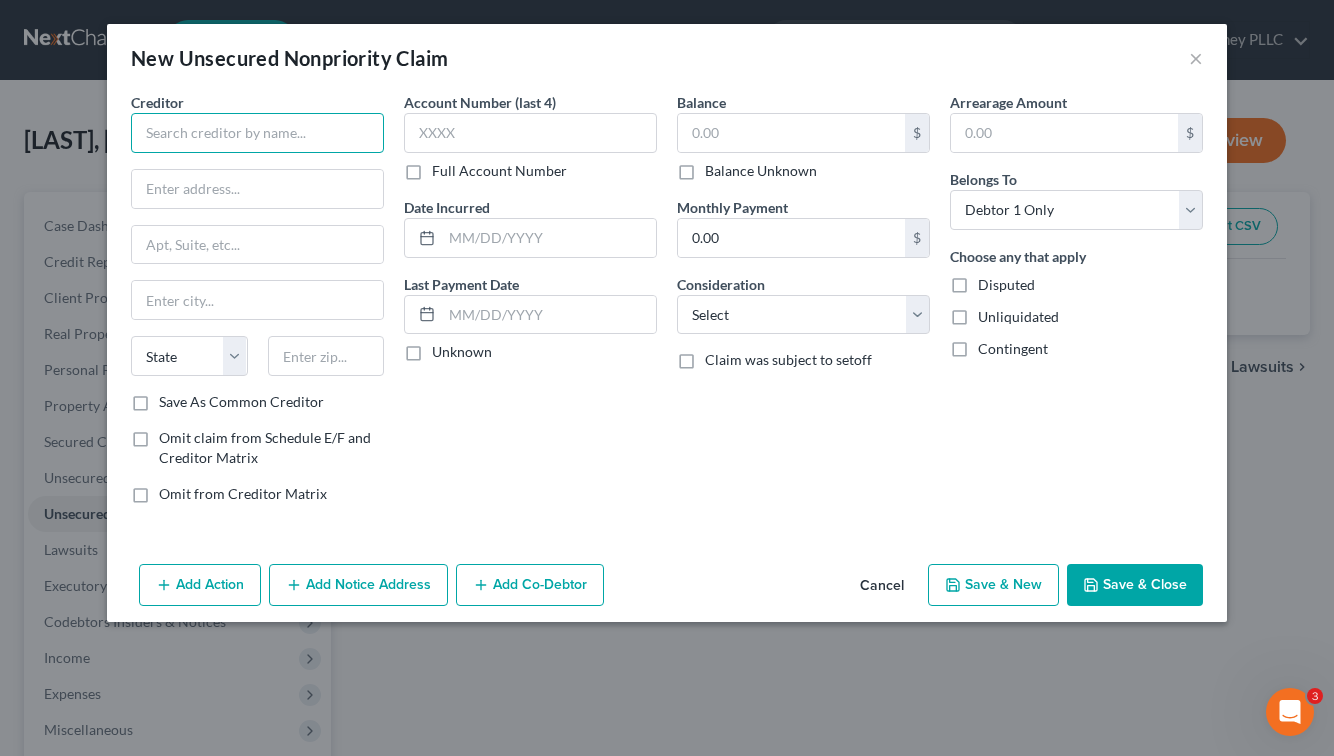 click at bounding box center (257, 133) 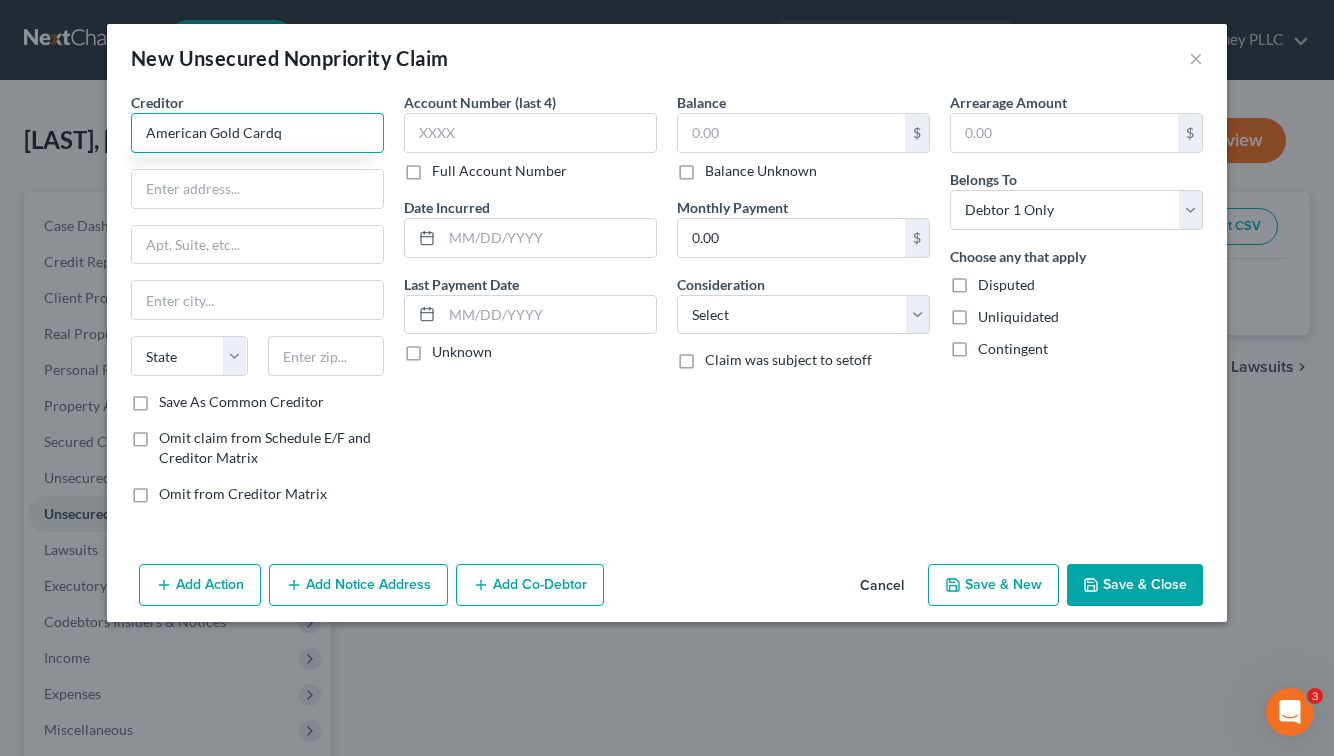 type on "American Gold Cardq" 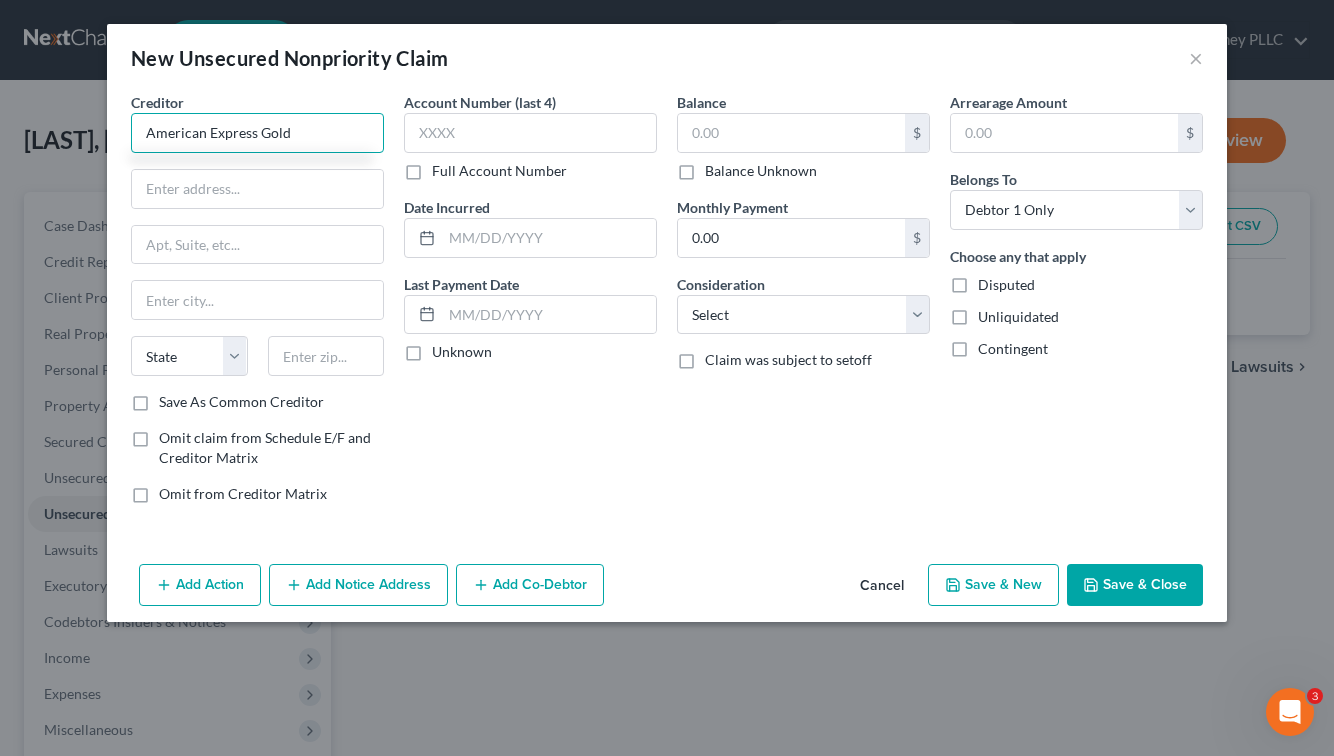type on "American Express Gold" 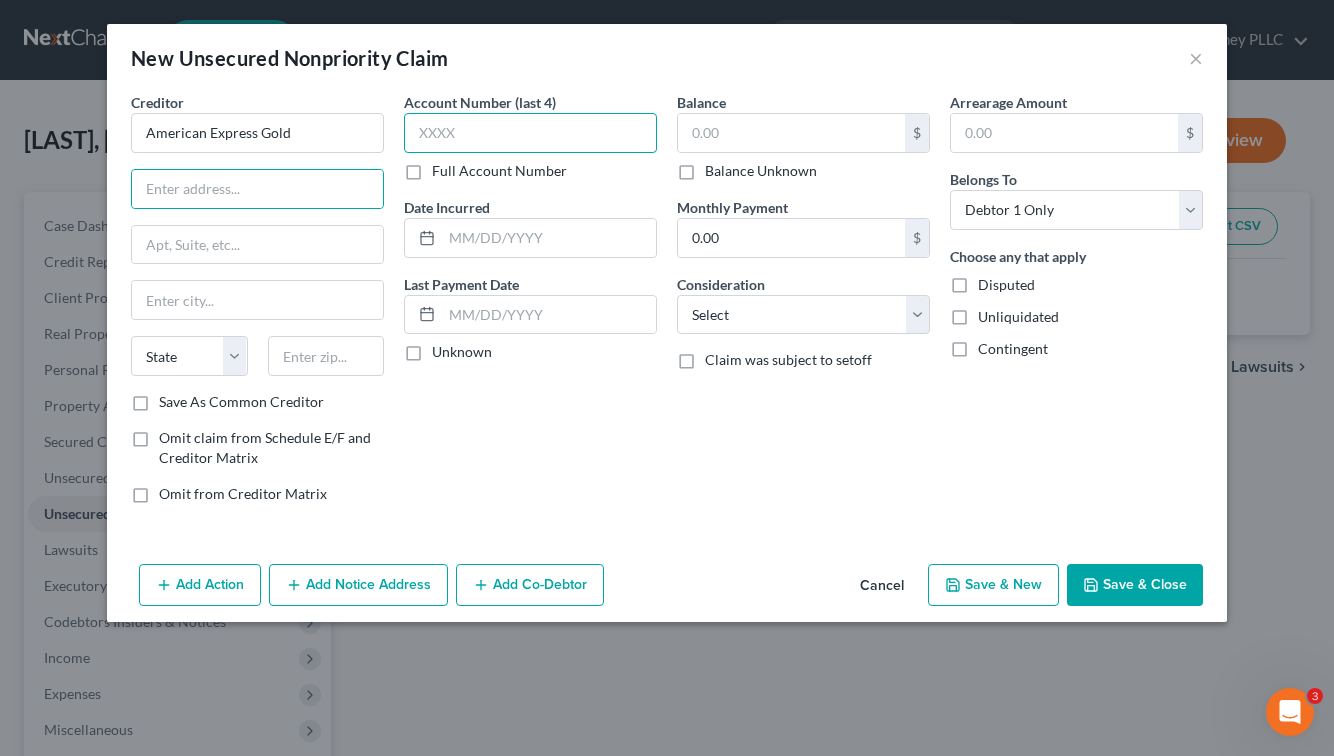 click at bounding box center (530, 133) 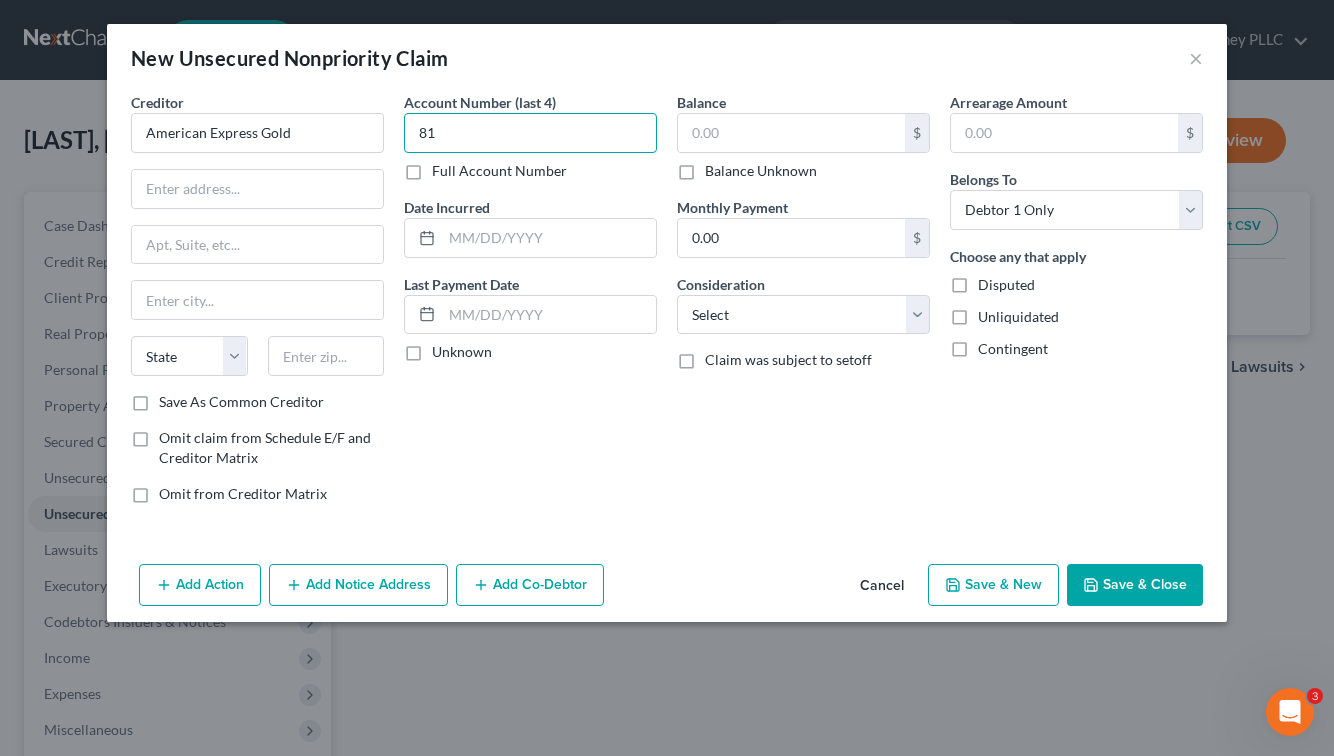 type on "8" 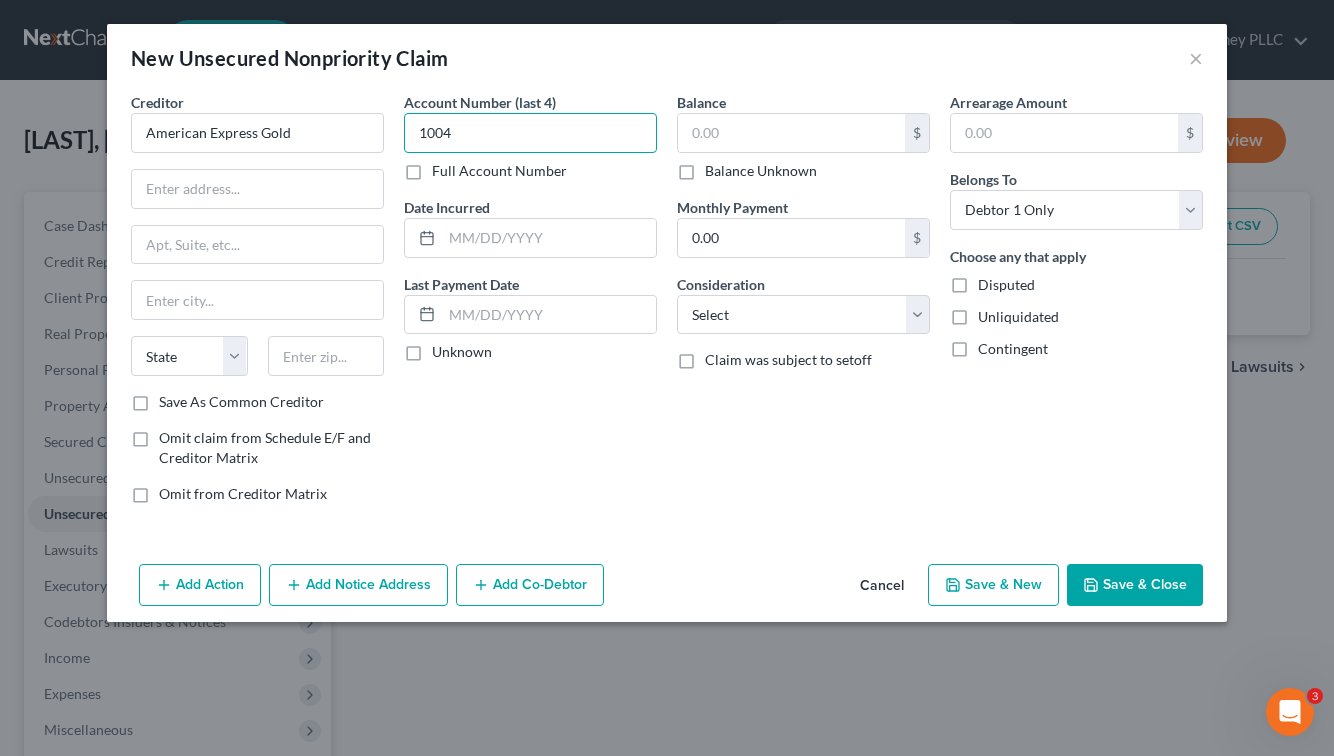 type on "1004" 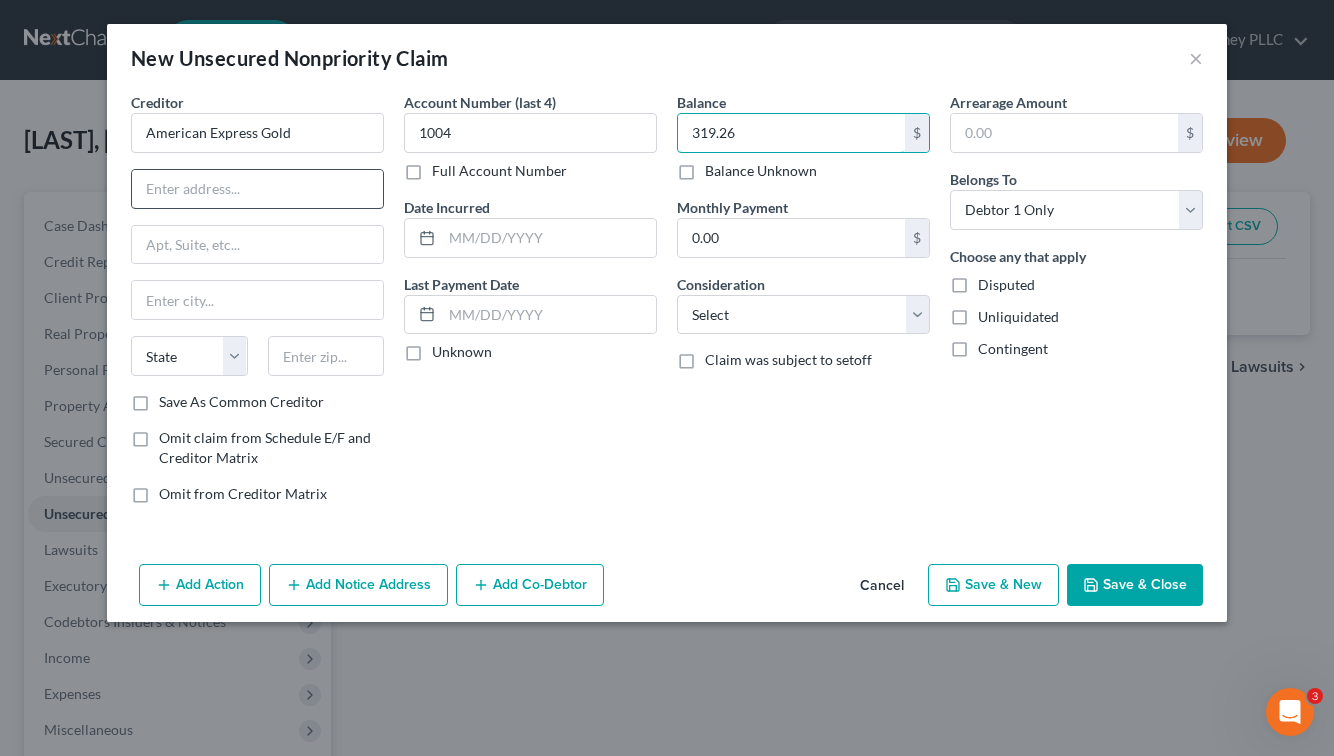 type on "319.26" 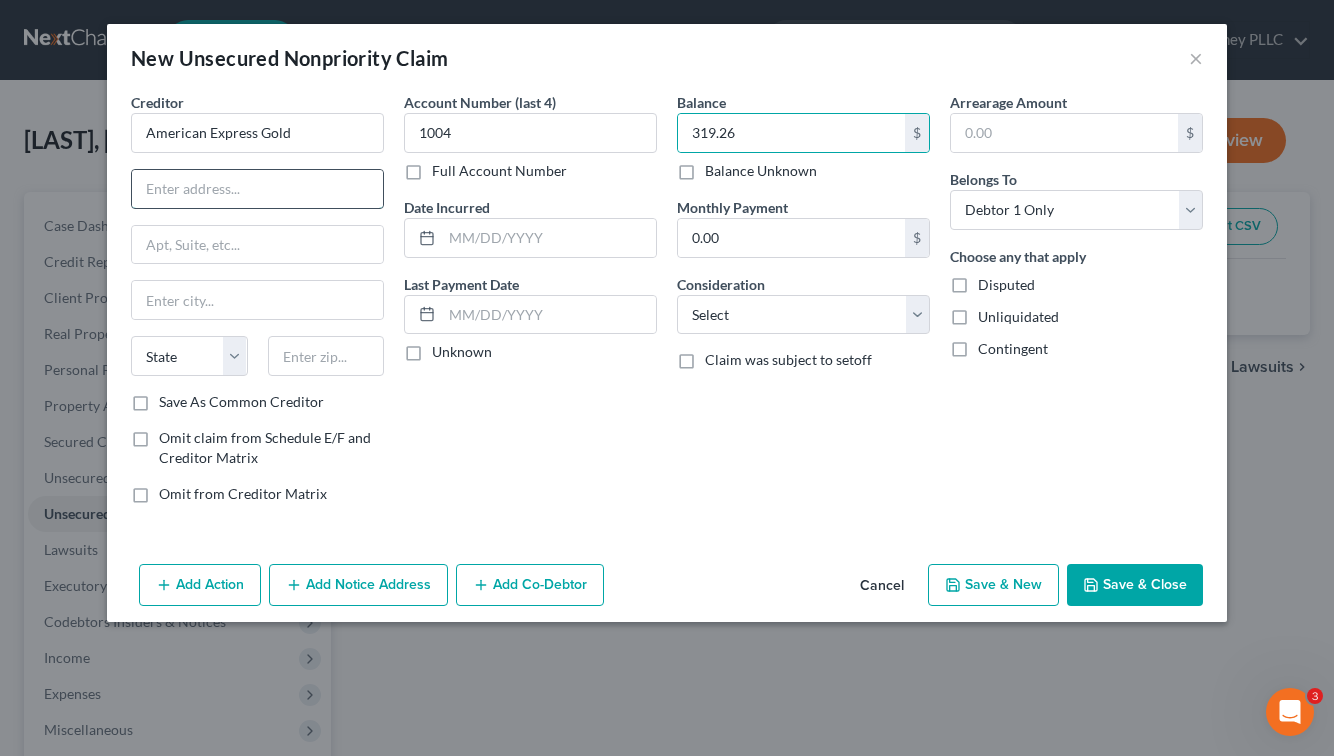 click at bounding box center (257, 189) 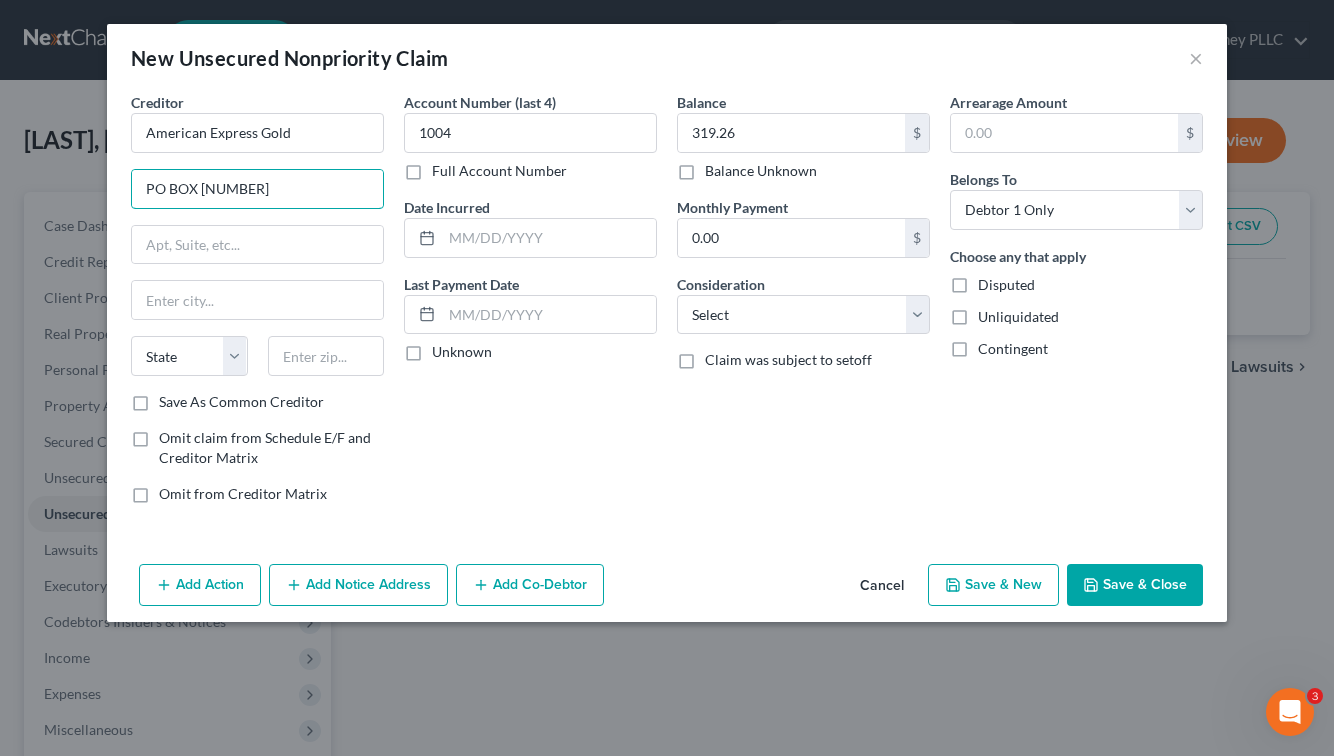 type on "PO BOX [NUMBER]" 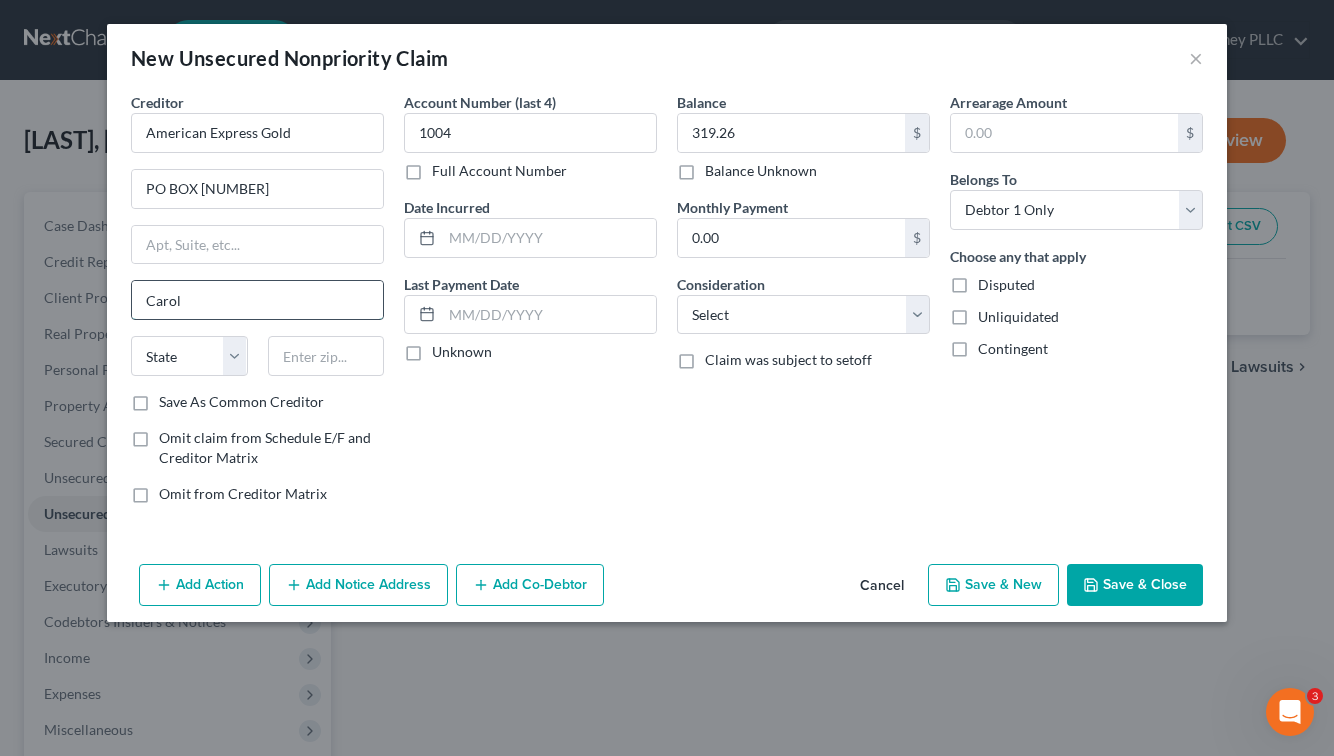 type on "Carol Stream" 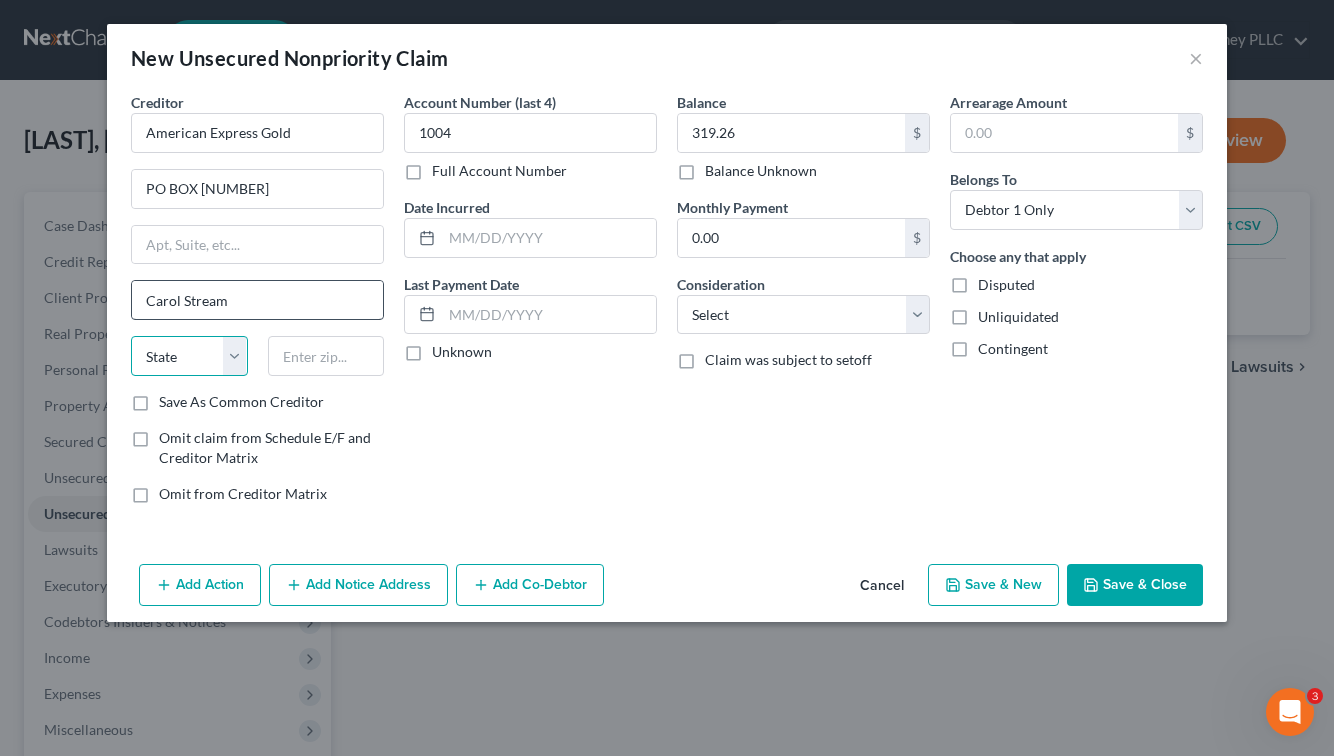 select on "14" 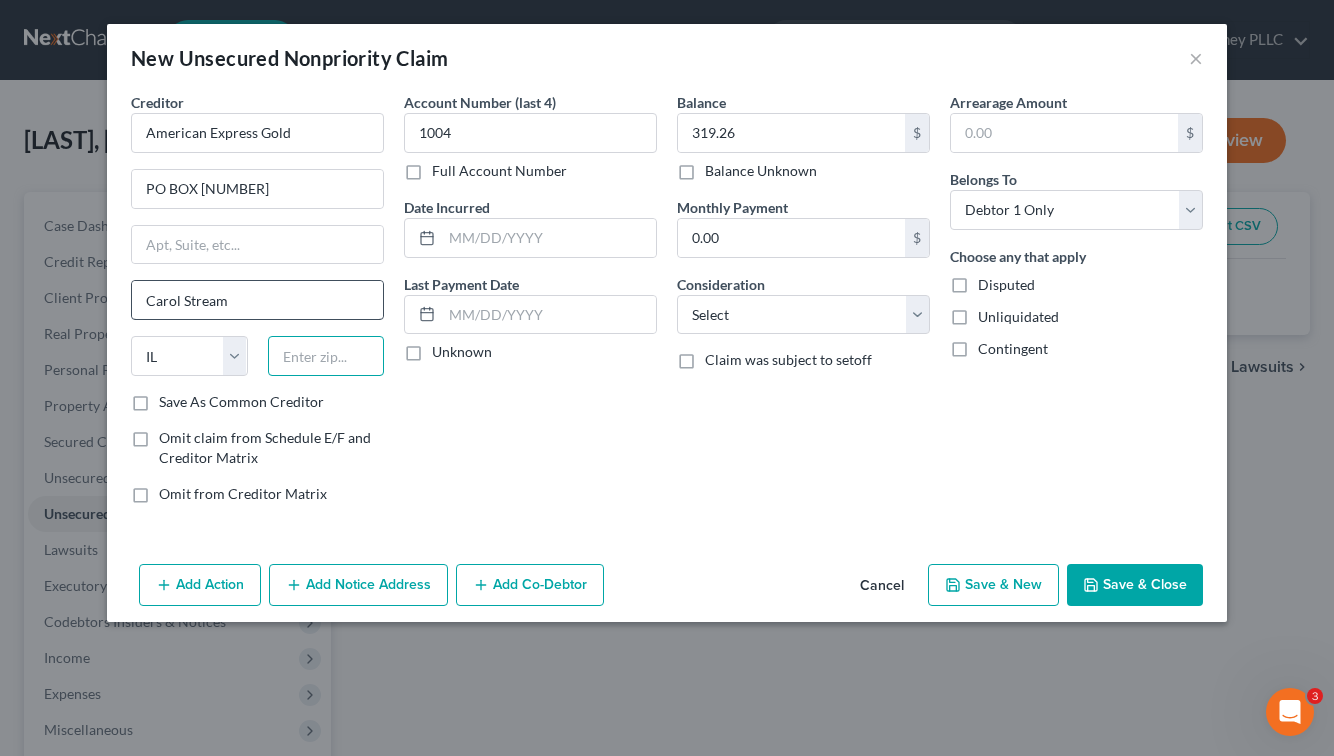 type on "60197" 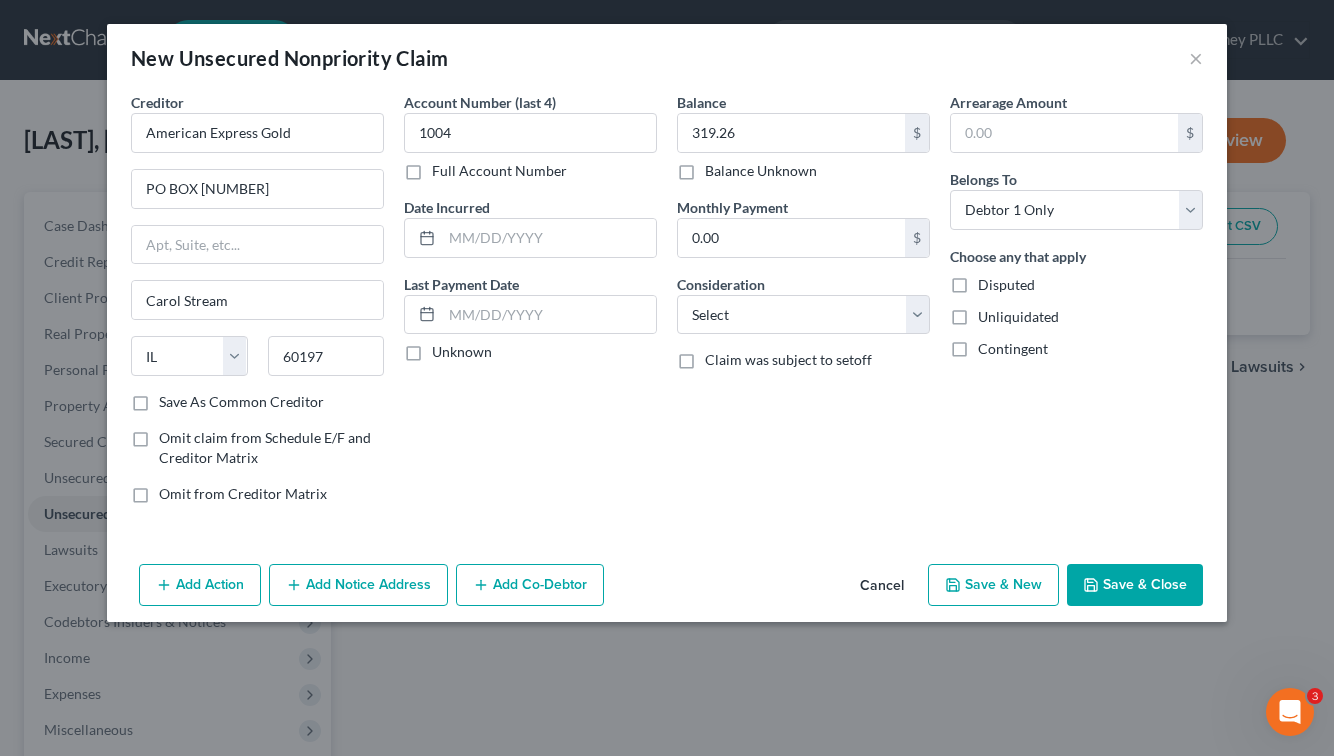 click on "Save & Close" at bounding box center [1135, 585] 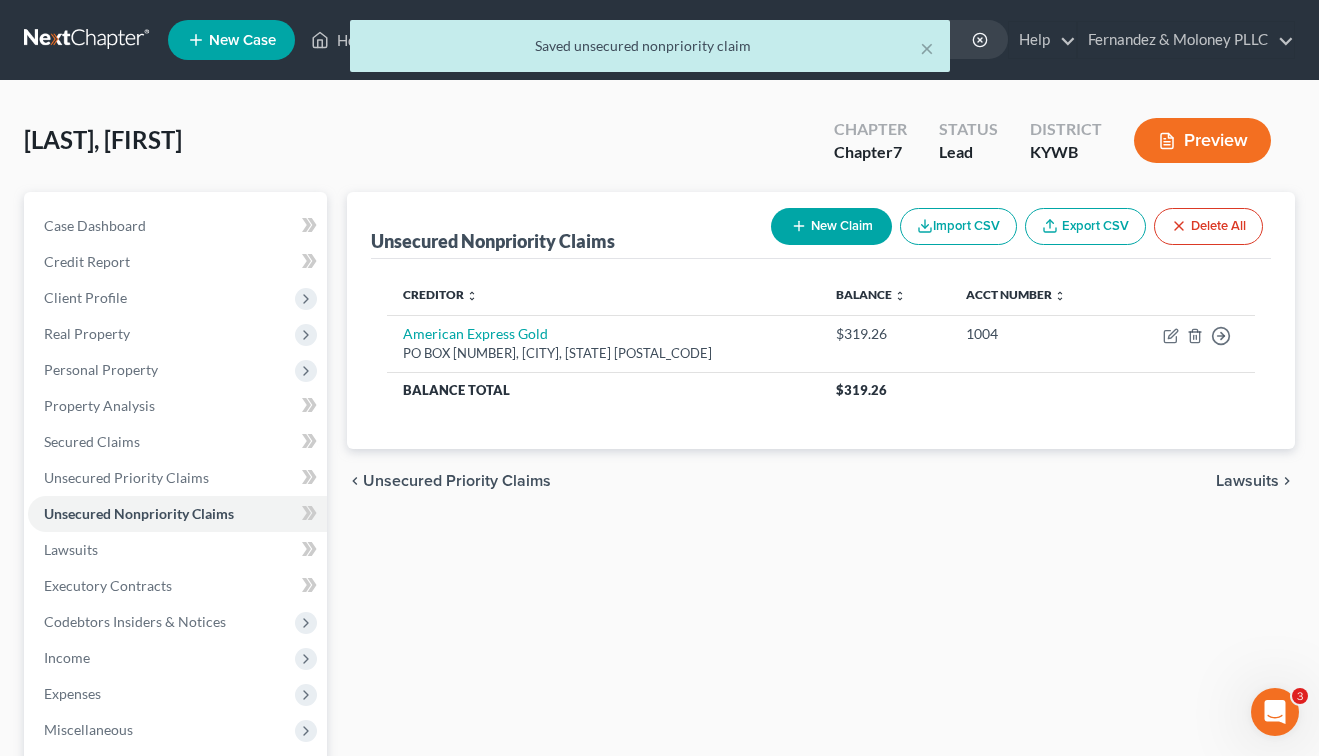 click on "New Claim" at bounding box center (831, 226) 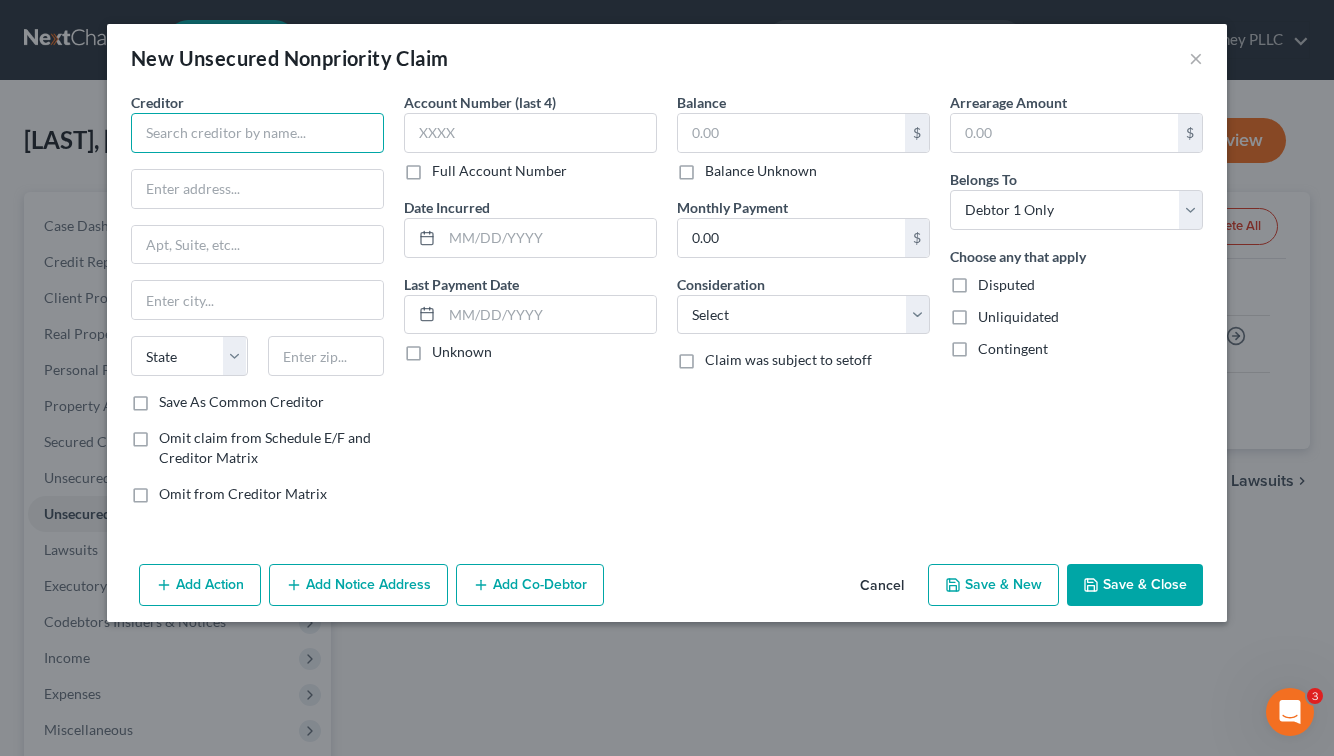 click at bounding box center [257, 133] 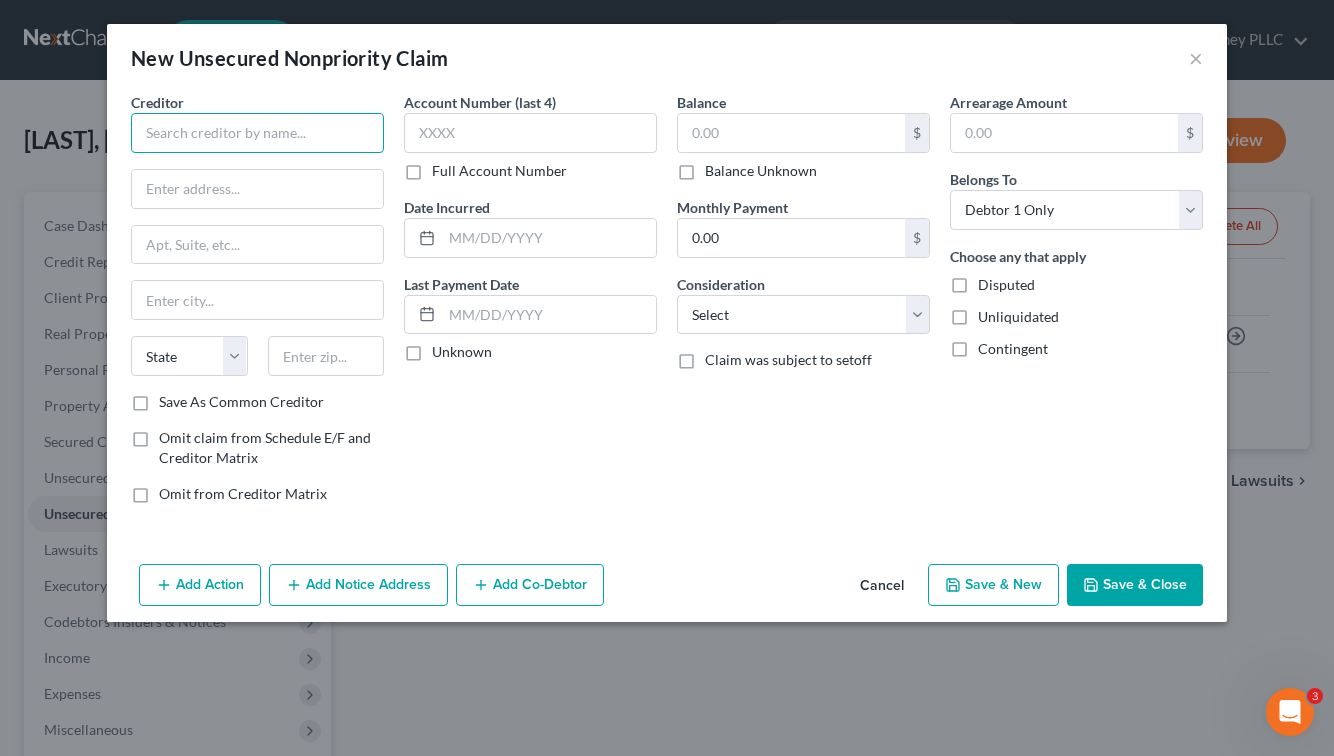 click at bounding box center (257, 133) 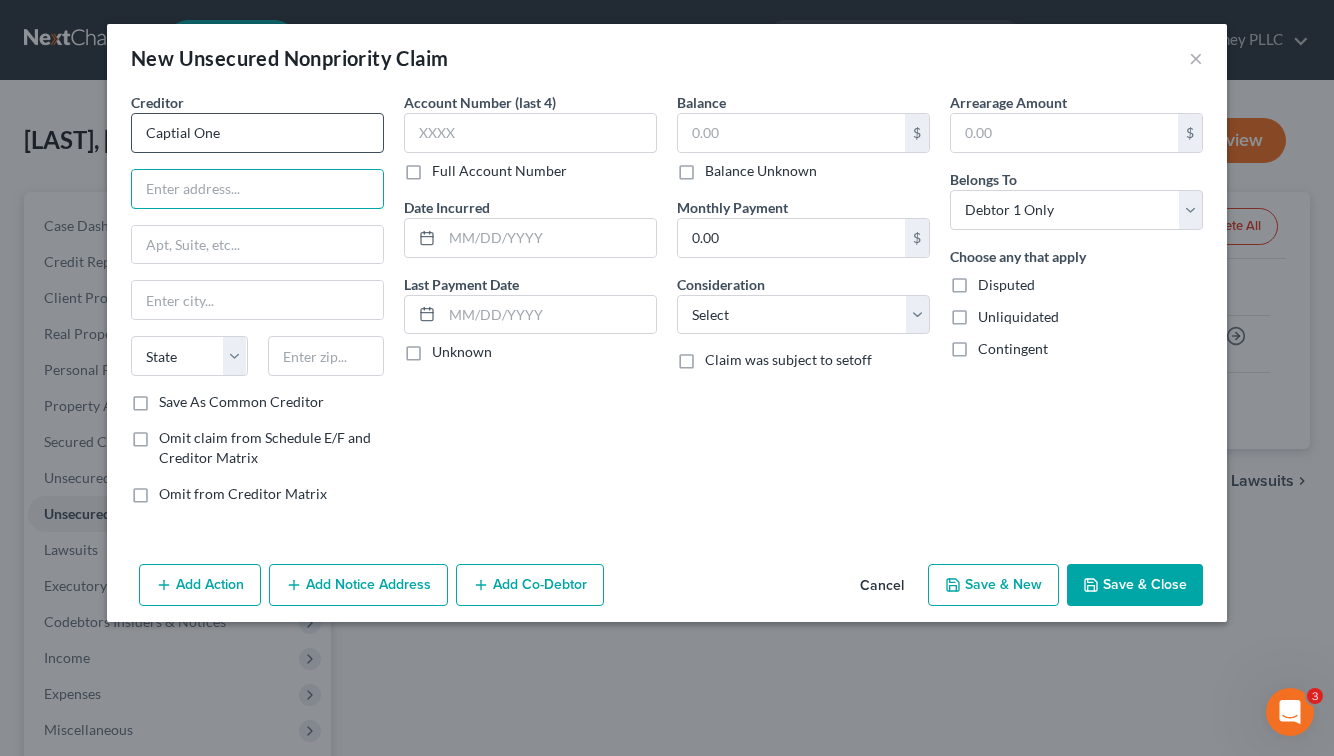 type on "Captial One" 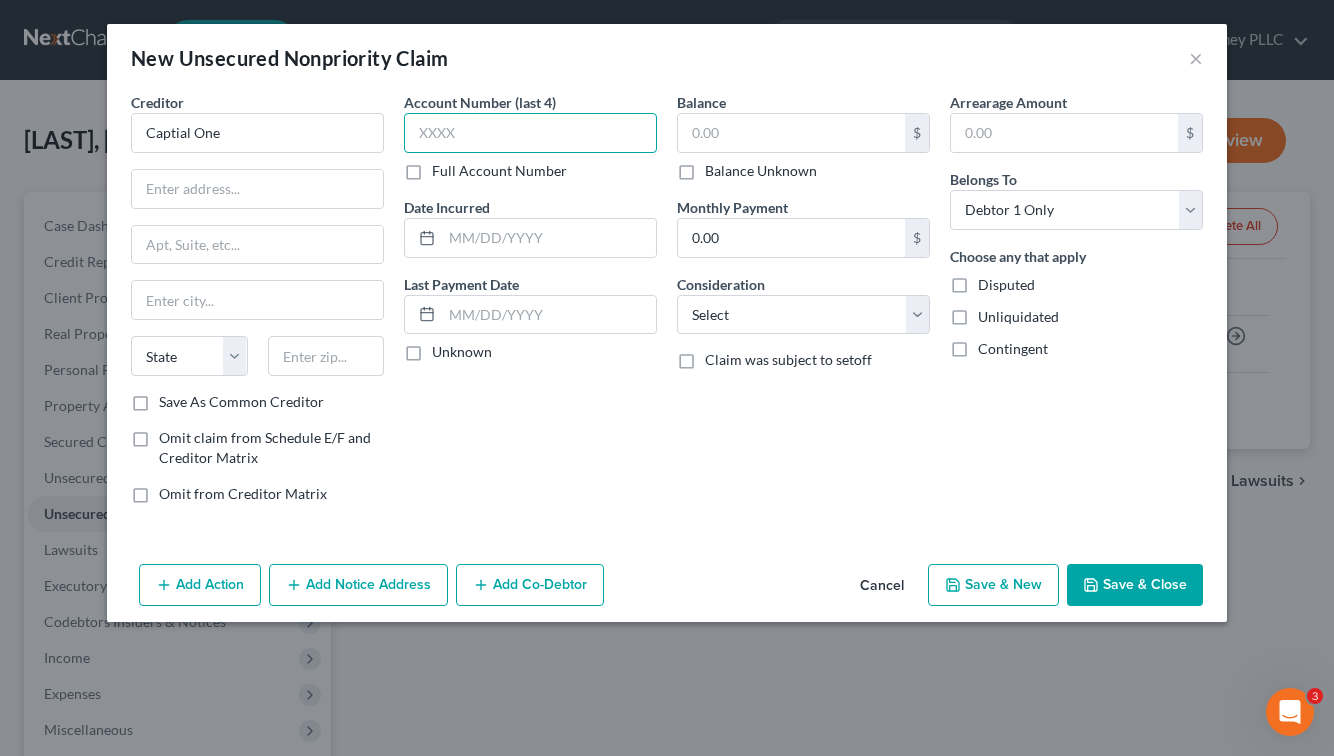click at bounding box center [530, 133] 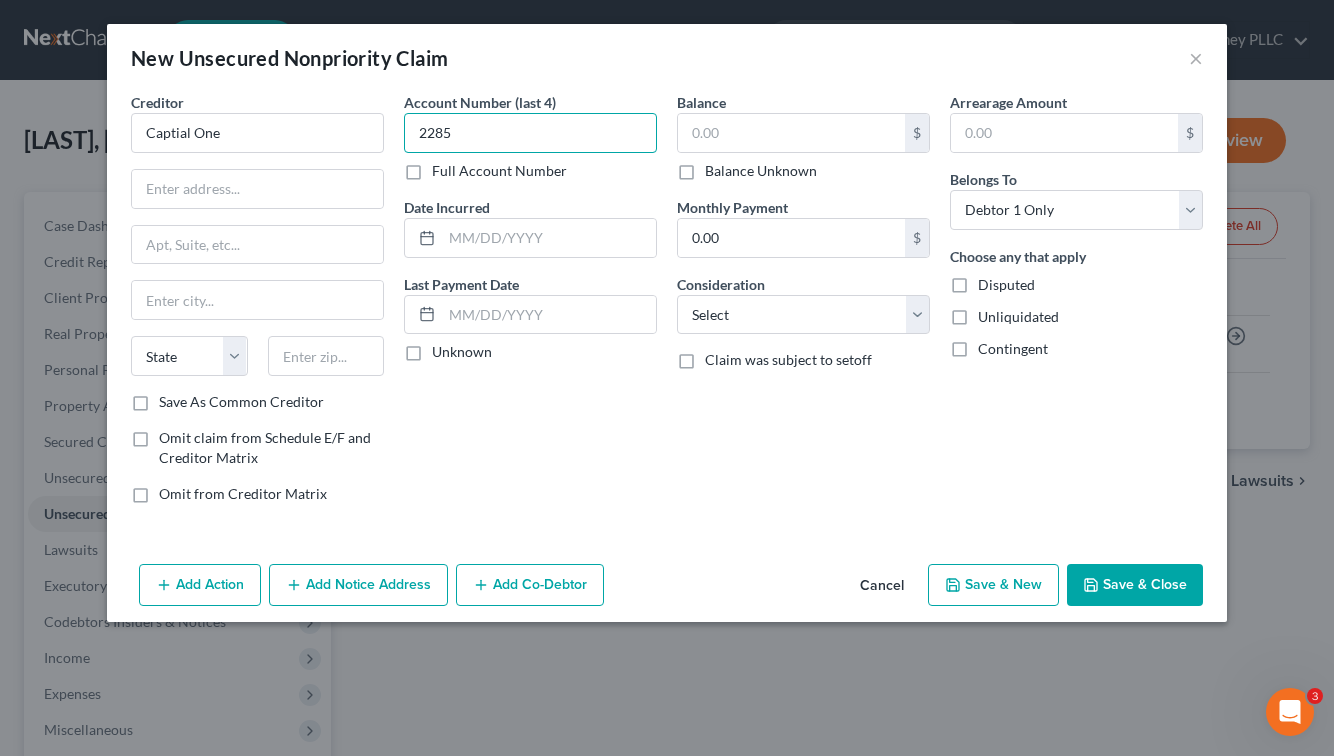 type on "2285" 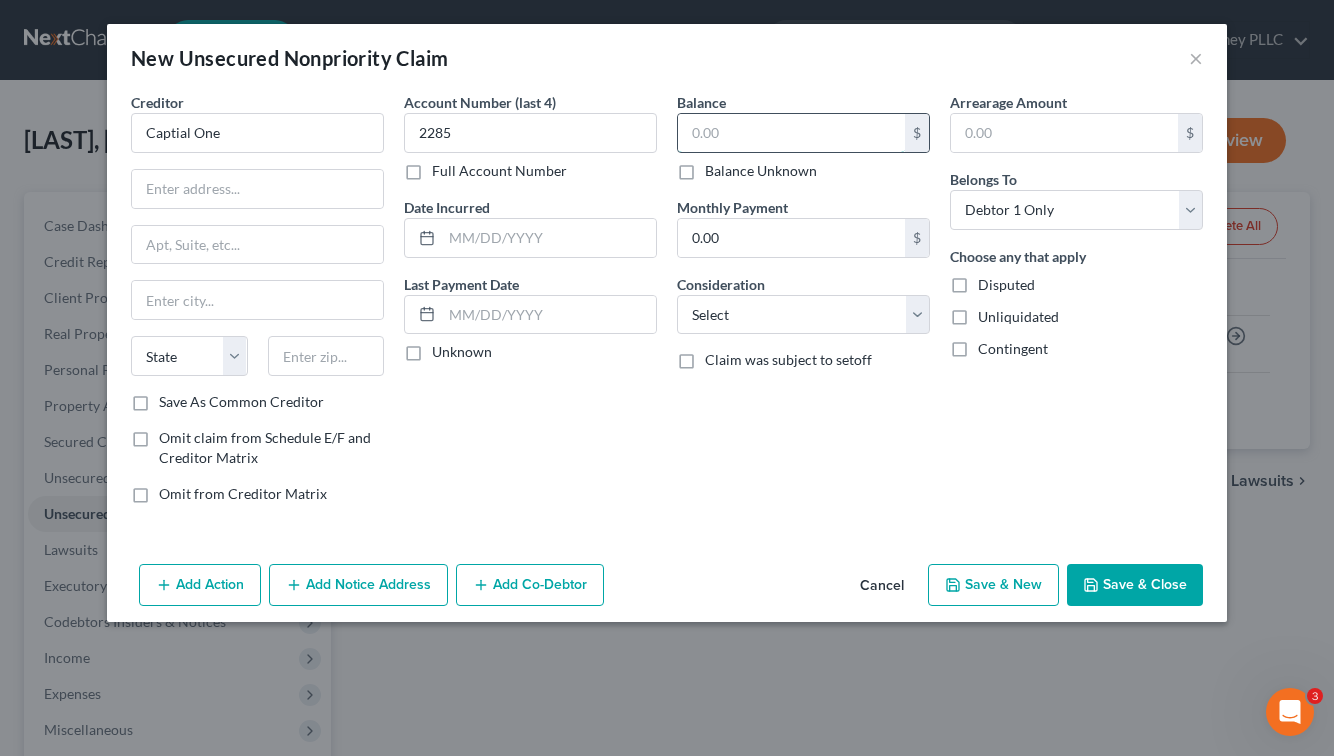 click at bounding box center [791, 133] 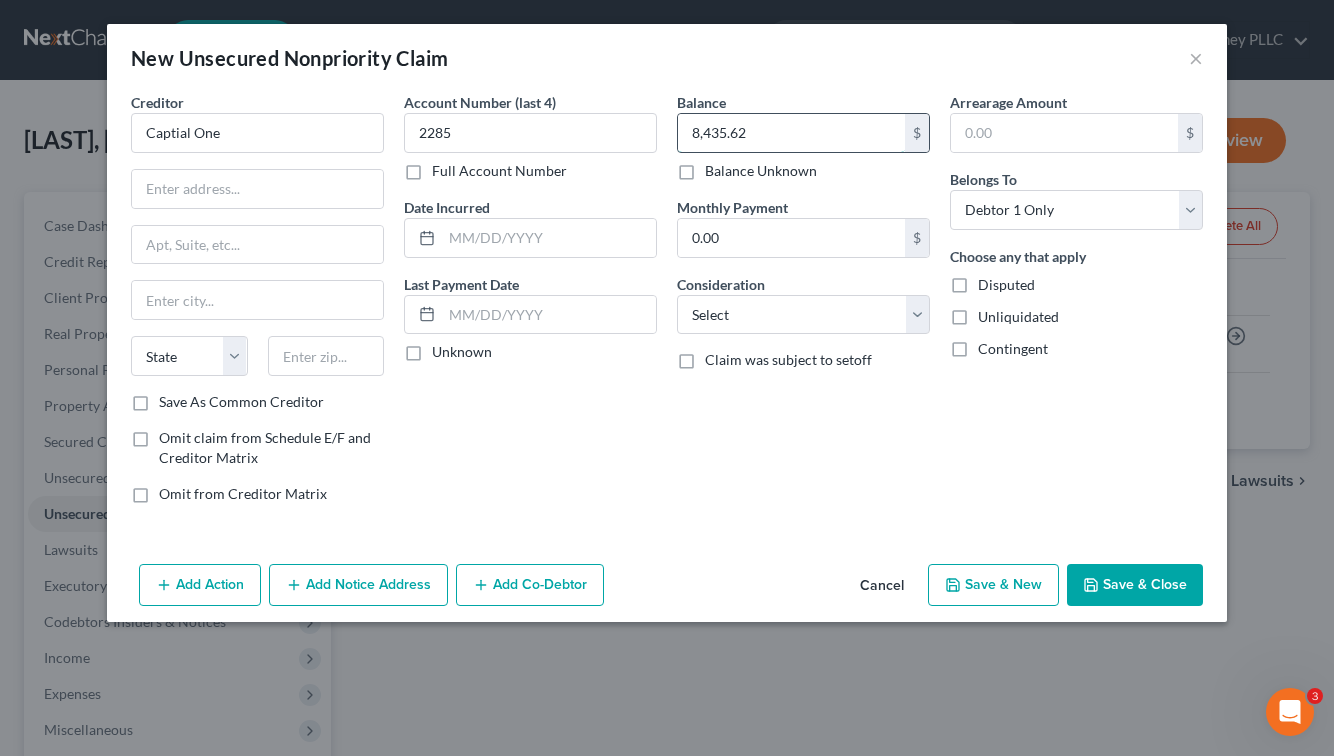type on "8,435.62" 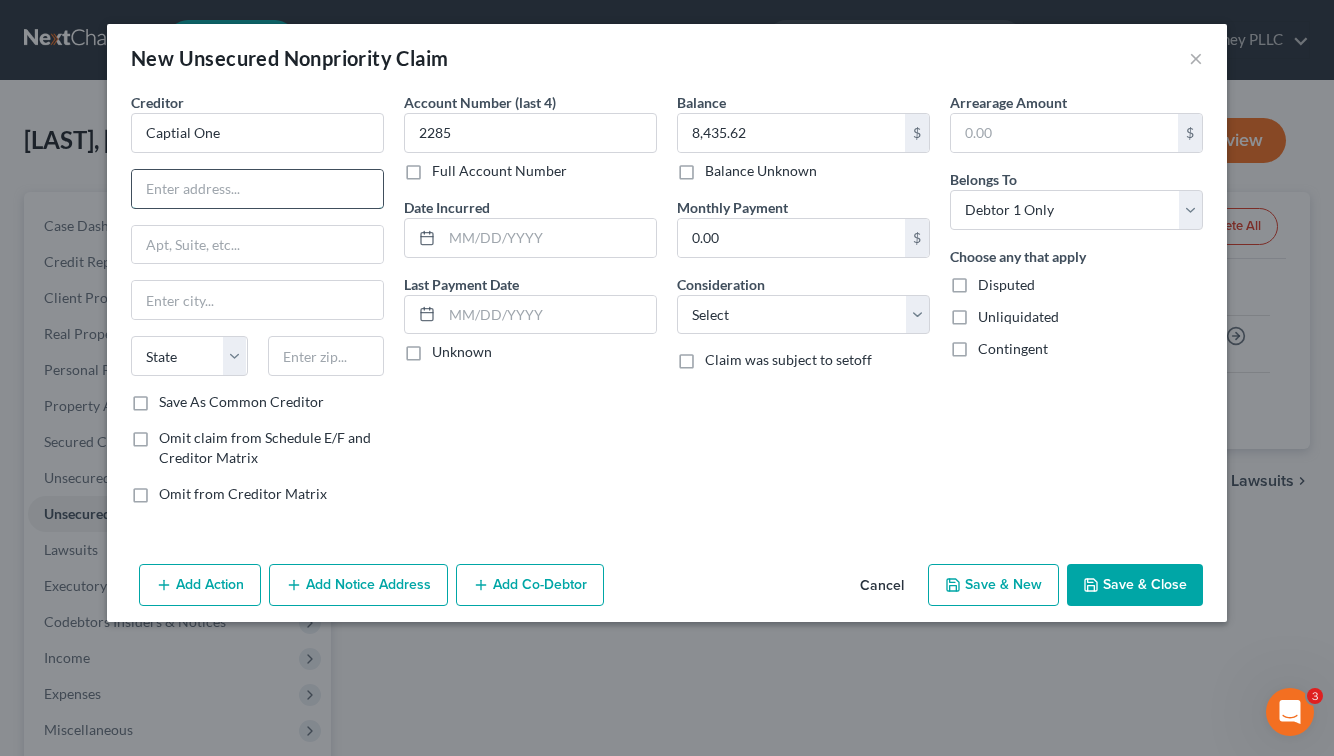 click at bounding box center (257, 189) 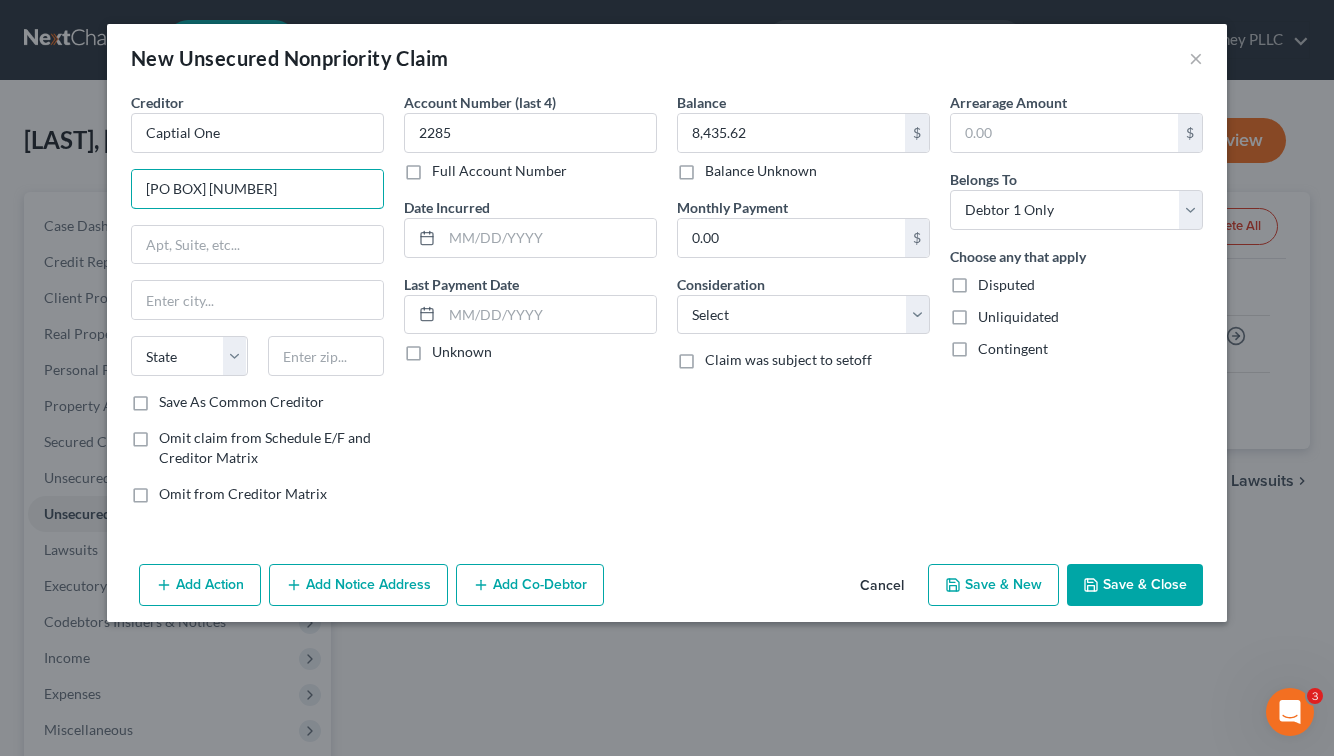 type on "[PO BOX] [NUMBER]" 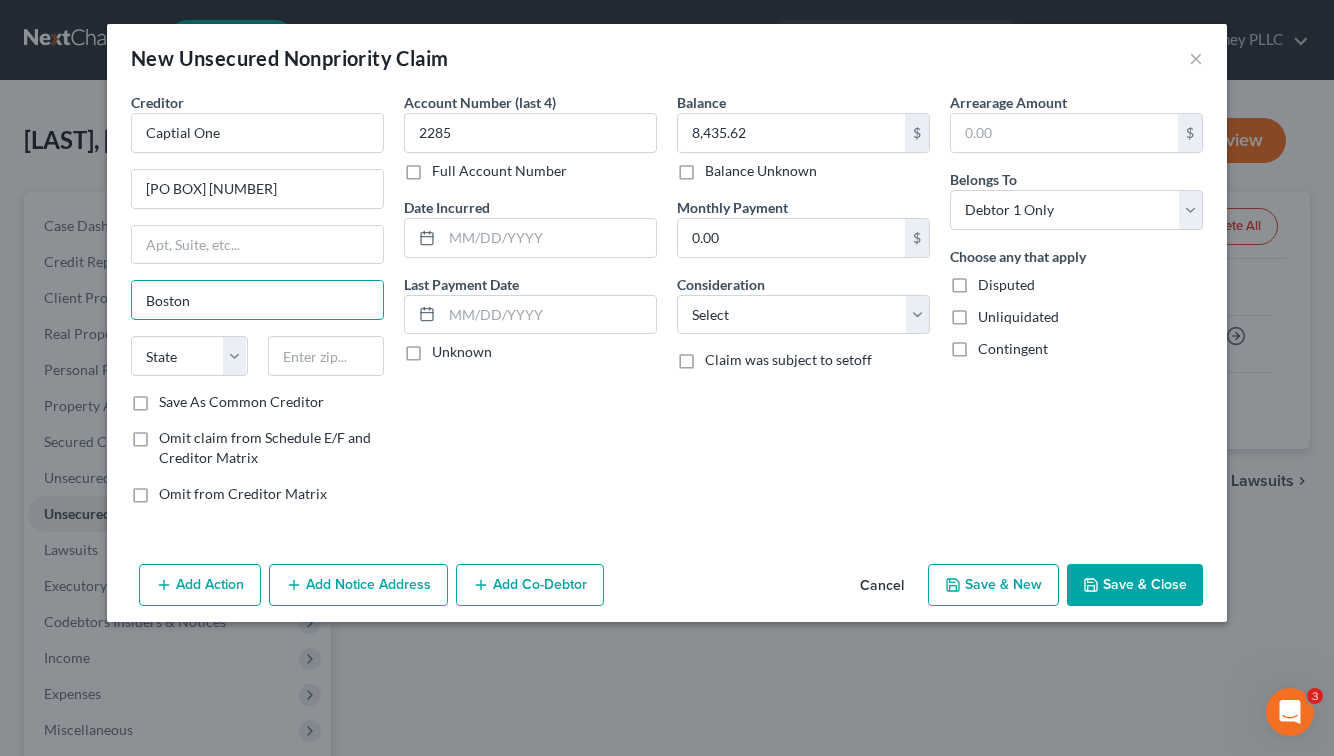 type on "Boston" 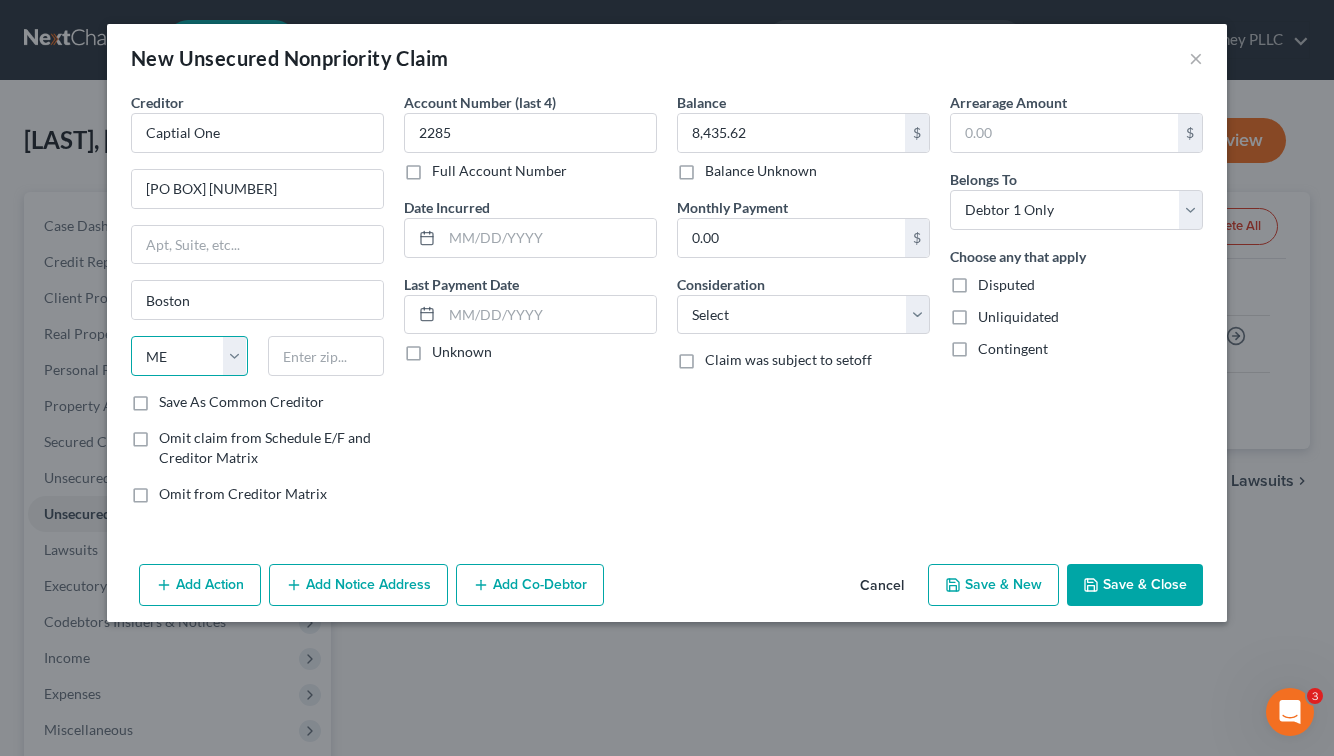 select on "22" 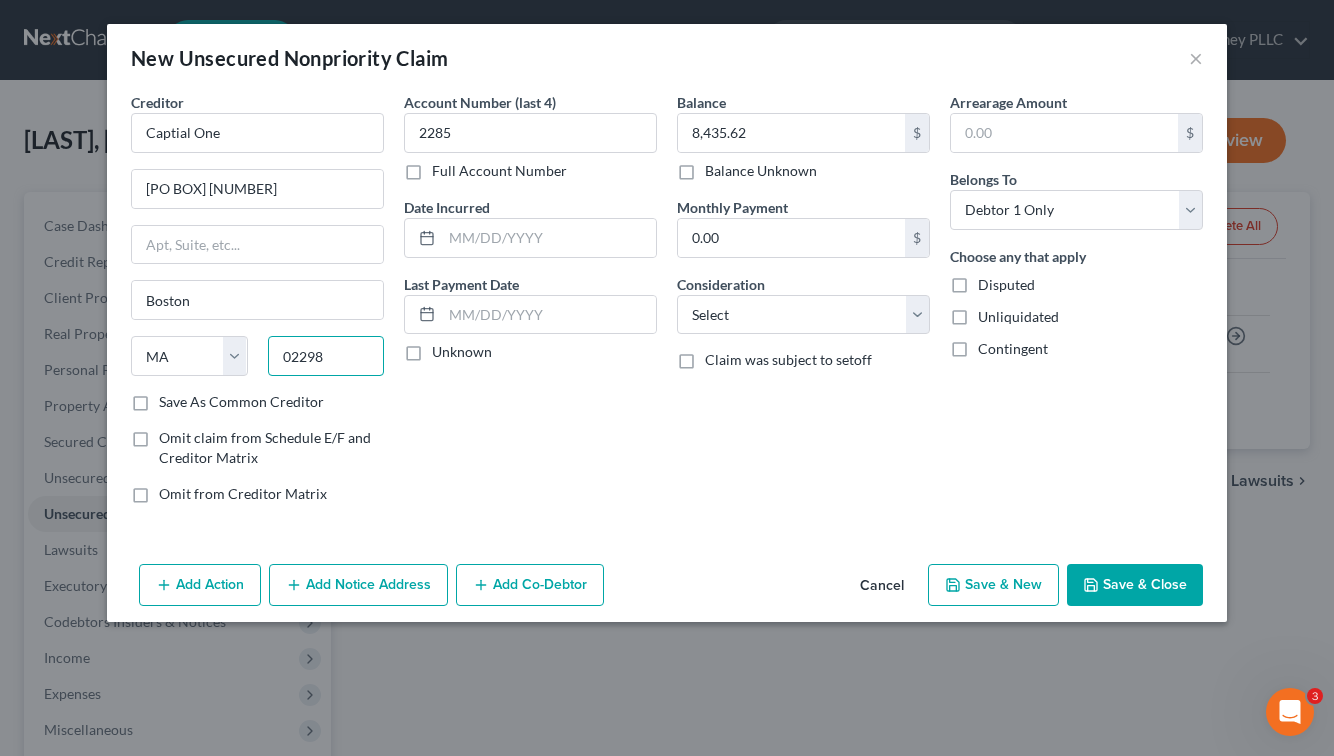 type on "02298" 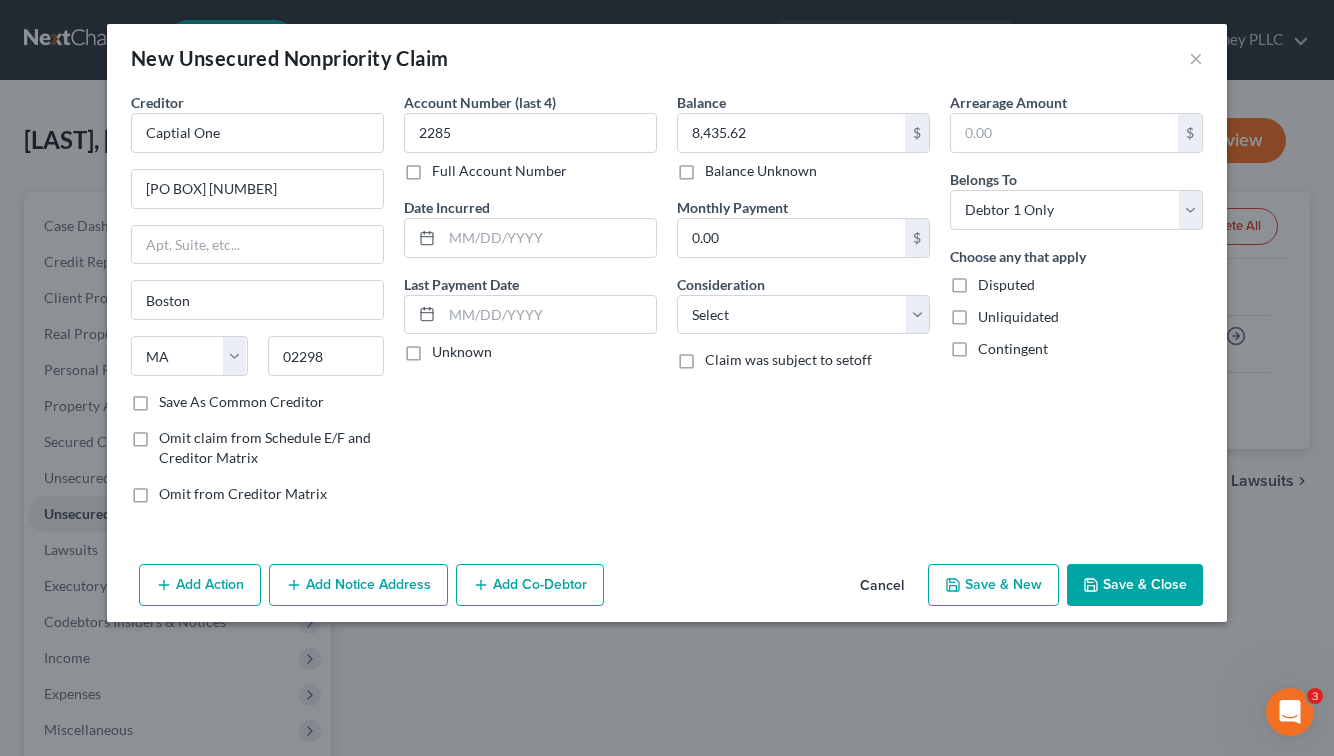 drag, startPoint x: 1149, startPoint y: 586, endPoint x: 1016, endPoint y: 601, distance: 133.84319 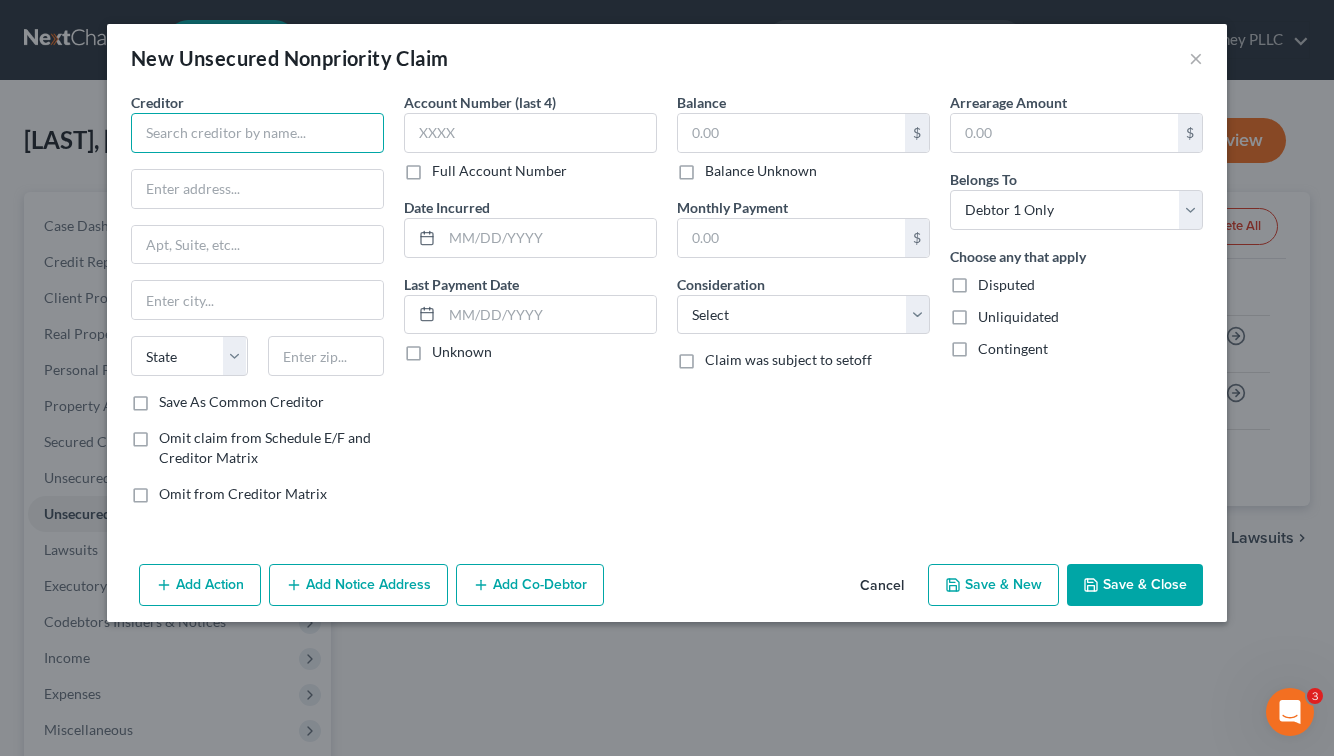 click at bounding box center (257, 133) 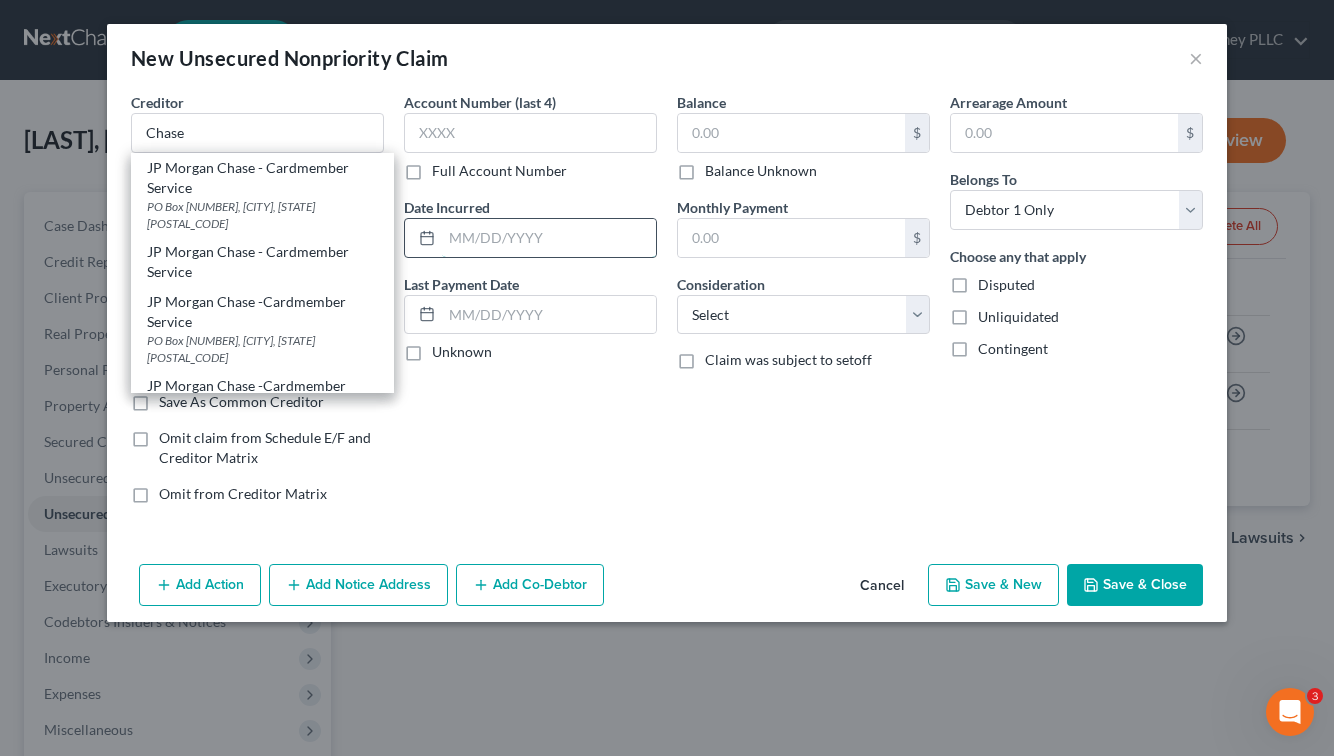 click at bounding box center (549, 238) 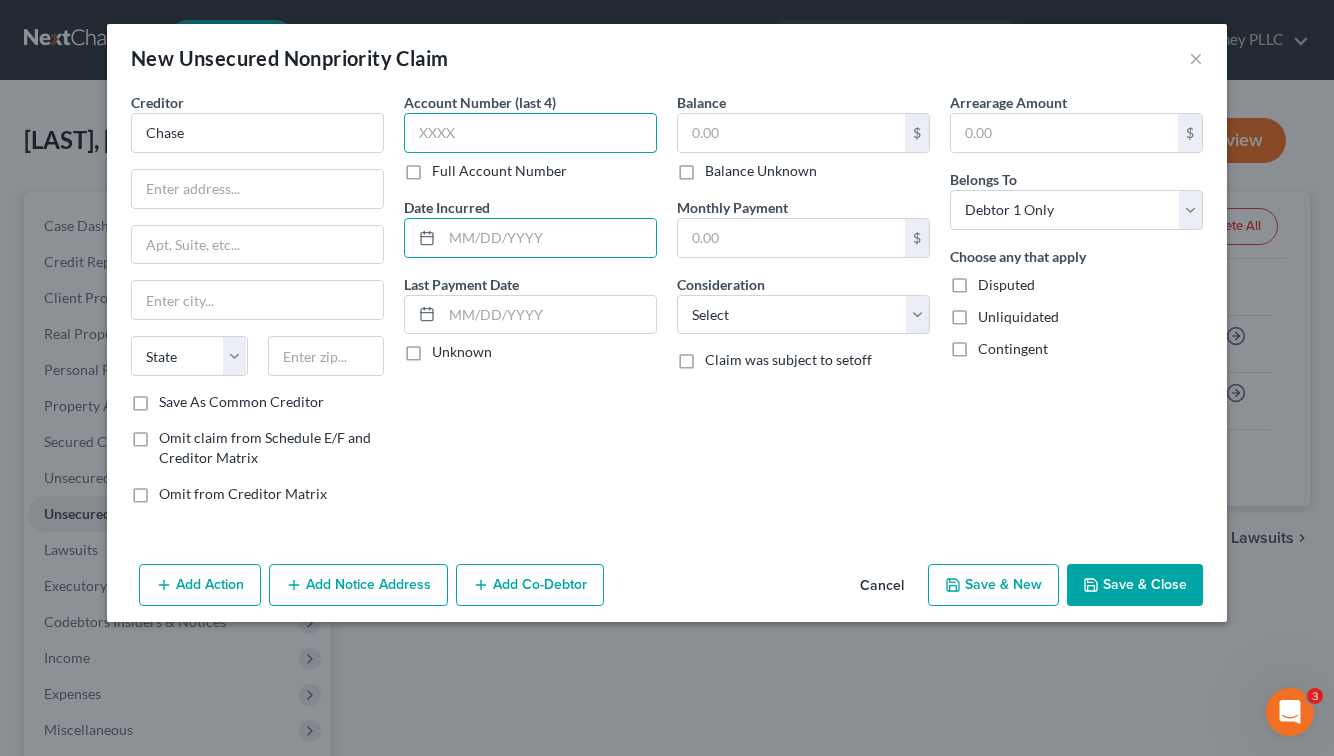 click at bounding box center (530, 133) 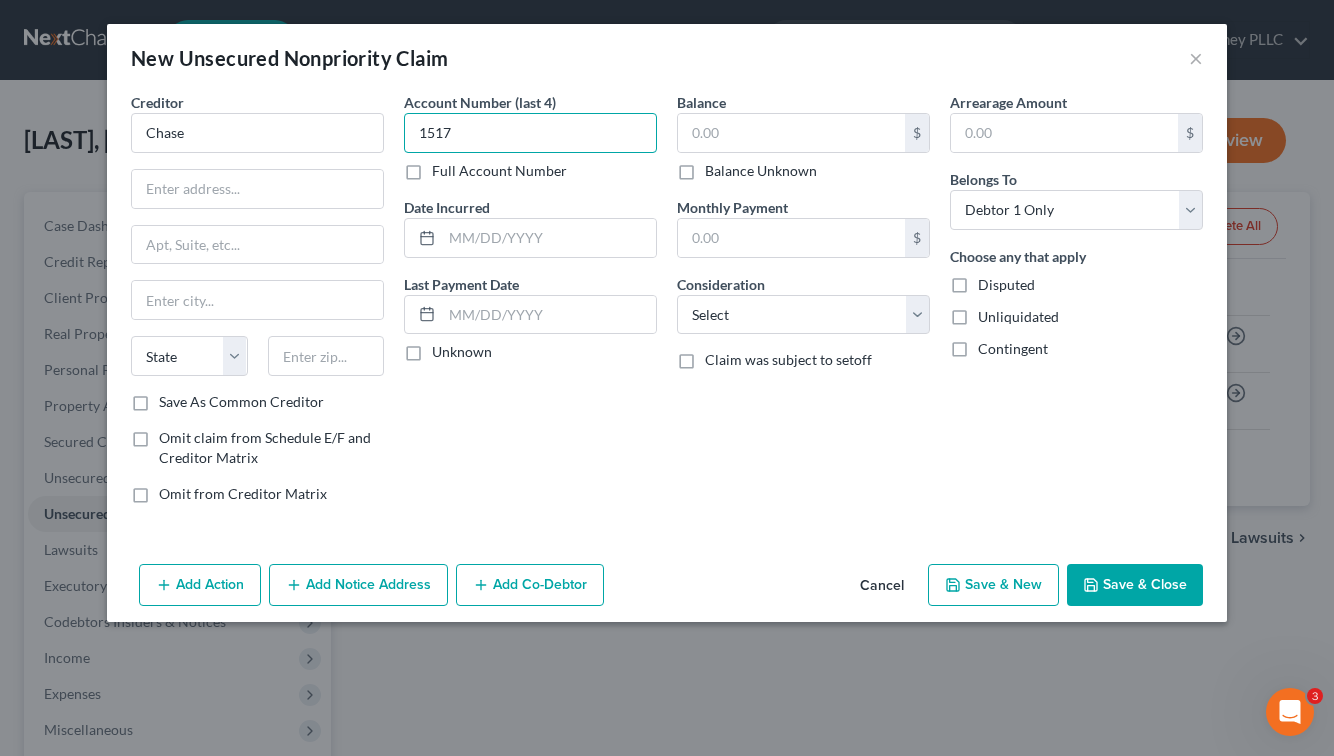 type on "1517" 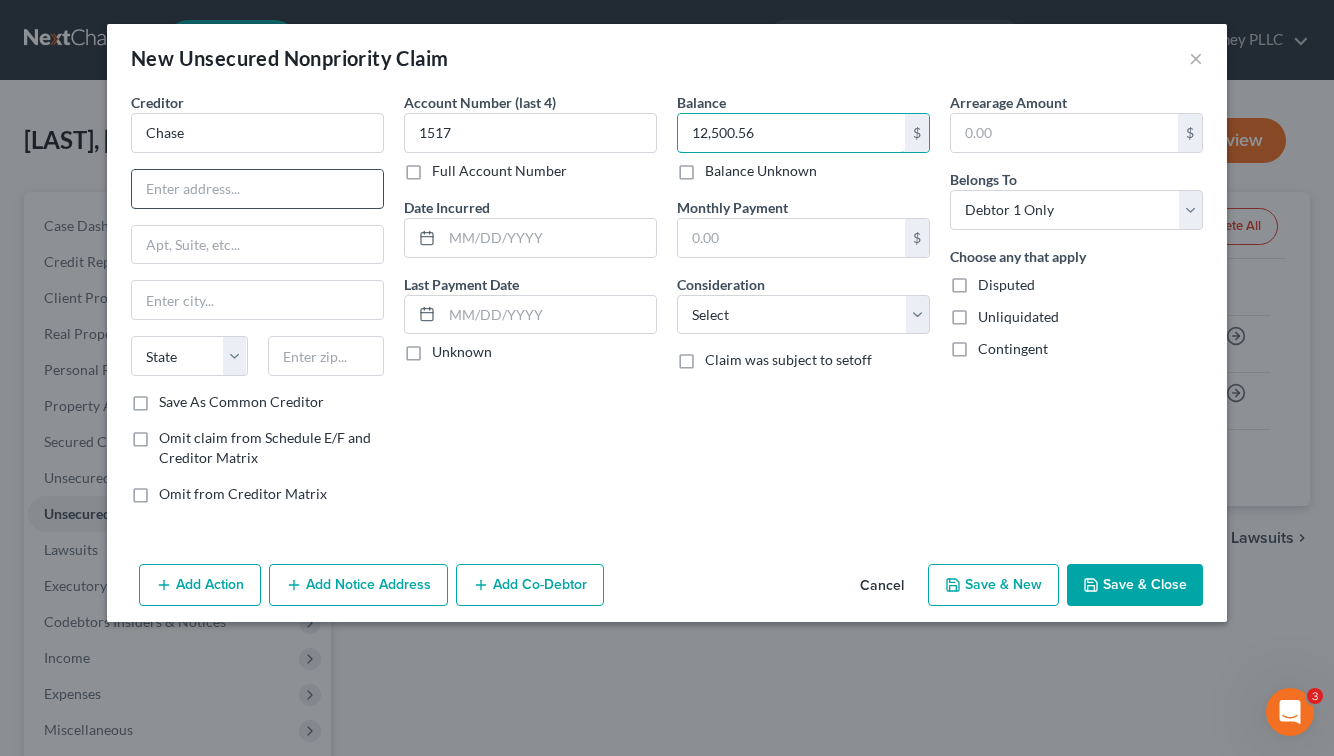 type on "12,500.56" 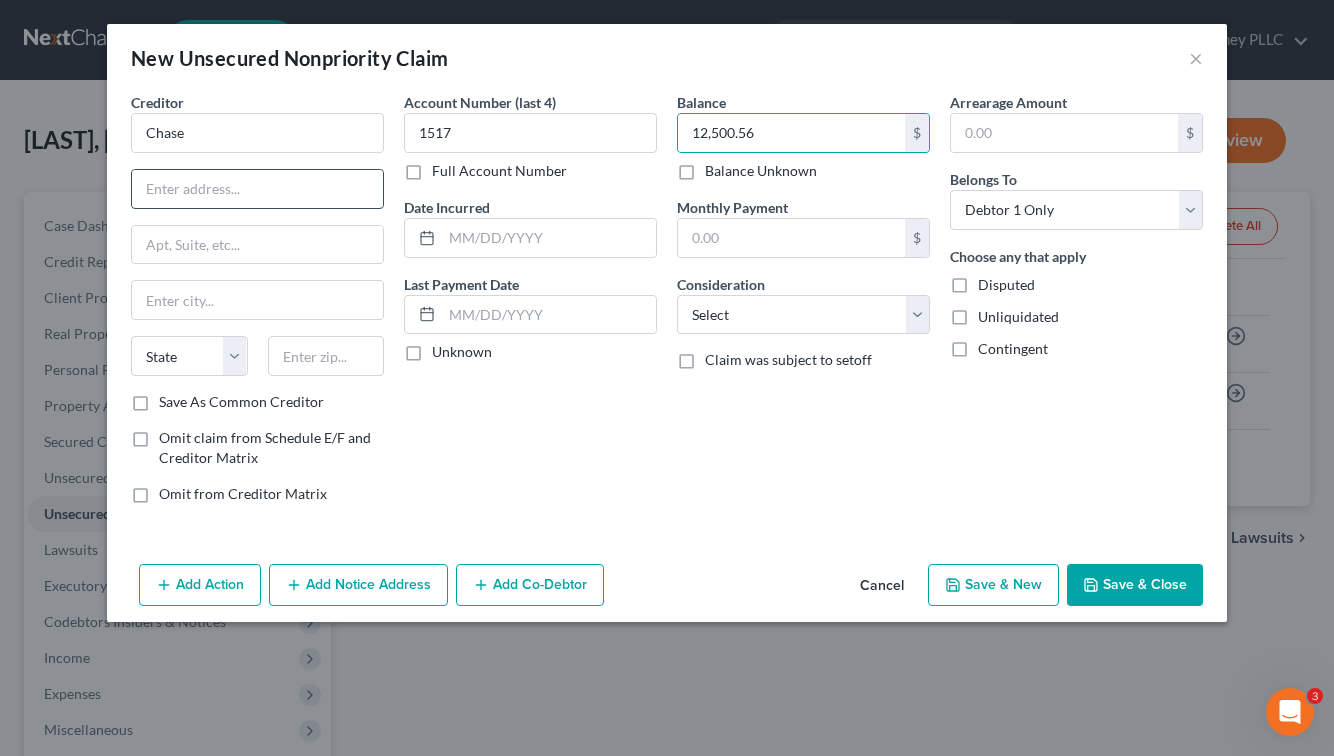 click at bounding box center [257, 189] 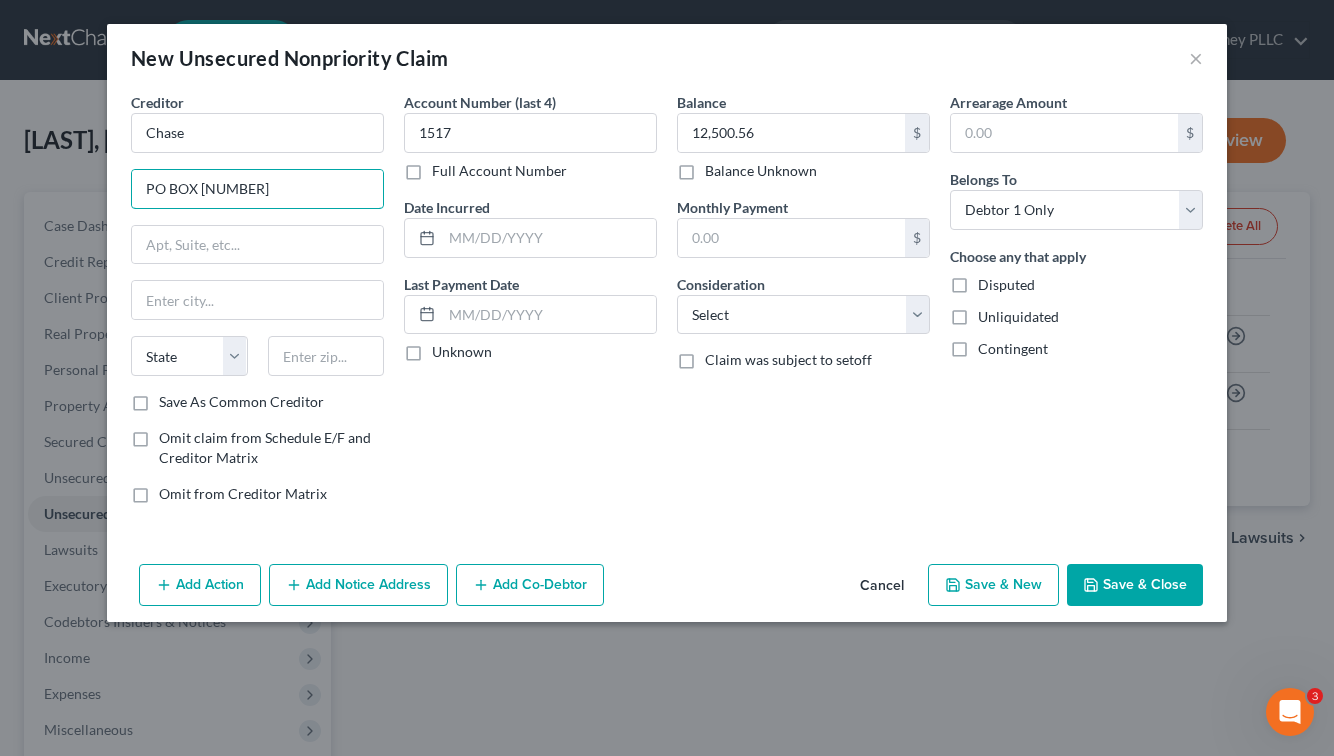 type on "PO BOX [NUMBER]" 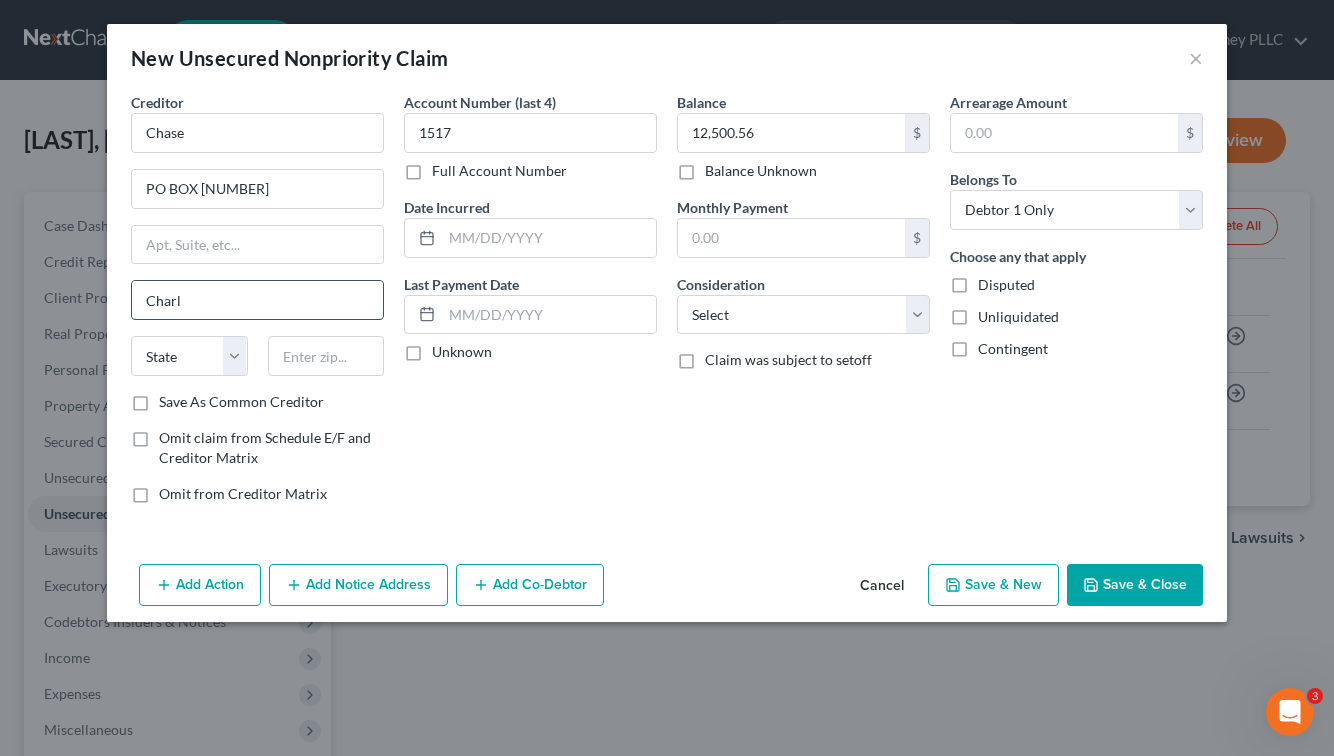 type on "Charlotte" 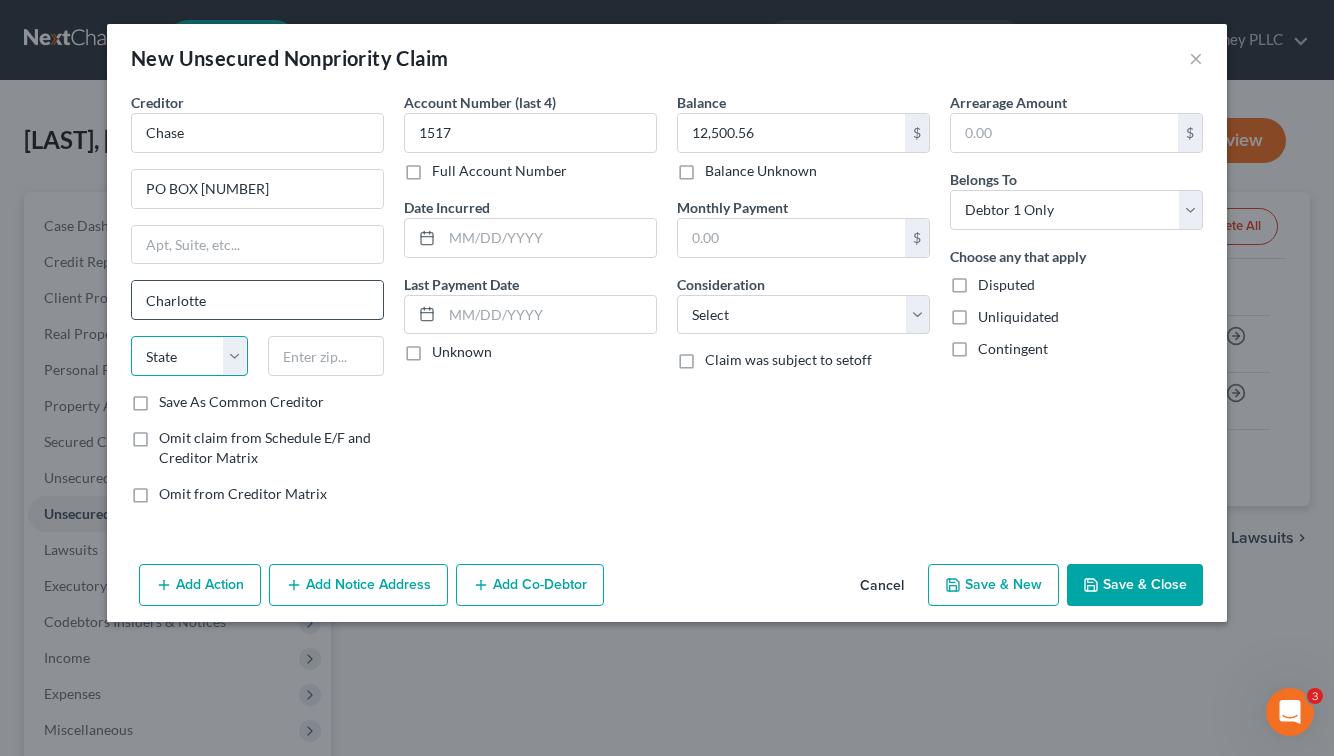 select on "28" 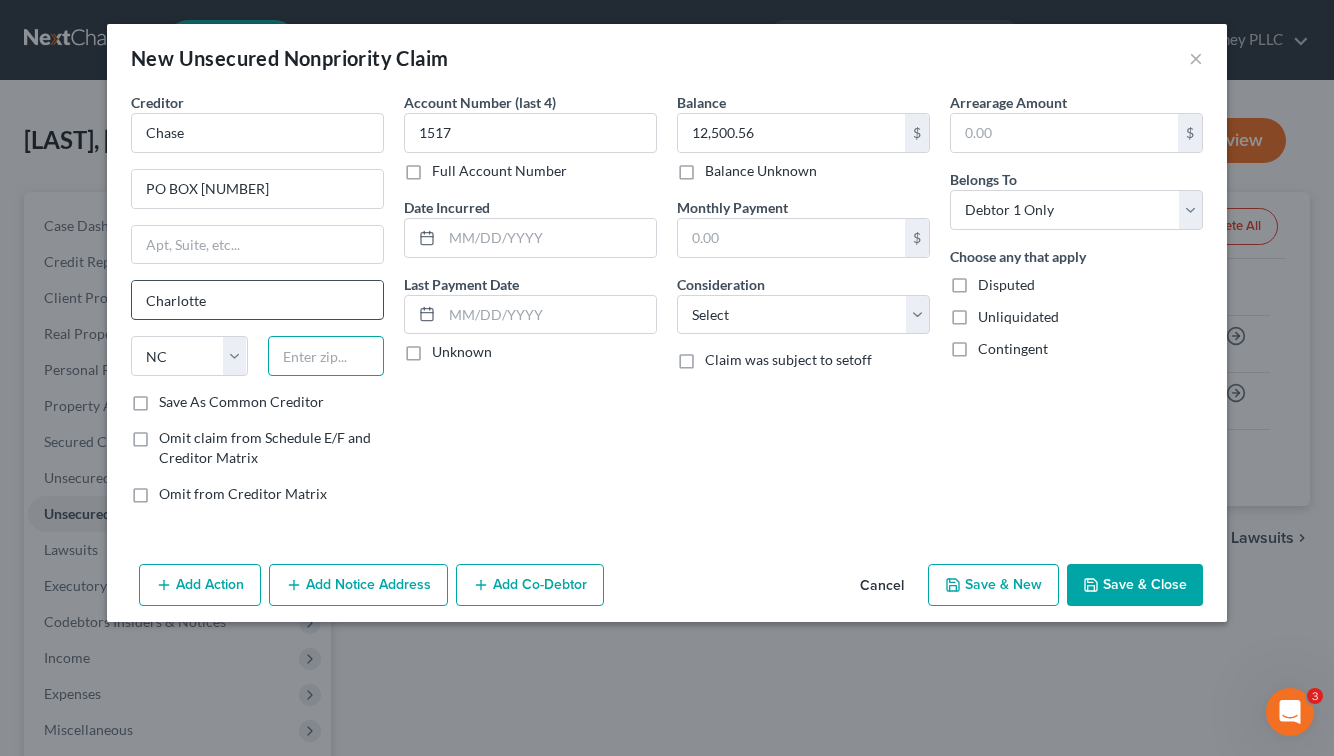 type on "28201" 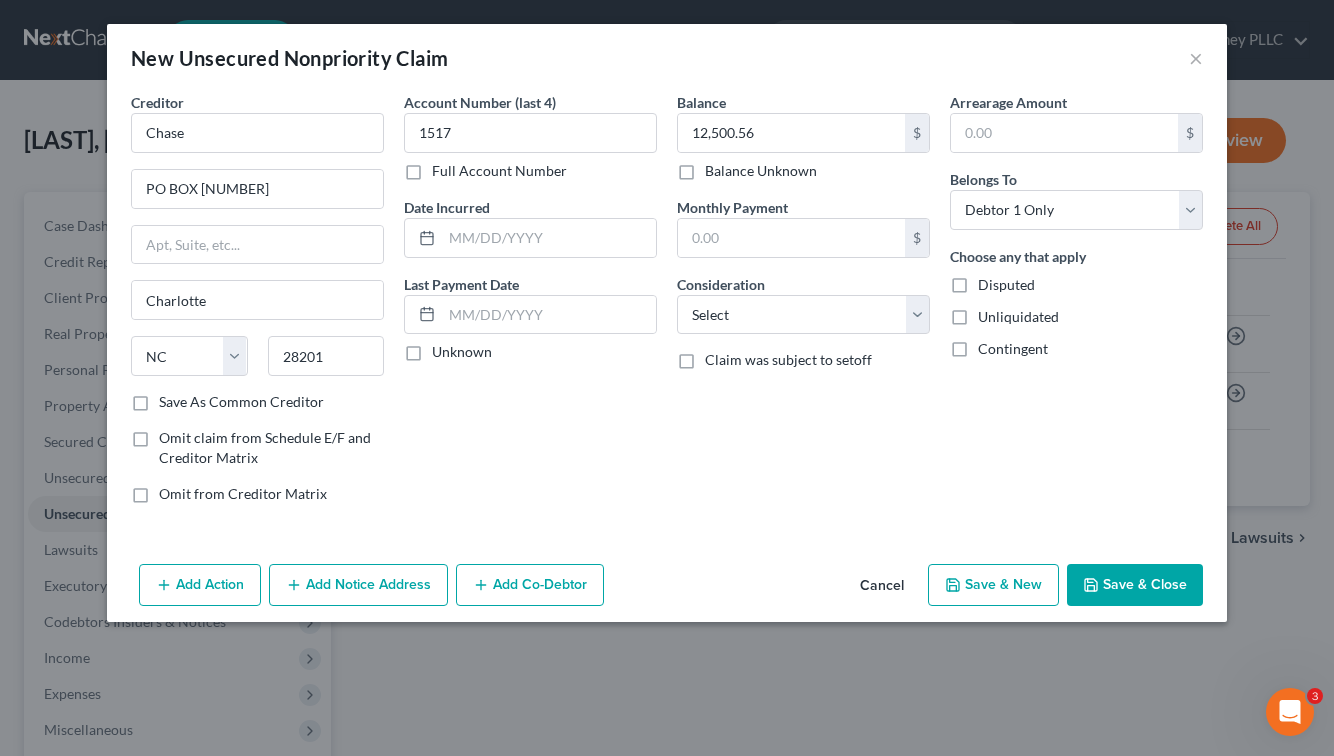 click on "Save & Close" at bounding box center (1135, 585) 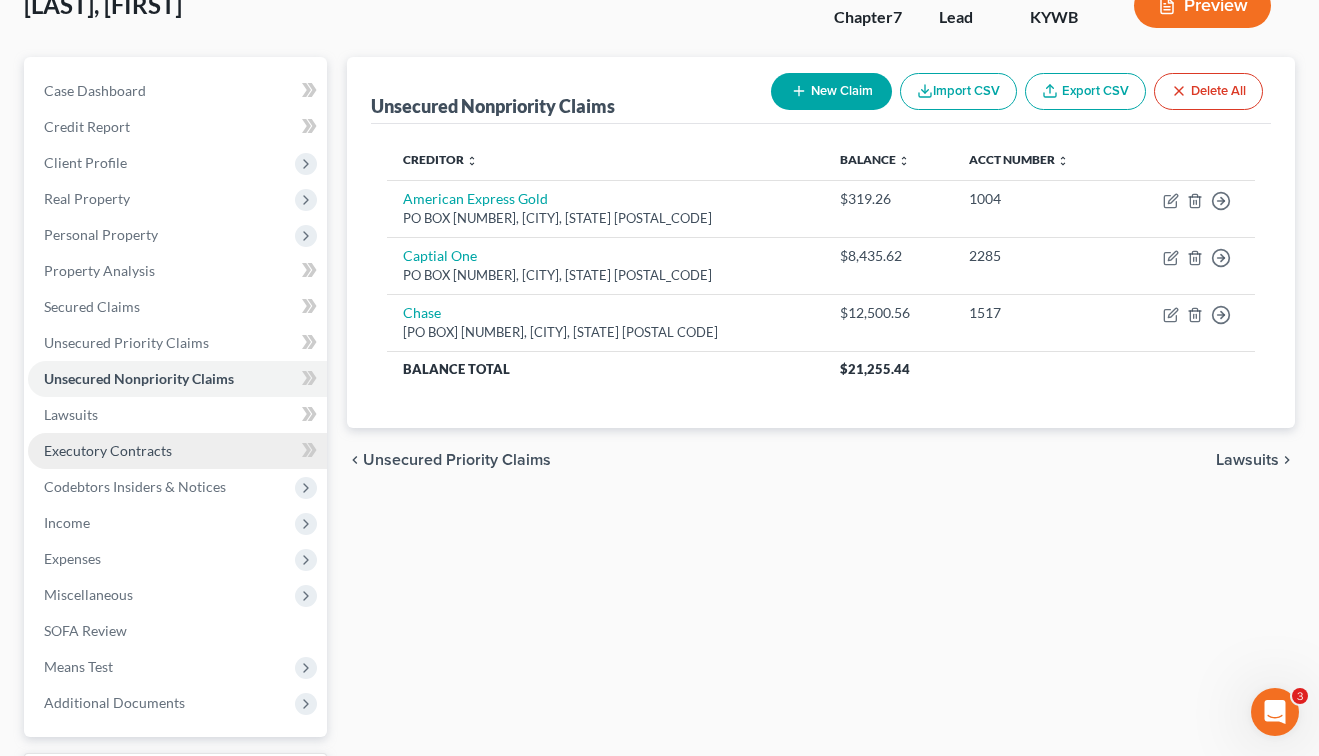scroll, scrollTop: 200, scrollLeft: 0, axis: vertical 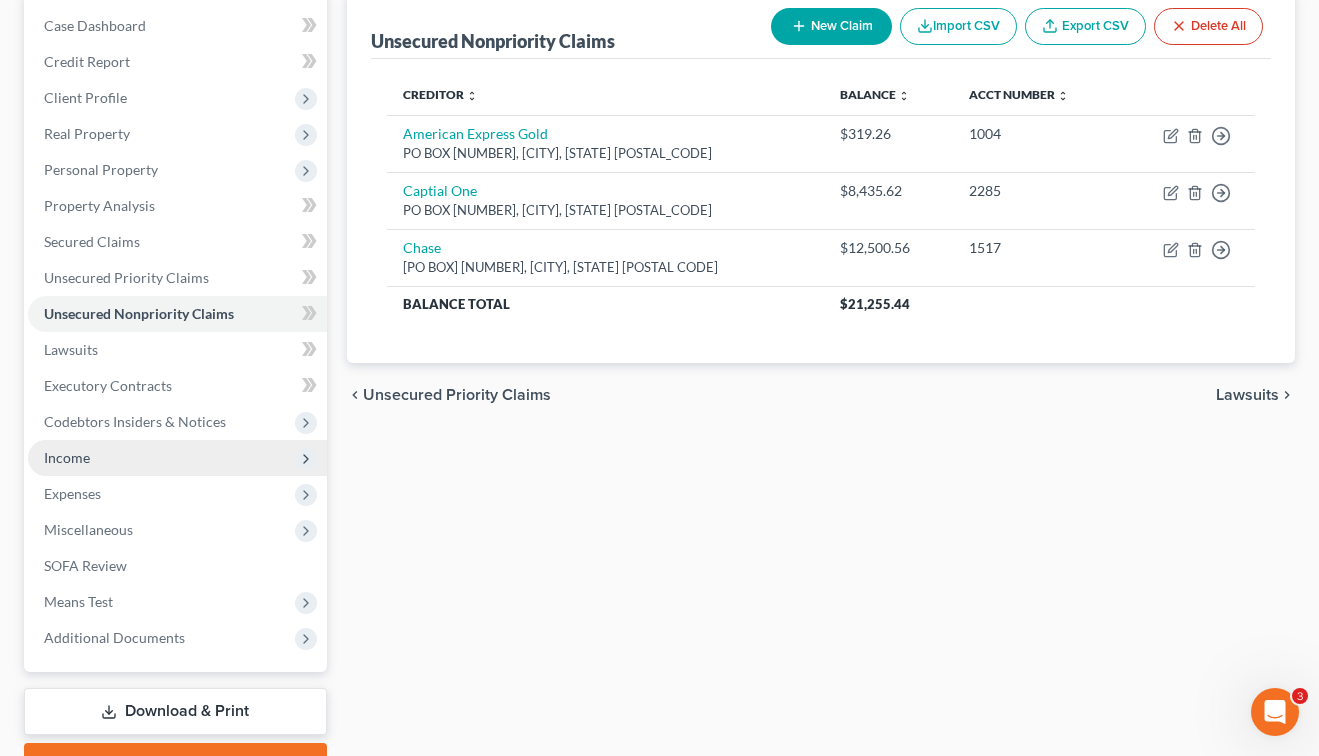 click on "Income" at bounding box center [177, 458] 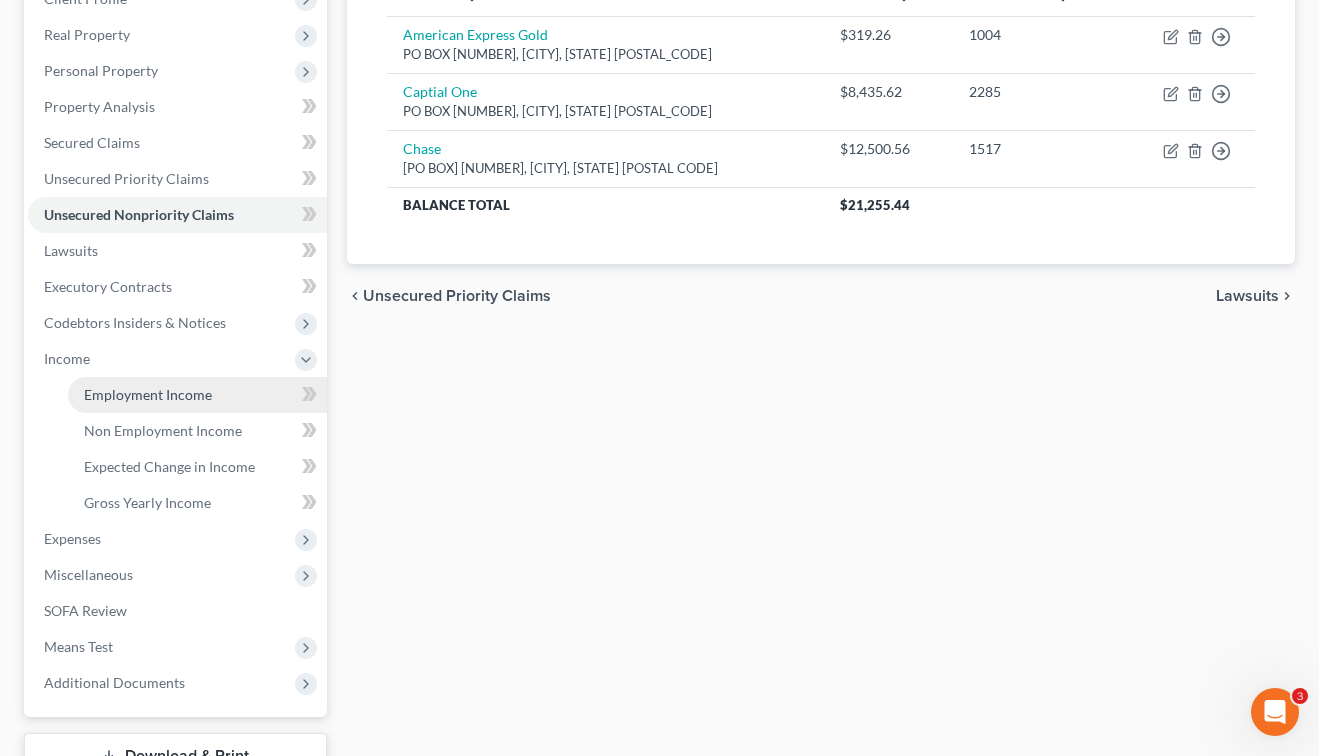 scroll, scrollTop: 300, scrollLeft: 0, axis: vertical 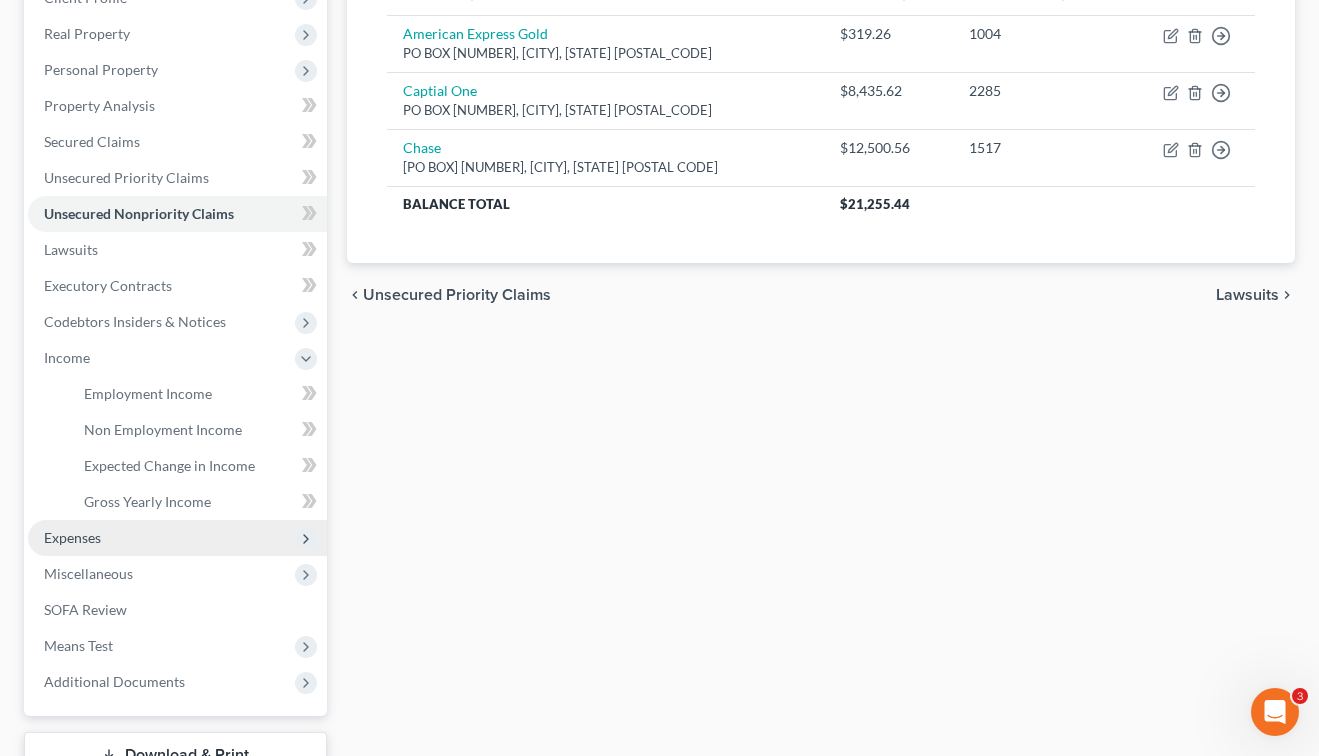 click on "Expenses" at bounding box center (177, 538) 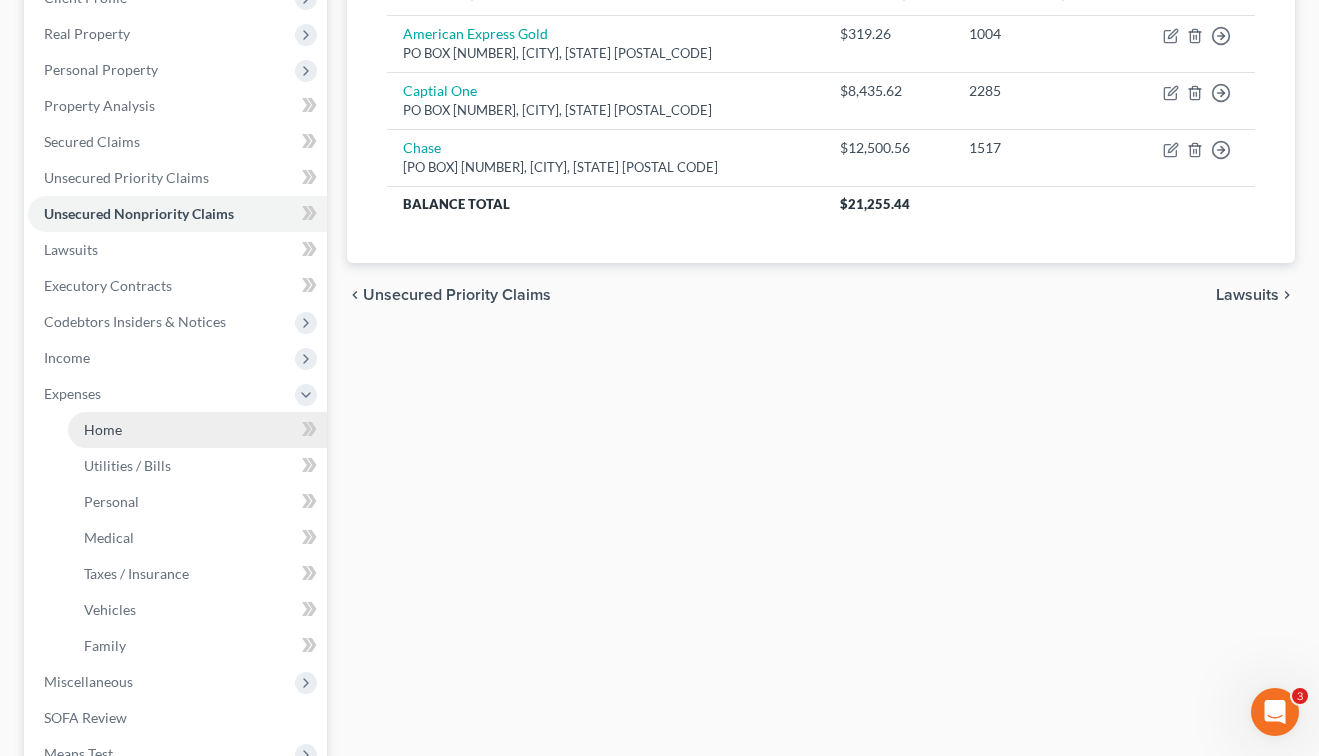 click on "Home" at bounding box center [197, 430] 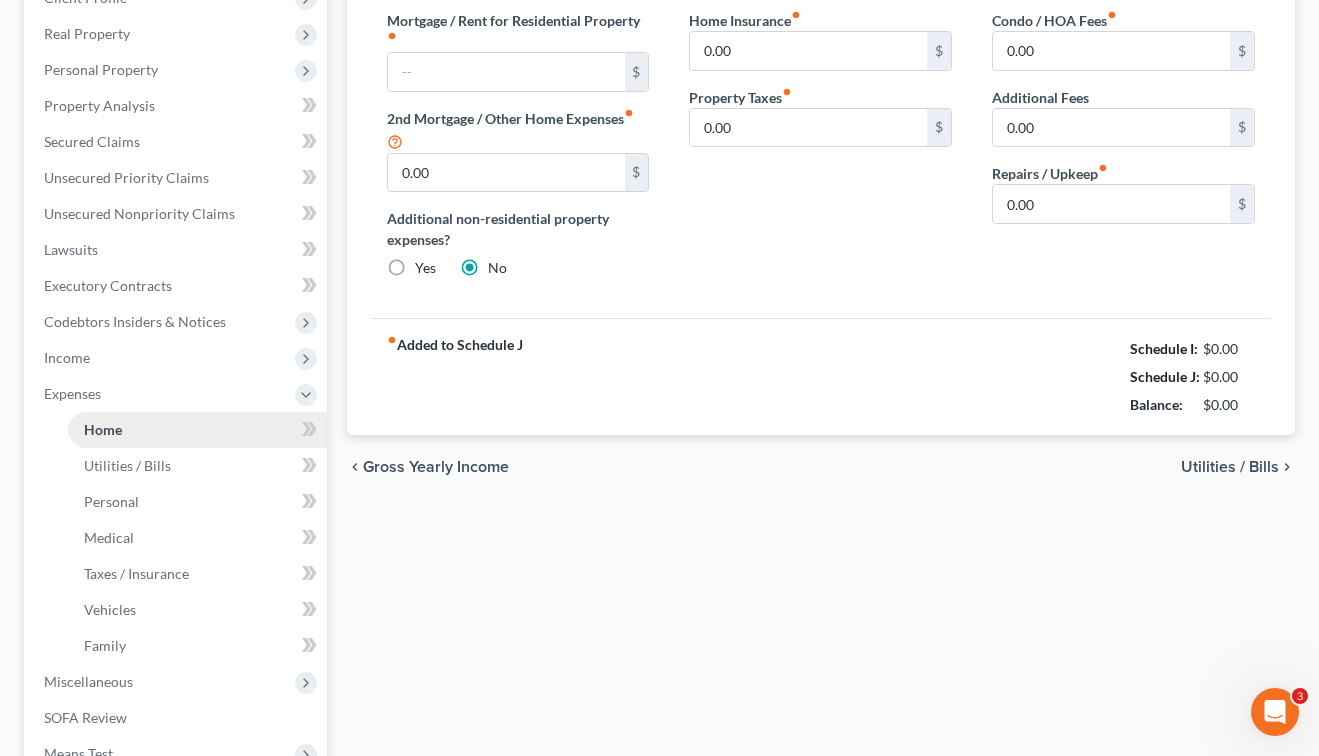 scroll, scrollTop: 0, scrollLeft: 0, axis: both 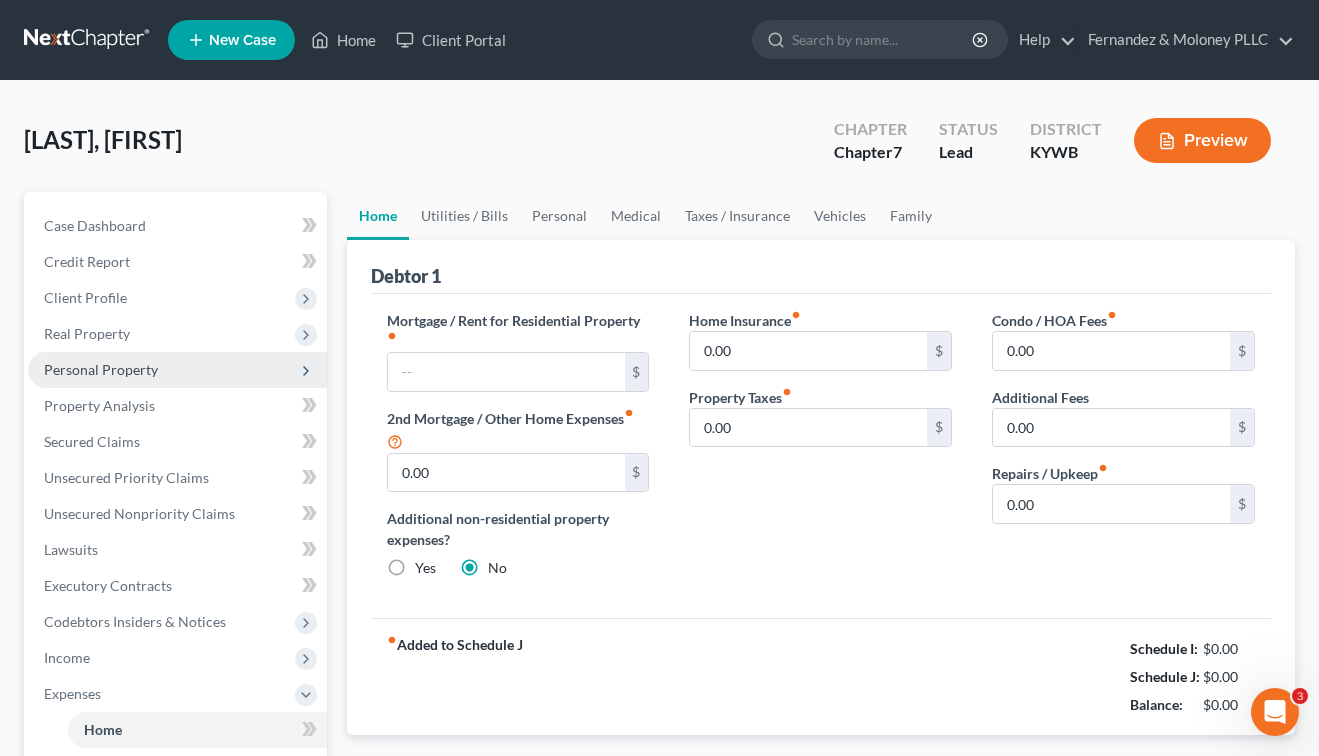 click on "Personal Property" at bounding box center [101, 369] 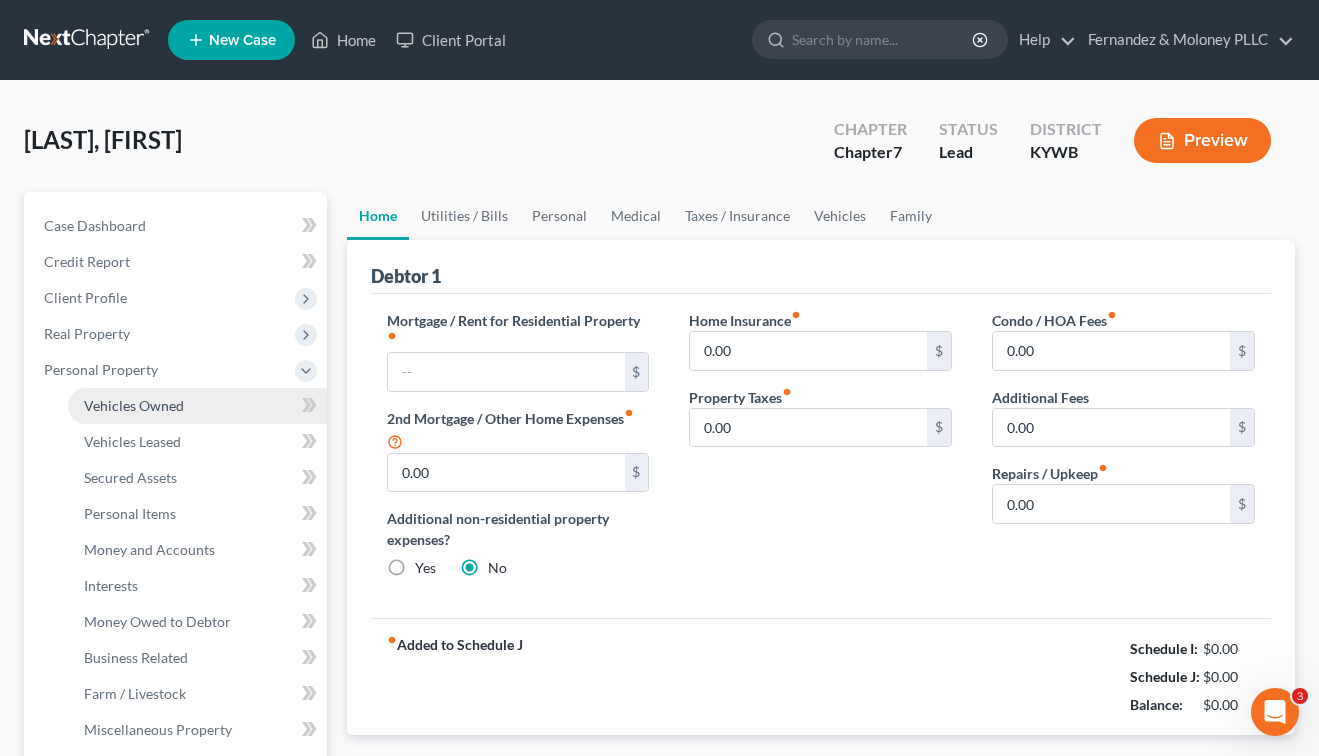 click on "Vehicles Owned" at bounding box center [134, 405] 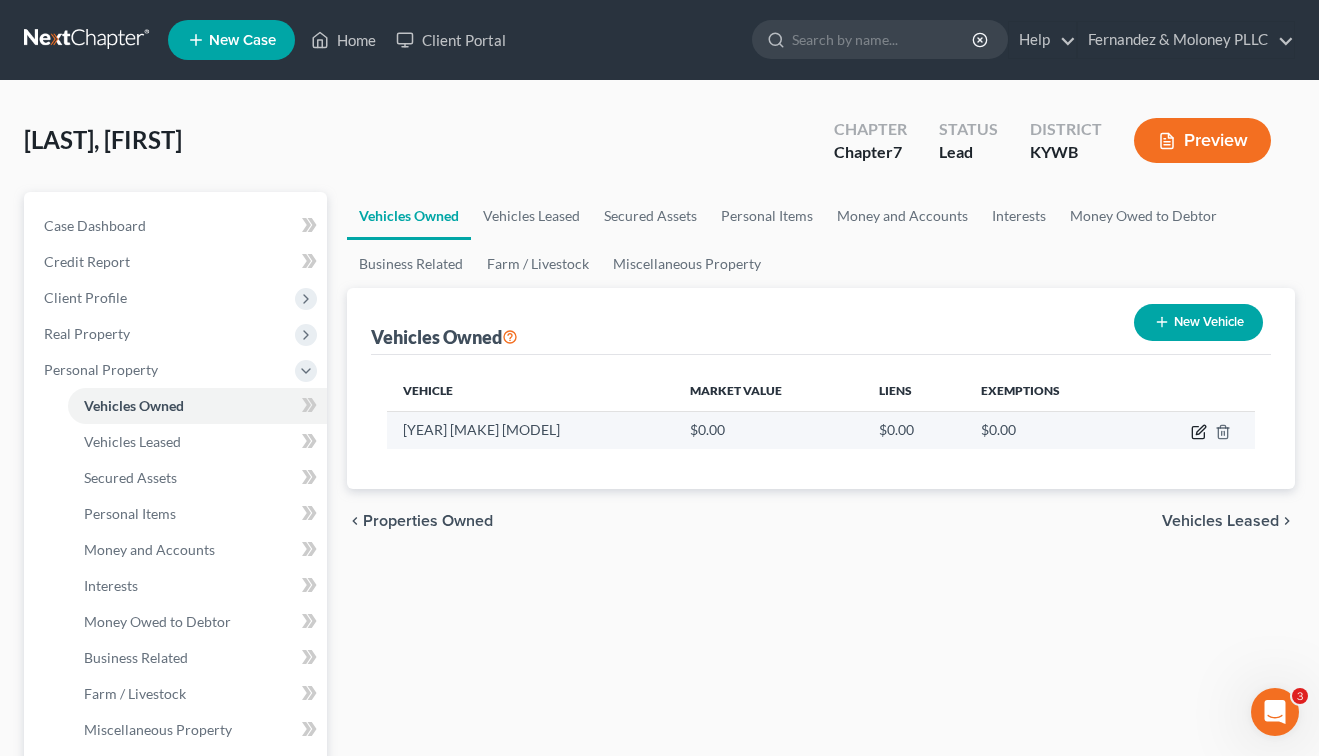 click 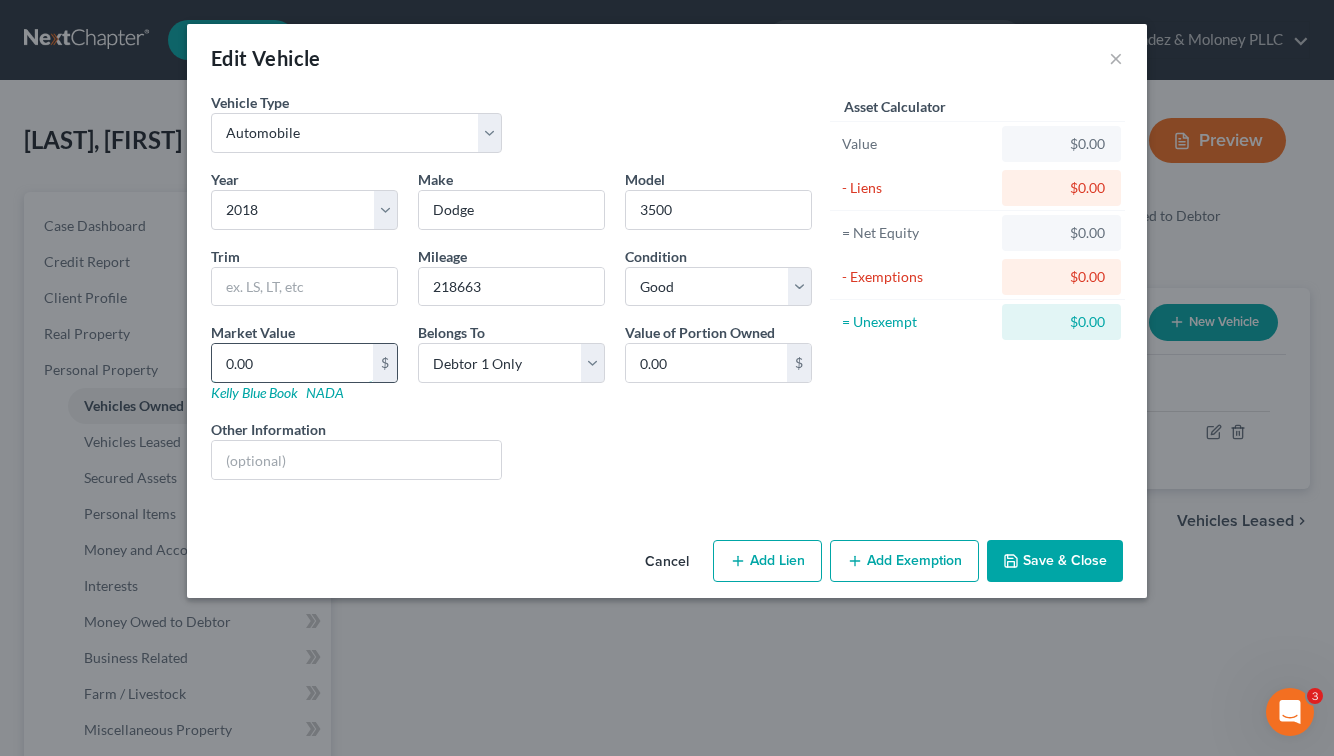click on "0.00" at bounding box center [292, 363] 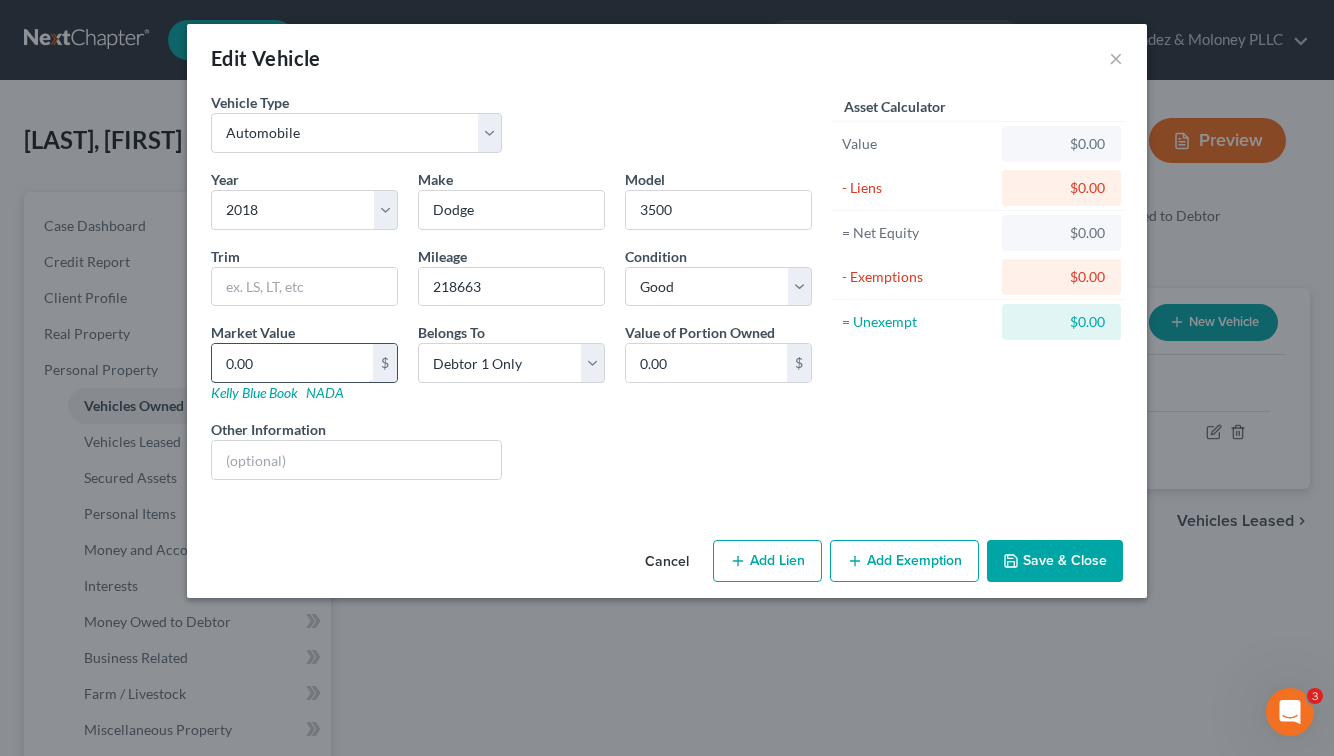 type on "1" 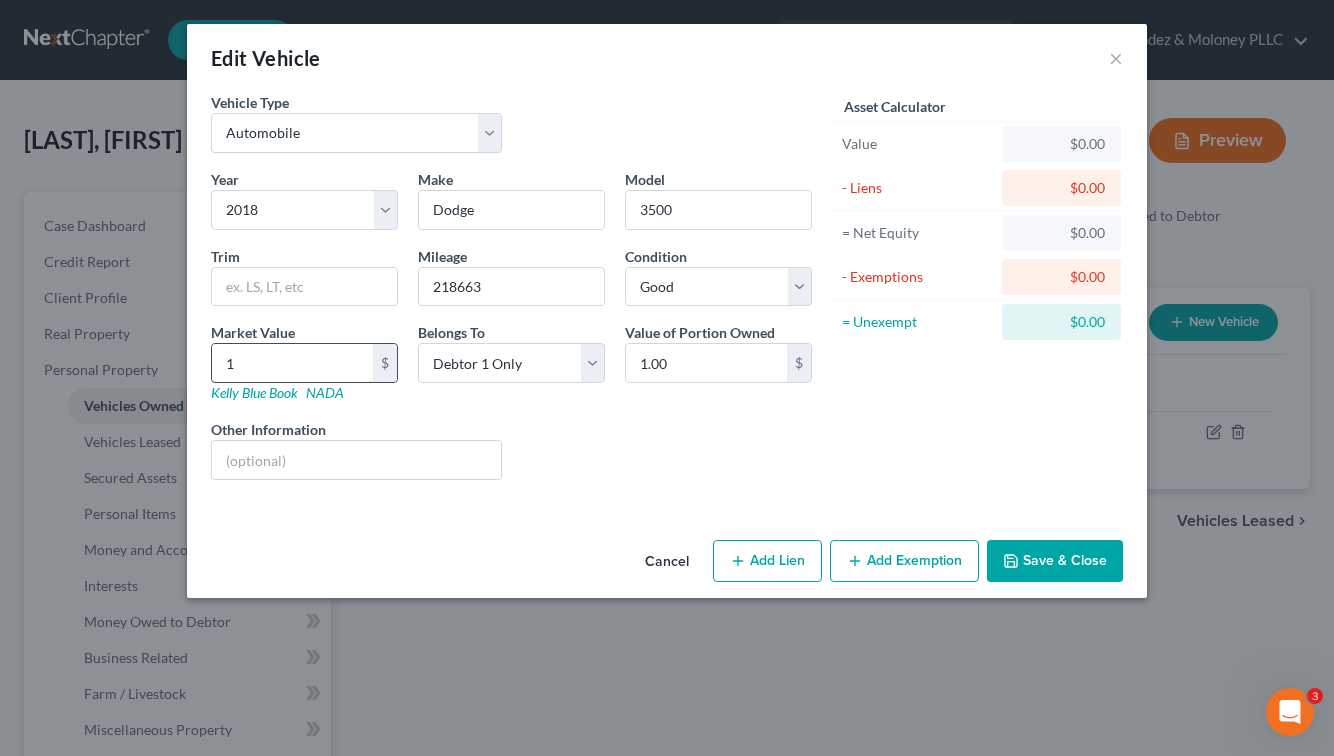 type on "19" 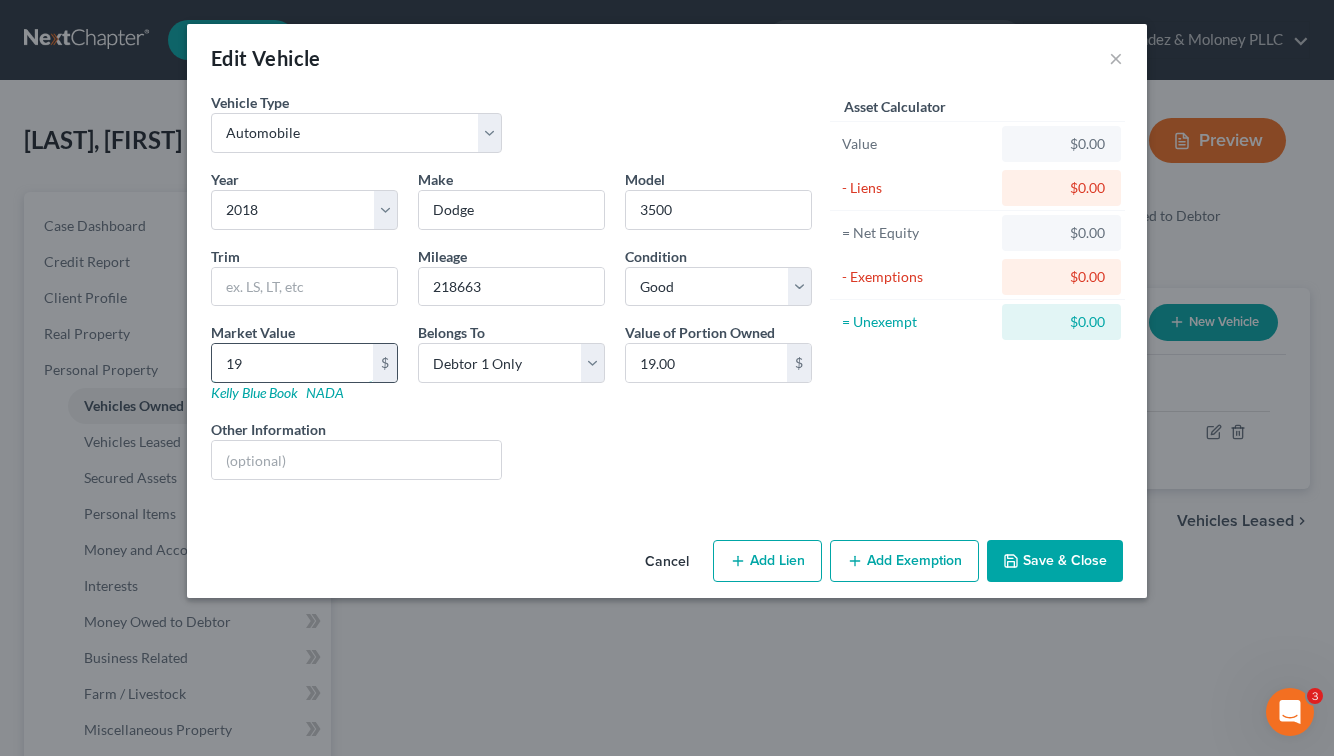 type on "195" 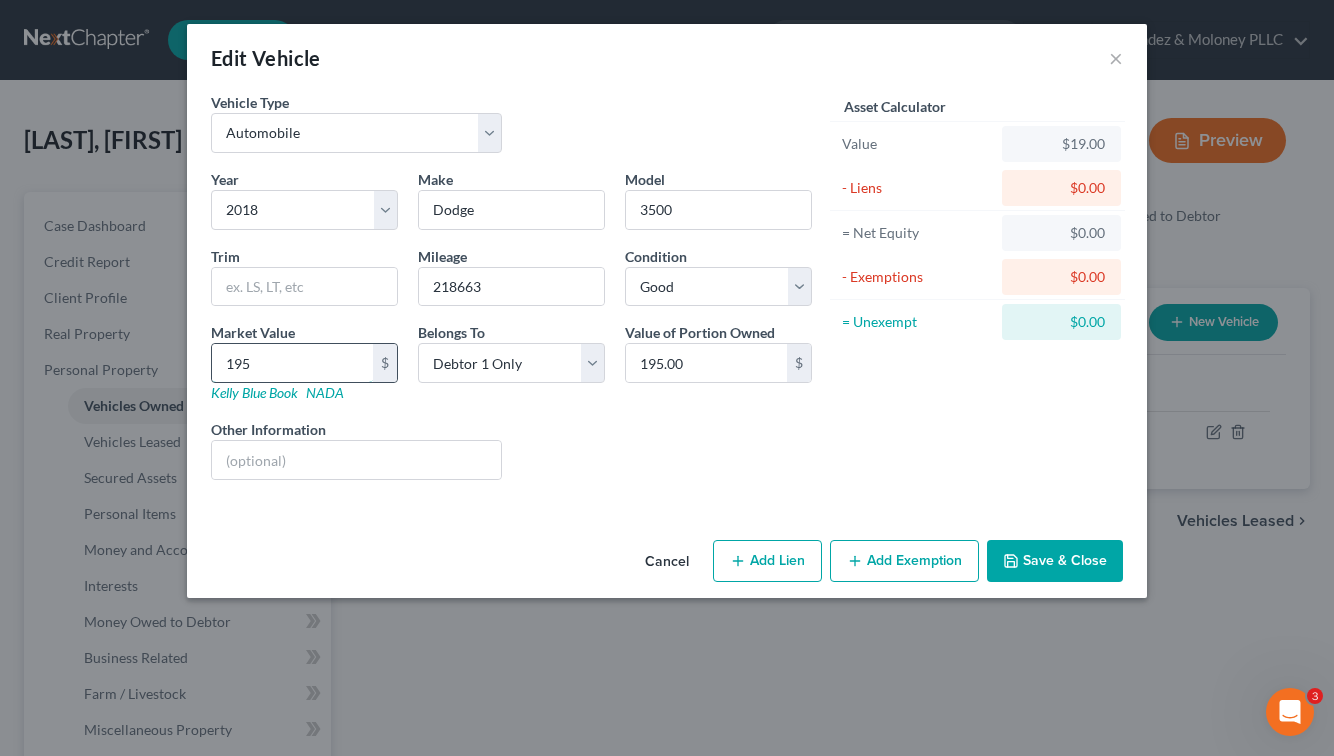 type on "1950" 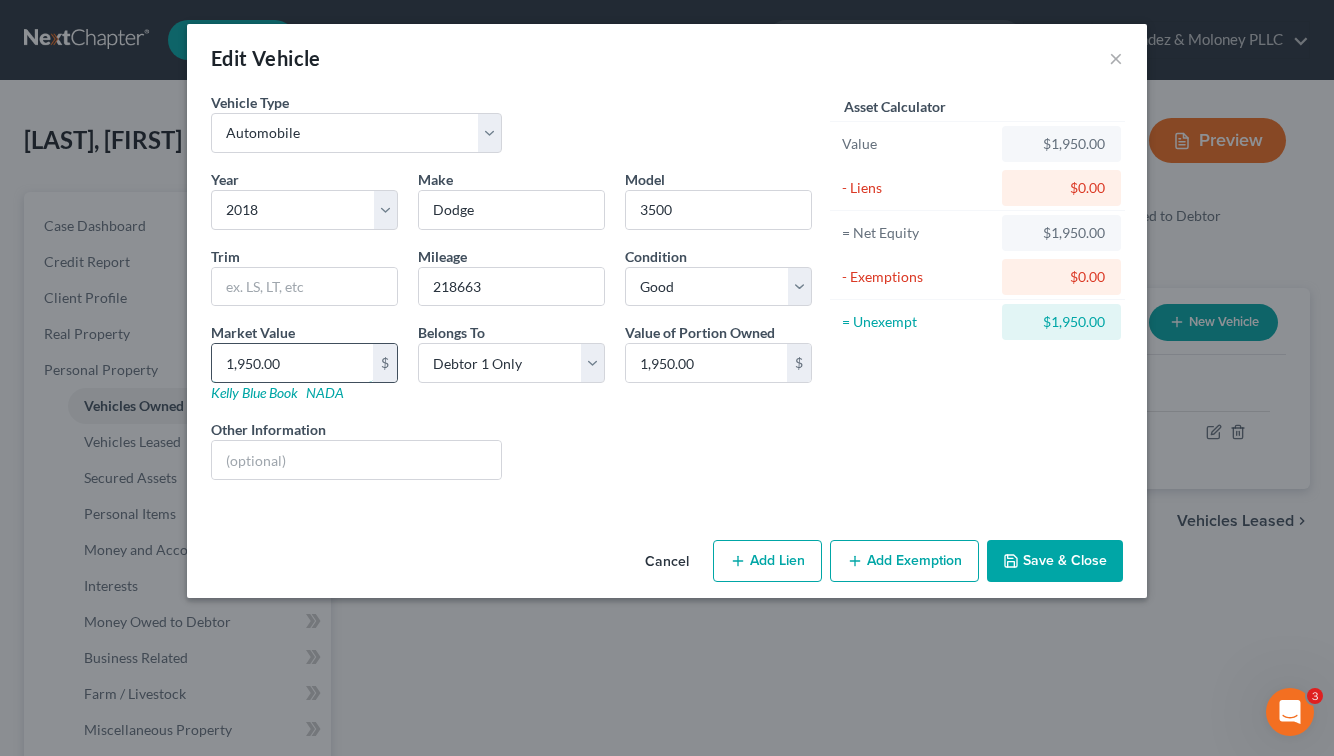 type on "1,9500.00" 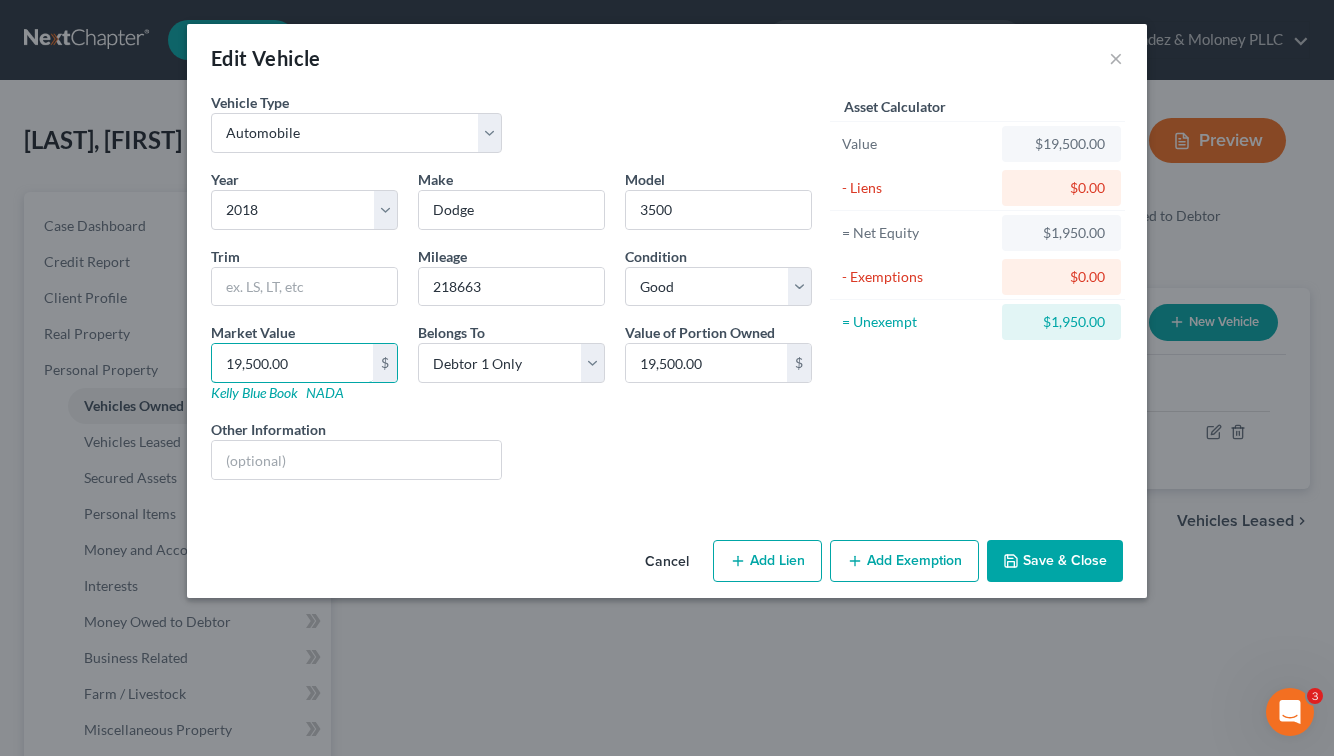 type on "19,500.00" 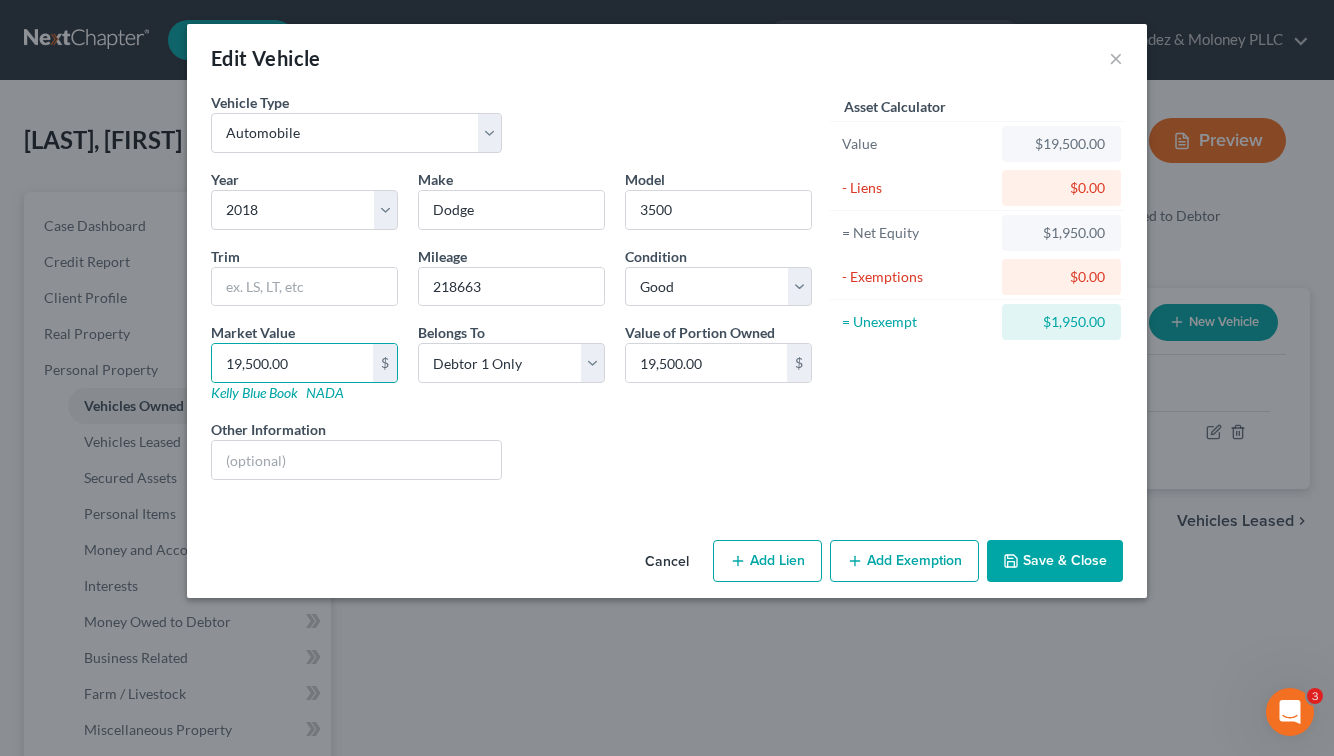 click on "Save & Close" at bounding box center [1055, 561] 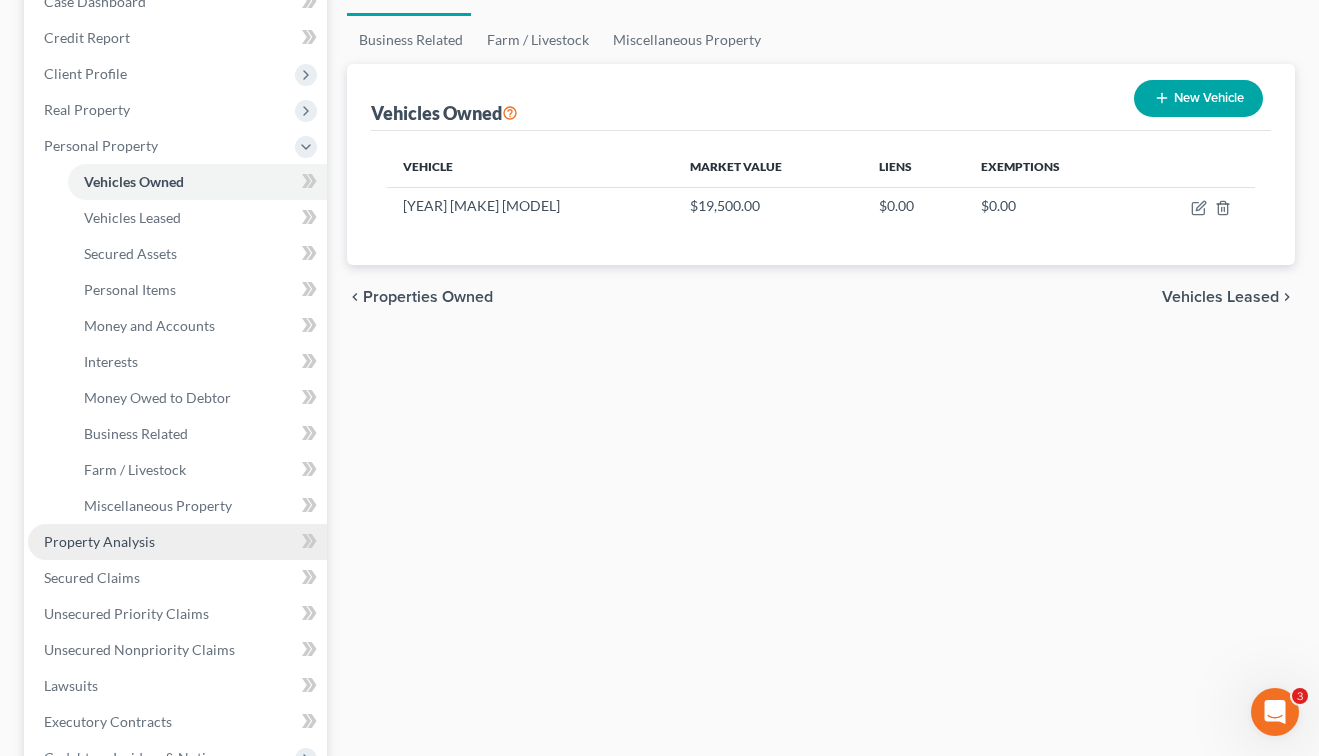 scroll, scrollTop: 400, scrollLeft: 0, axis: vertical 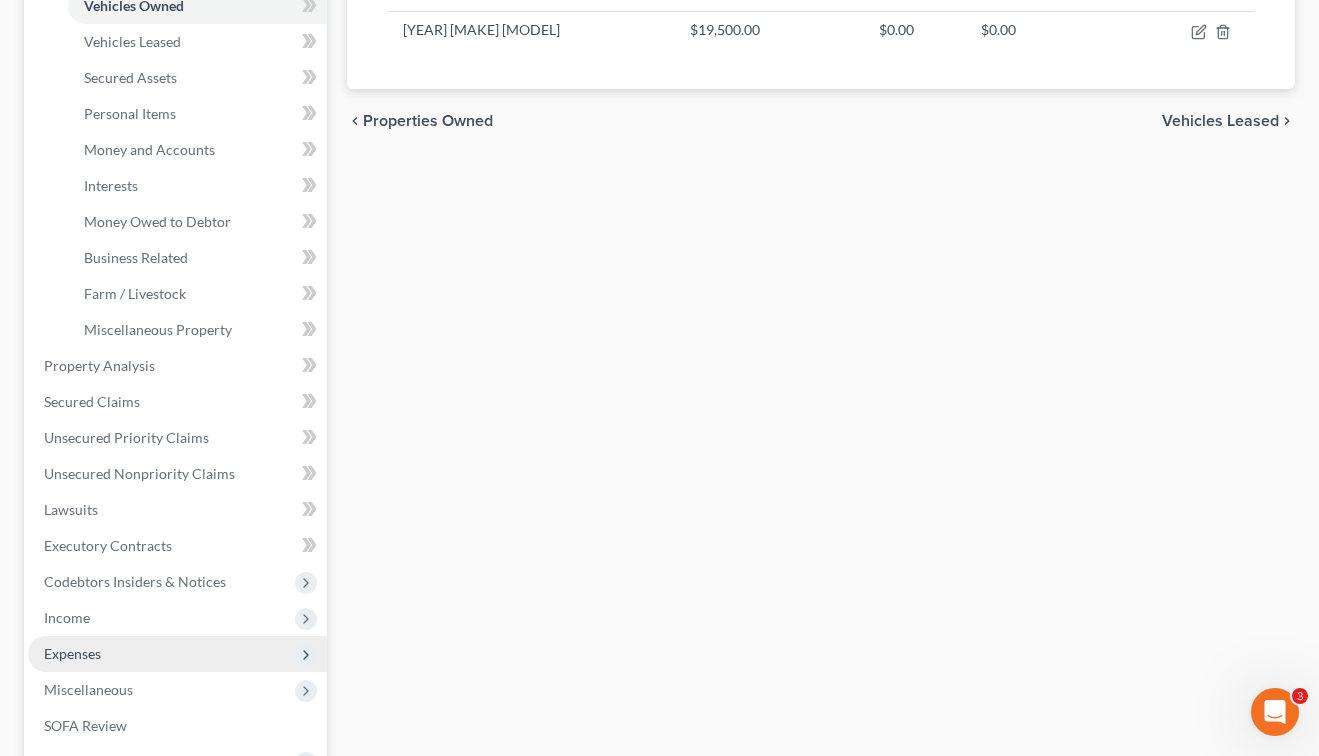 click on "Expenses" at bounding box center (72, 653) 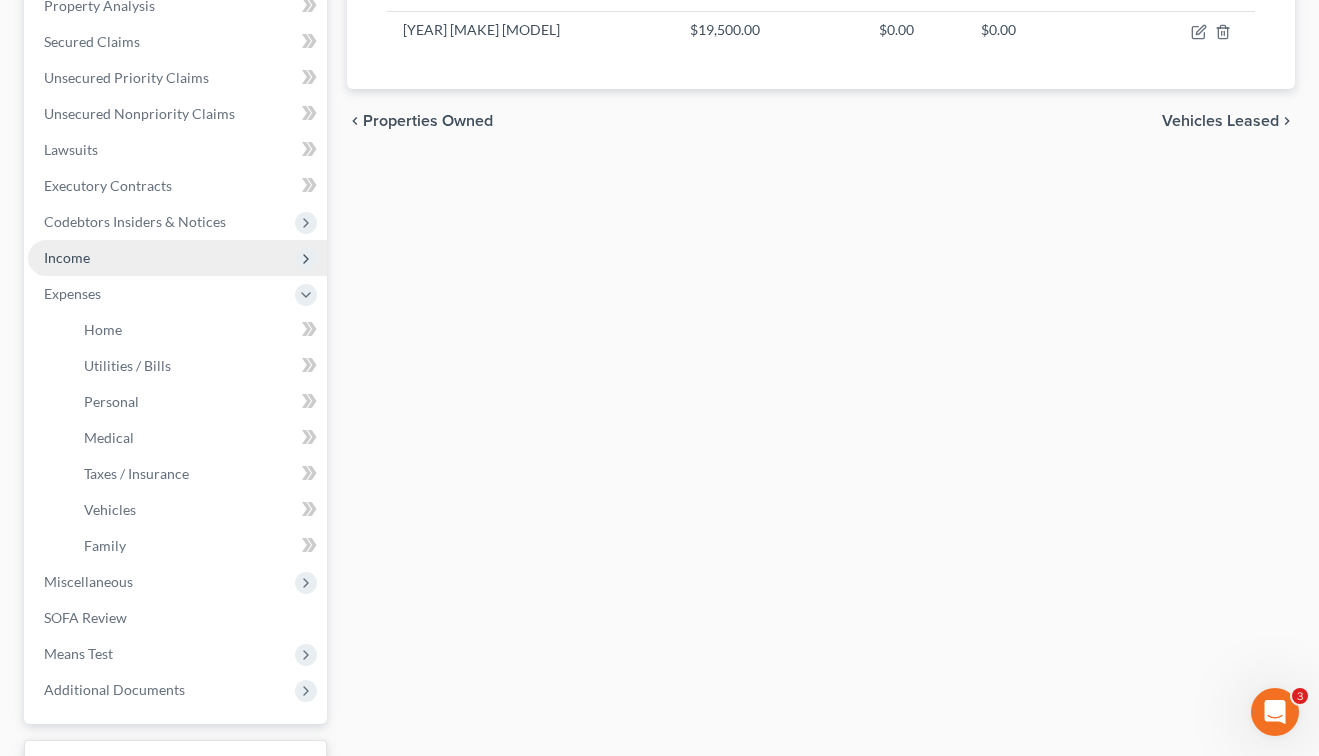 click on "Income" at bounding box center [67, 257] 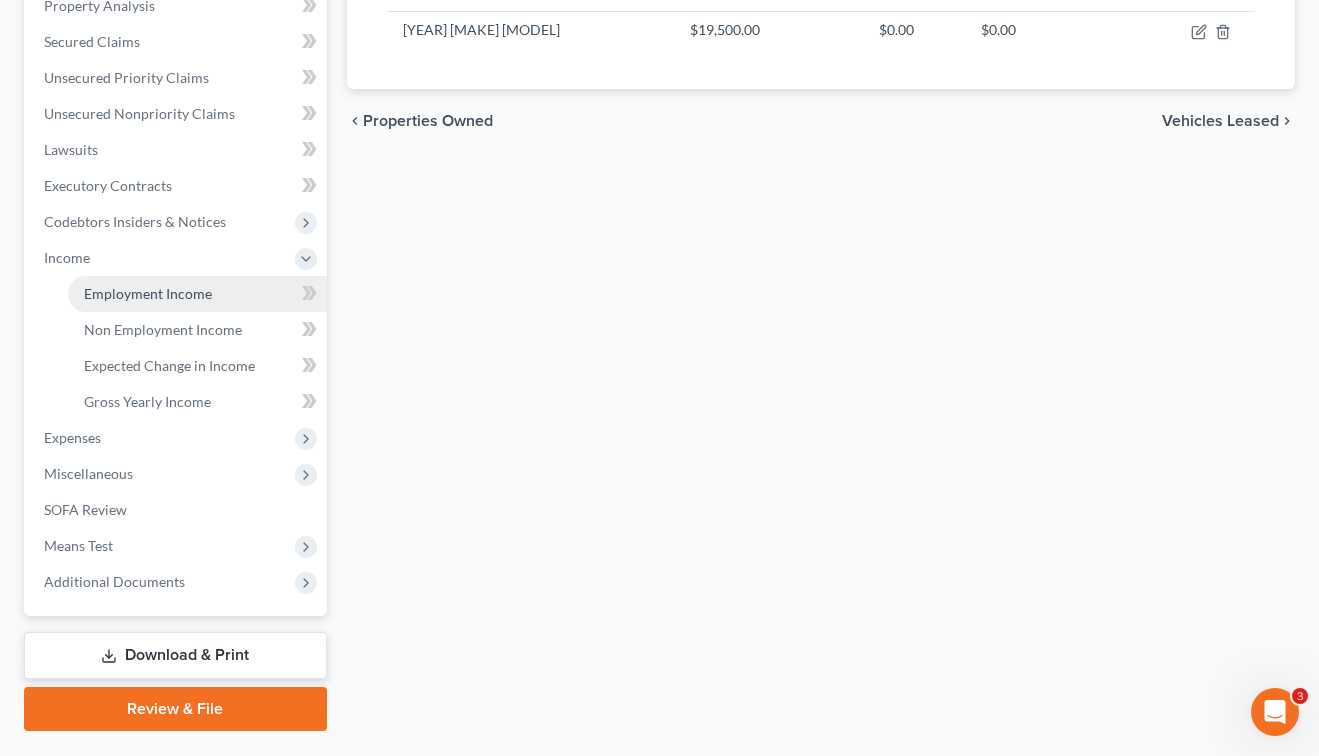 click on "Employment Income" at bounding box center (197, 294) 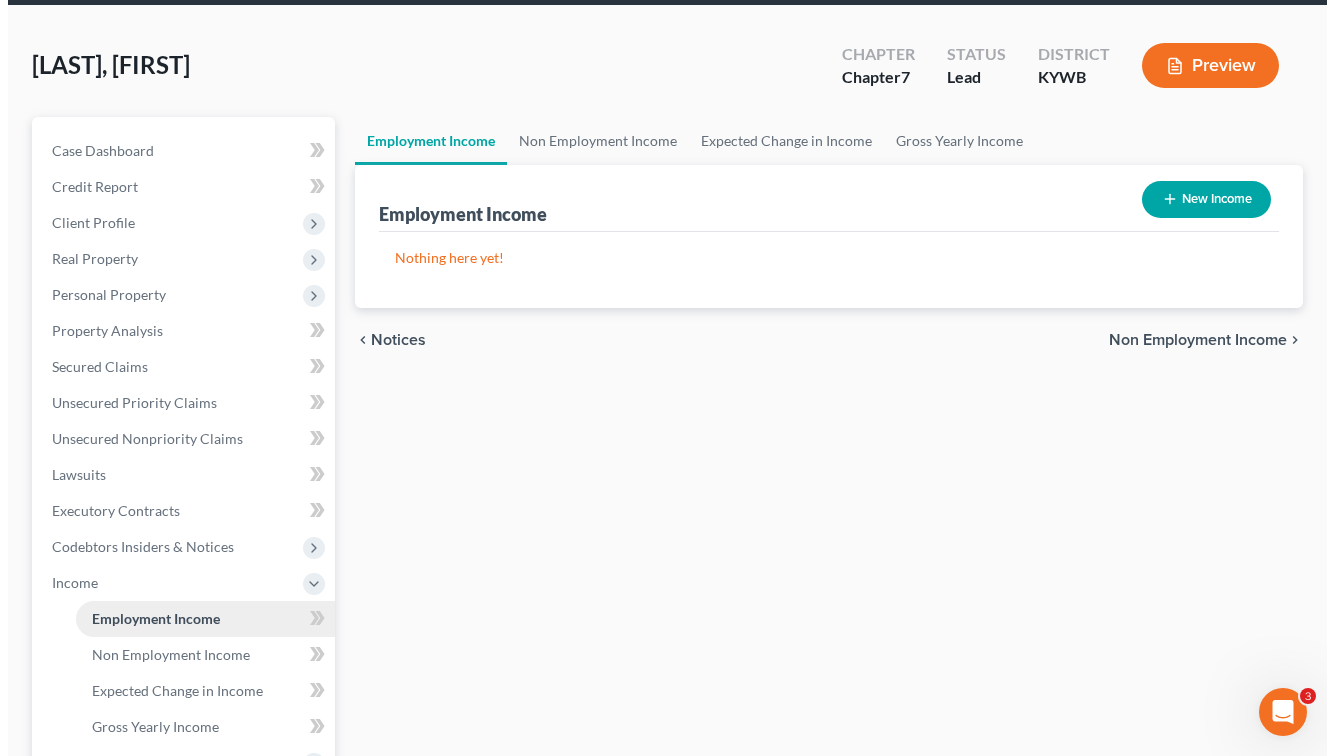 scroll, scrollTop: 0, scrollLeft: 0, axis: both 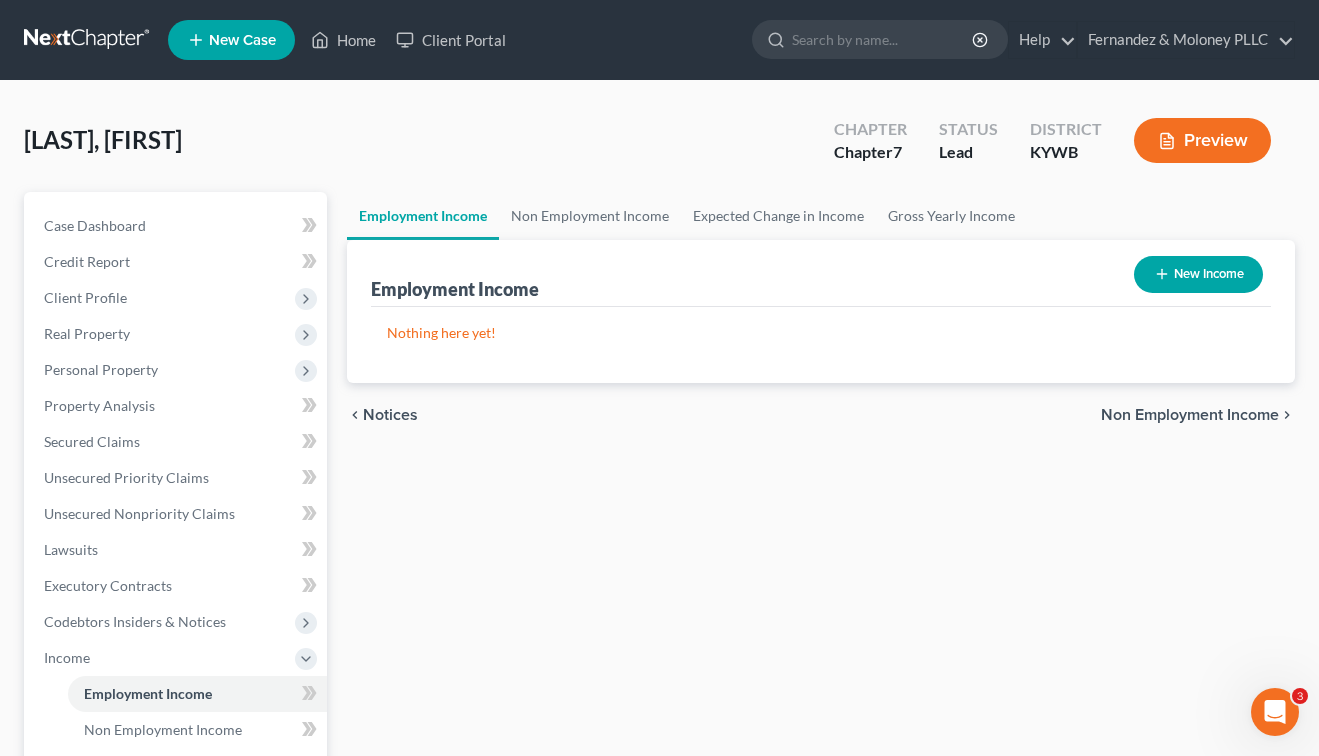 click on "New Income" at bounding box center (1198, 274) 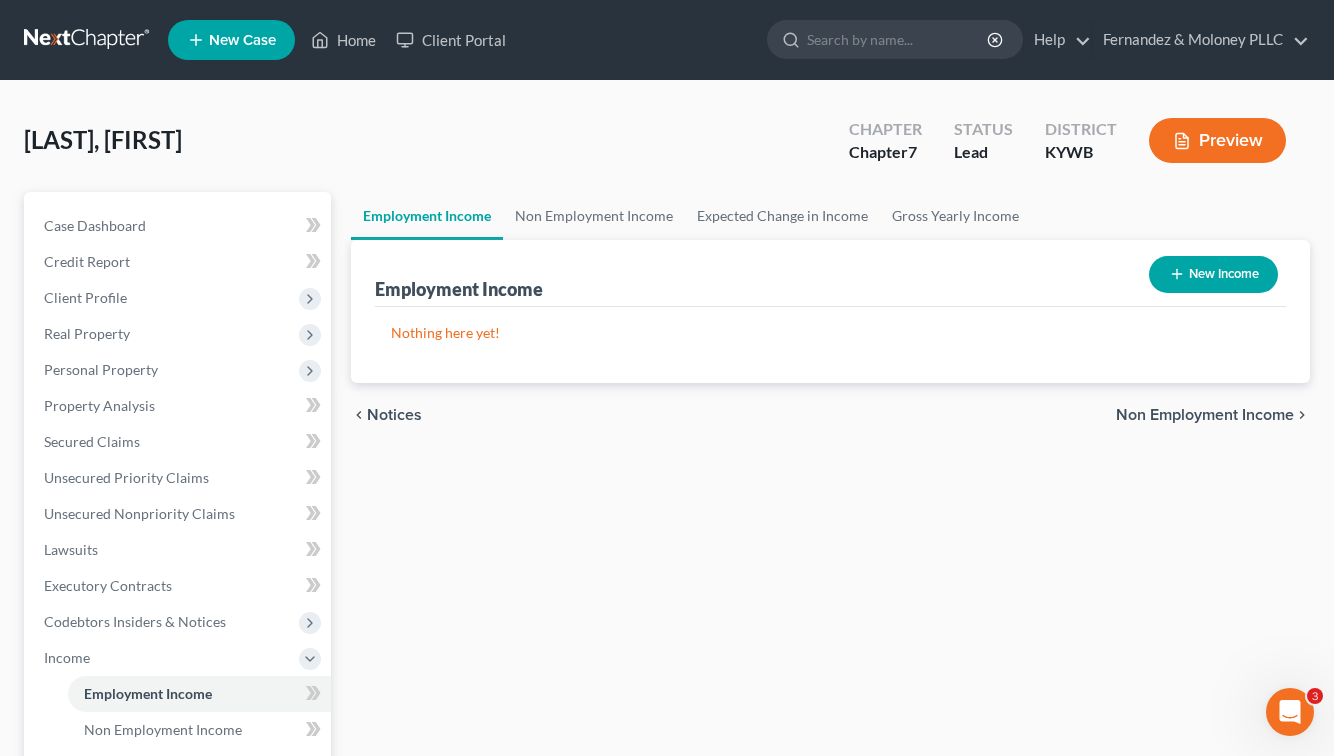 select on "0" 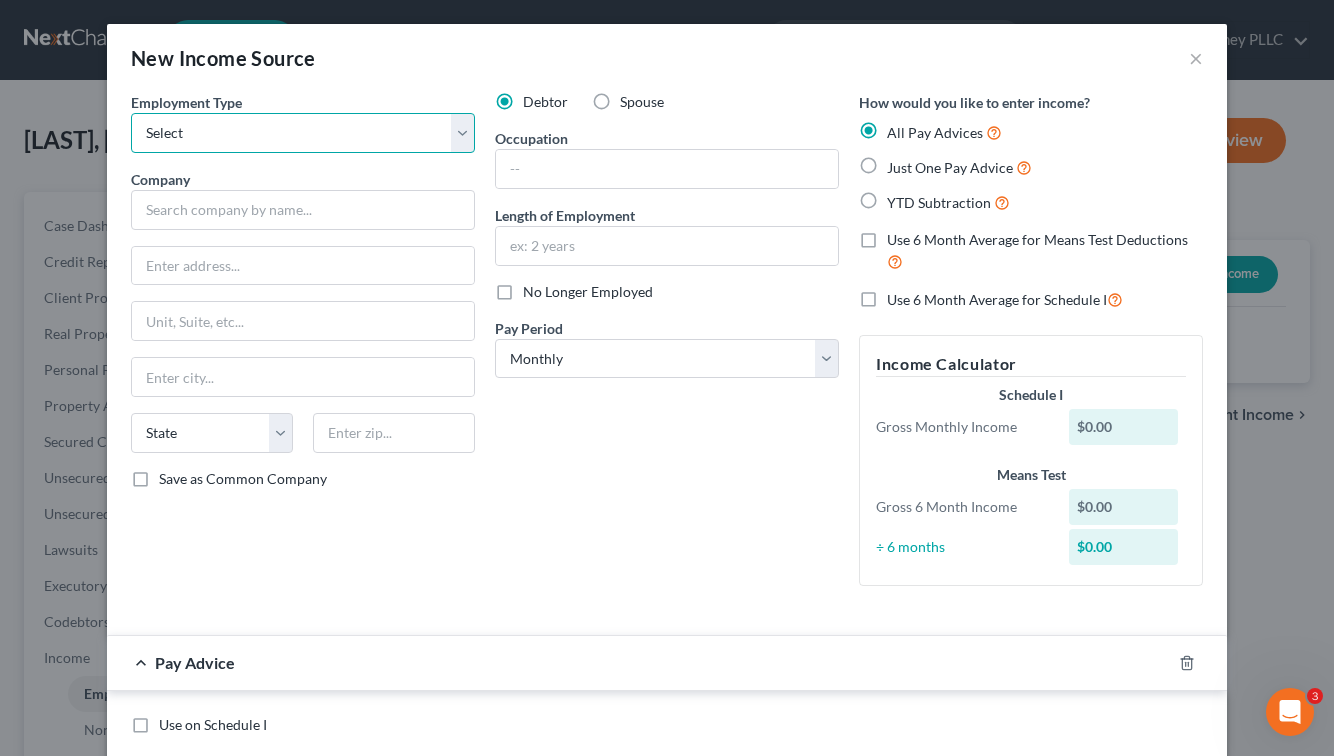 click on "Select Full or Part Time Employment Self Employment" at bounding box center (303, 133) 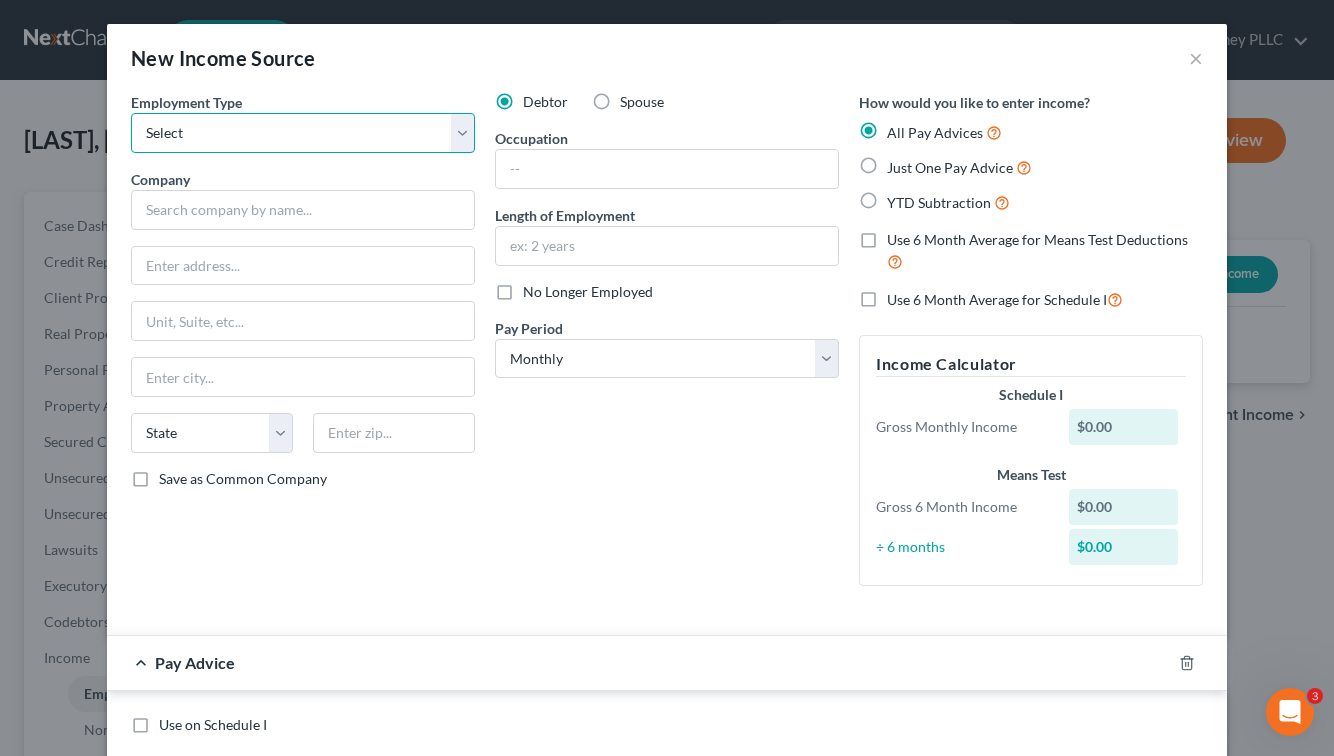 select on "0" 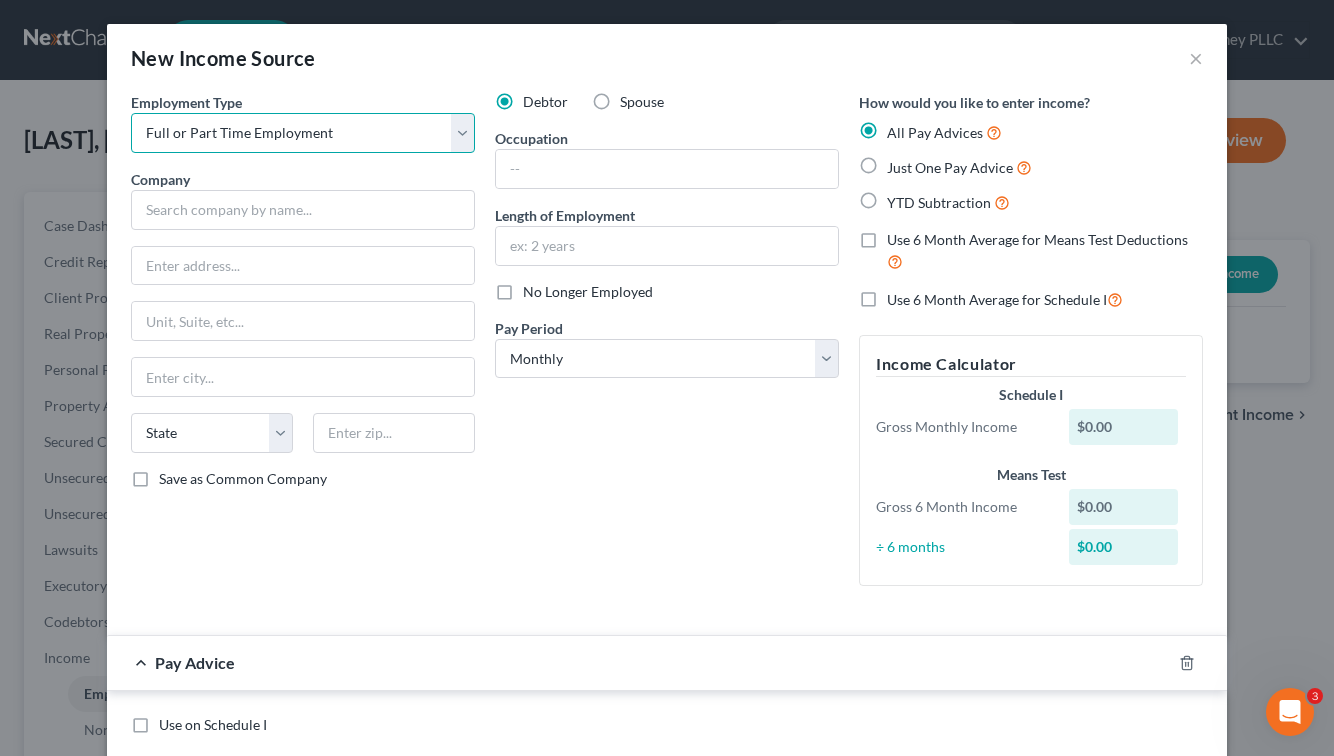 click on "Select Full or Part Time Employment Self Employment" at bounding box center [303, 133] 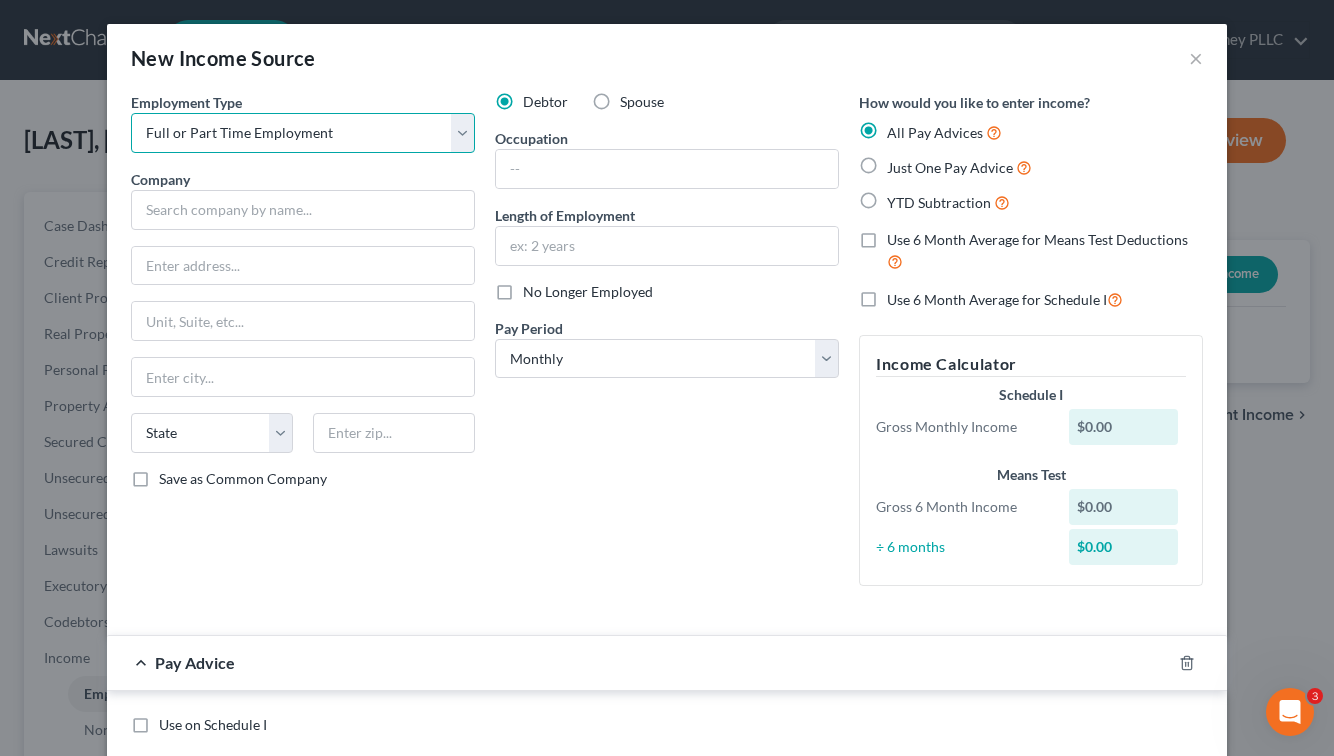 click on "Select Full or Part Time Employment Self Employment" at bounding box center (303, 133) 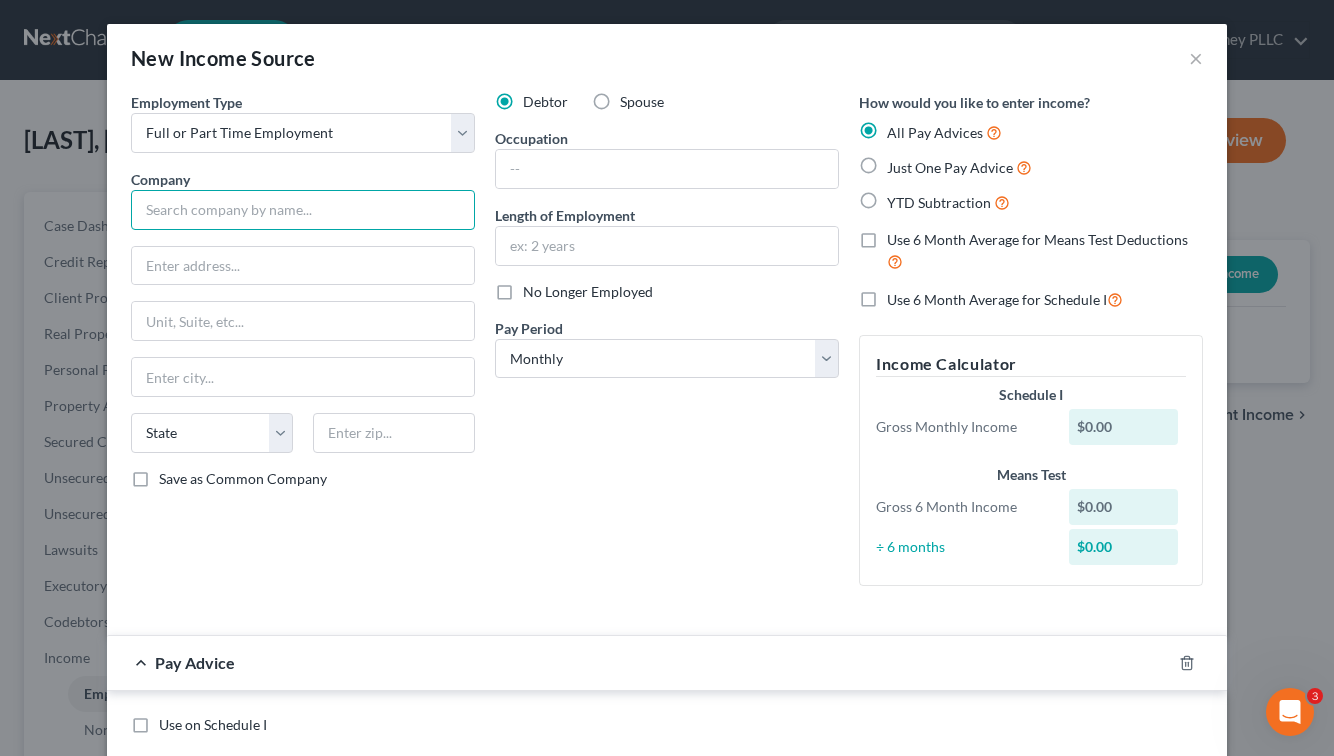 click at bounding box center [303, 210] 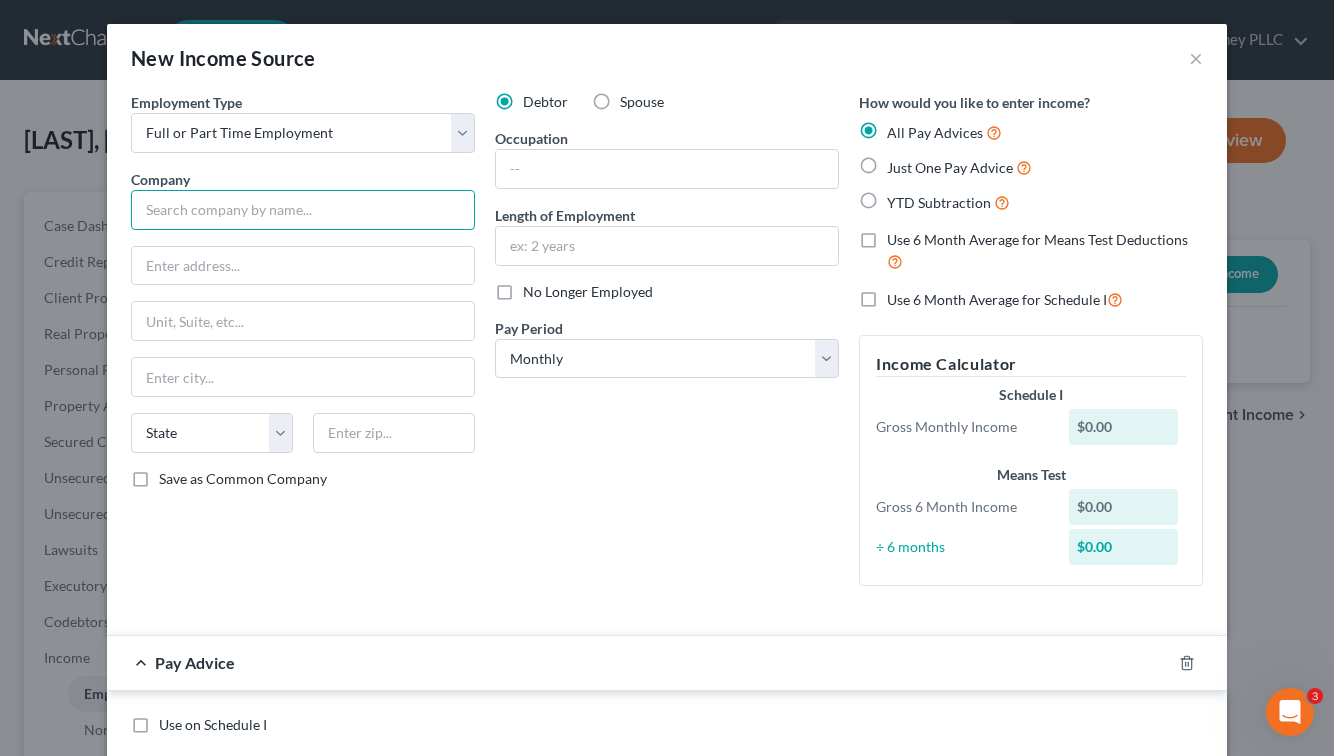 click at bounding box center [303, 210] 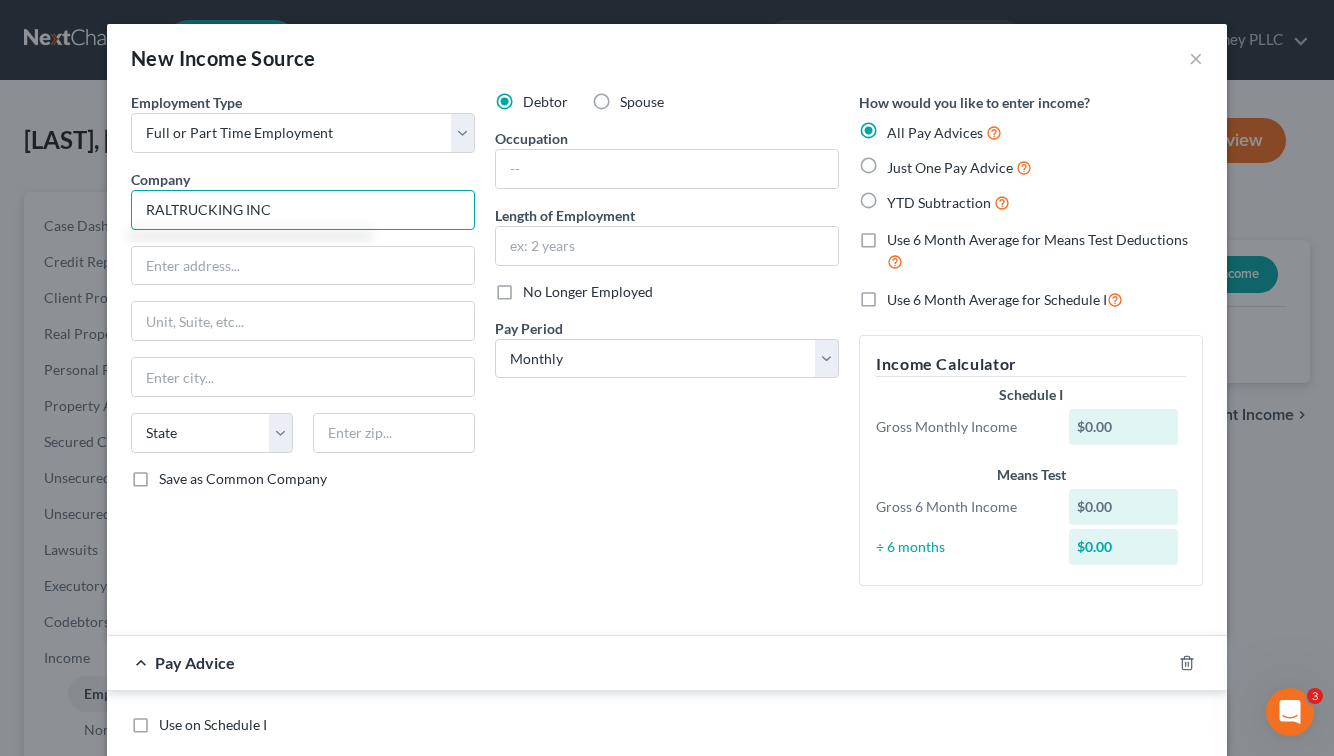 type on "RALTRUCKING INC" 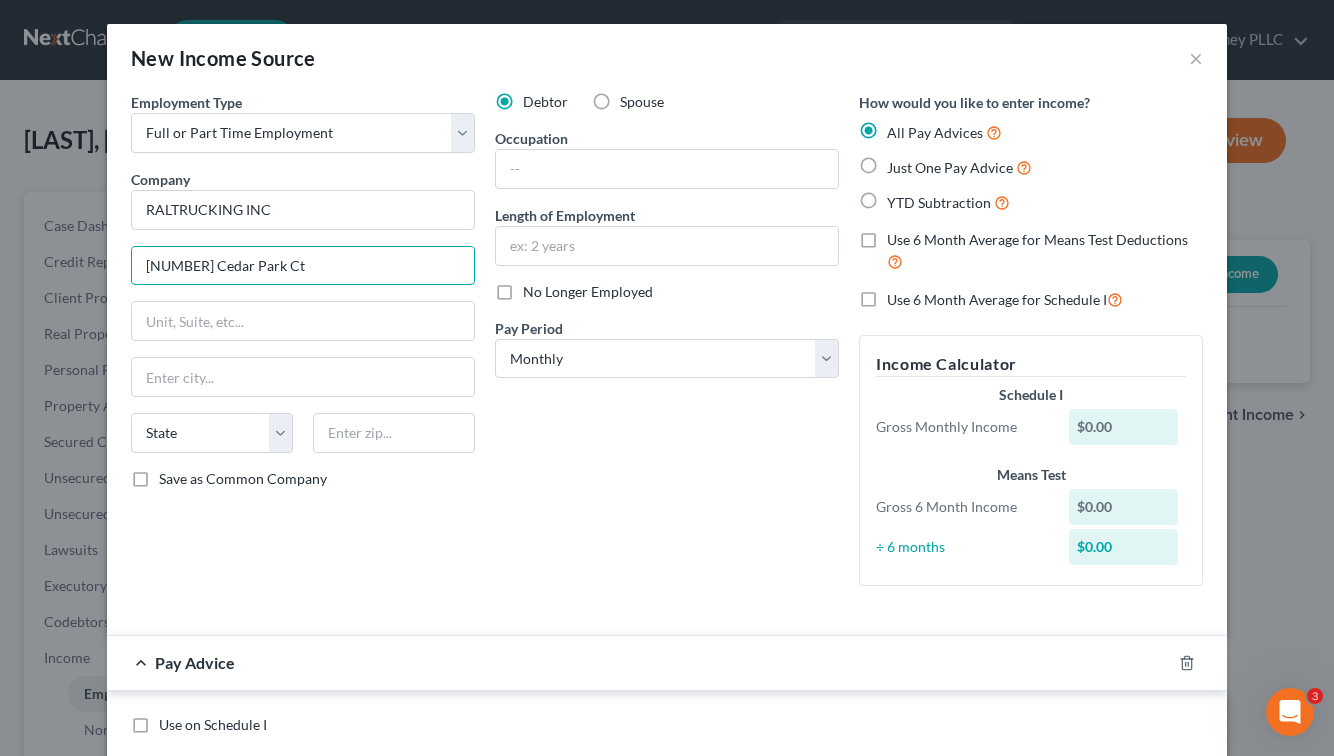 type on "[NUMBER] Cedar Park Ct" 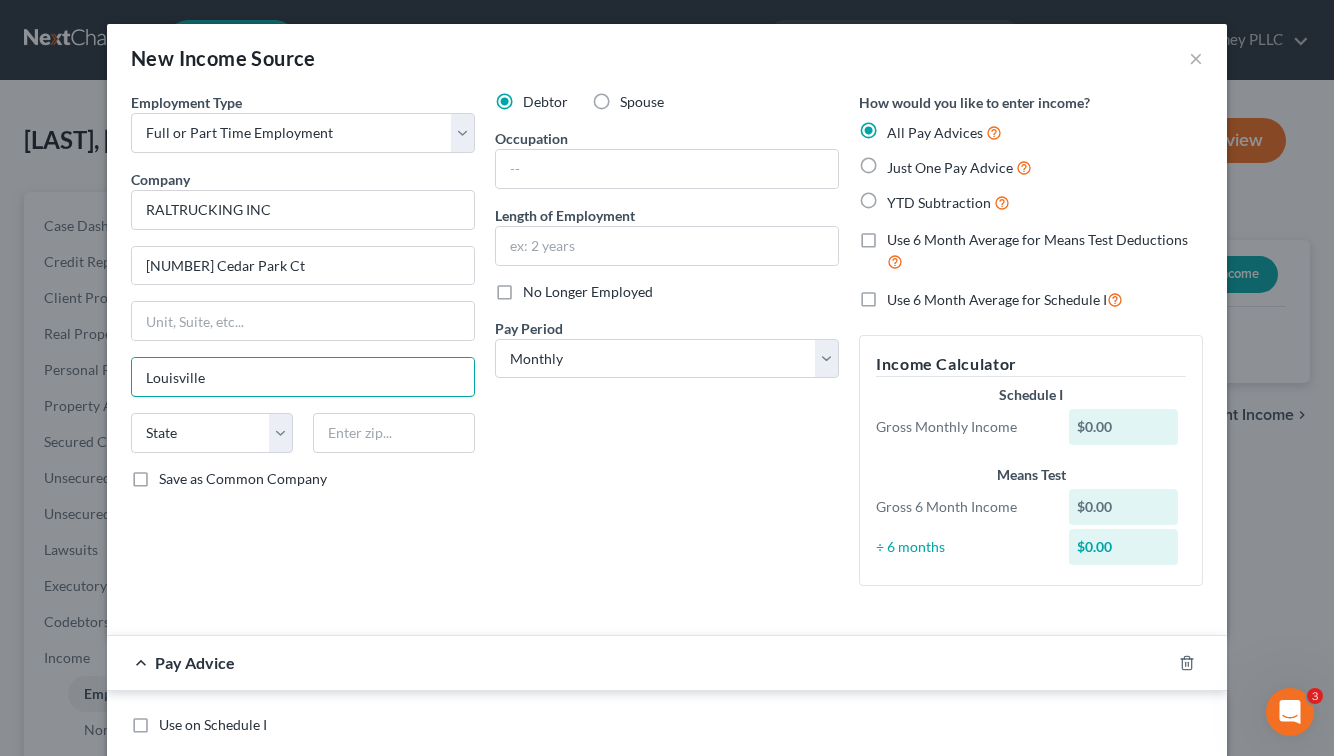 type on "Louisville" 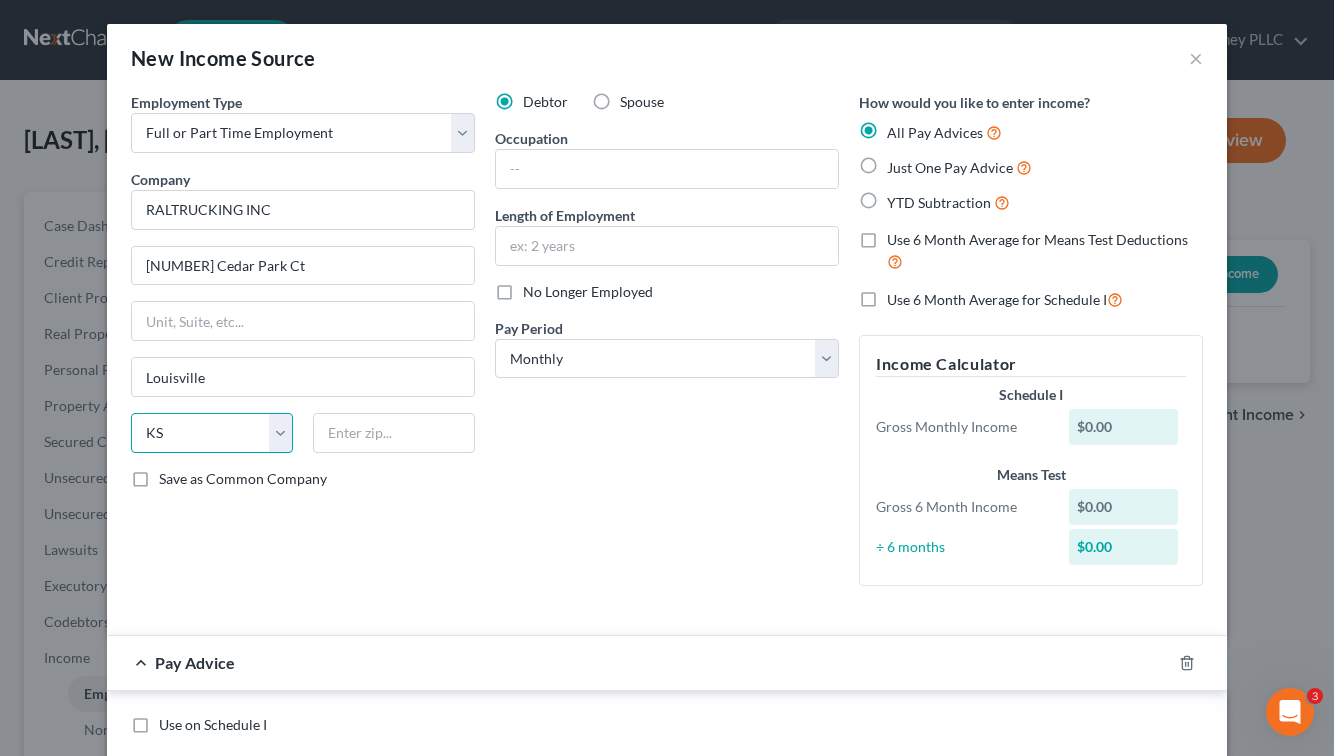 select on "18" 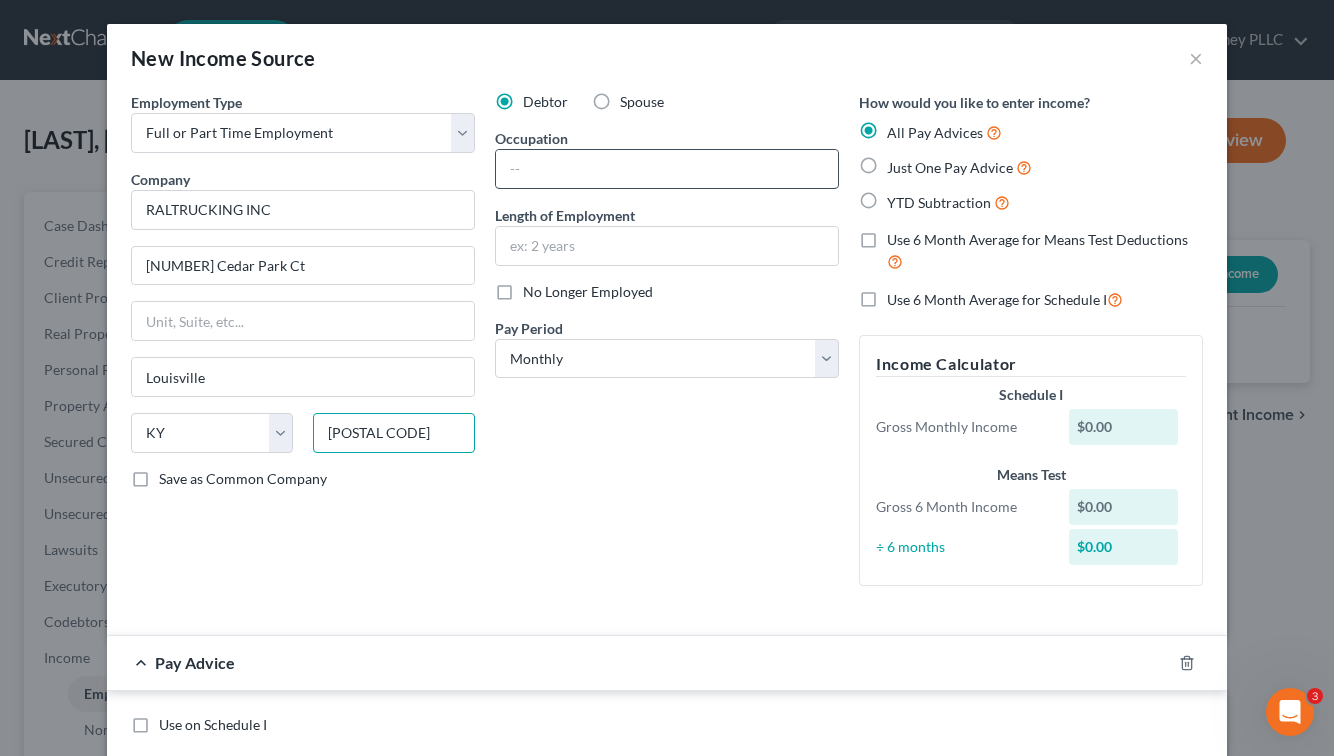 type on "[POSTAL CODE]" 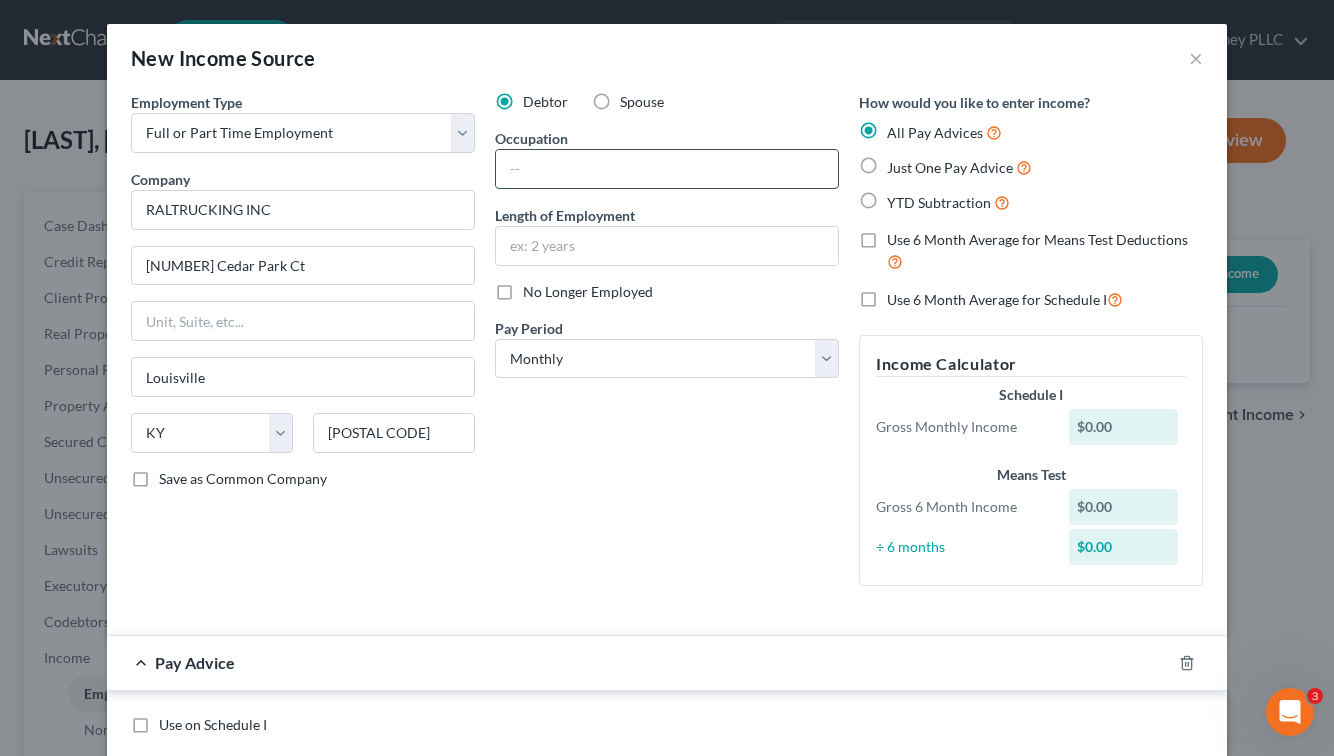 click at bounding box center (667, 169) 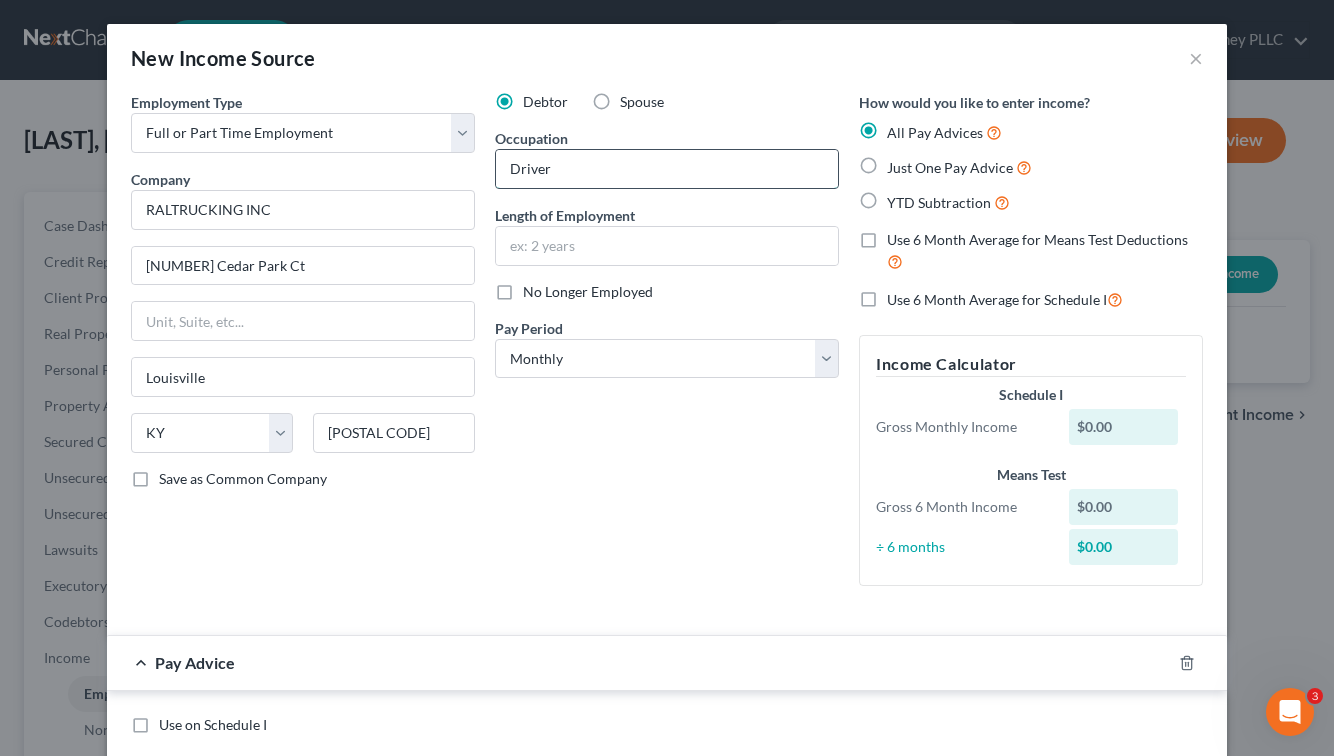 type on "Driver" 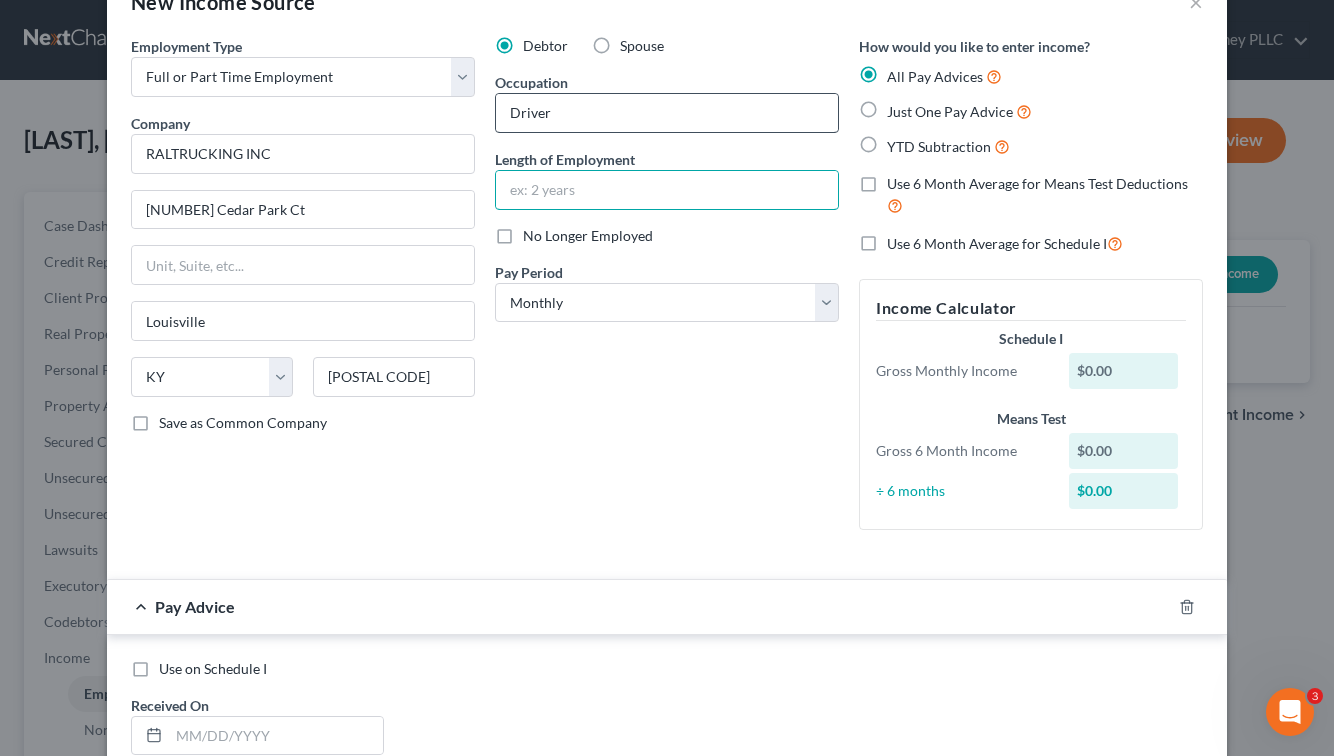 scroll, scrollTop: 100, scrollLeft: 0, axis: vertical 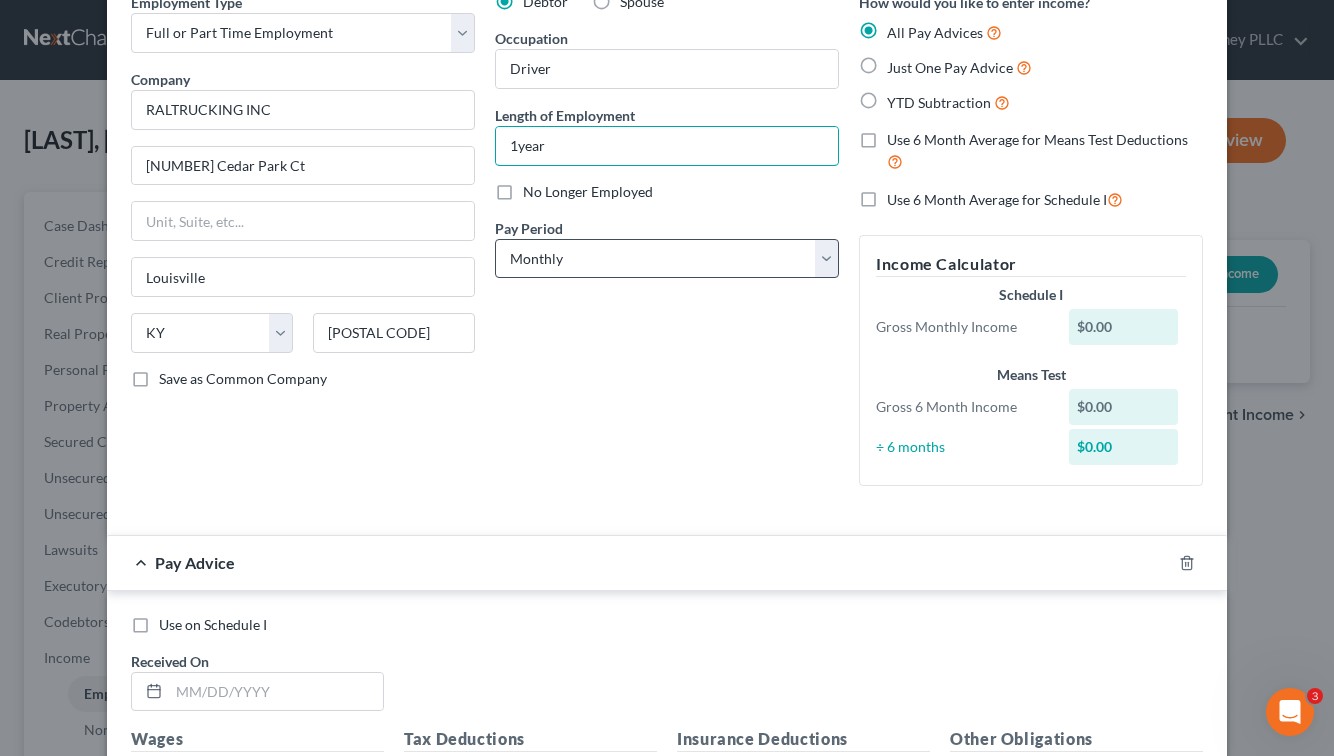 type on "1year" 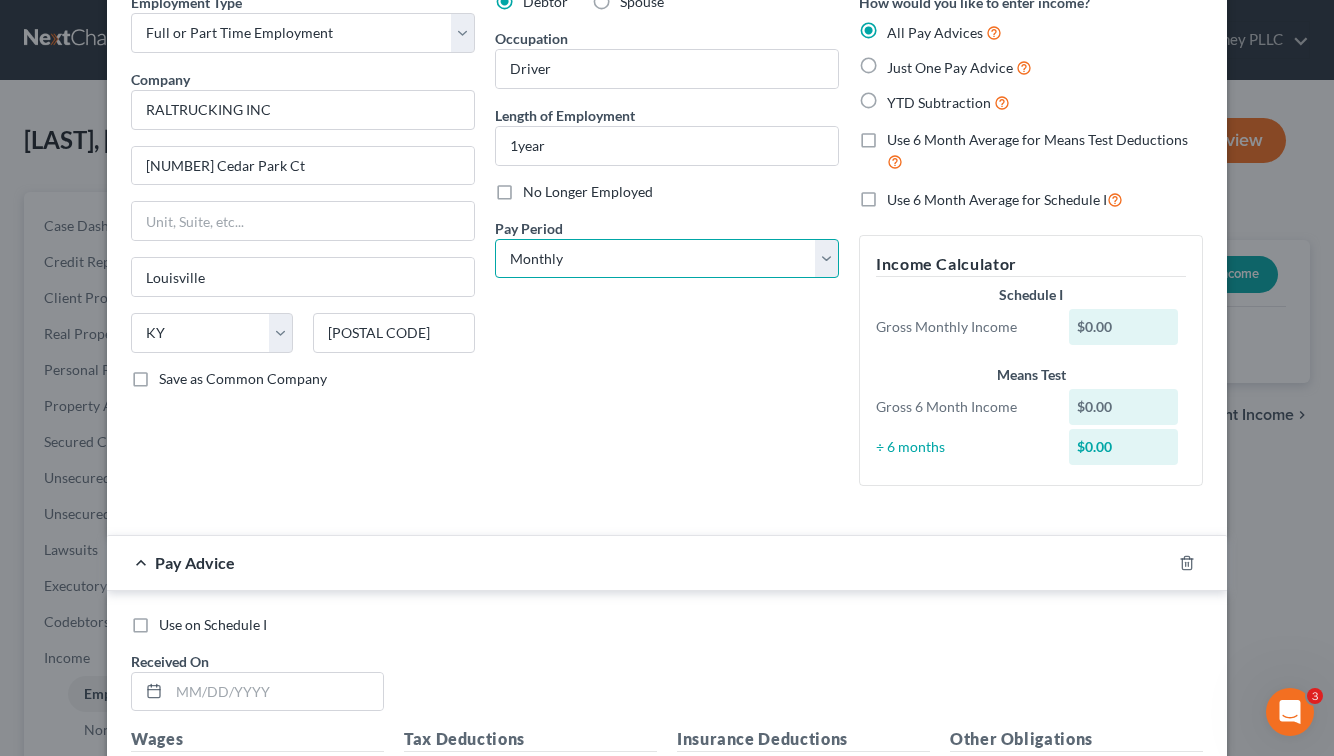 click on "Select Monthly Twice Monthly Every Other Week Weekly" at bounding box center (667, 259) 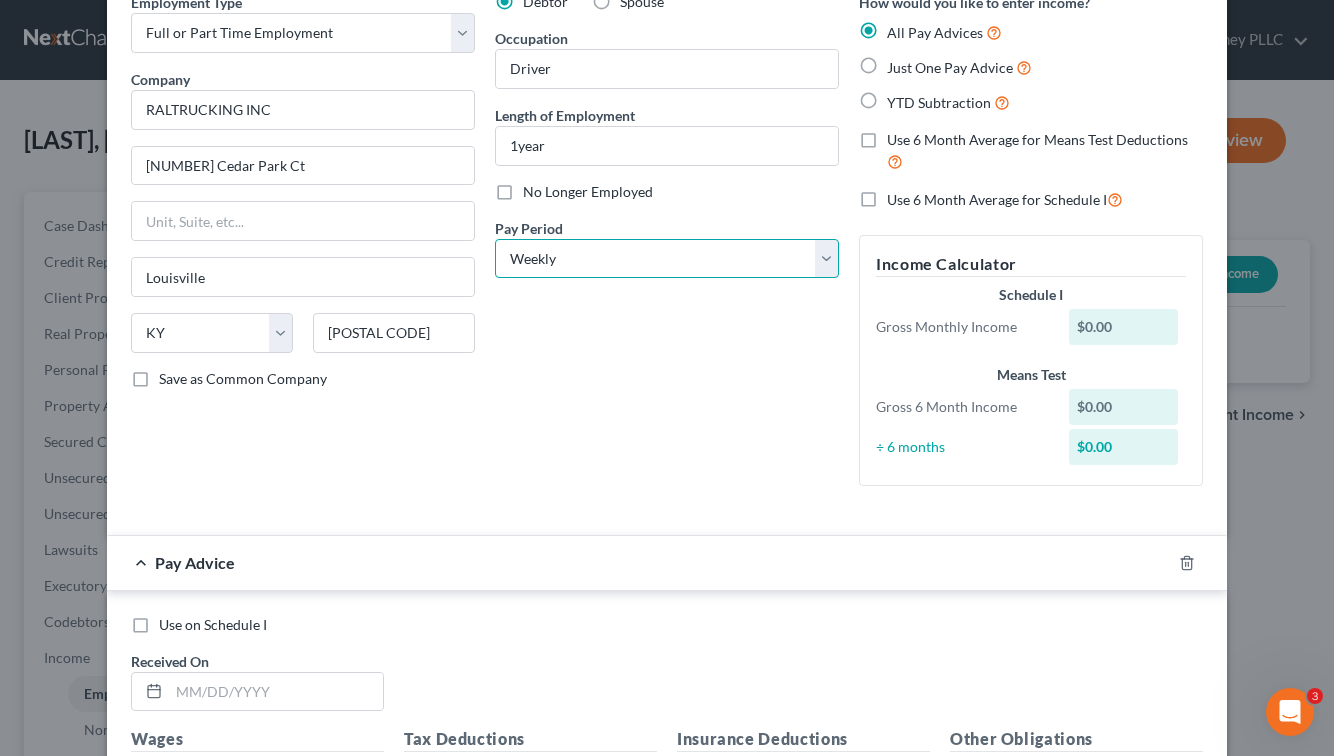 click on "Select Monthly Twice Monthly Every Other Week Weekly" at bounding box center (667, 259) 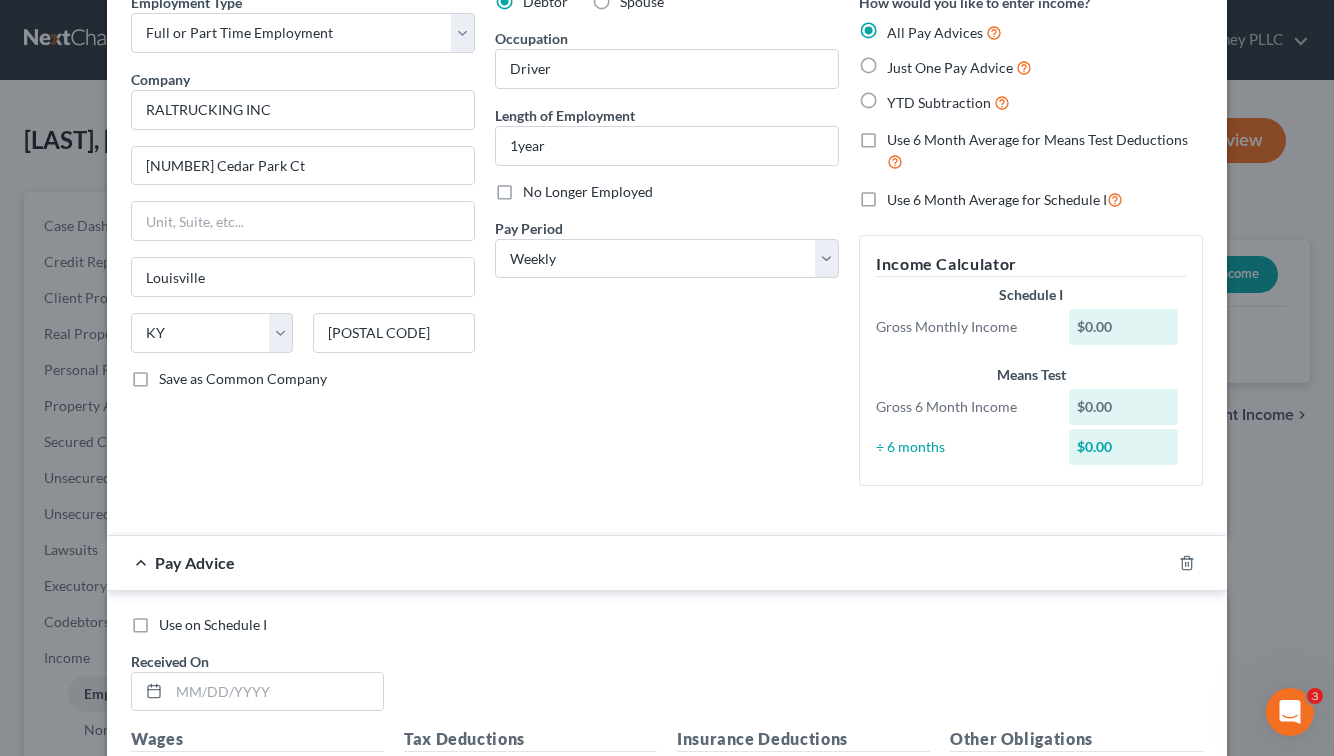 click on "Debtor Spouse Occupation Driver Length of Employment 1year No Longer Employed
Pay Period
*
Select Monthly Twice Monthly Every Other Week Weekly" at bounding box center (667, 247) 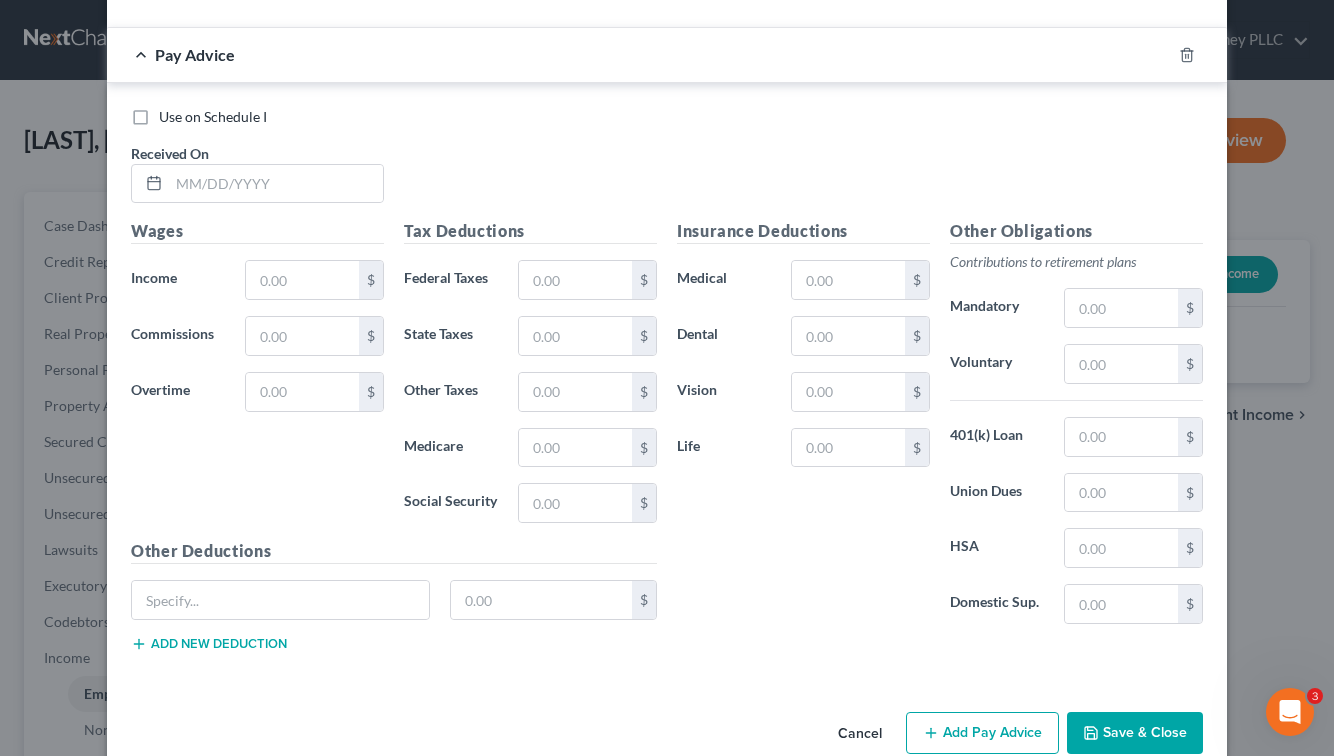 scroll, scrollTop: 646, scrollLeft: 0, axis: vertical 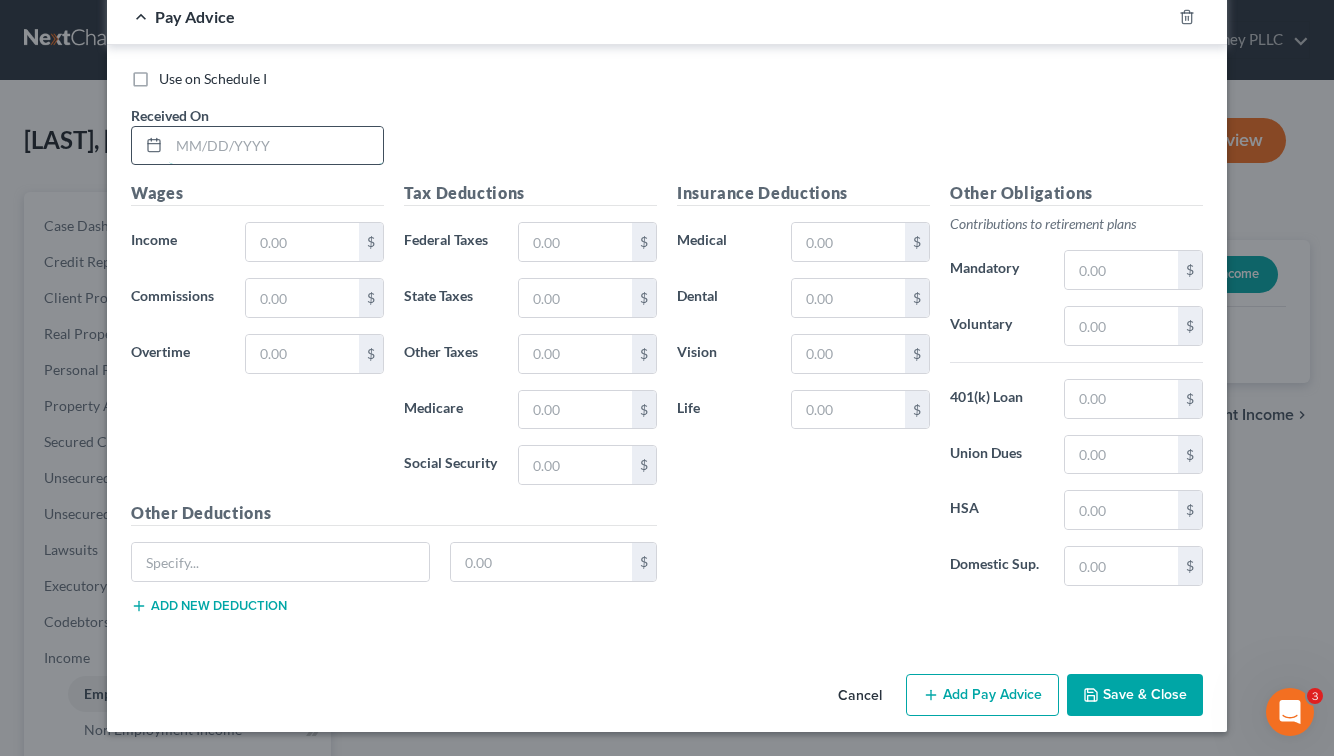 click at bounding box center [276, 146] 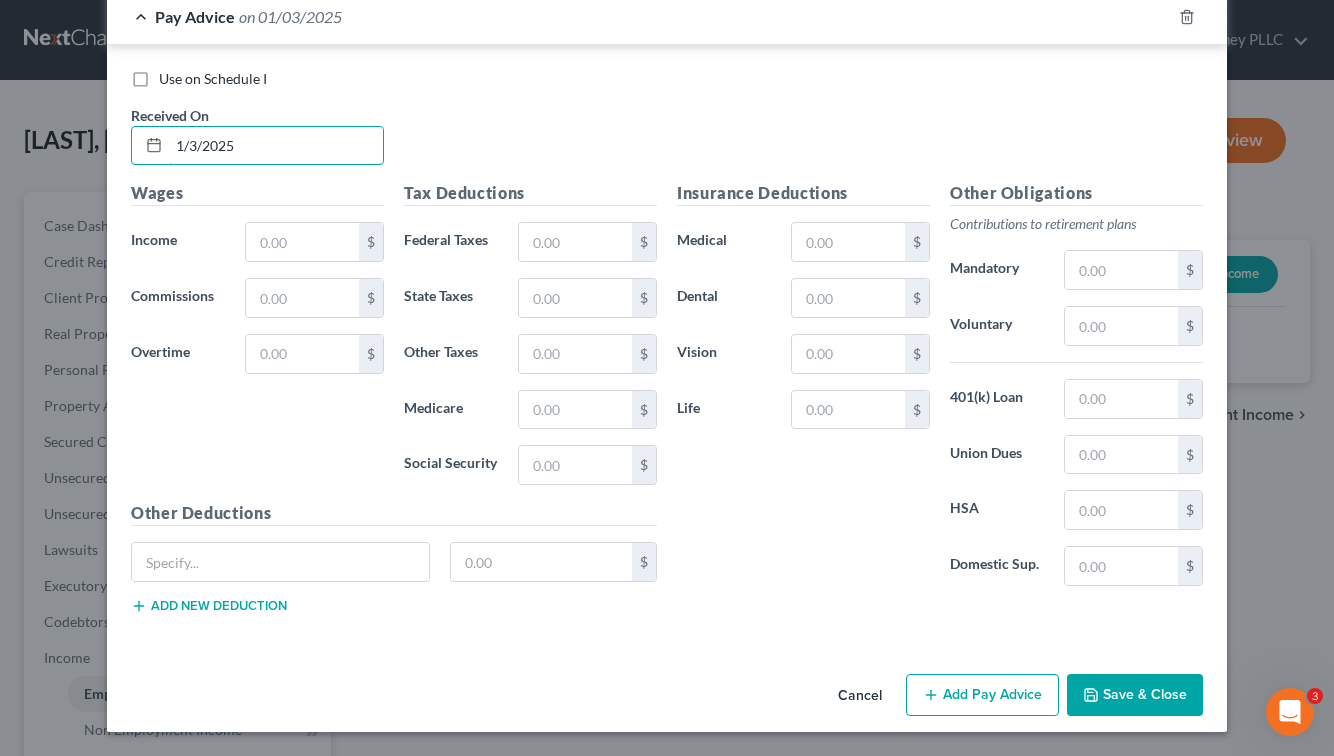 type on "1/3/2025" 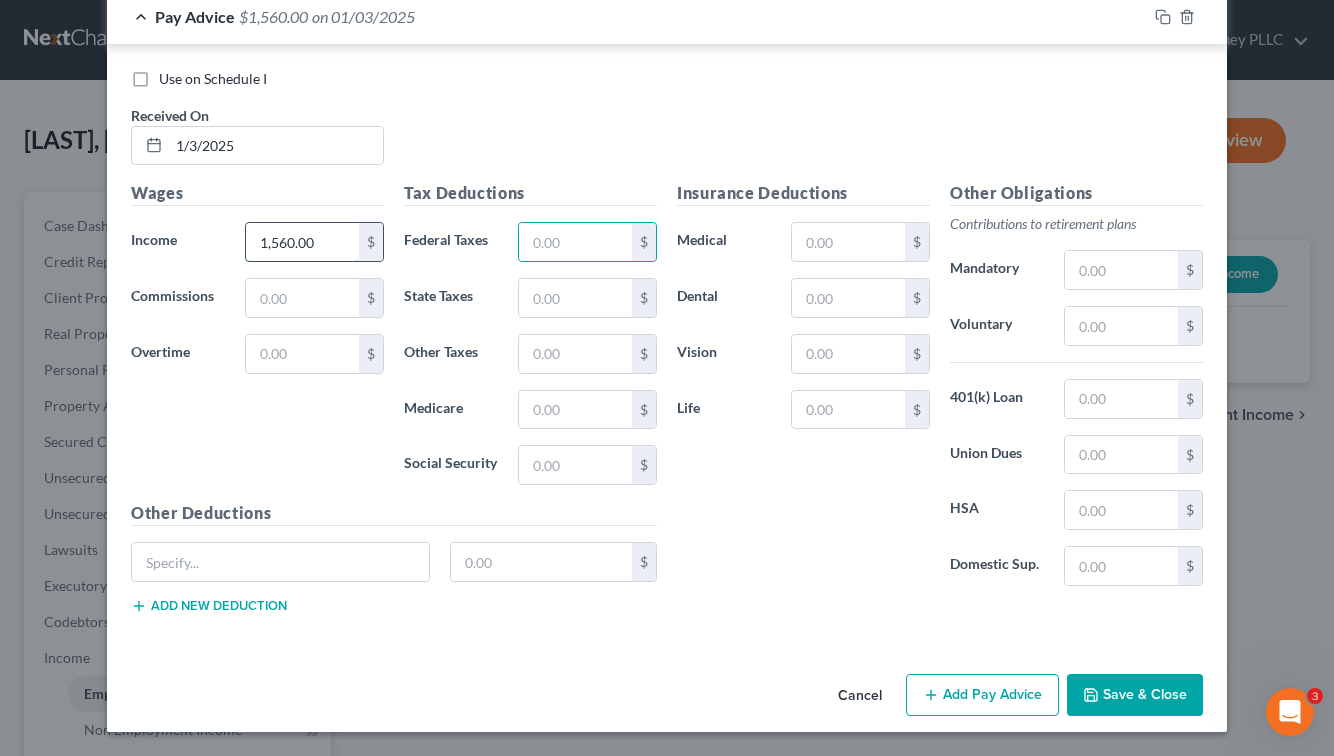 click on "1,560.00" at bounding box center [302, 242] 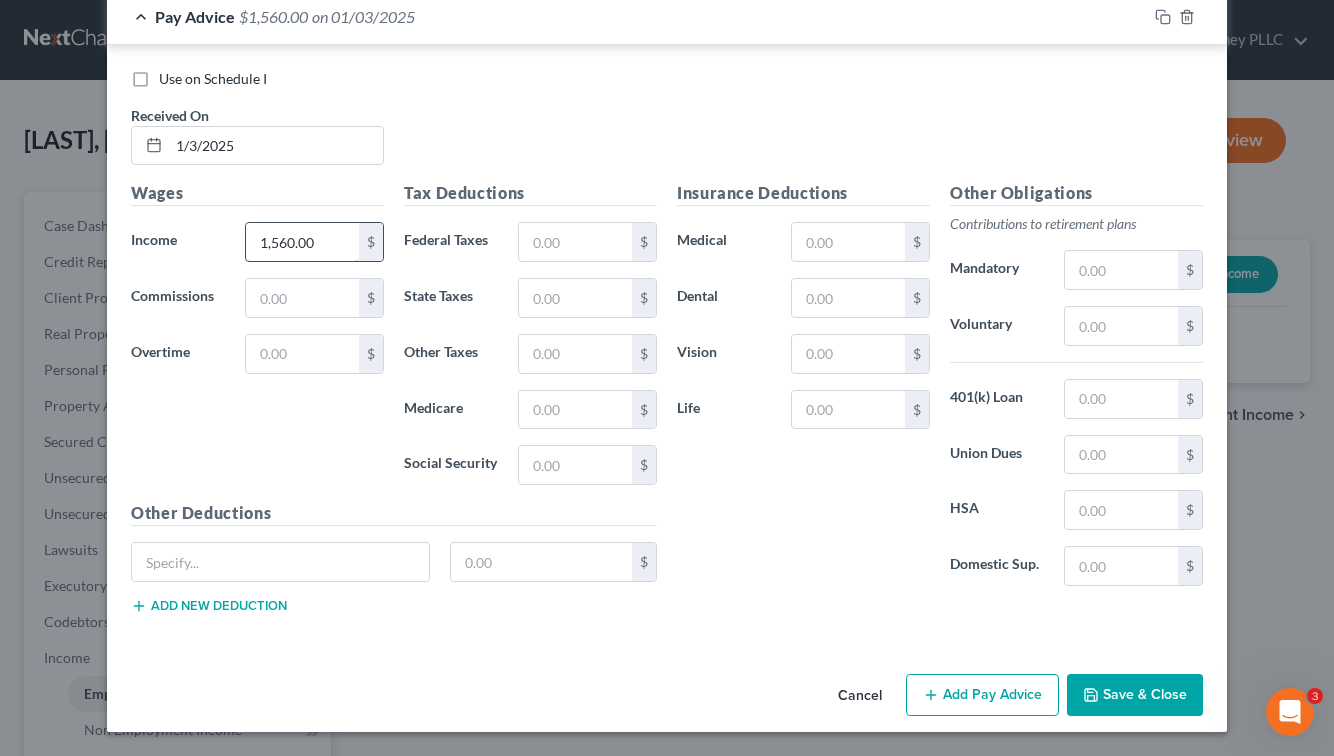 click on "1,560.00" at bounding box center (302, 242) 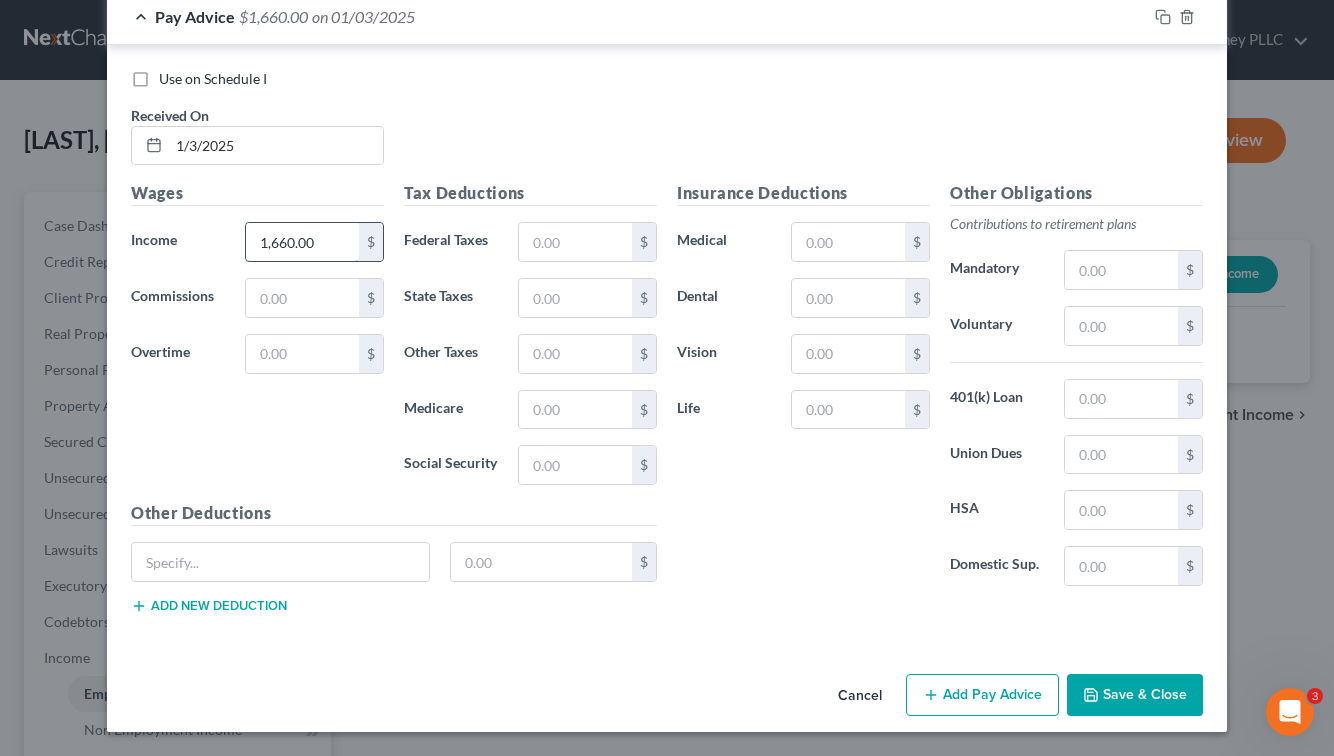 type on "1,660.00" 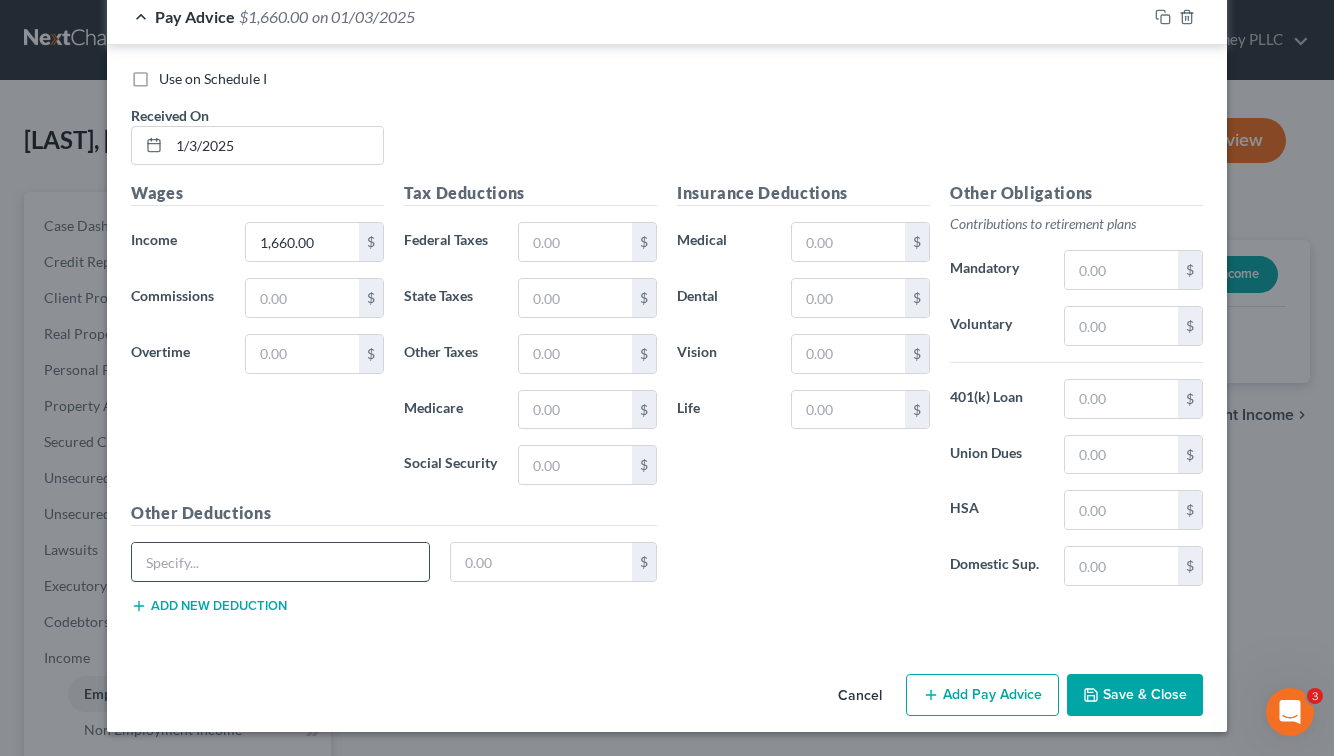 click at bounding box center (280, 562) 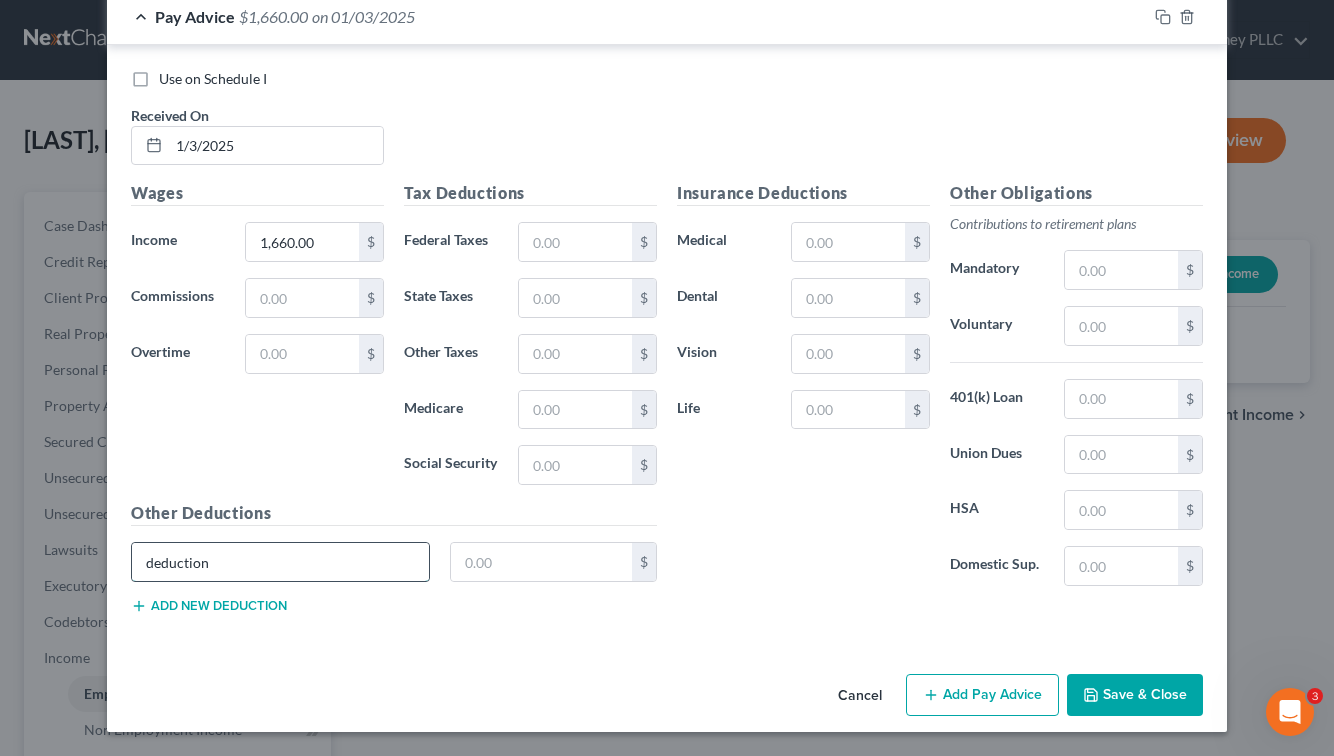 type on "deduction" 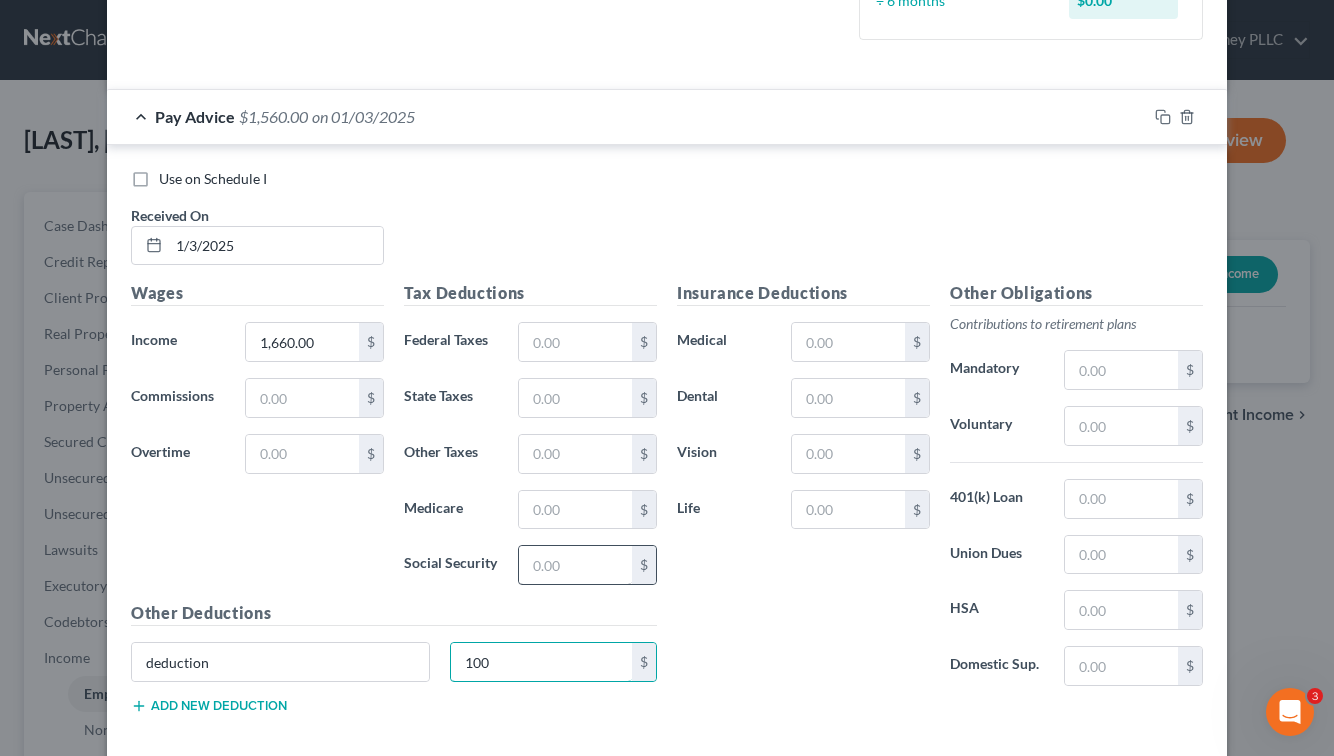 scroll, scrollTop: 686, scrollLeft: 0, axis: vertical 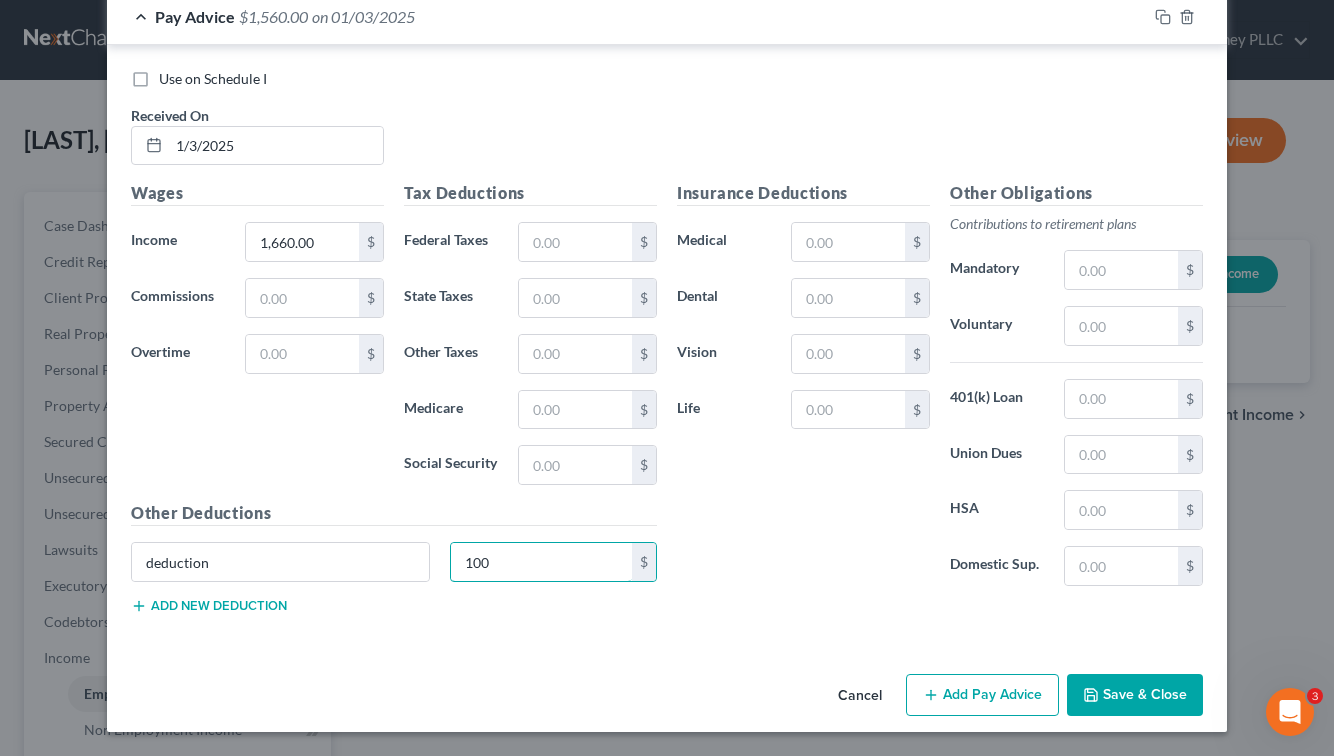 type on "100" 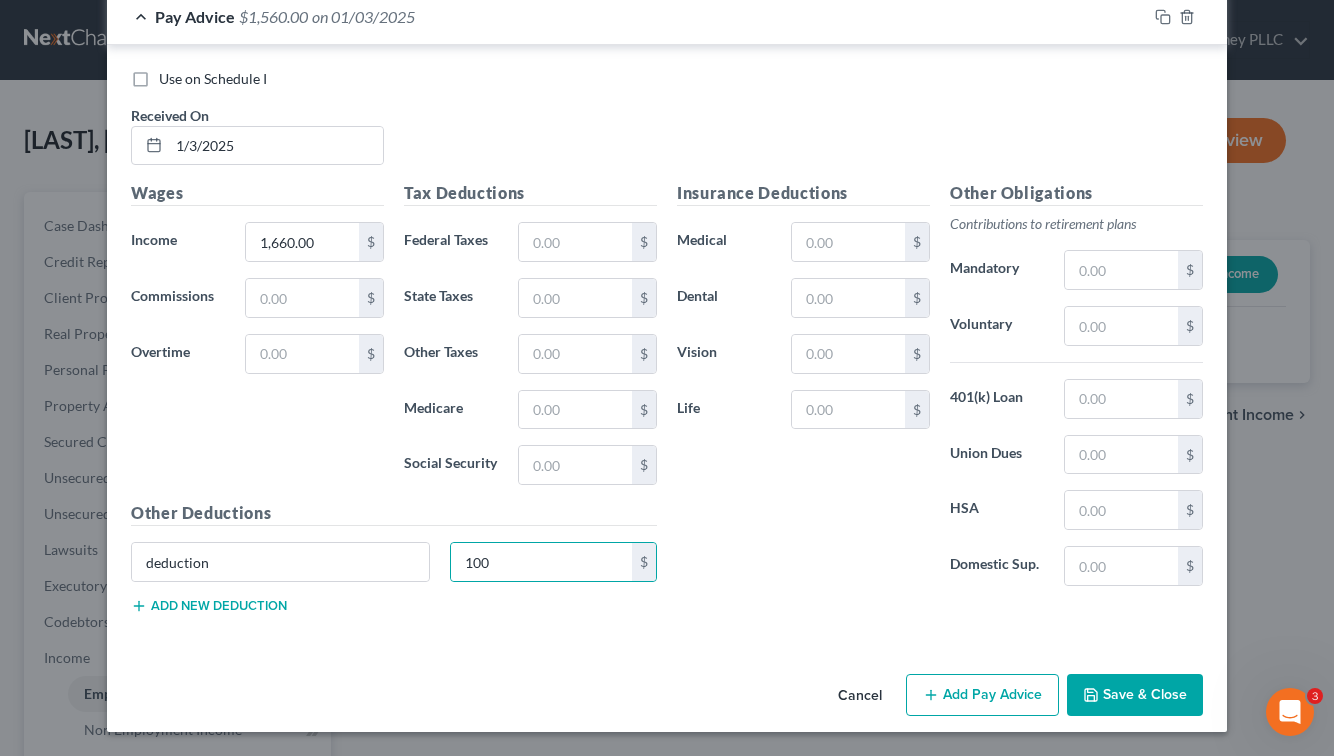 click on "Add Pay Advice" at bounding box center (982, 695) 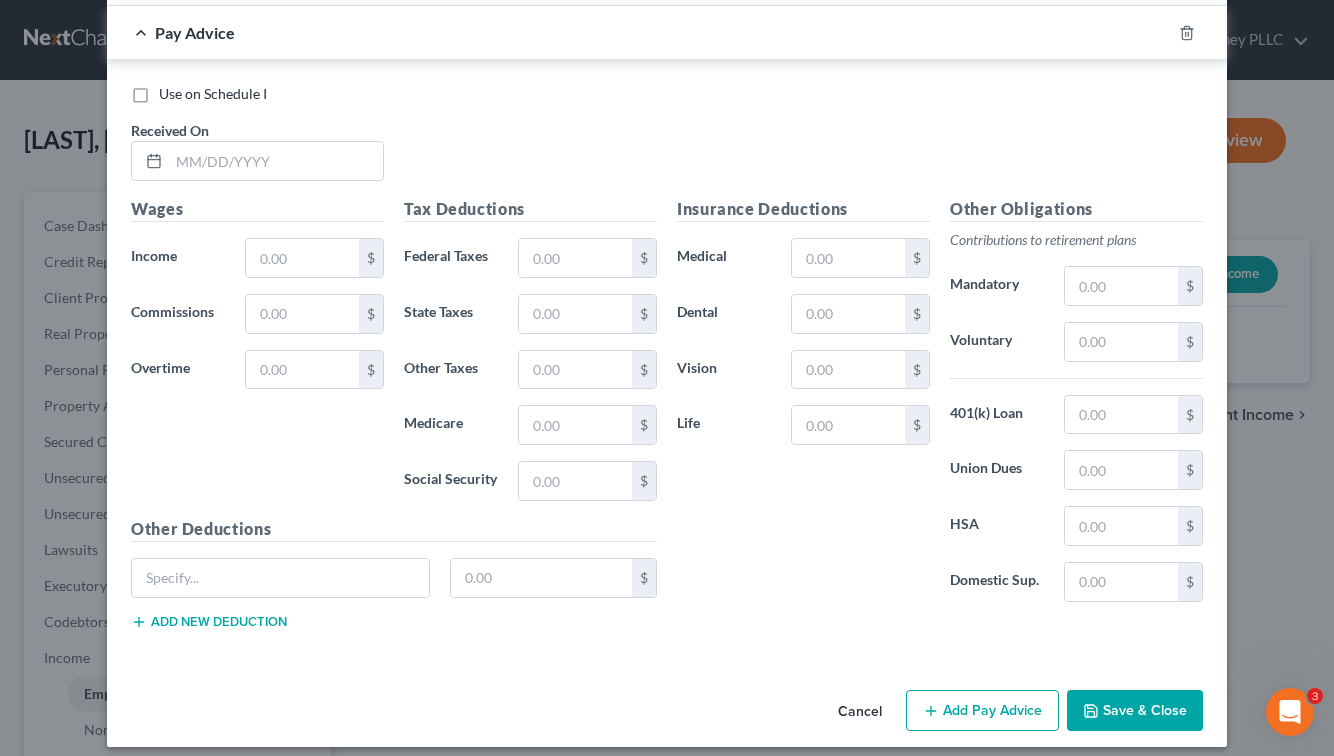 scroll, scrollTop: 1342, scrollLeft: 0, axis: vertical 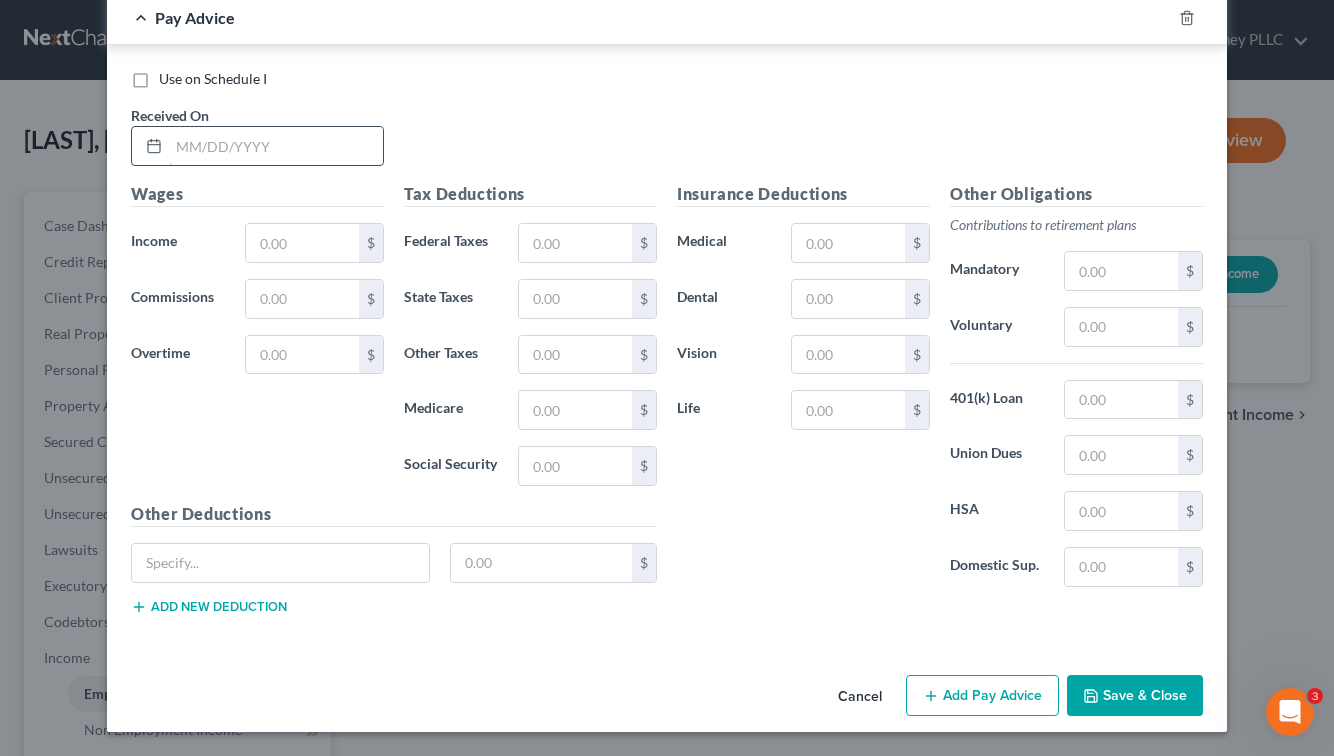 click at bounding box center [276, 146] 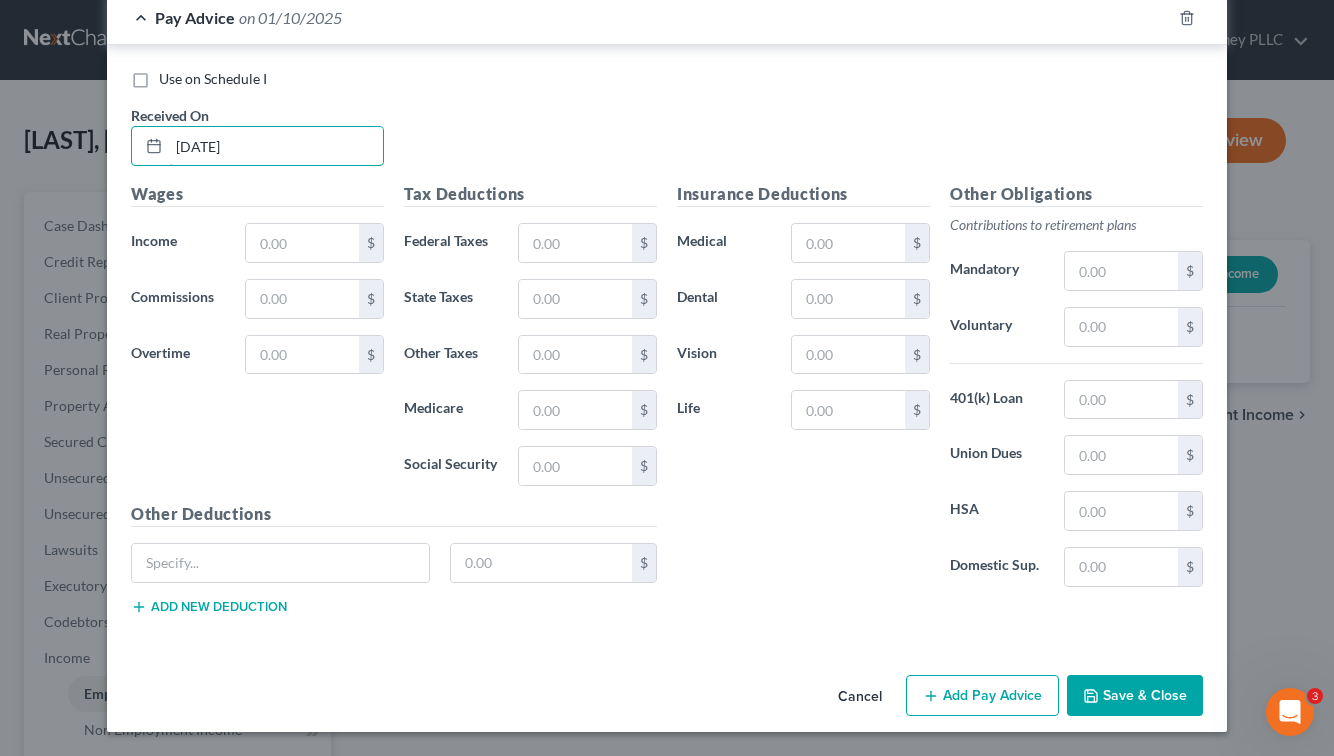 type on "[DATE]" 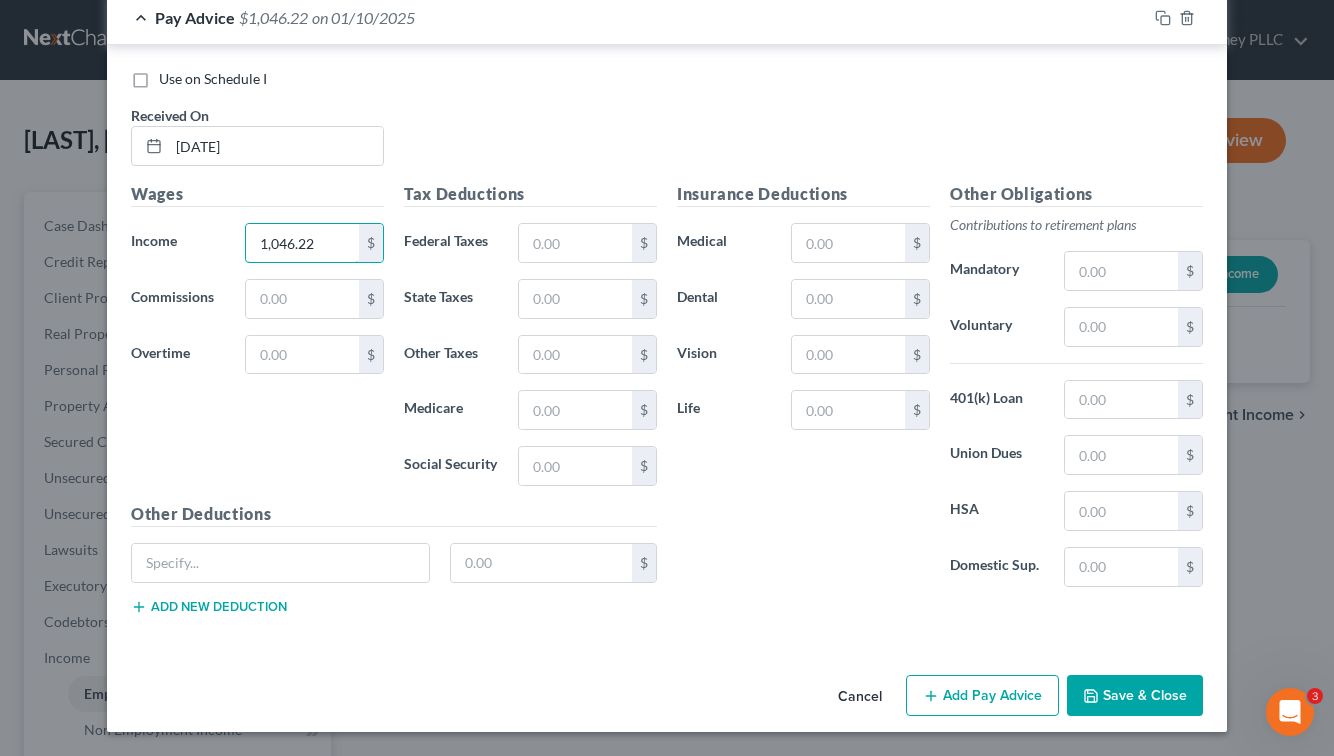 type on "1,046.22" 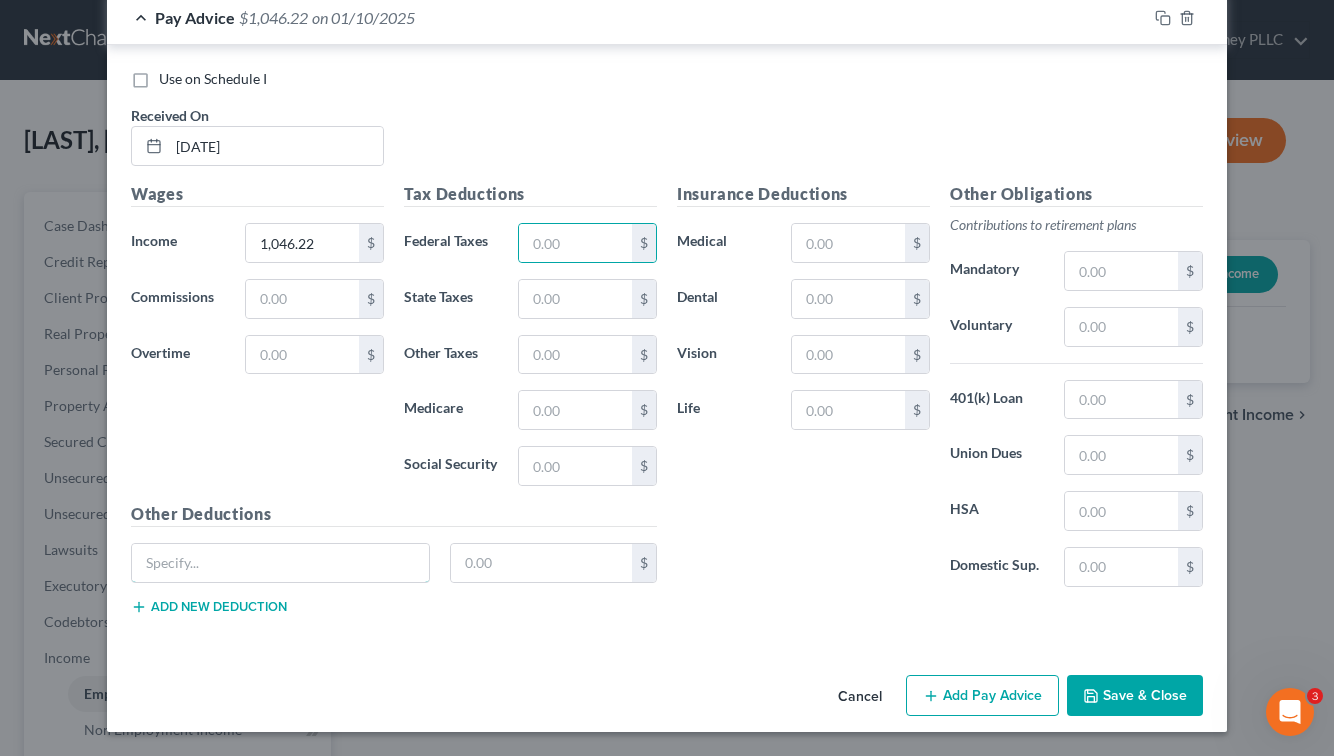 click on "Other Deductions $ Add new deduction" at bounding box center (394, 566) 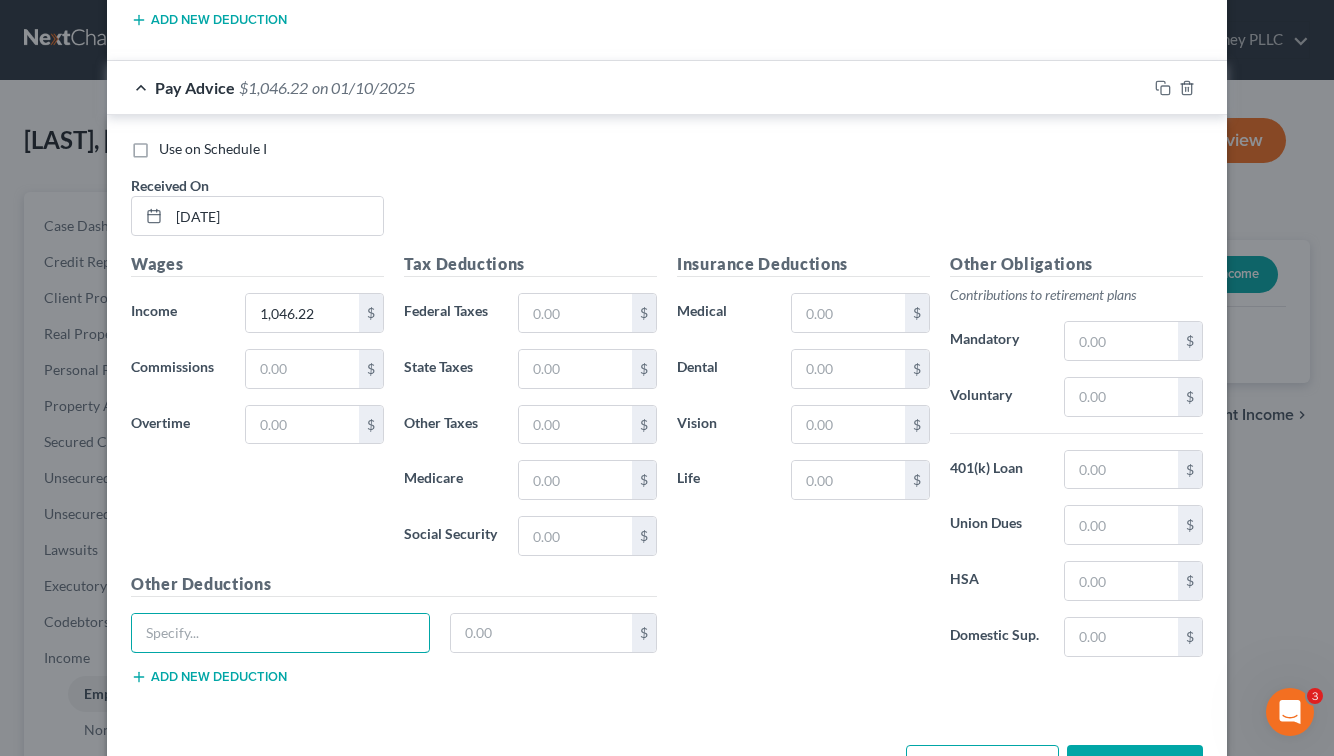 scroll, scrollTop: 1242, scrollLeft: 0, axis: vertical 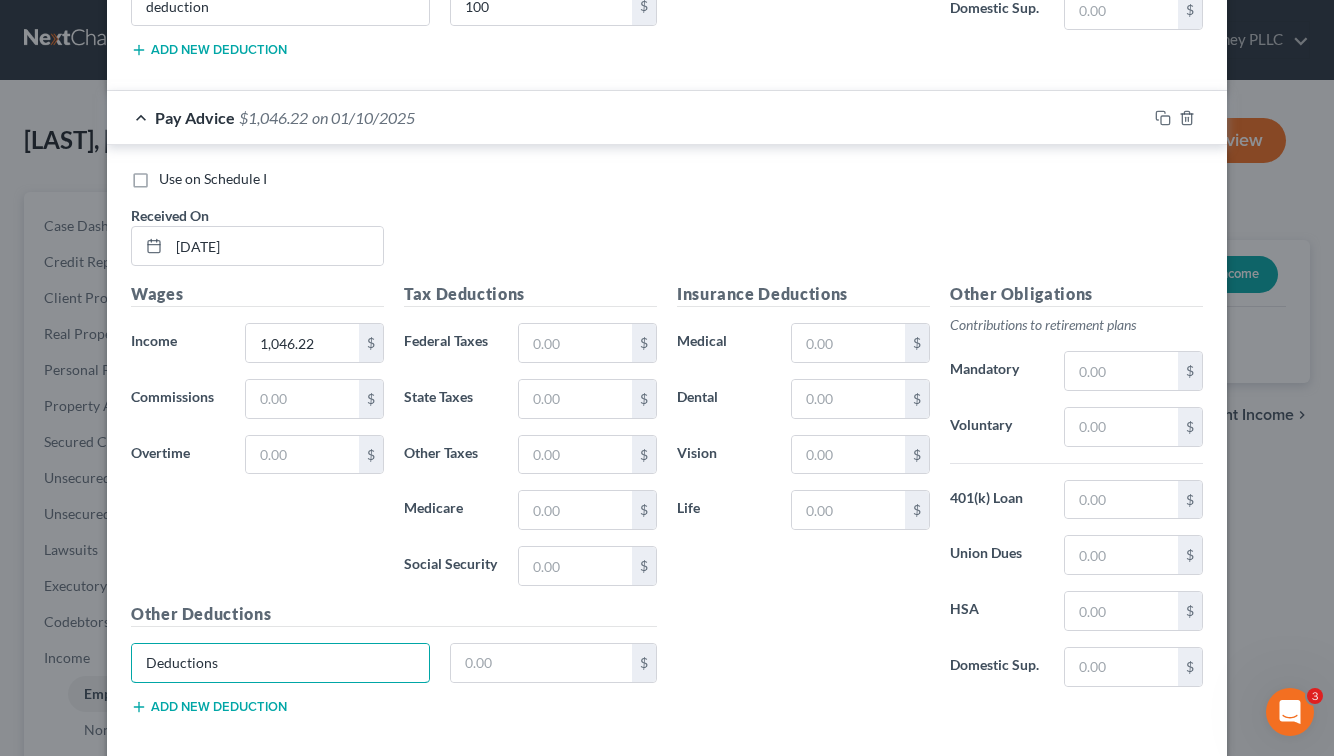 type on "Deductions" 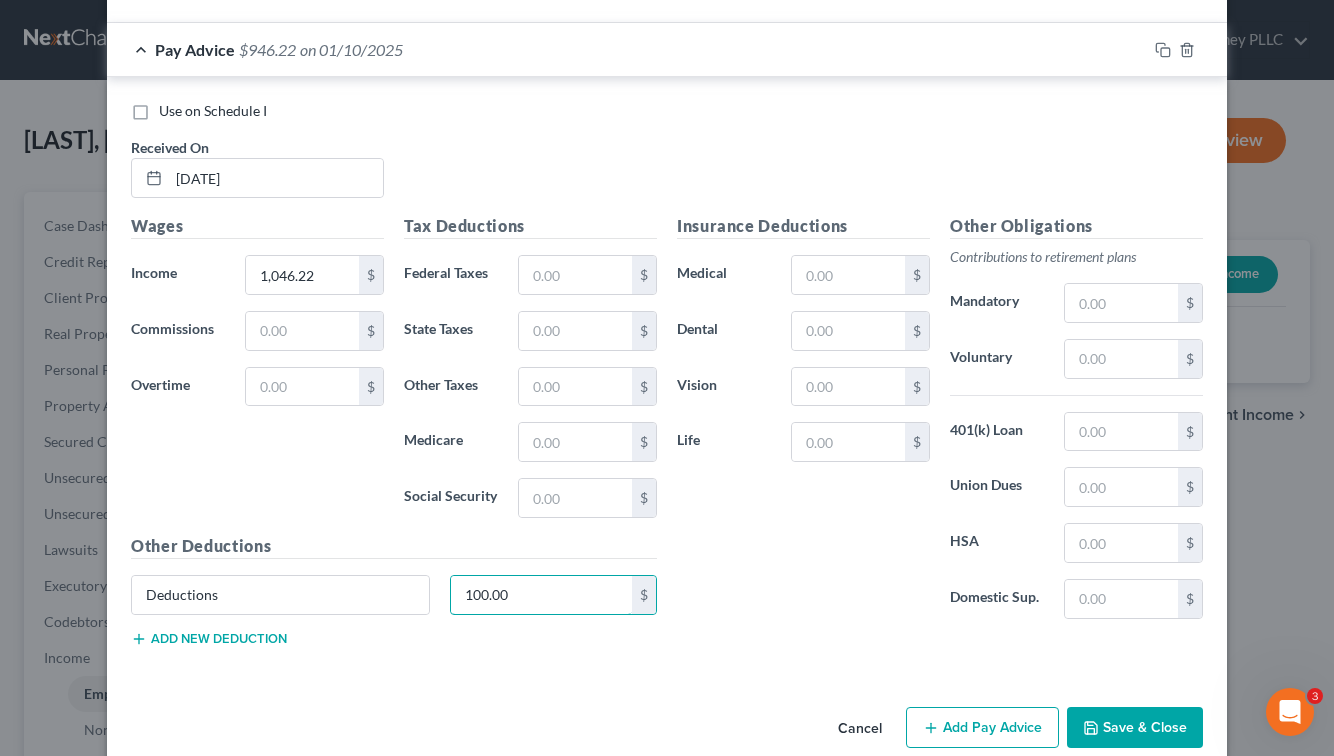 scroll, scrollTop: 1342, scrollLeft: 0, axis: vertical 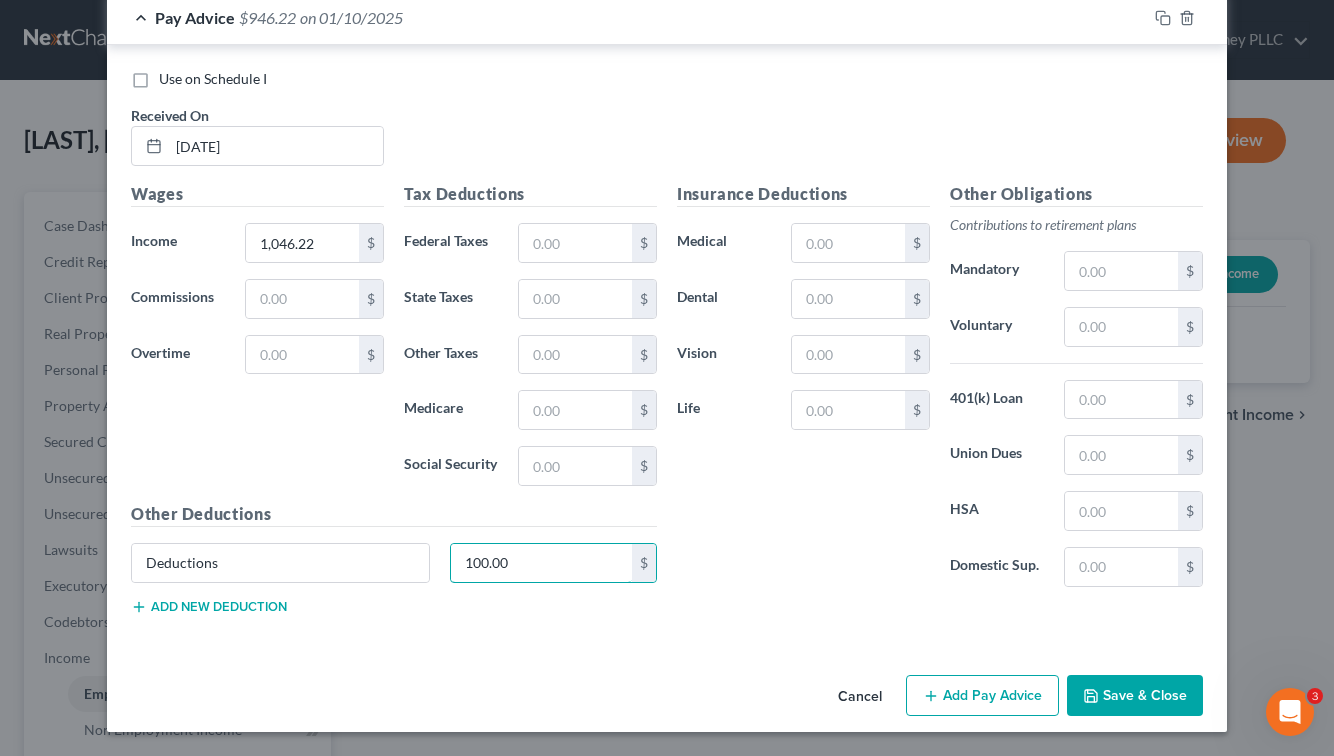 type on "100.00" 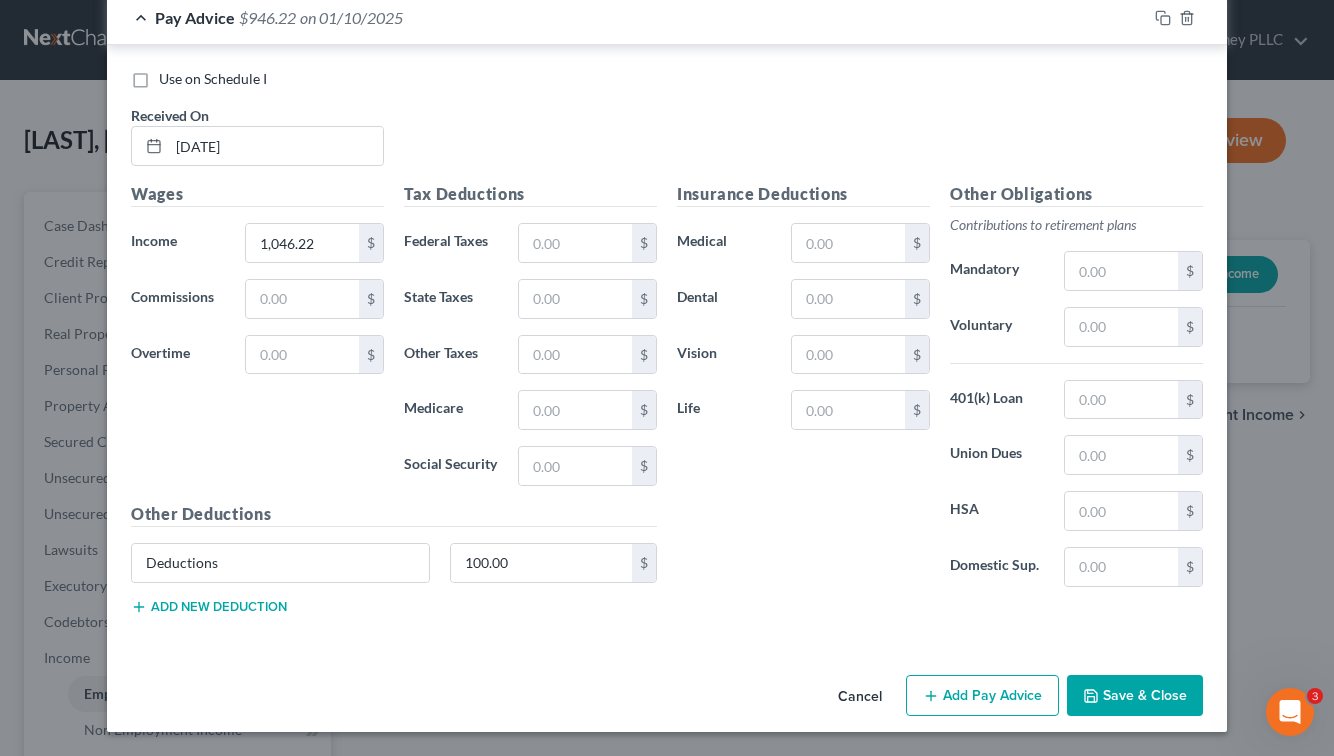 click on "Add Pay Advice" at bounding box center [982, 696] 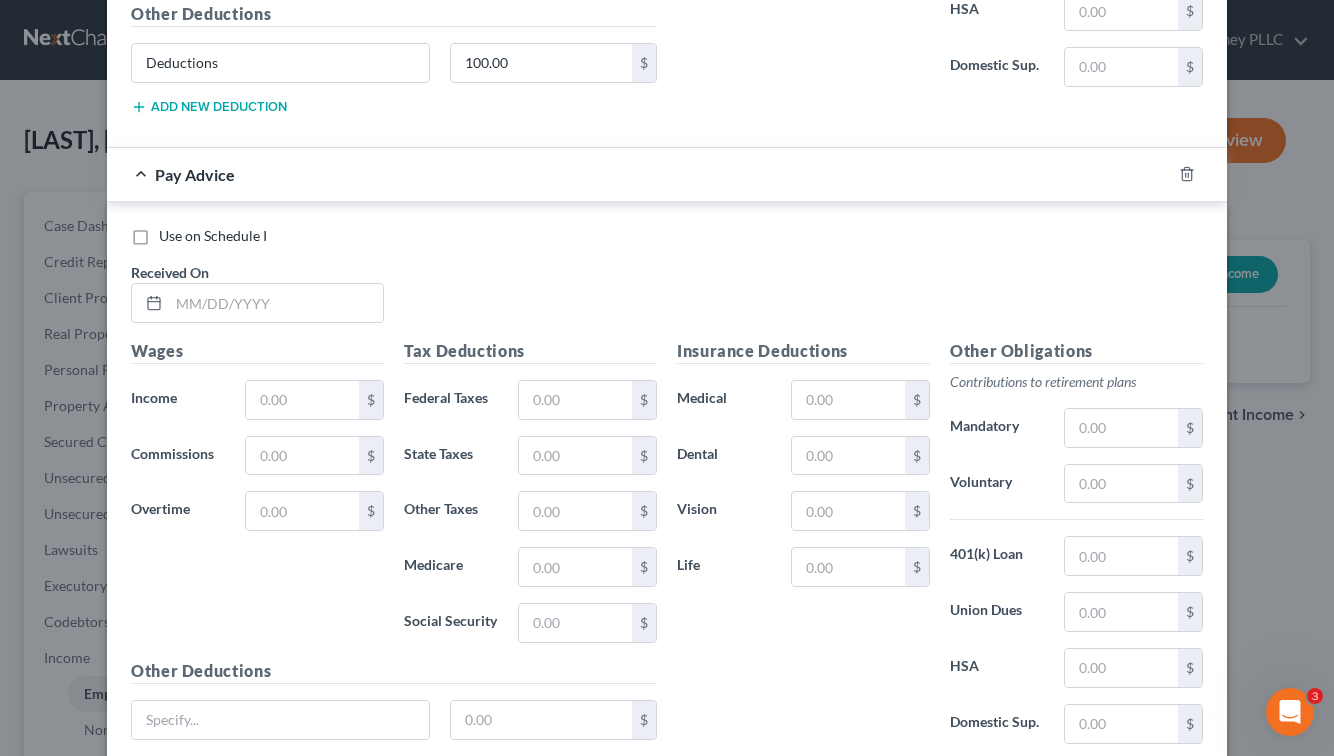 scroll, scrollTop: 1942, scrollLeft: 0, axis: vertical 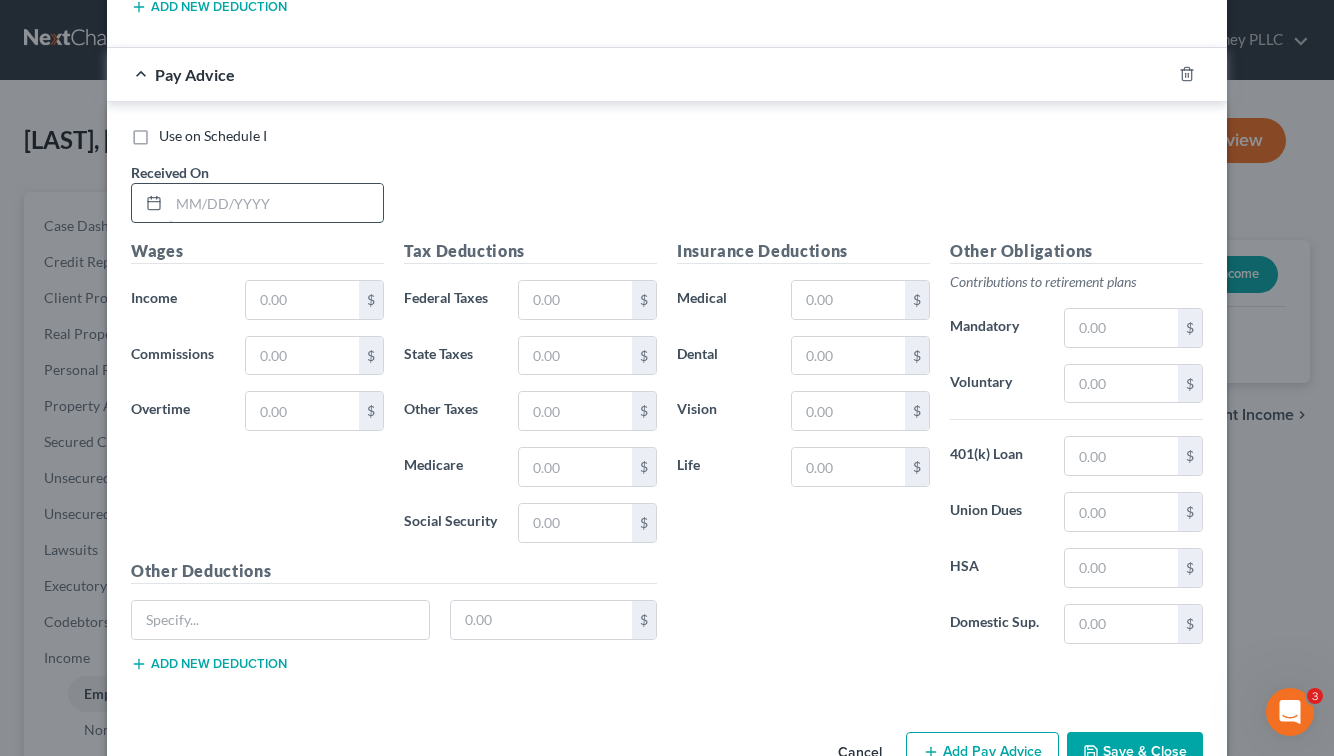click at bounding box center [276, 203] 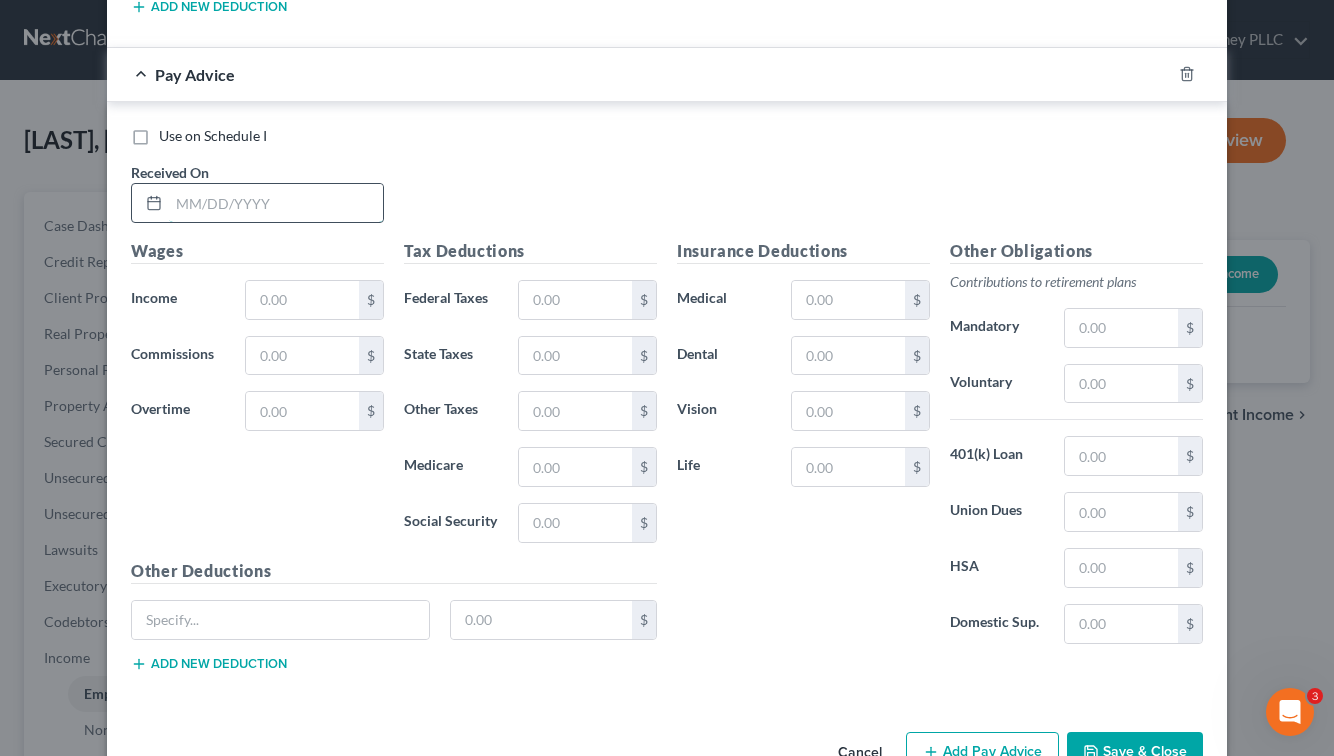 click at bounding box center [276, 203] 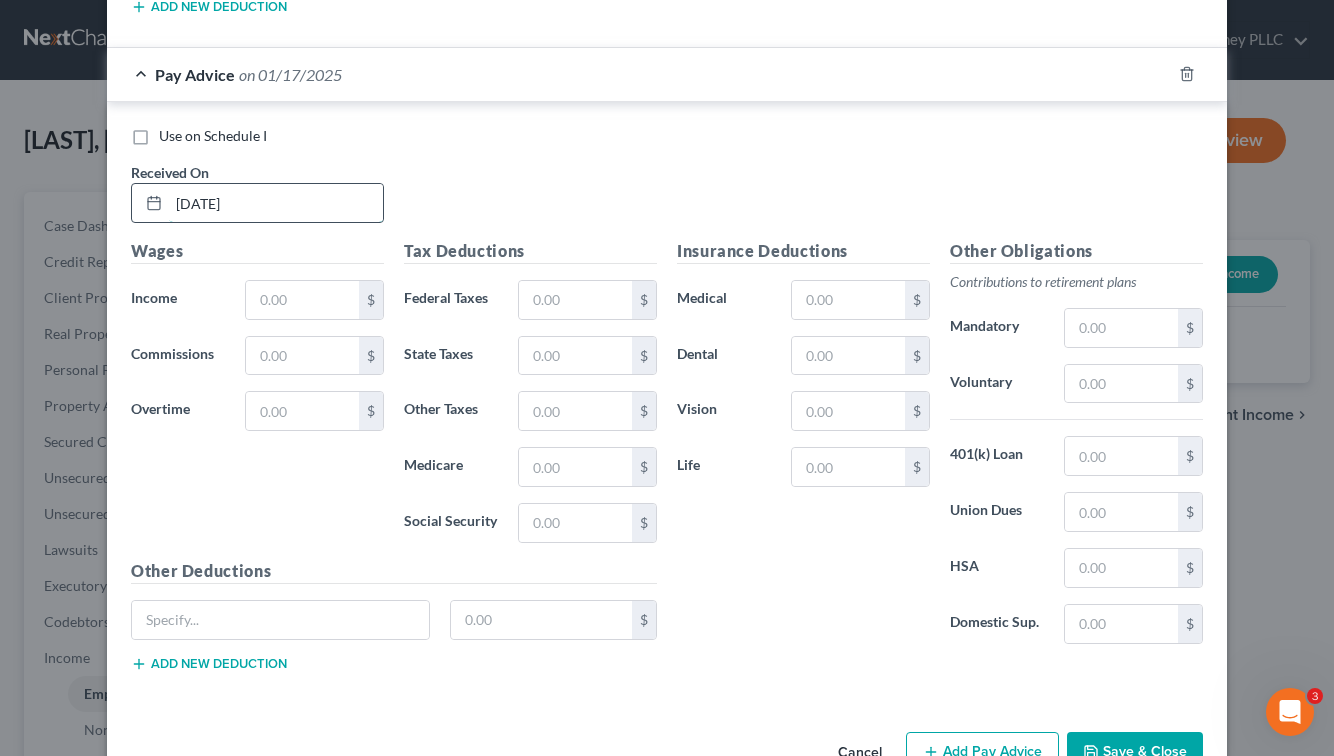 type on "[DATE]" 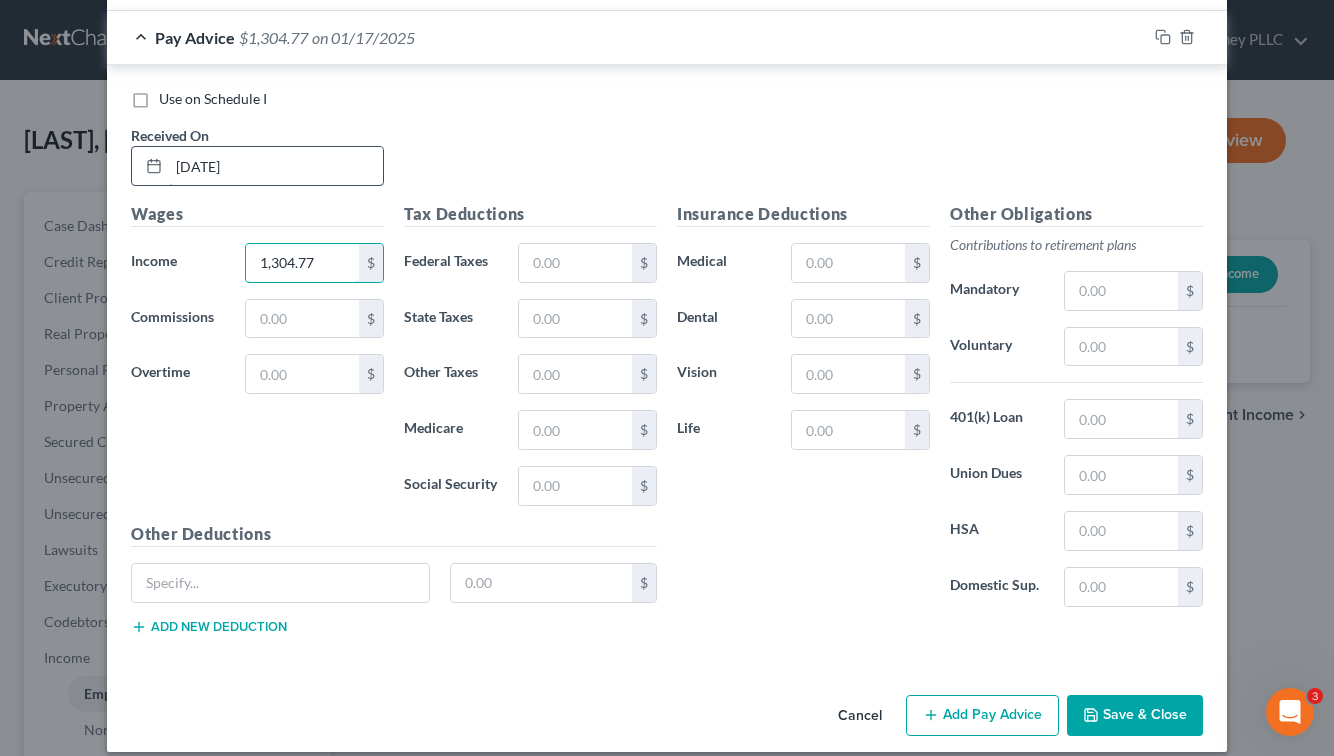 scroll, scrollTop: 1999, scrollLeft: 0, axis: vertical 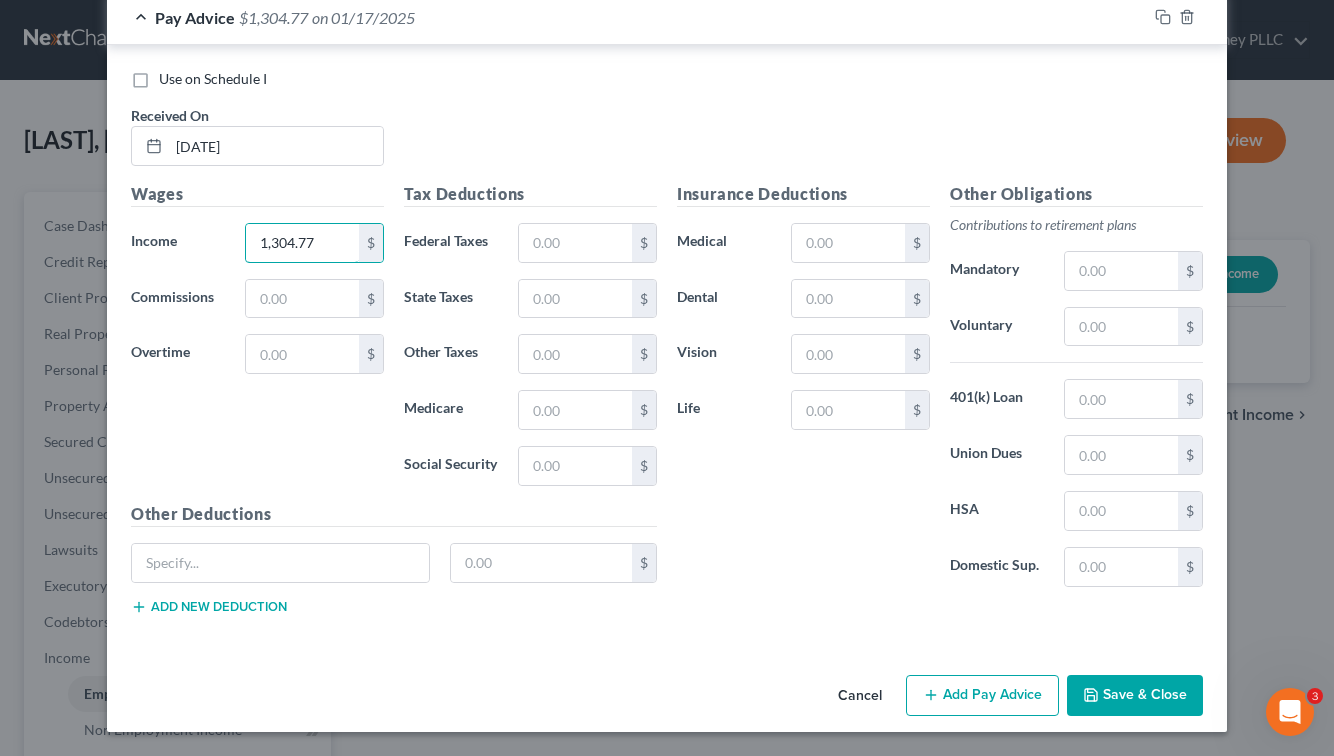 type on "1,304.77" 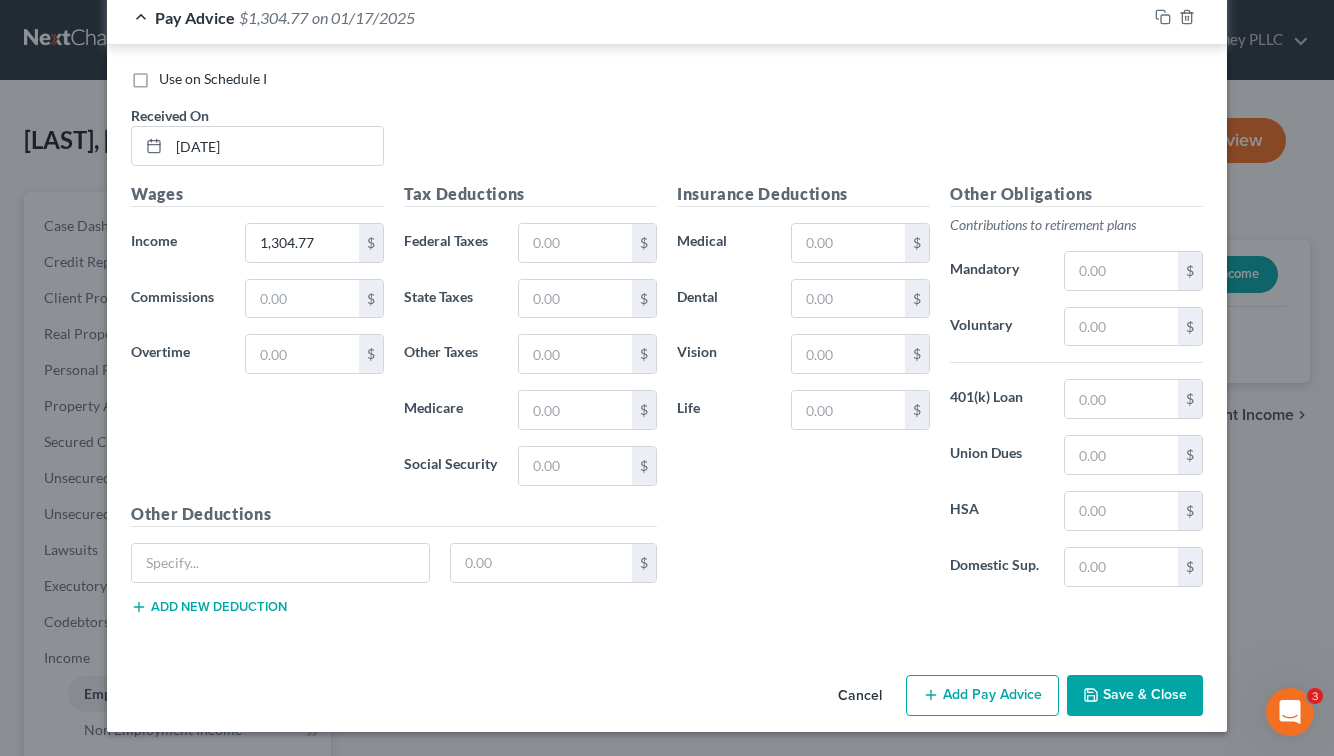 click on "Add Pay Advice" at bounding box center [982, 696] 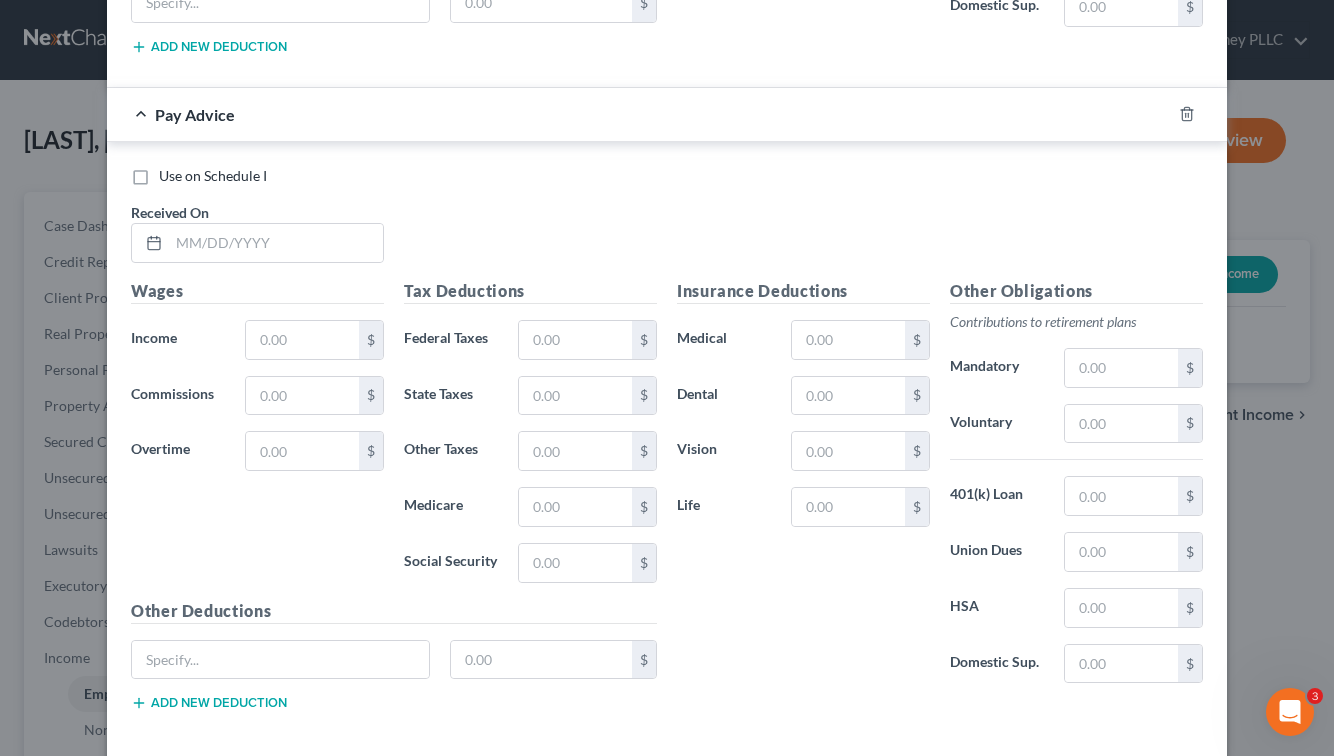 scroll, scrollTop: 2656, scrollLeft: 0, axis: vertical 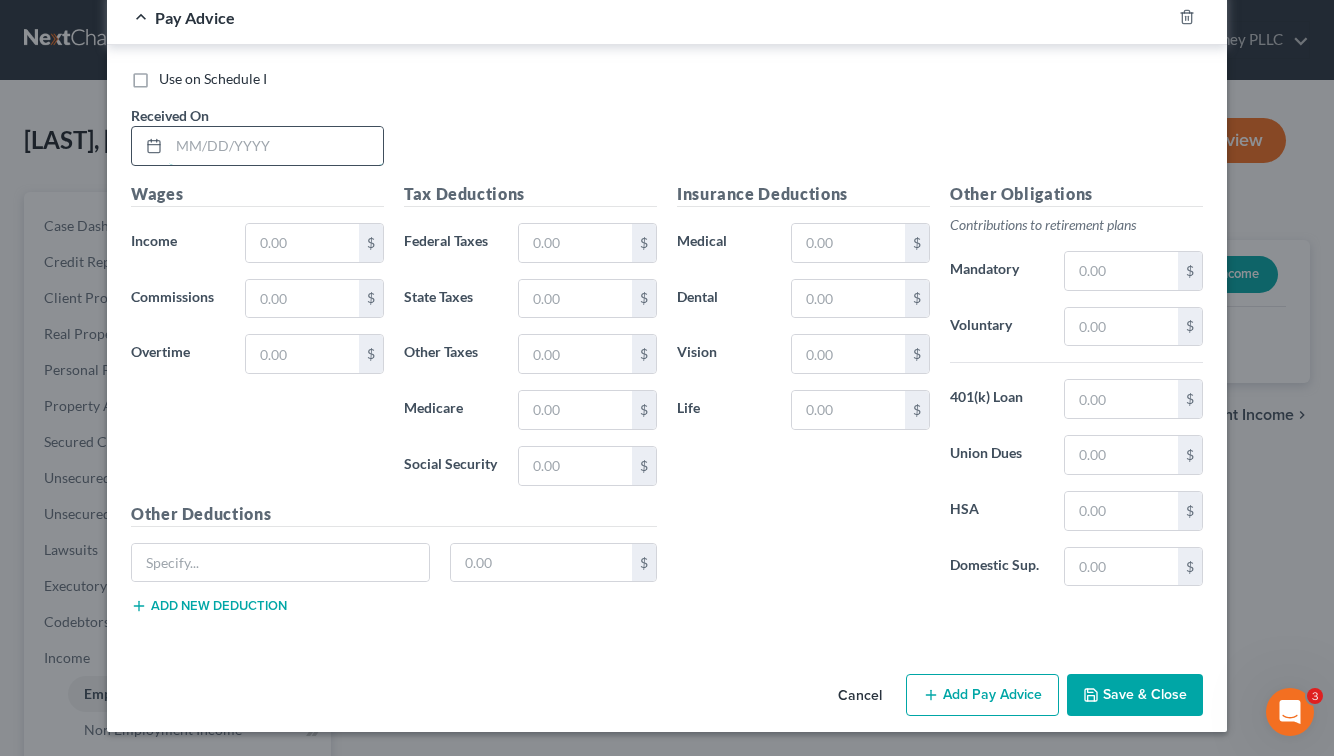 click at bounding box center [276, 146] 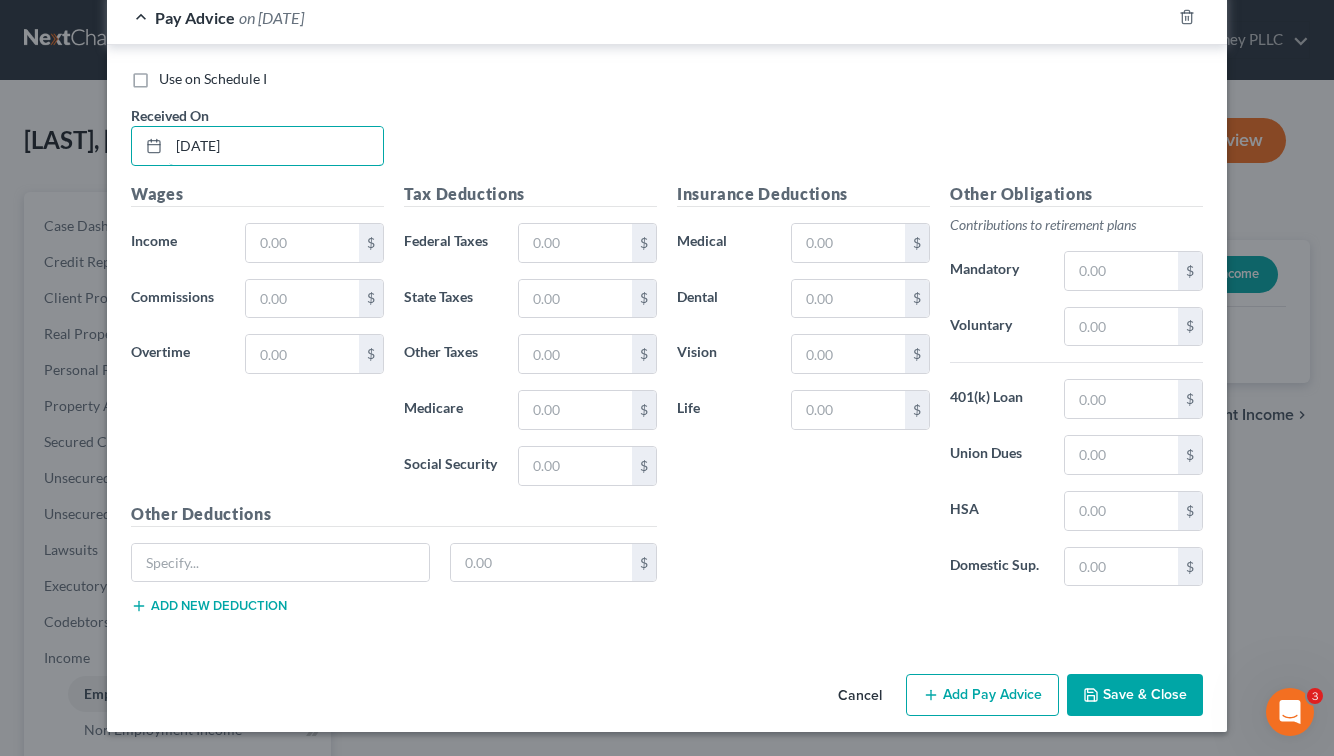 type on "[DATE]" 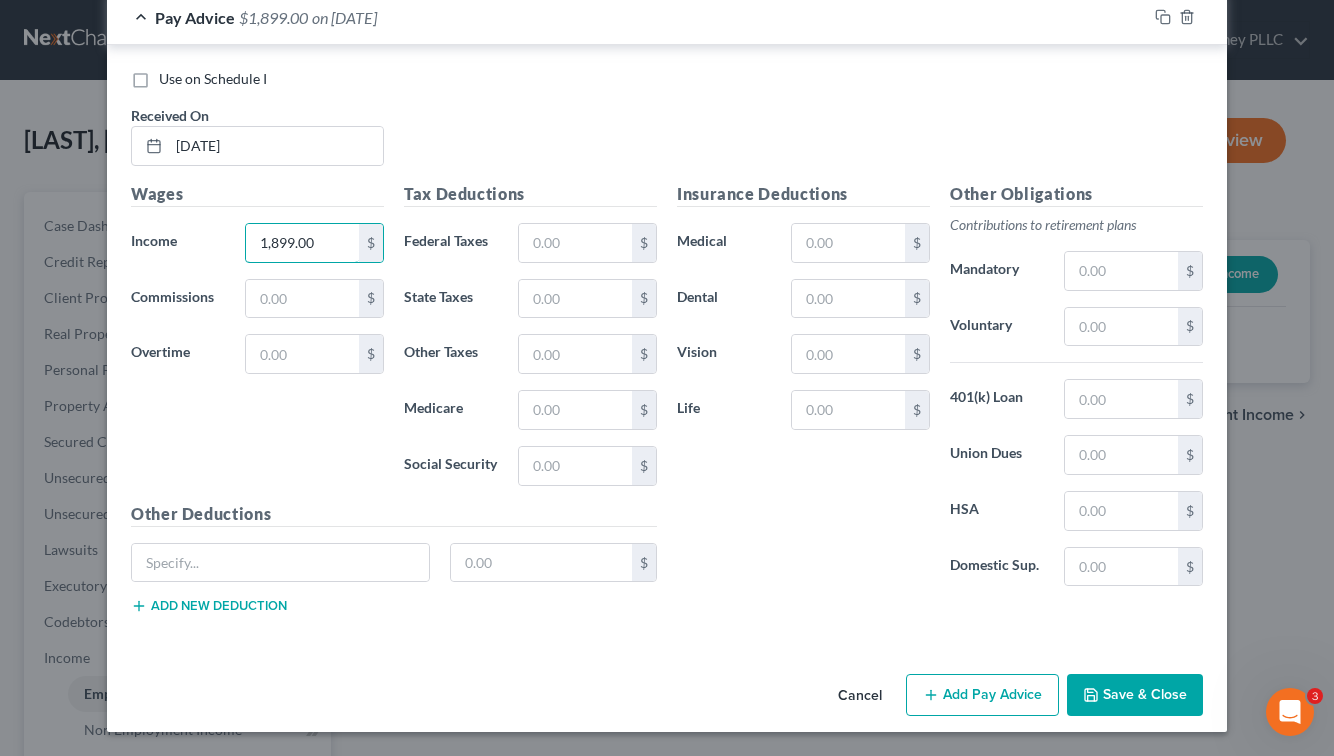 type on "1,899.00" 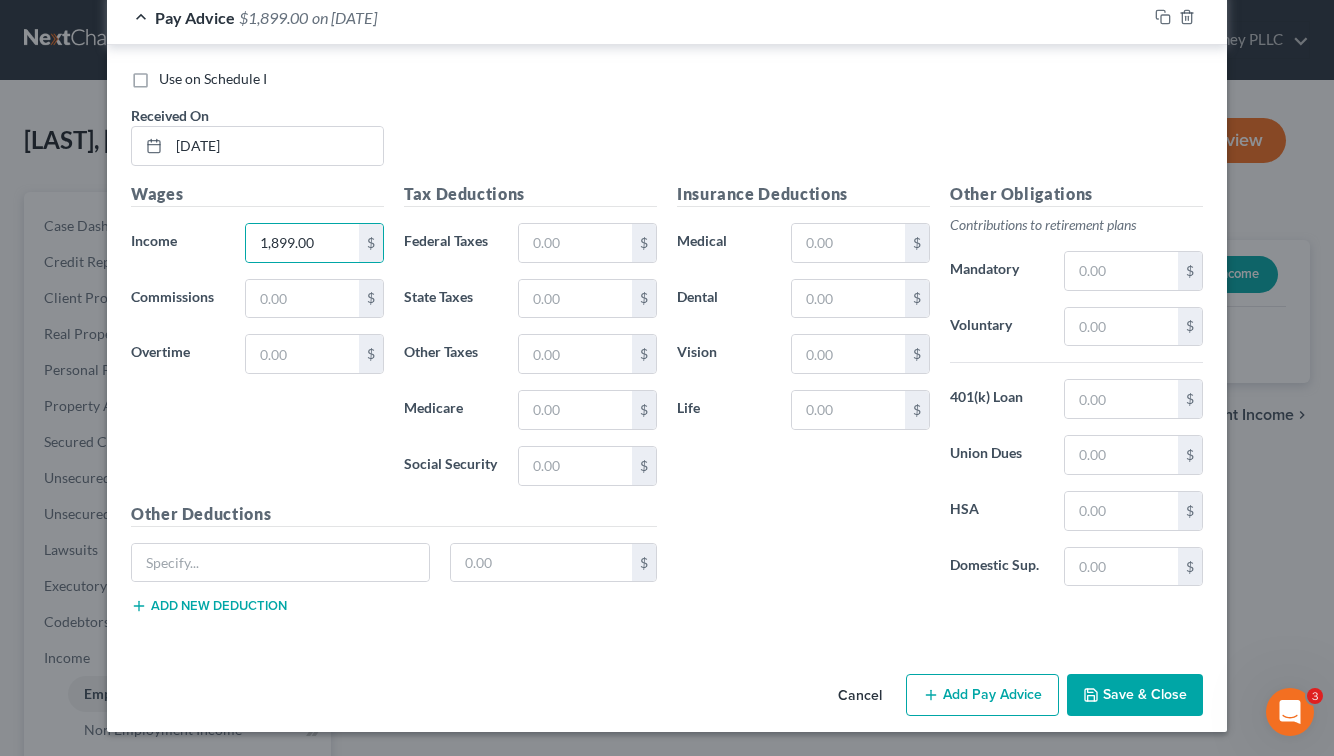 click on "Add Pay Advice" at bounding box center [982, 695] 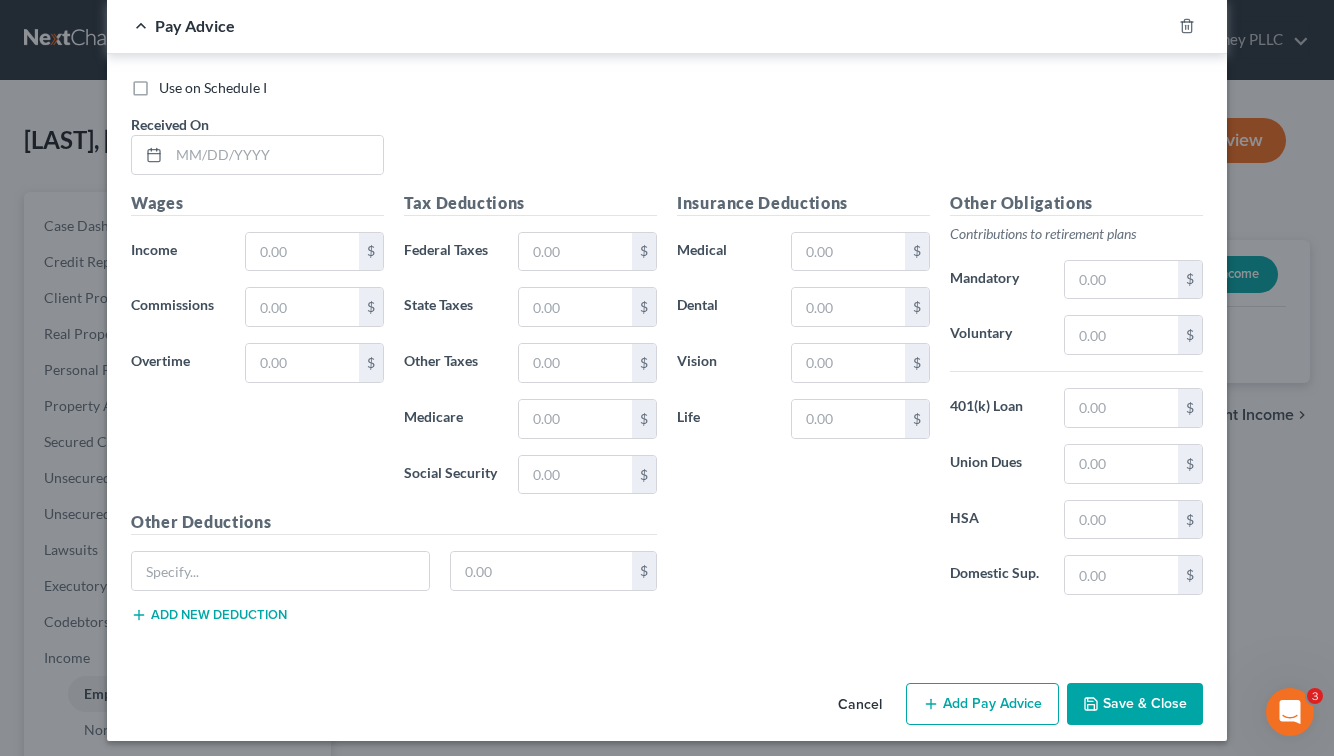 scroll, scrollTop: 3313, scrollLeft: 0, axis: vertical 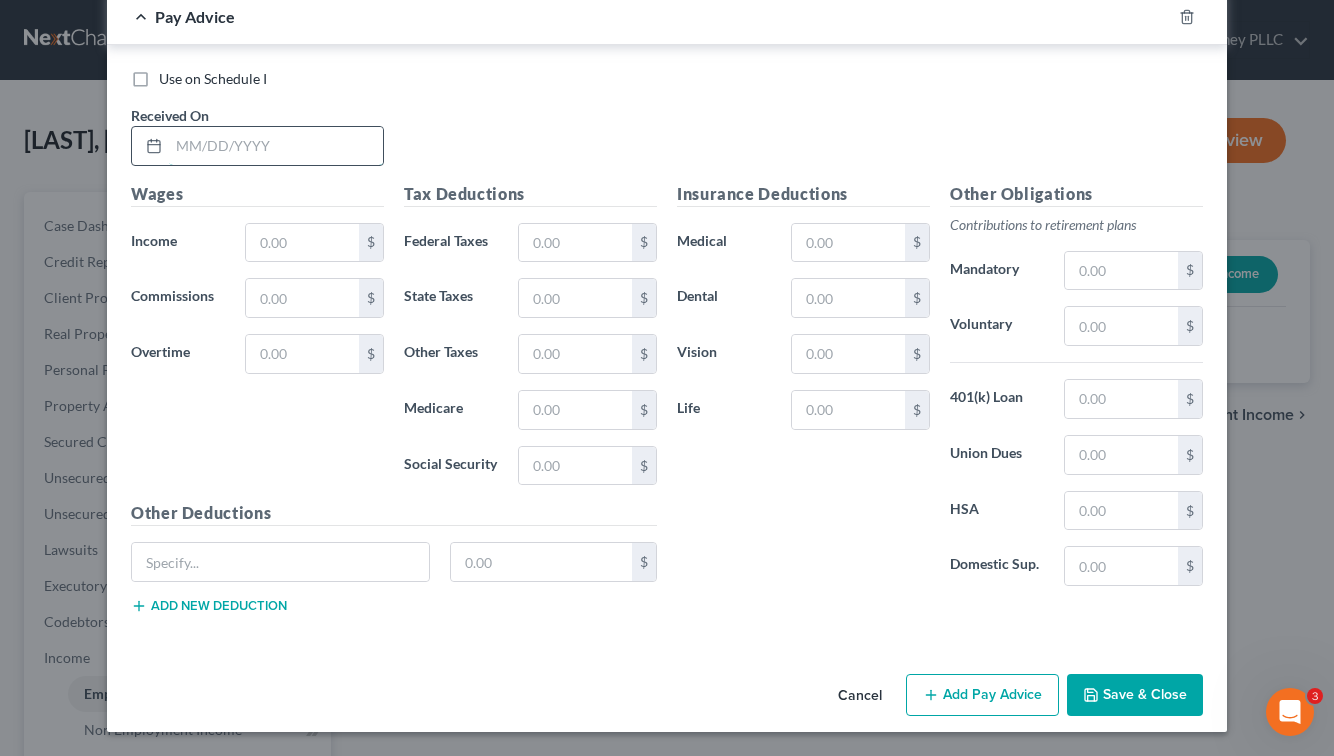 drag, startPoint x: 203, startPoint y: 142, endPoint x: 217, endPoint y: 149, distance: 15.652476 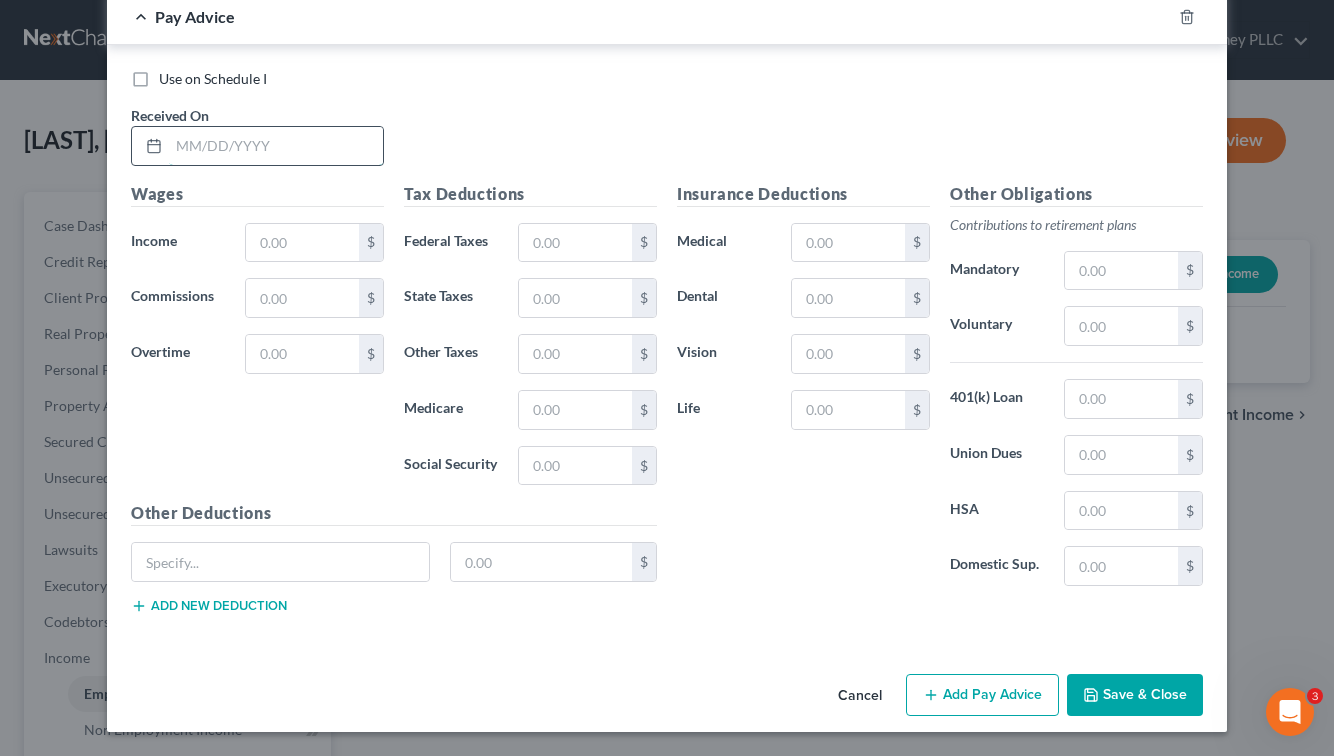 click at bounding box center (276, 146) 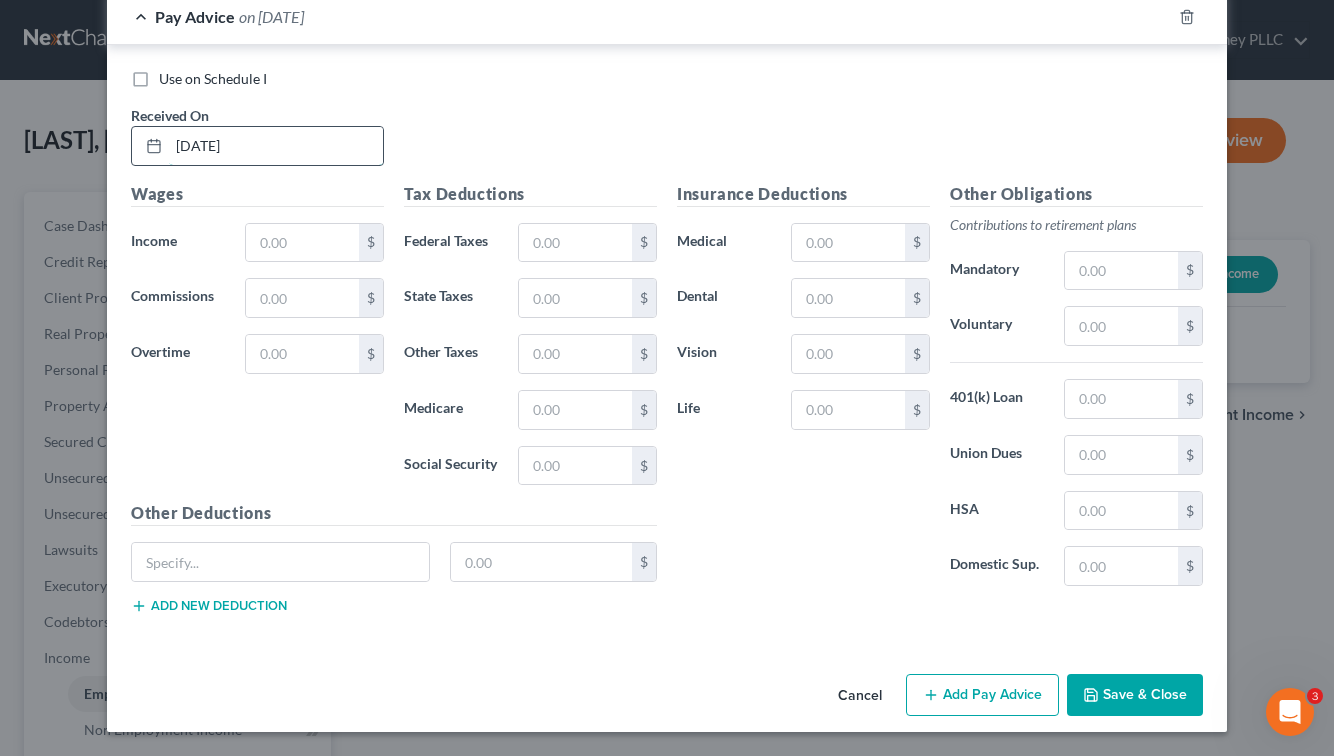 type on "[DATE]" 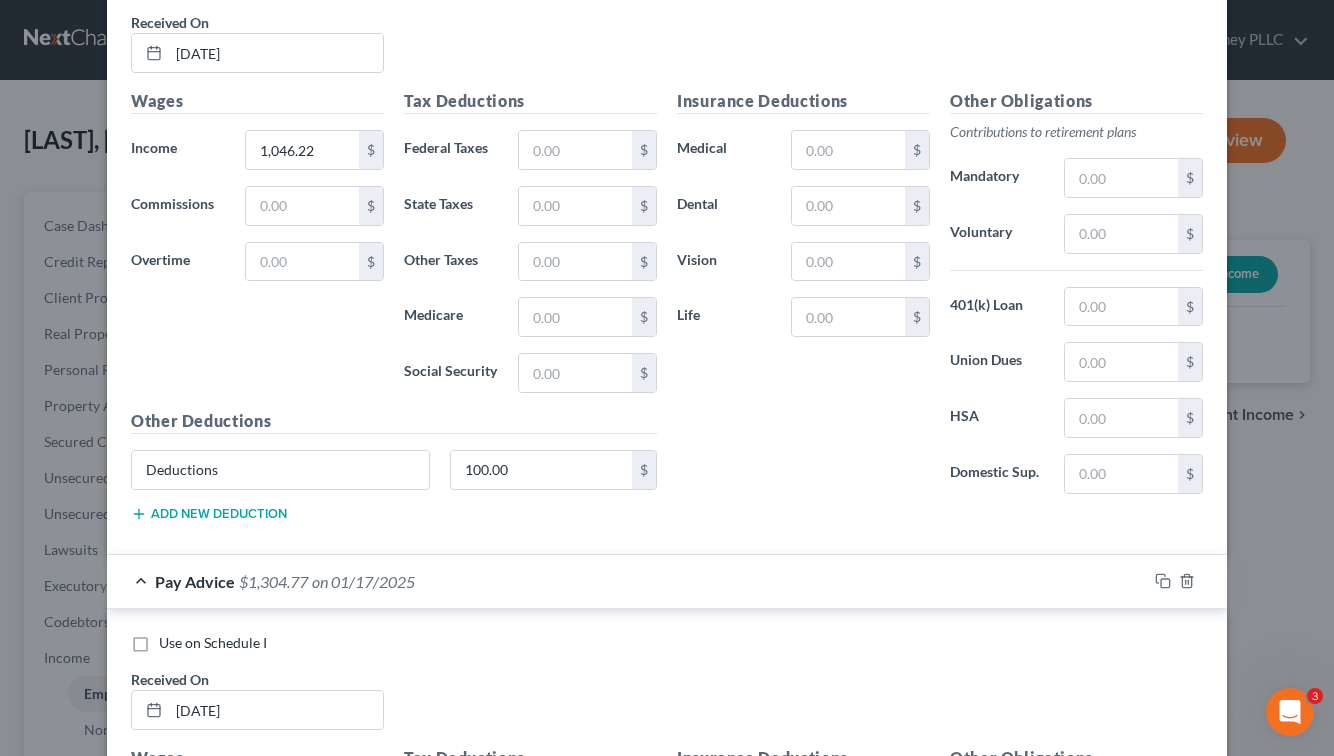scroll, scrollTop: 1413, scrollLeft: 0, axis: vertical 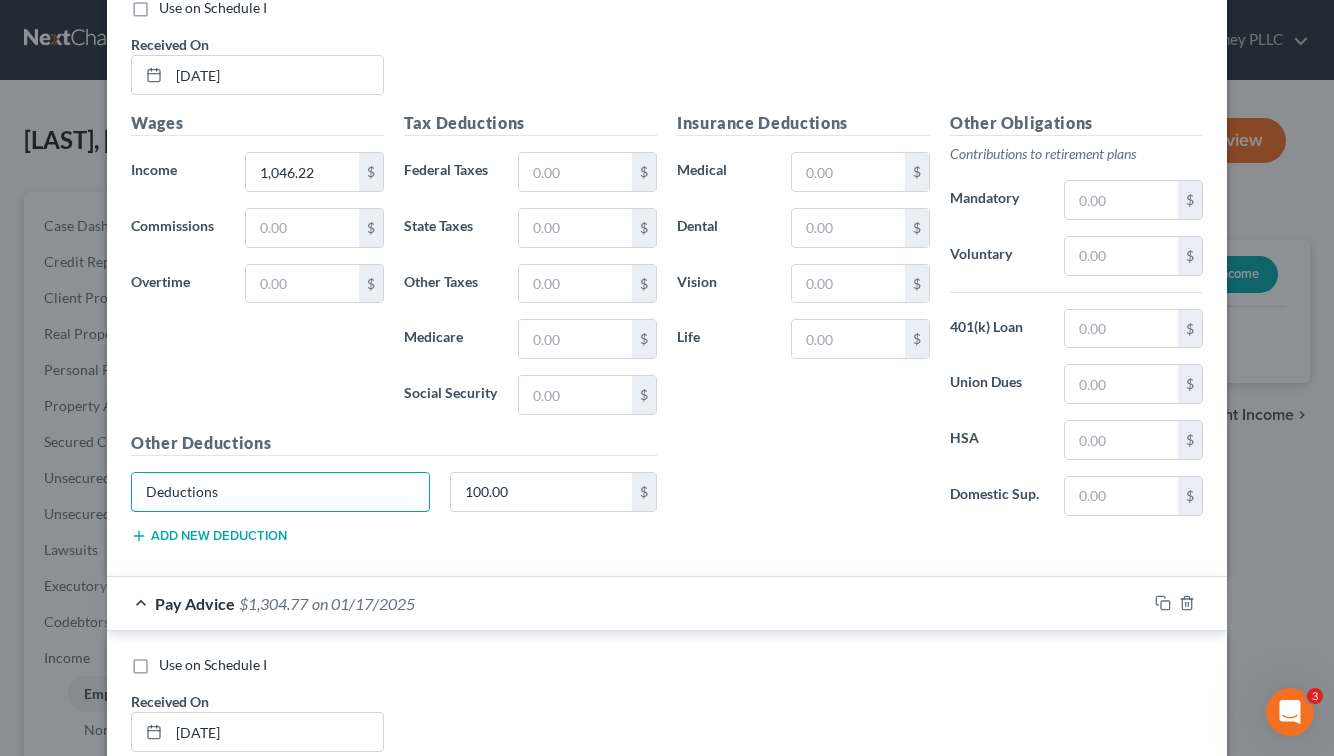 drag, startPoint x: 262, startPoint y: 493, endPoint x: -9, endPoint y: 464, distance: 272.54724 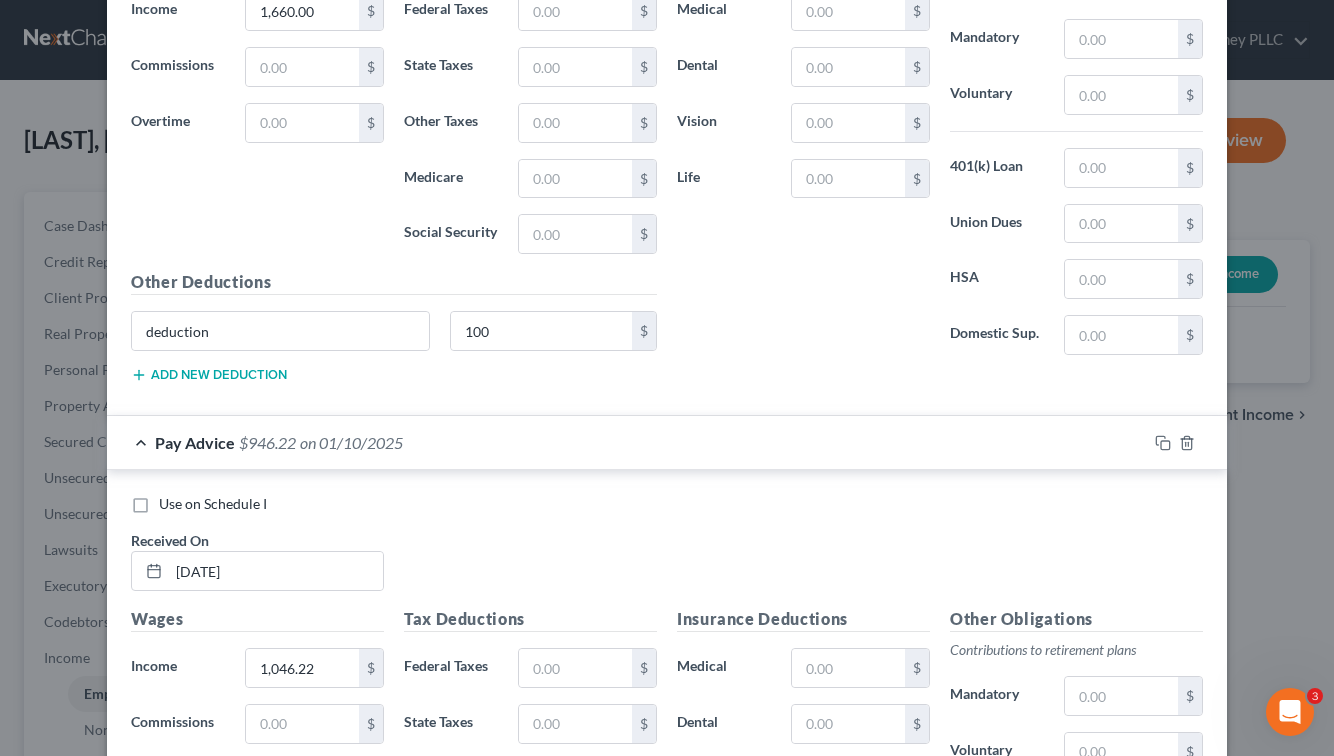 scroll, scrollTop: 913, scrollLeft: 0, axis: vertical 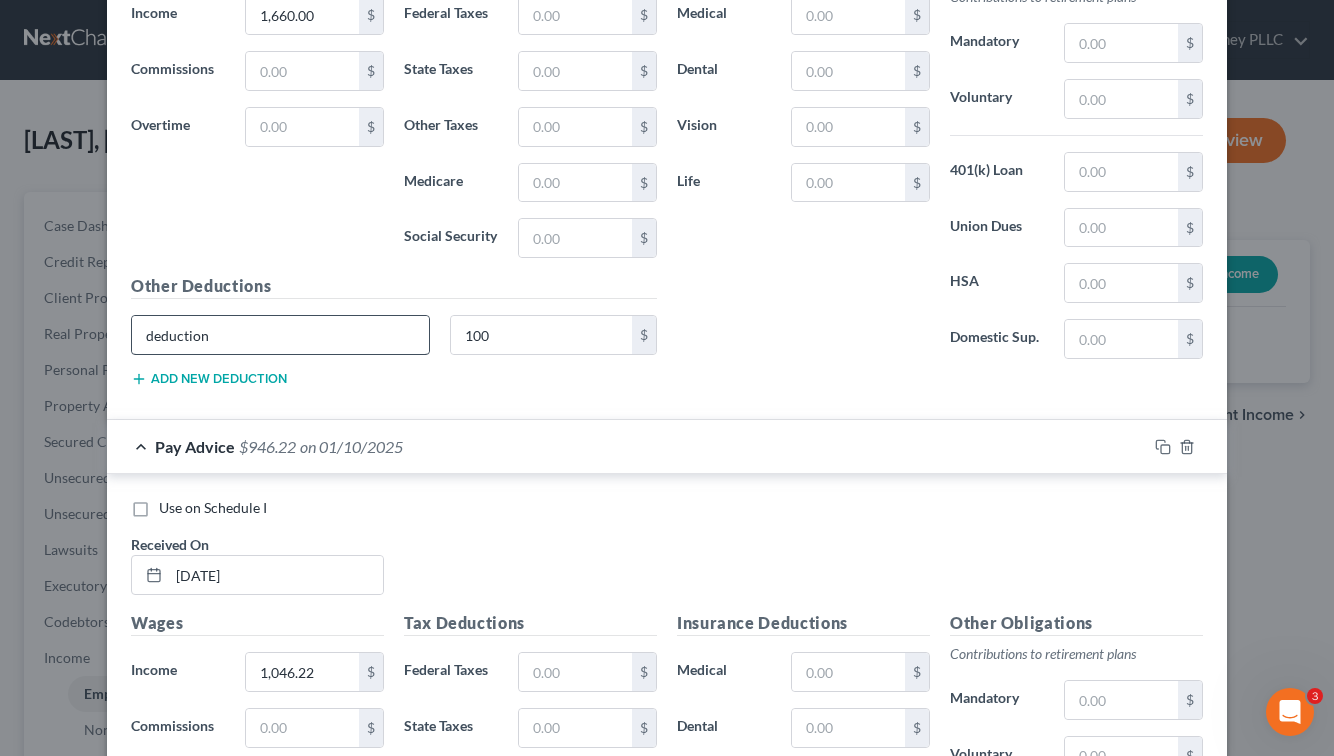type on "Esrow" 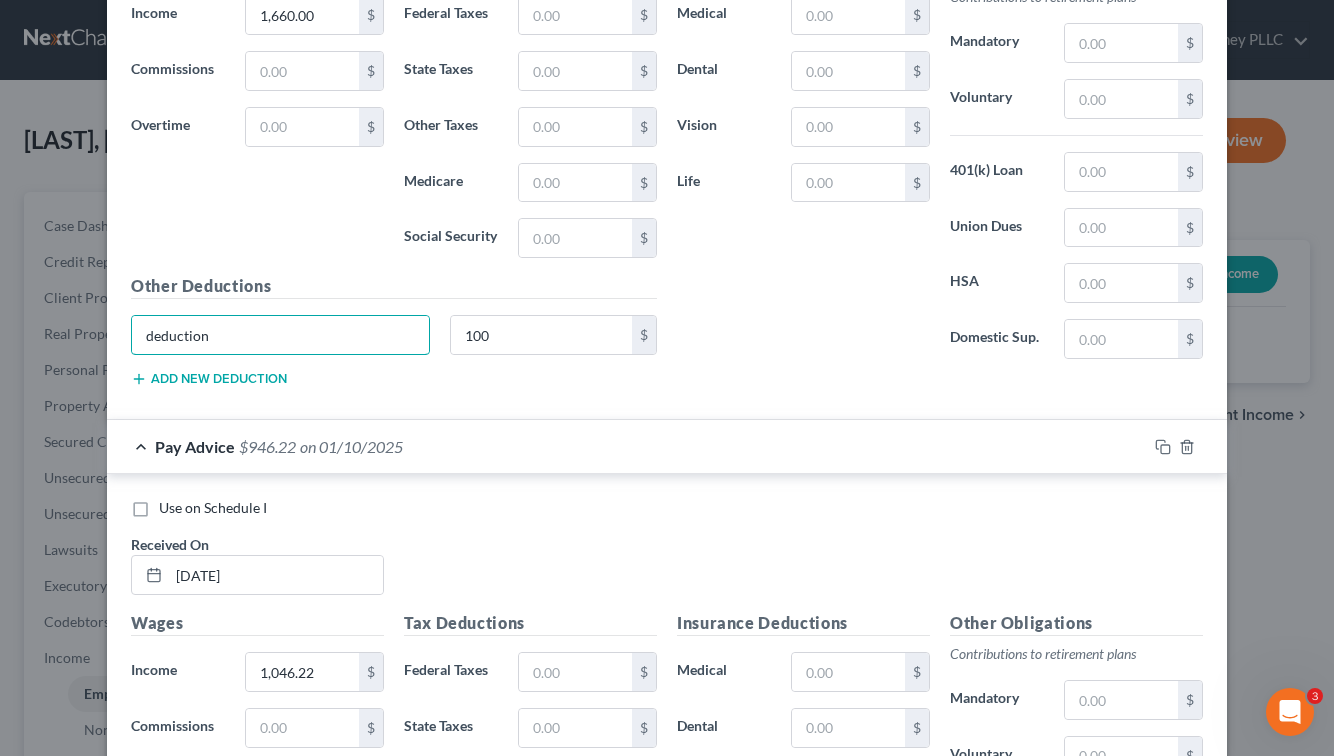 drag, startPoint x: 238, startPoint y: 347, endPoint x: 63, endPoint y: 309, distance: 179.0782 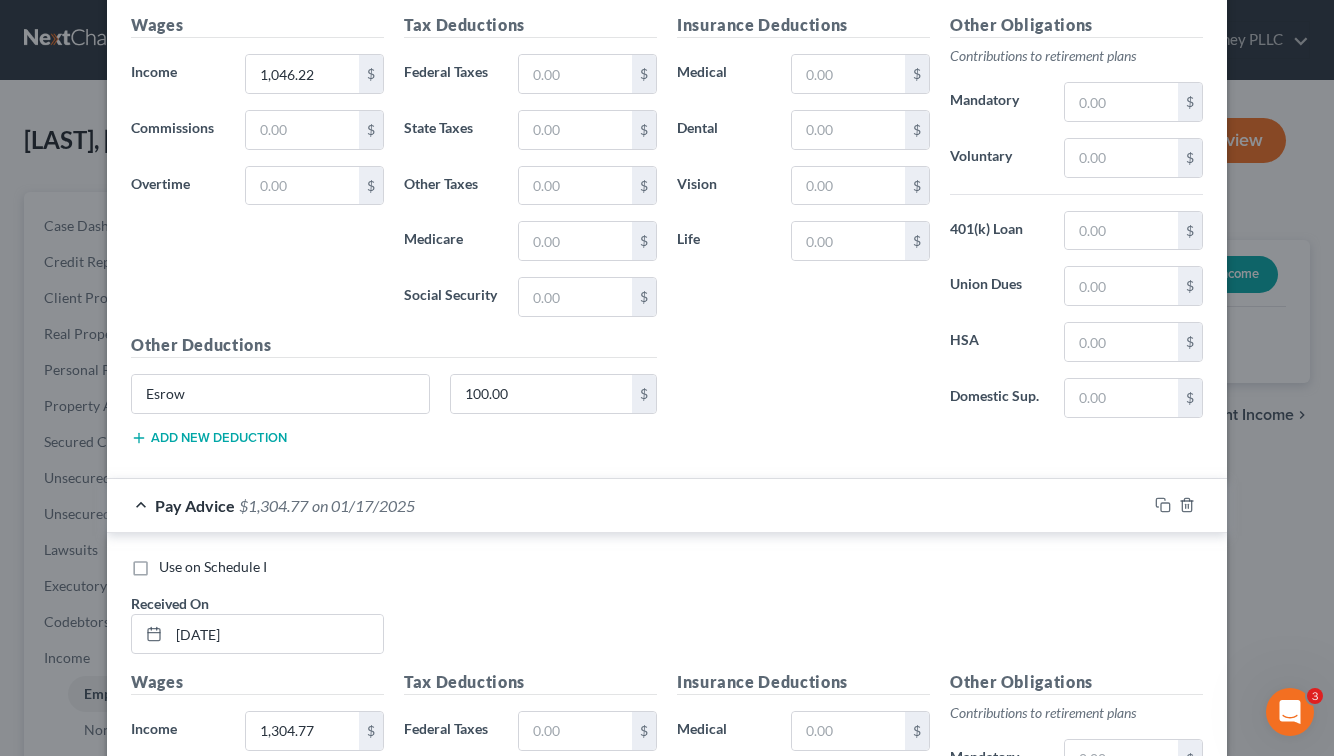 scroll, scrollTop: 1513, scrollLeft: 0, axis: vertical 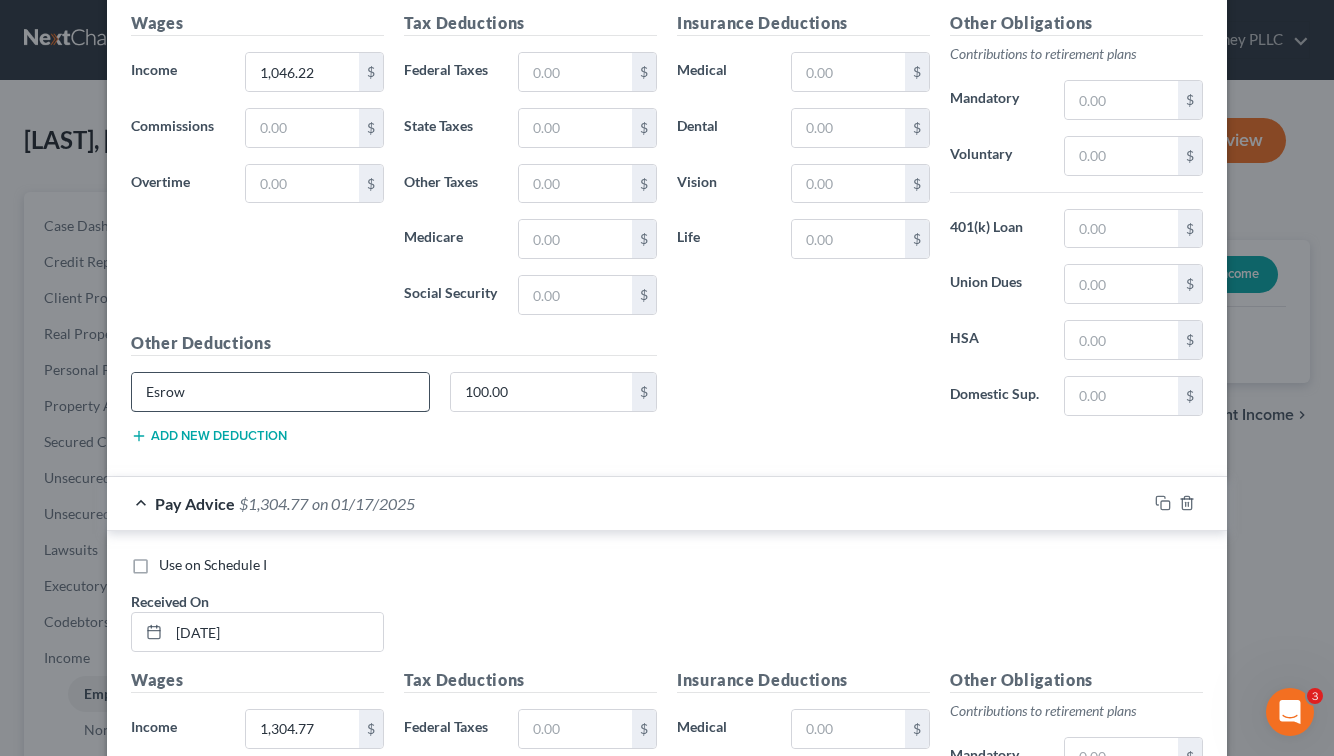 type on "Escrow" 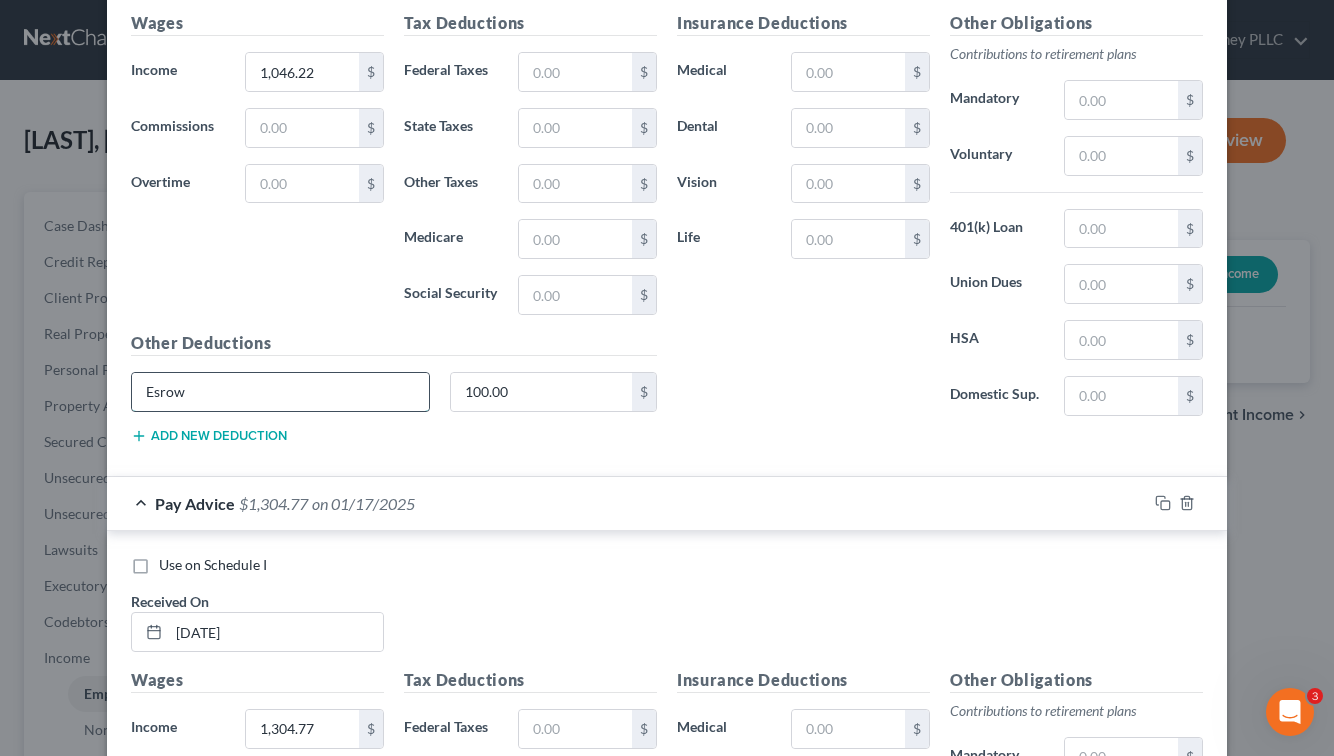 click on "Esrow" at bounding box center [280, 392] 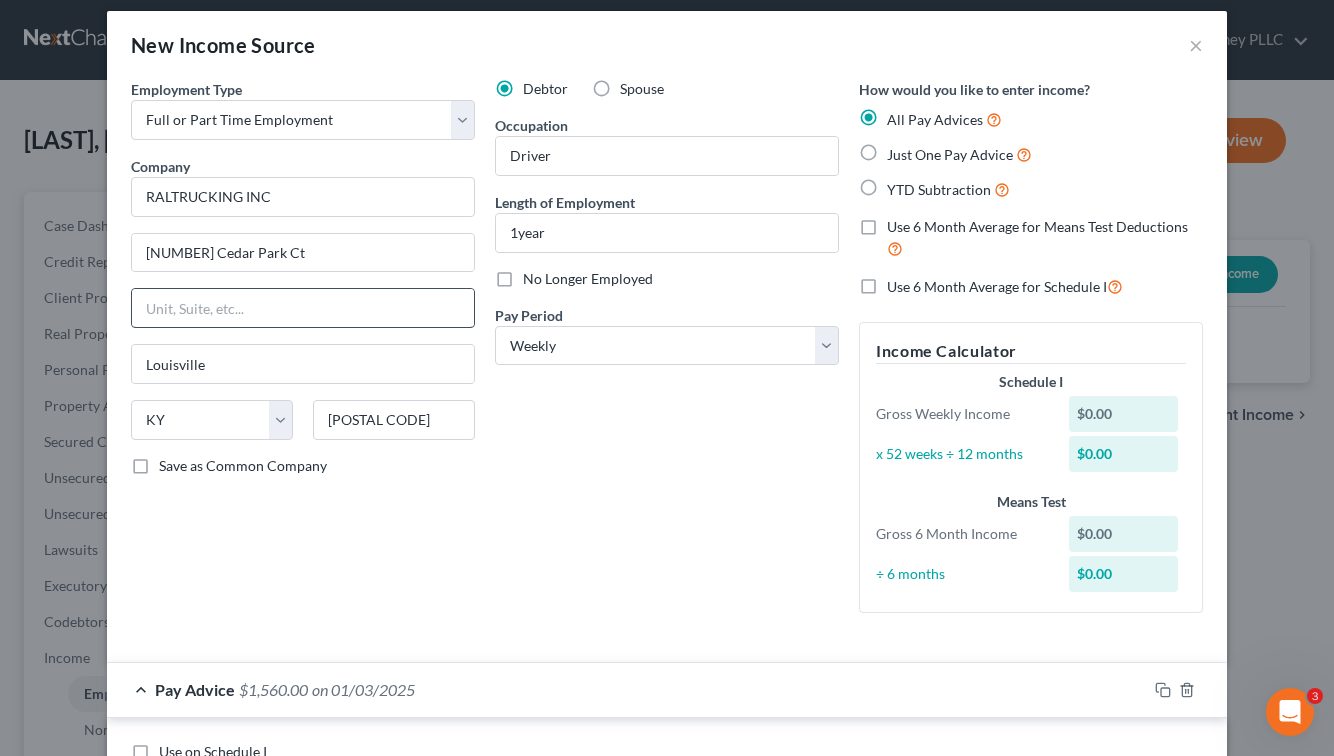 scroll, scrollTop: 0, scrollLeft: 0, axis: both 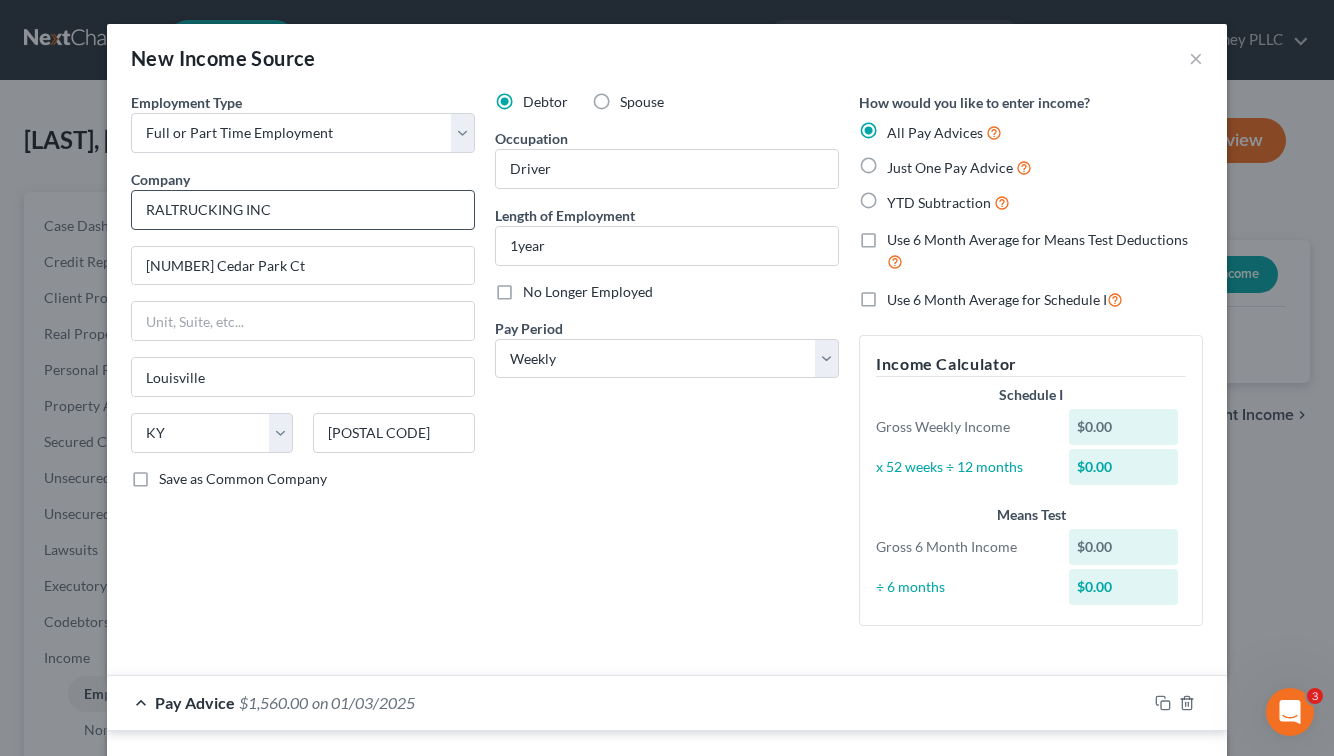 type on "Escrow" 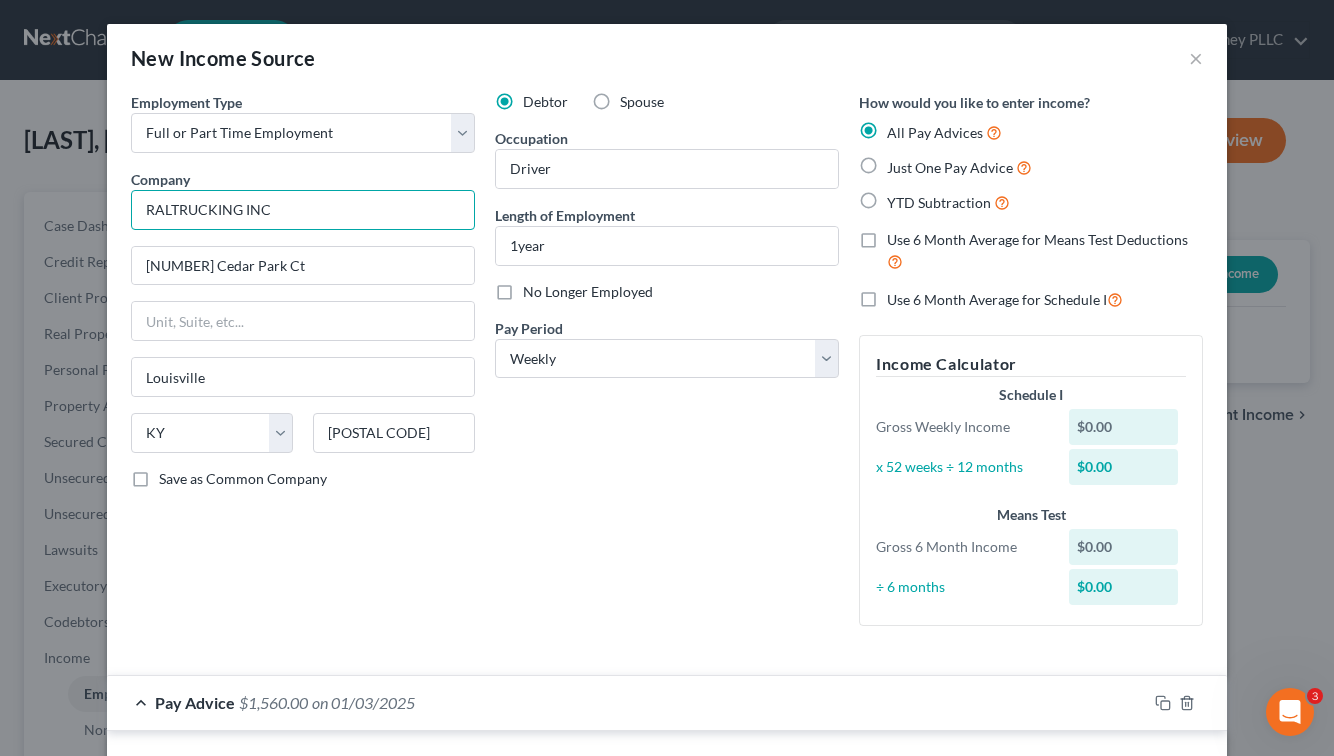 click on "RALTRUCKING INC" at bounding box center (303, 210) 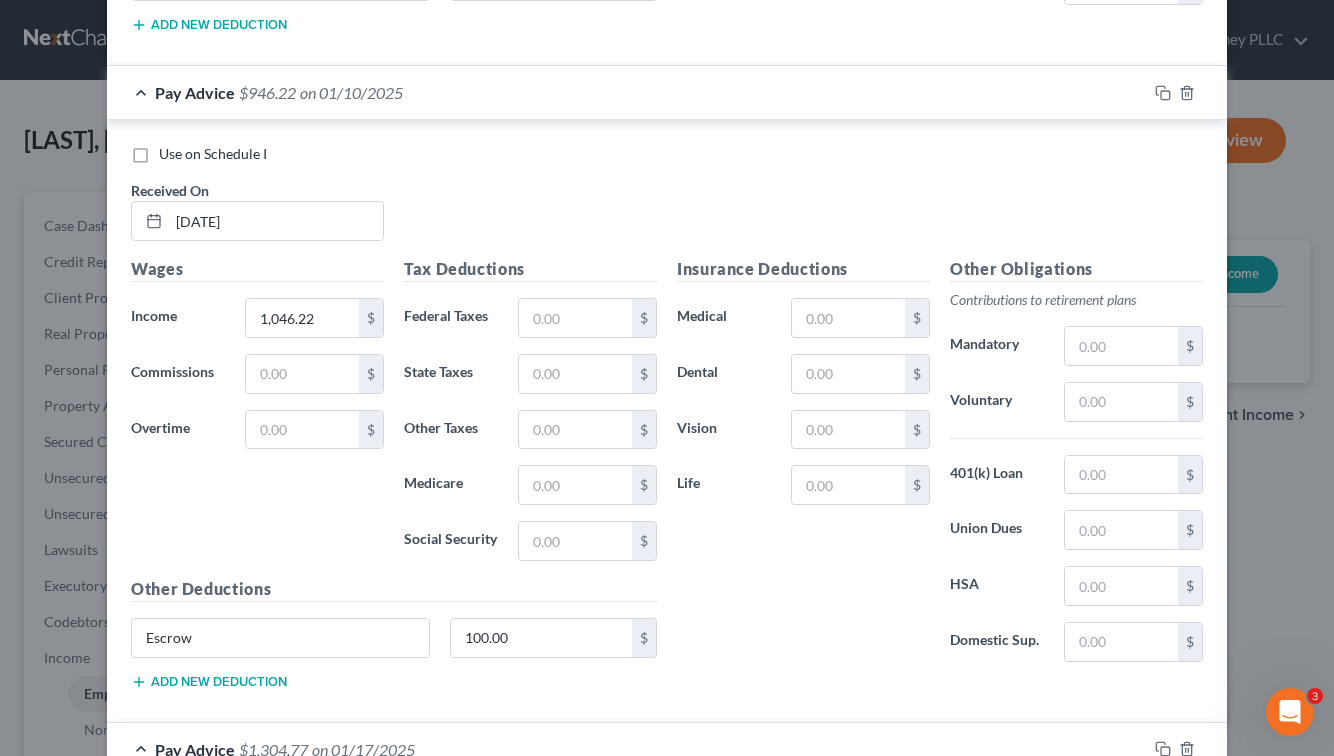 scroll, scrollTop: 3313, scrollLeft: 0, axis: vertical 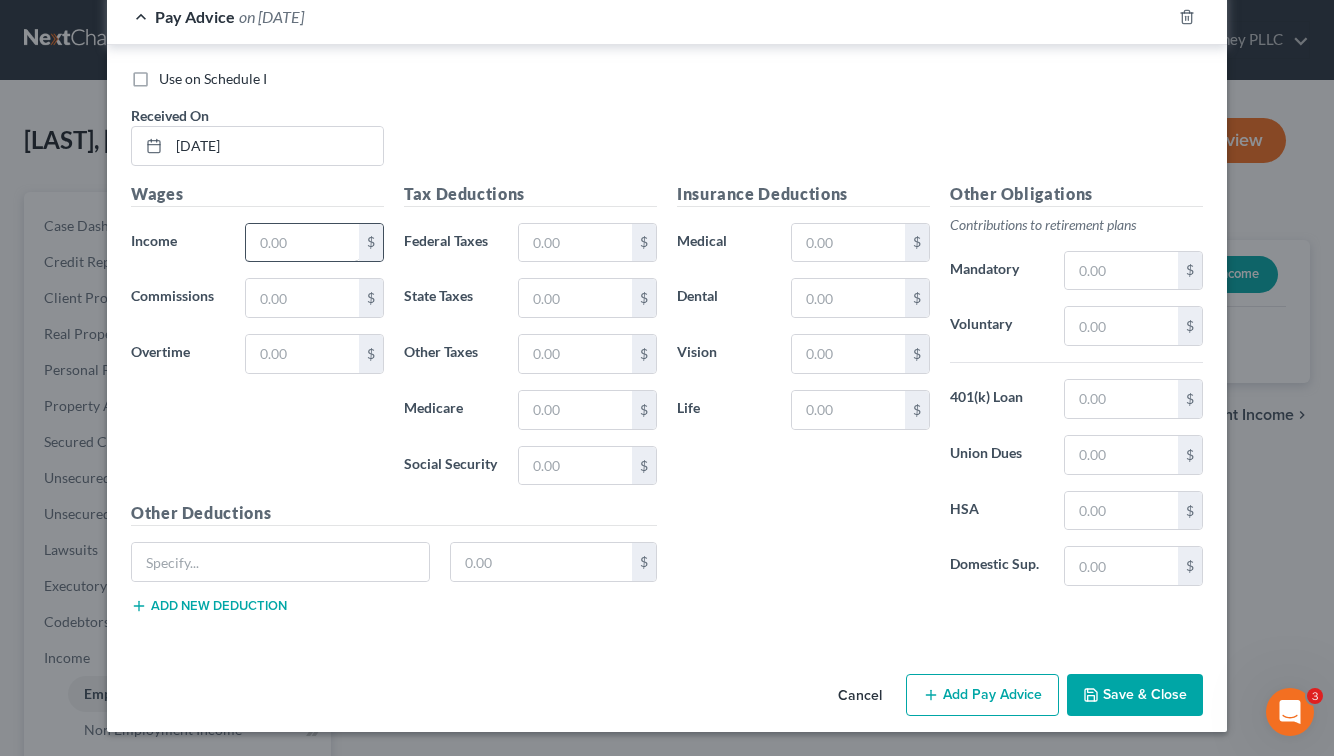 type on "RAL TRUCKING INC" 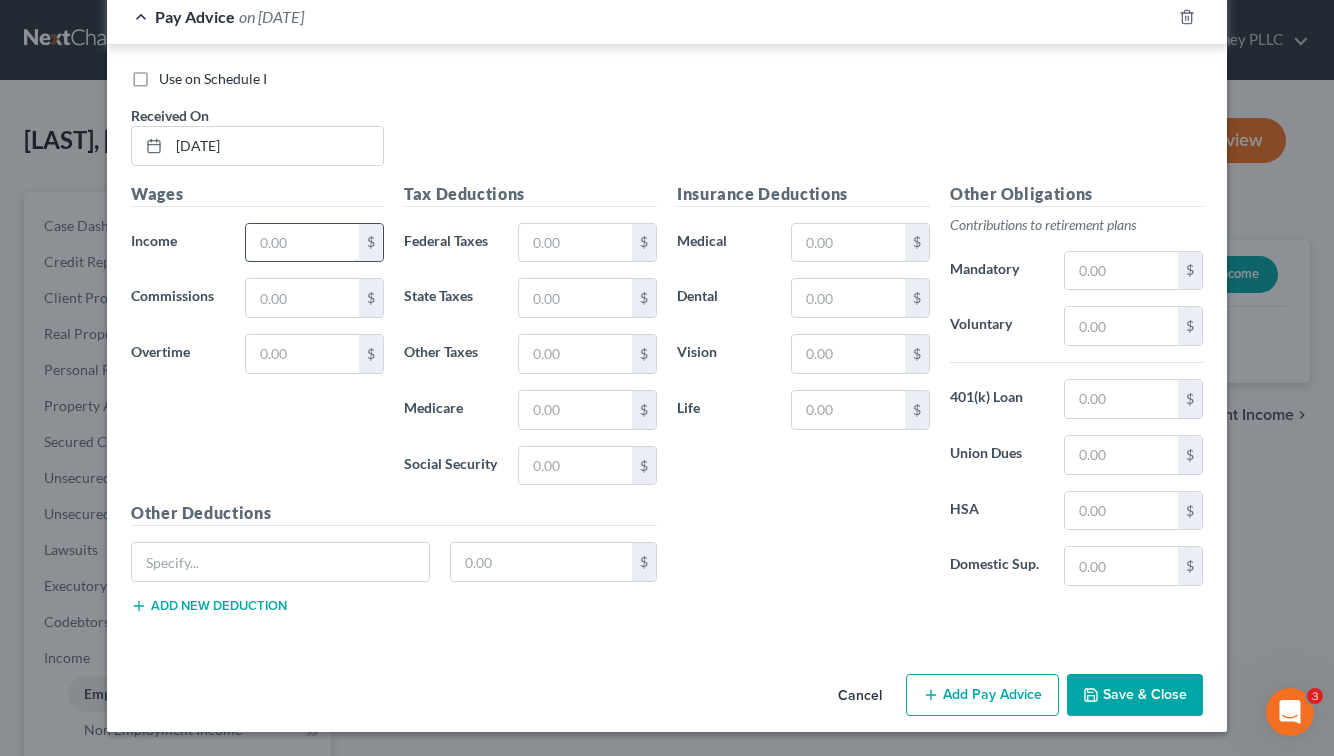 click at bounding box center [302, 243] 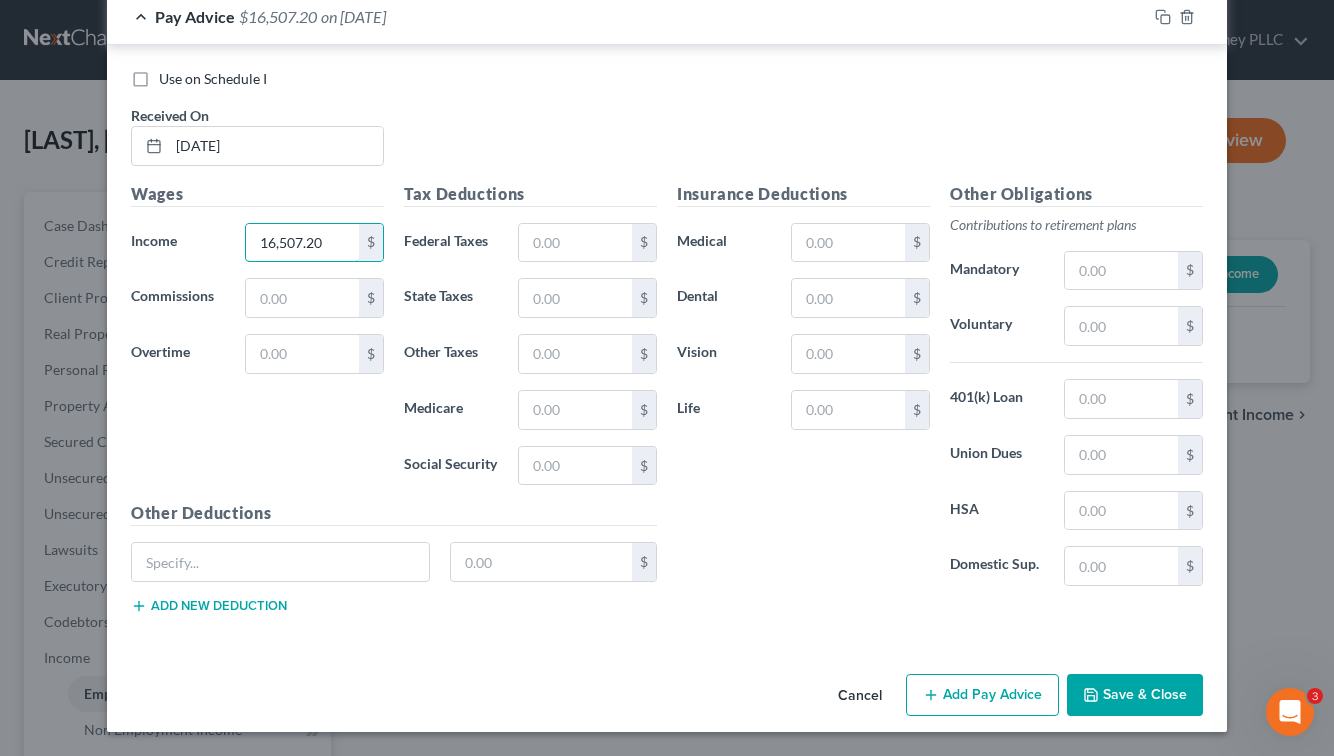 type on "16,507.20" 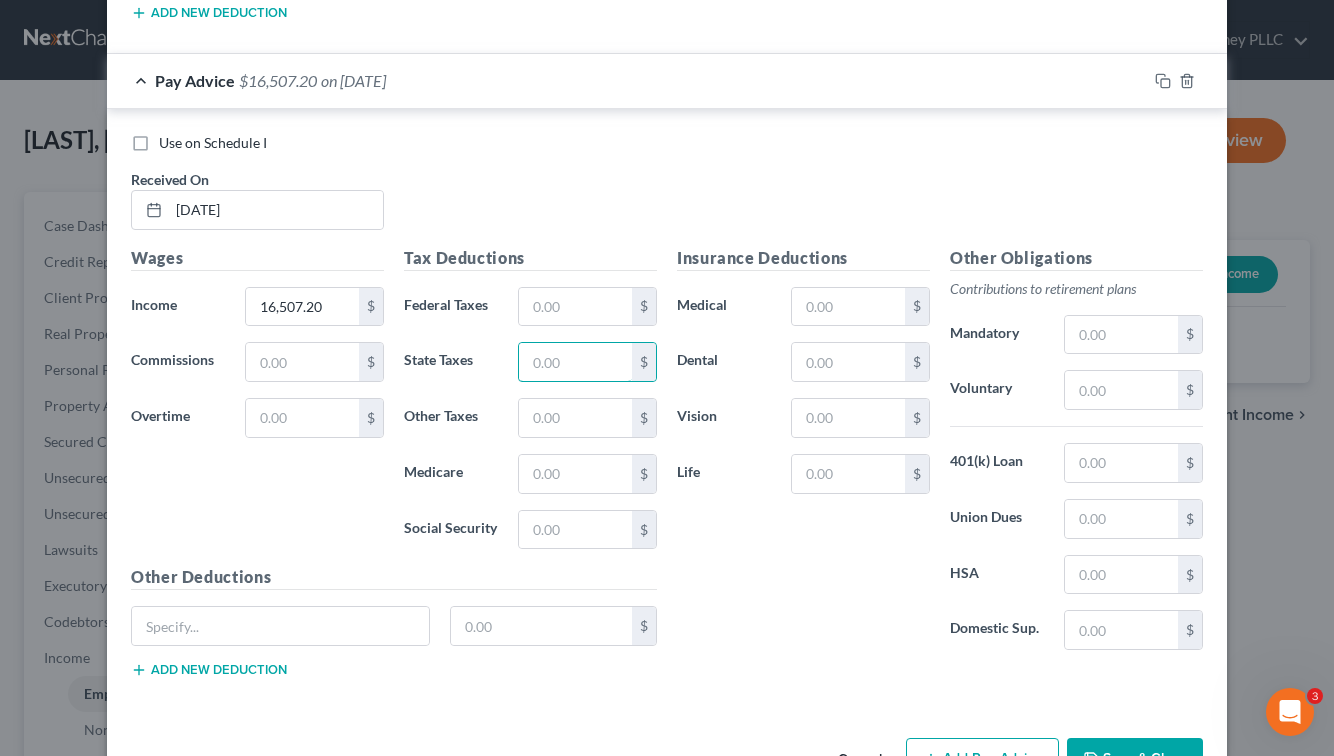 scroll, scrollTop: 3213, scrollLeft: 0, axis: vertical 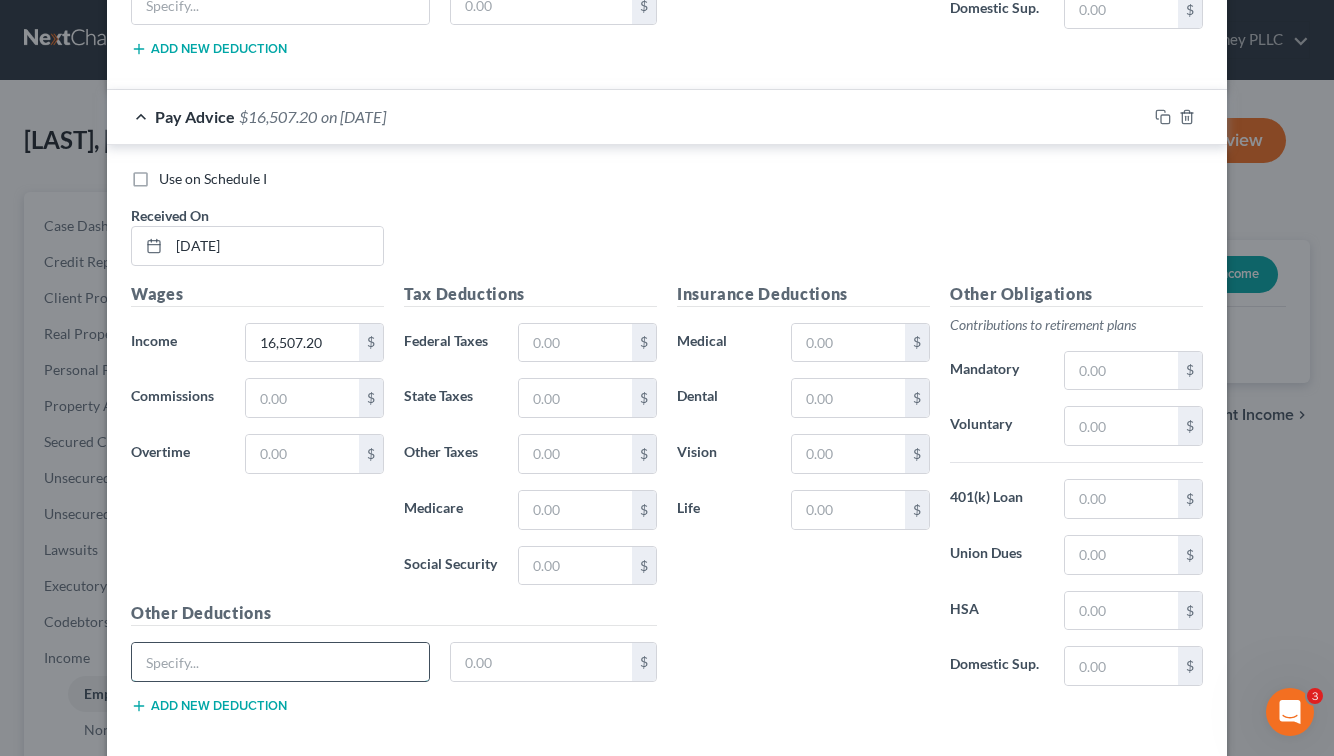 click at bounding box center [280, 662] 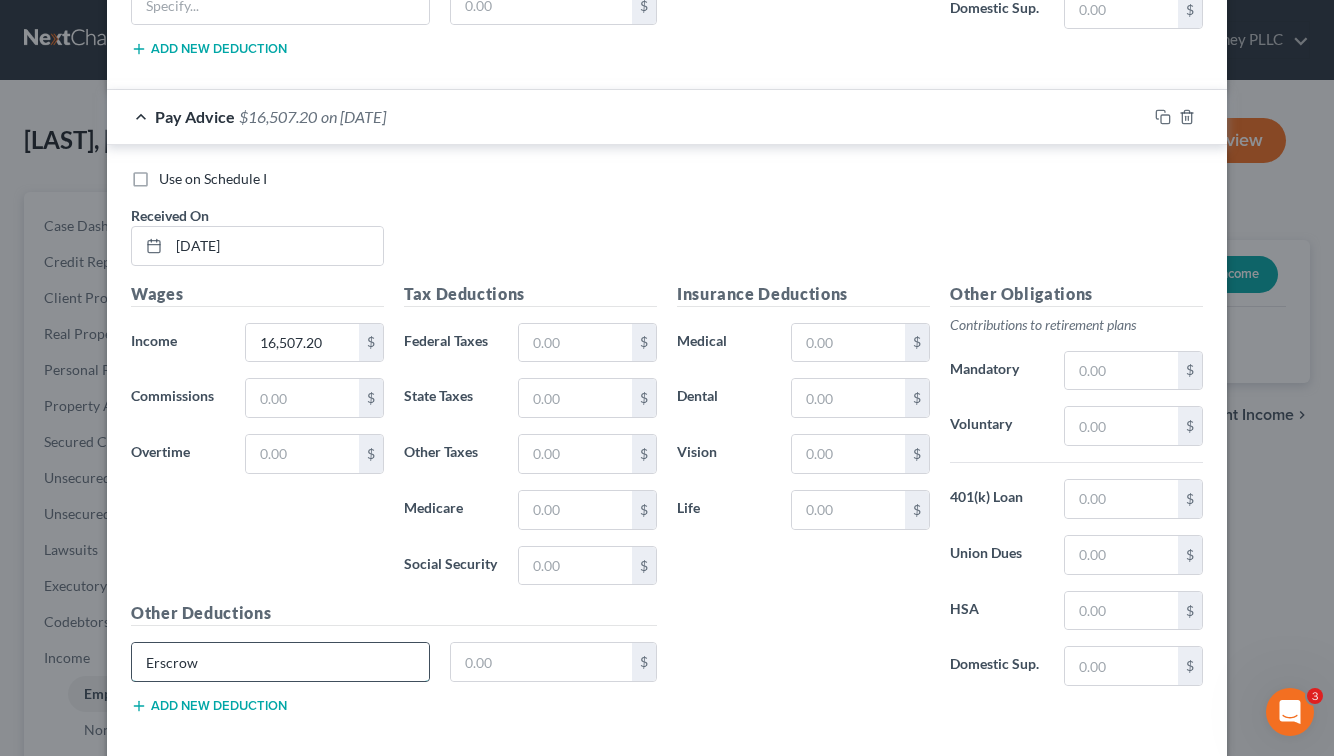 click on "Erscrow" at bounding box center (280, 662) 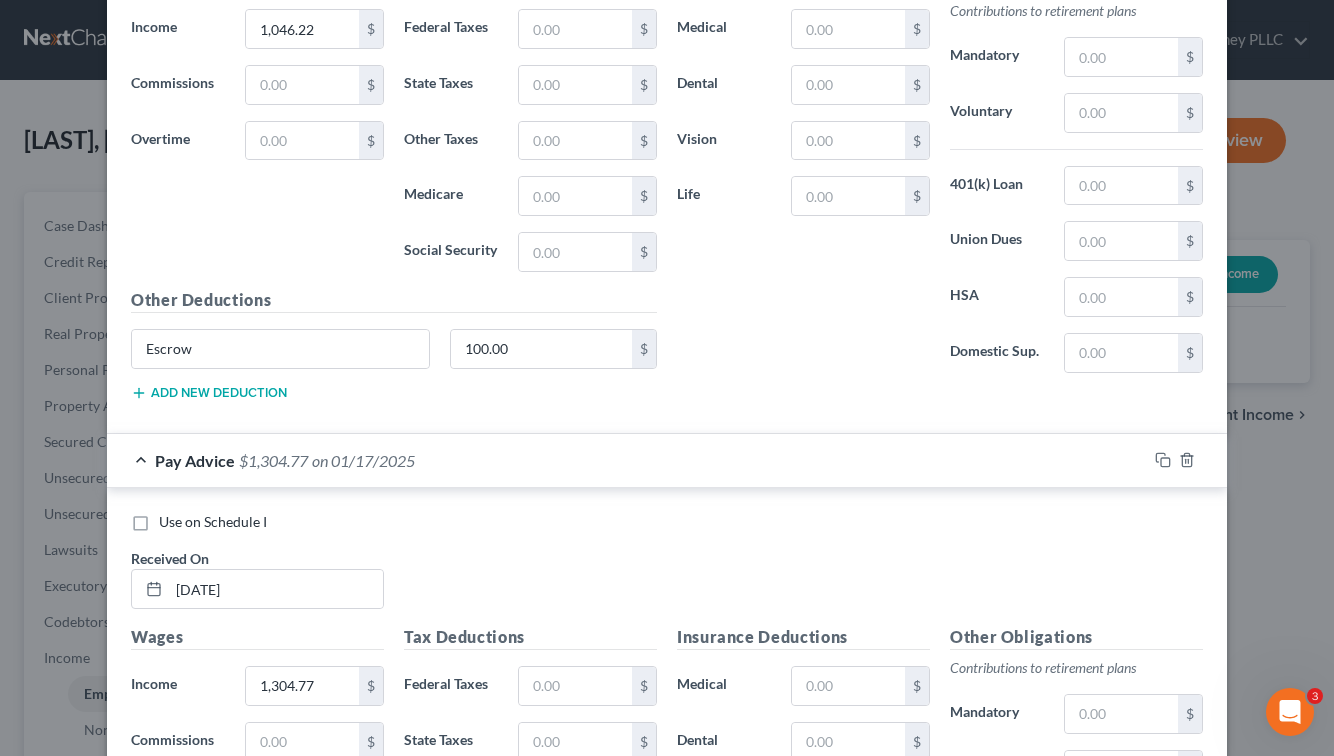 scroll, scrollTop: 3313, scrollLeft: 0, axis: vertical 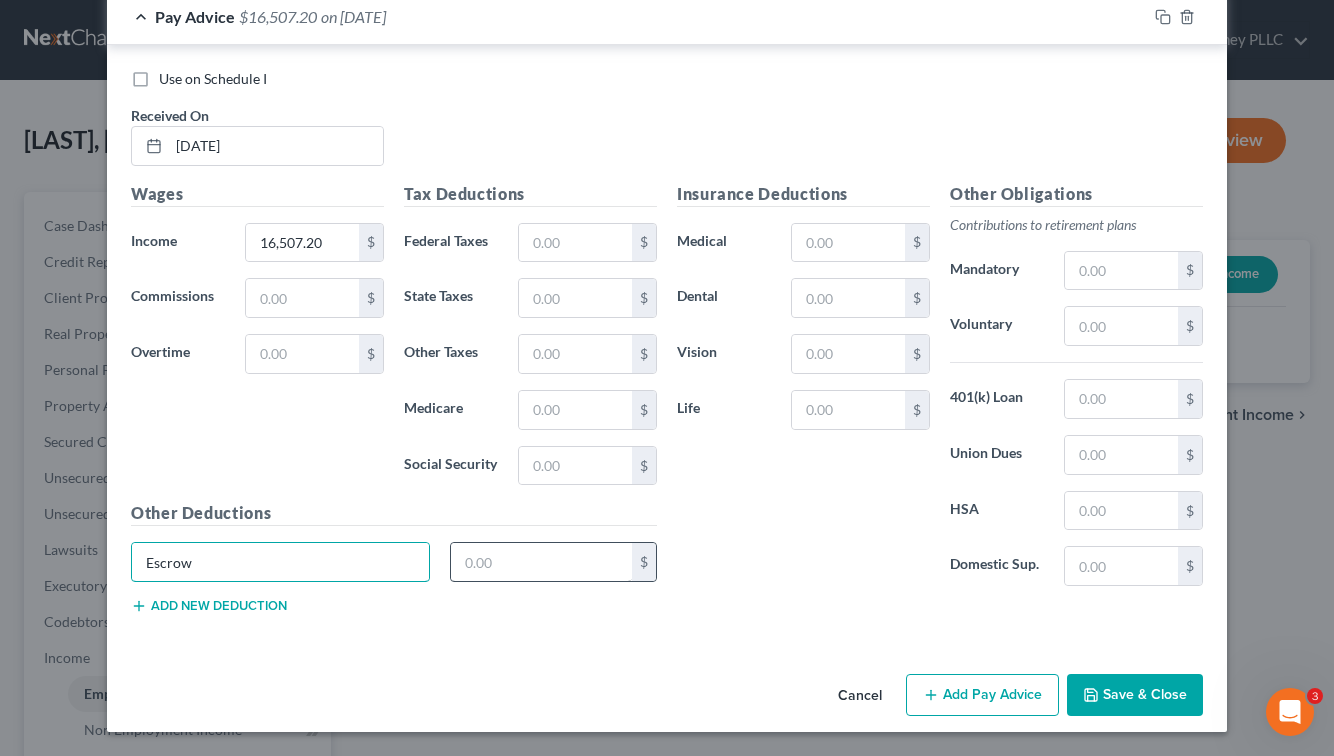 type on "Escrow" 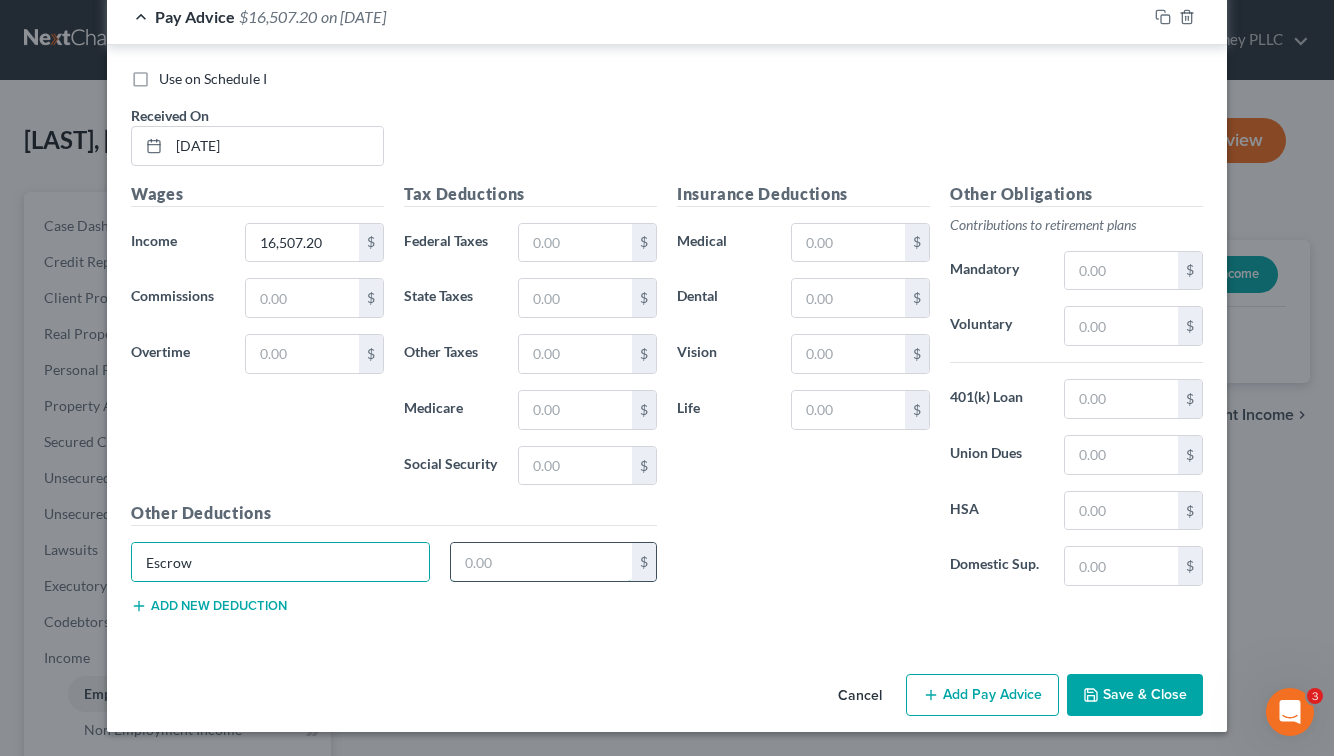 click at bounding box center [542, 562] 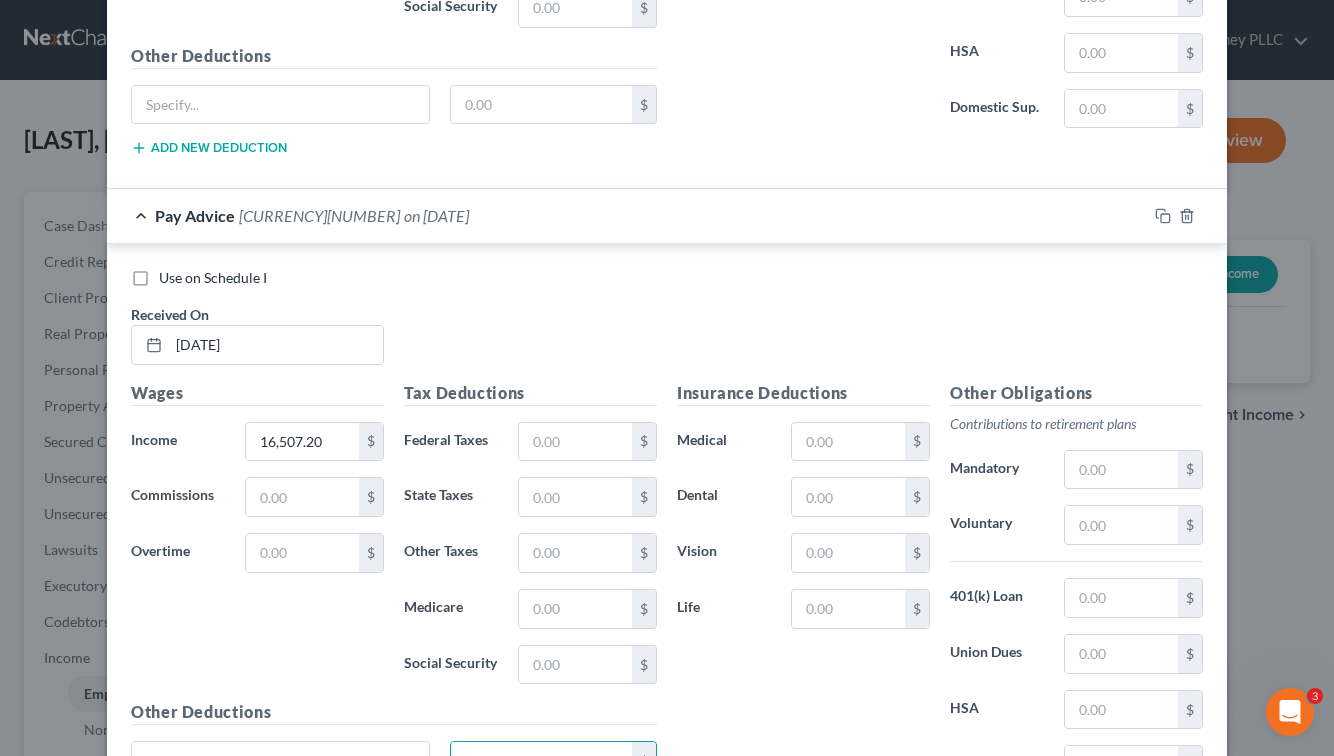 scroll, scrollTop: 3113, scrollLeft: 0, axis: vertical 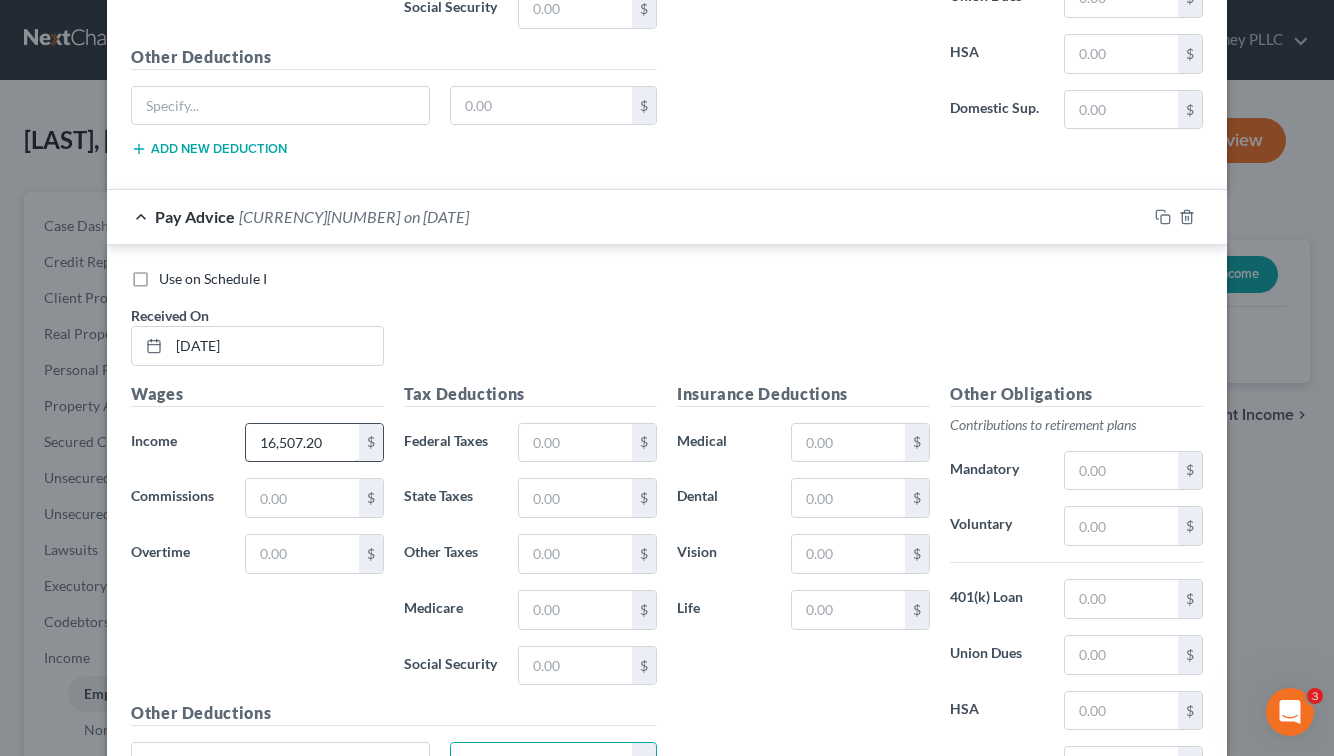 type on "100.00" 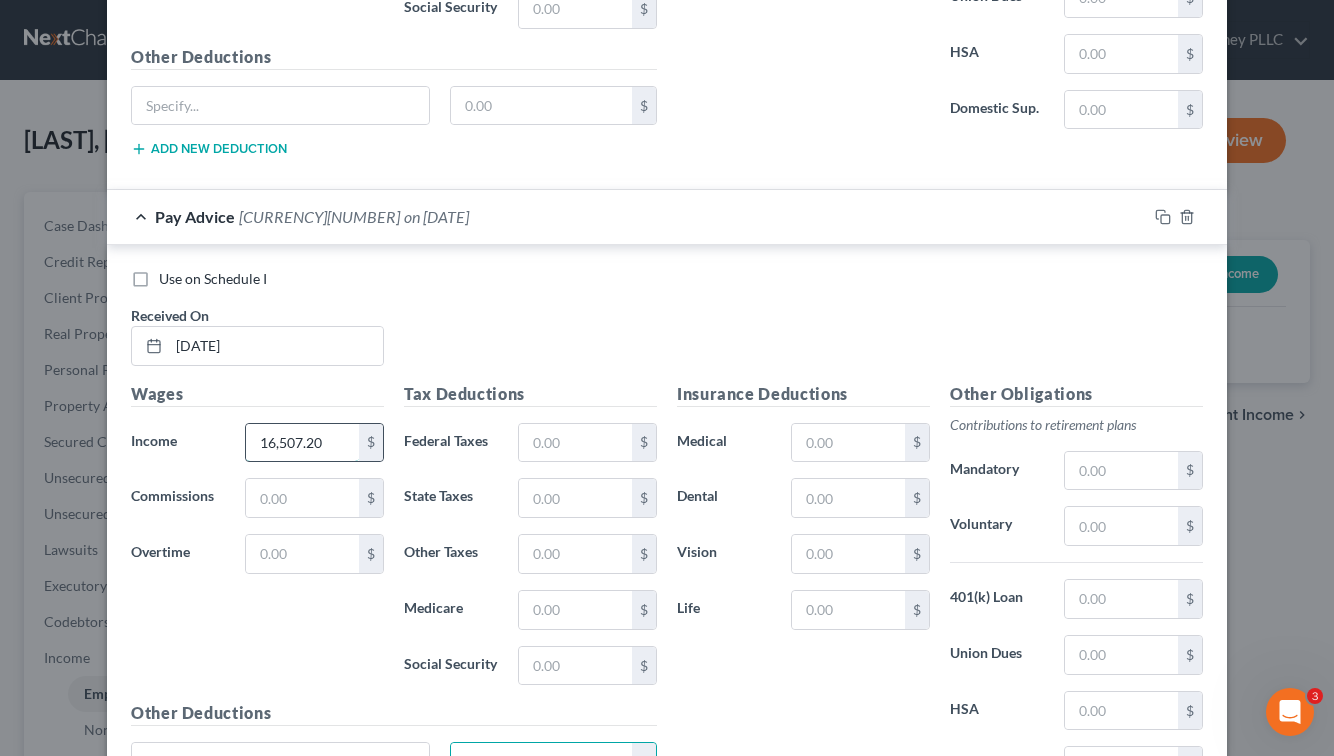 click on "16,507.20" at bounding box center (302, 443) 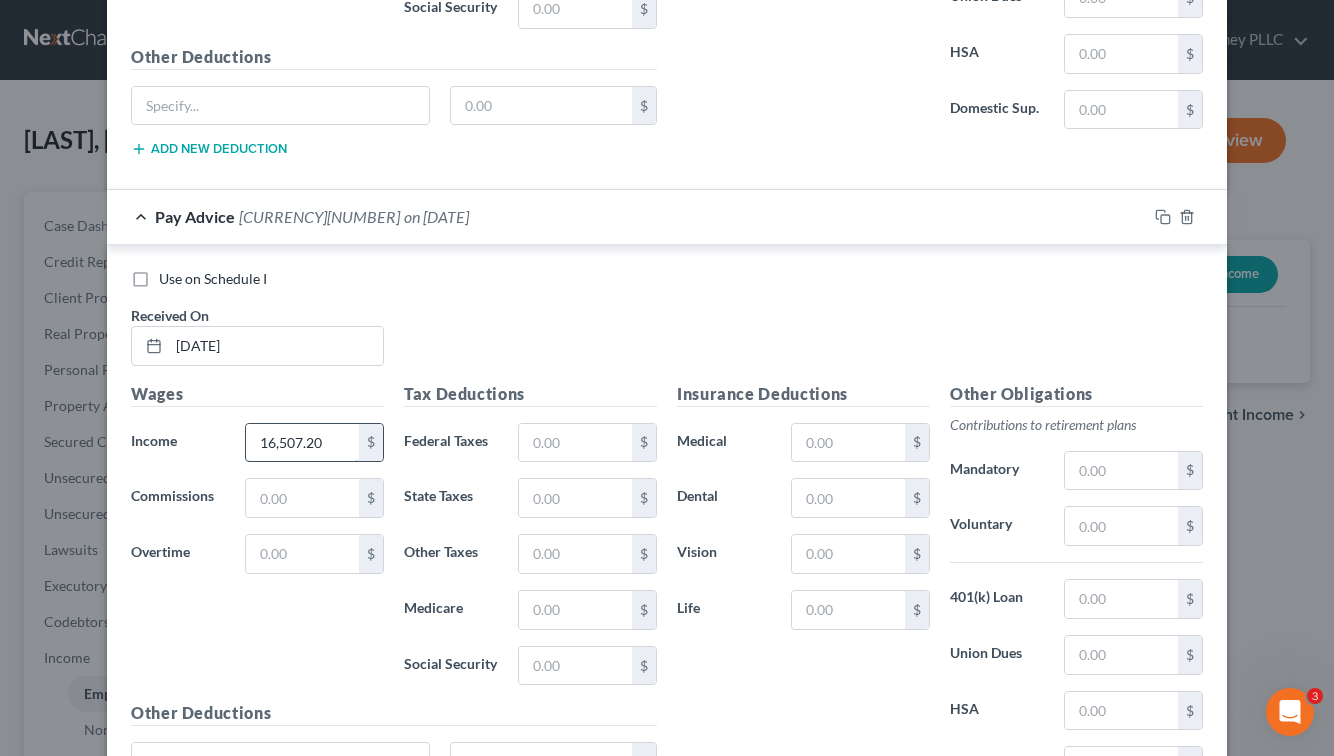 click on "16,507.20" at bounding box center [302, 443] 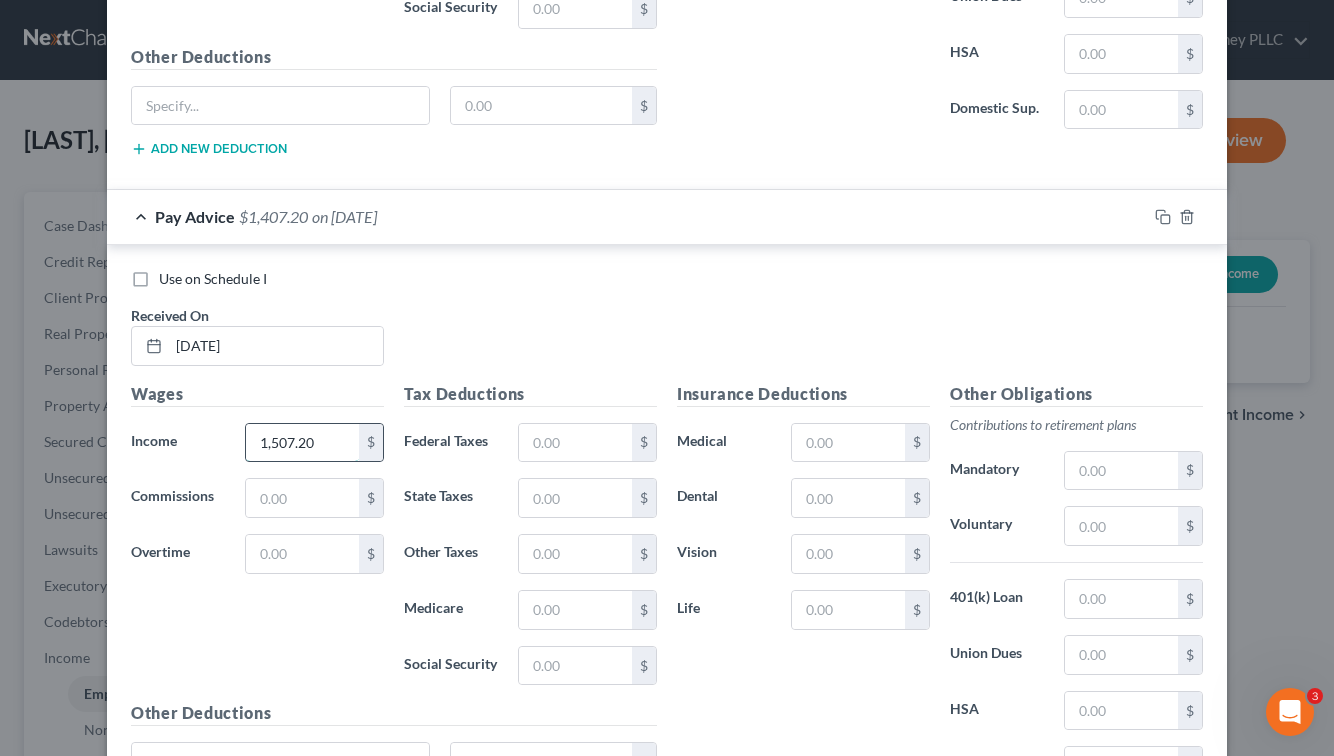 click on "1,507.20" at bounding box center (302, 443) 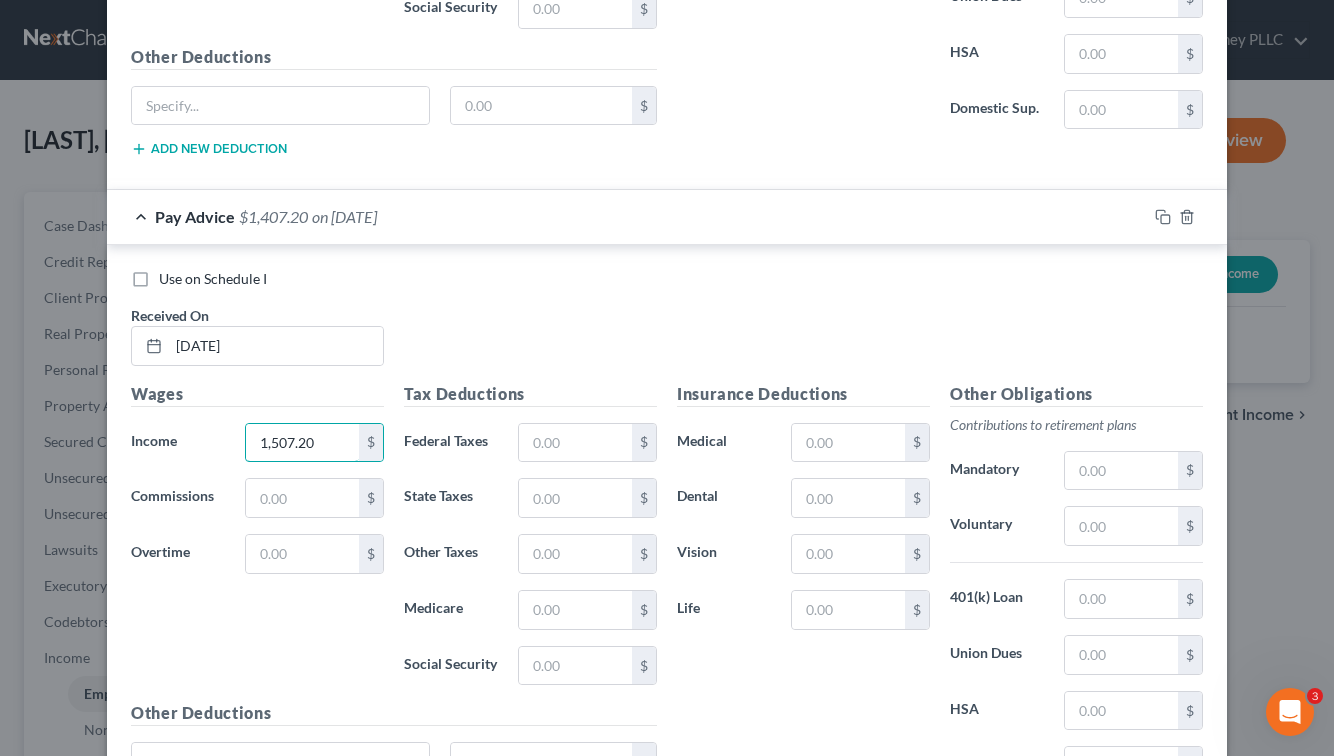 drag, startPoint x: 312, startPoint y: 439, endPoint x: 118, endPoint y: 420, distance: 194.92819 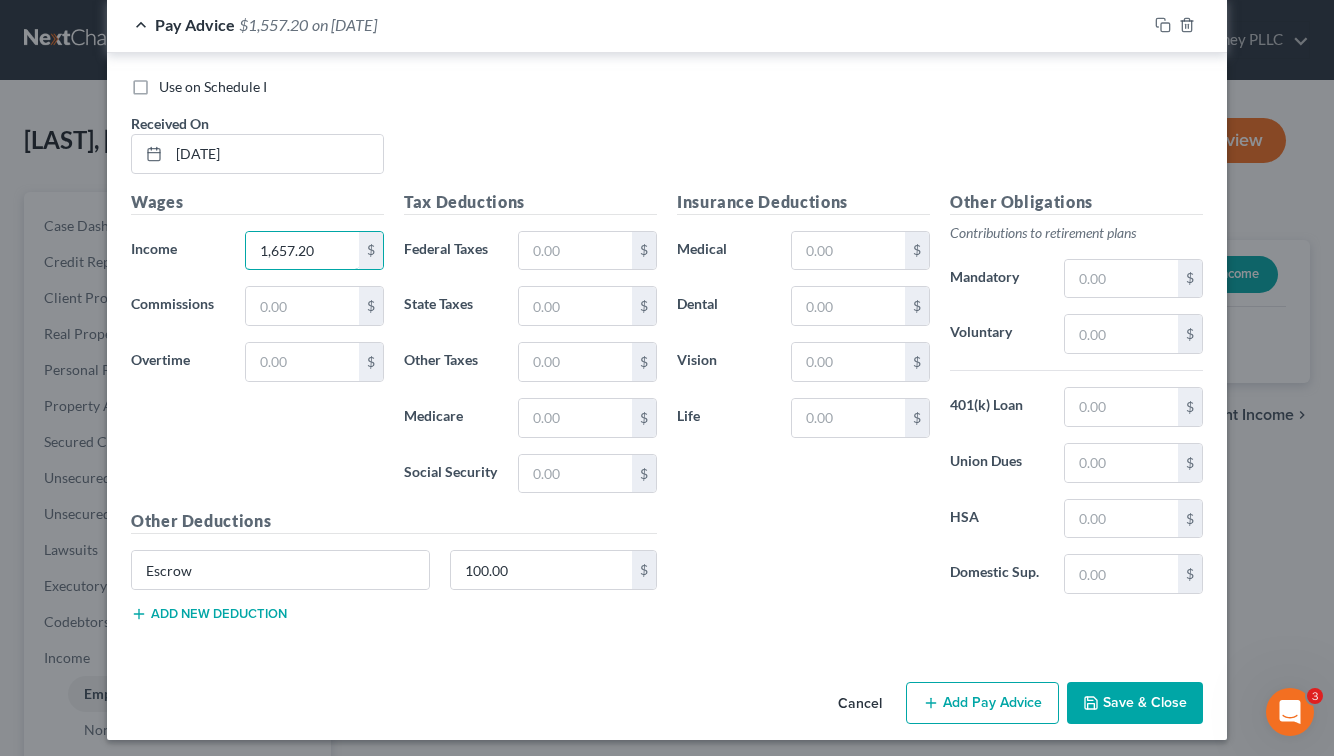 scroll, scrollTop: 3313, scrollLeft: 0, axis: vertical 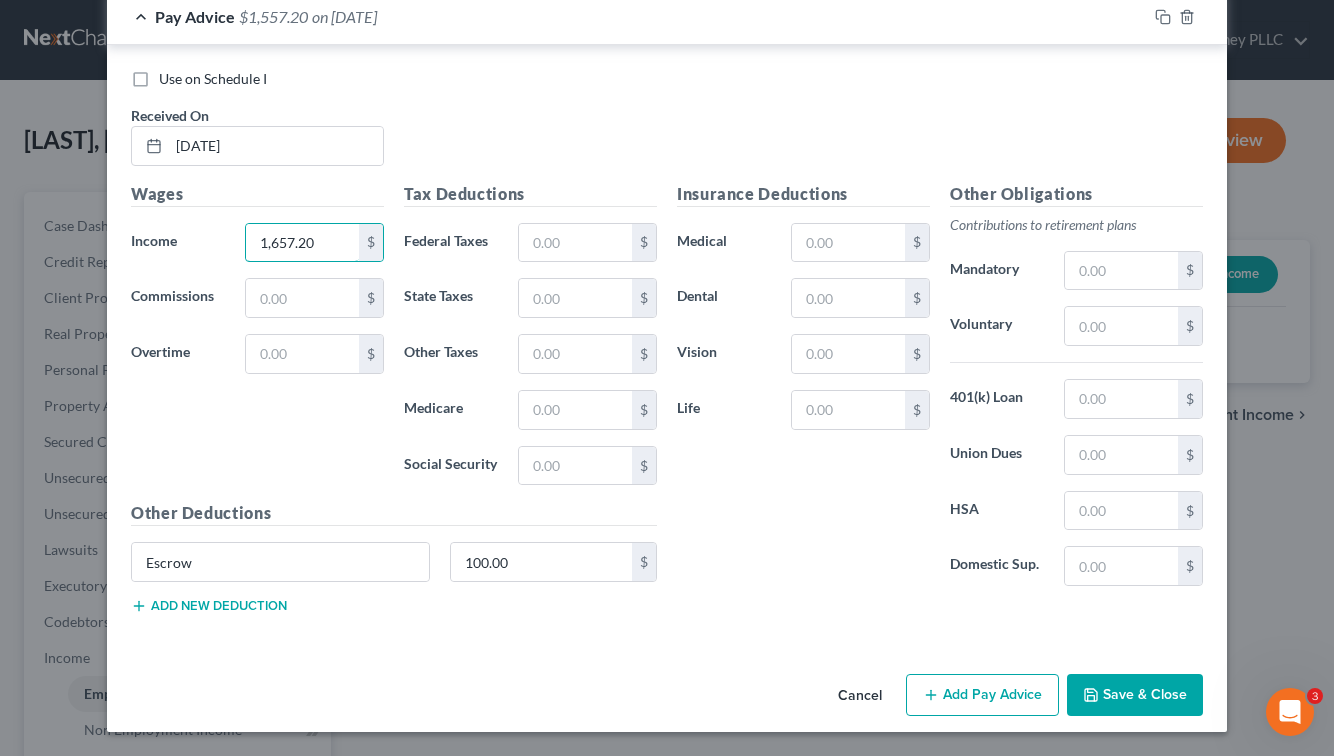 type on "1,657.20" 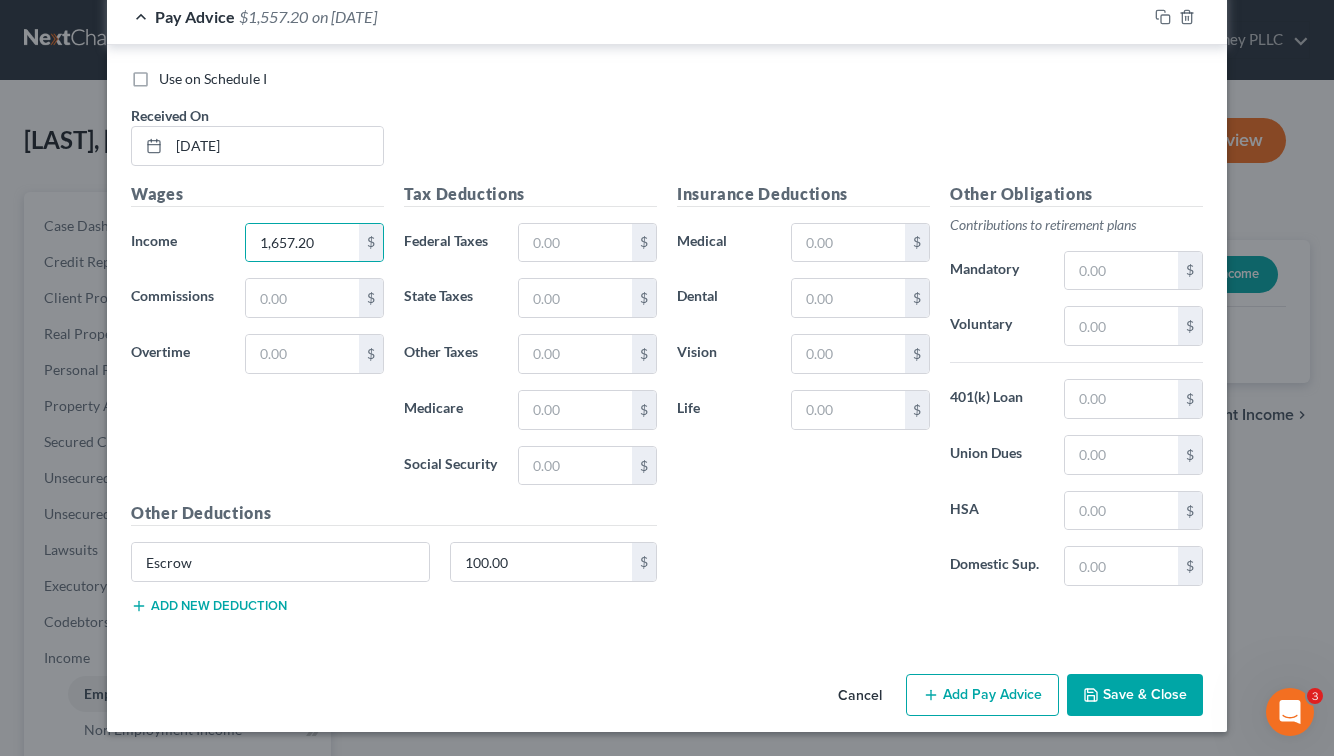 click on "Add Pay Advice" at bounding box center [982, 695] 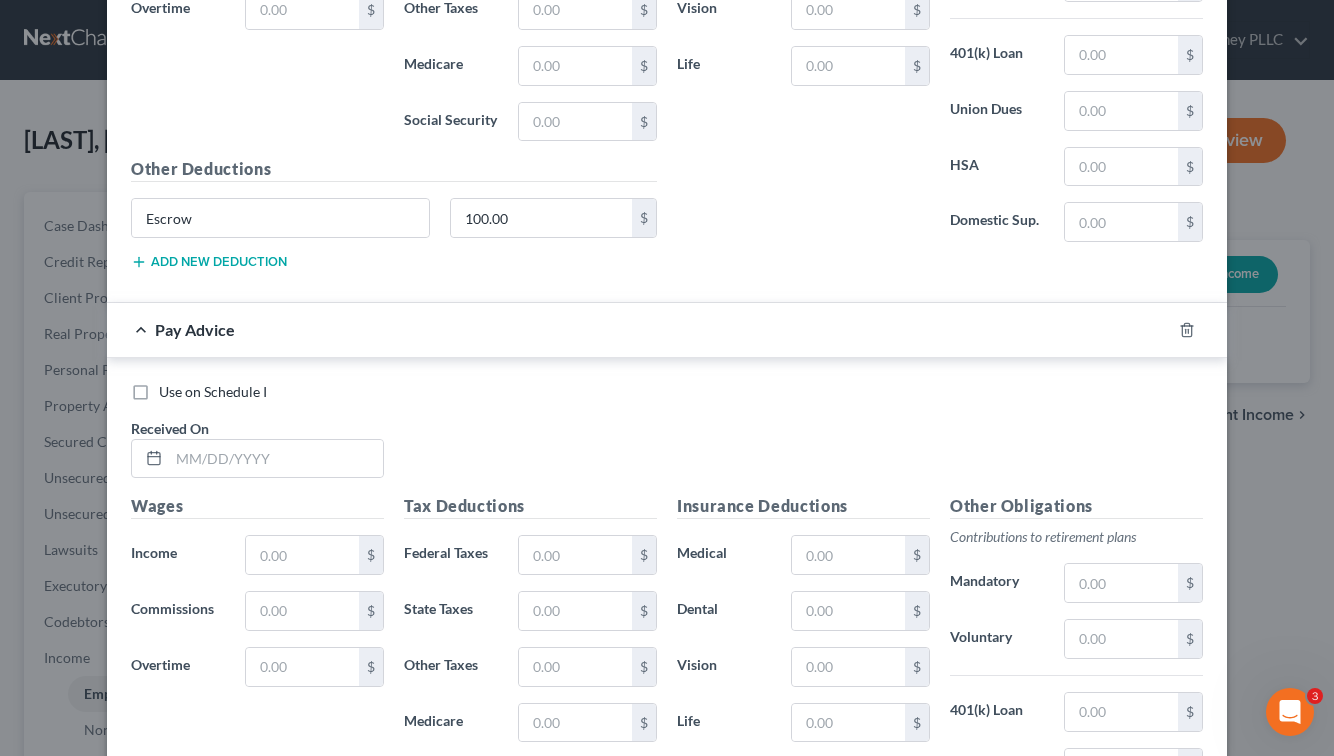 scroll, scrollTop: 3970, scrollLeft: 0, axis: vertical 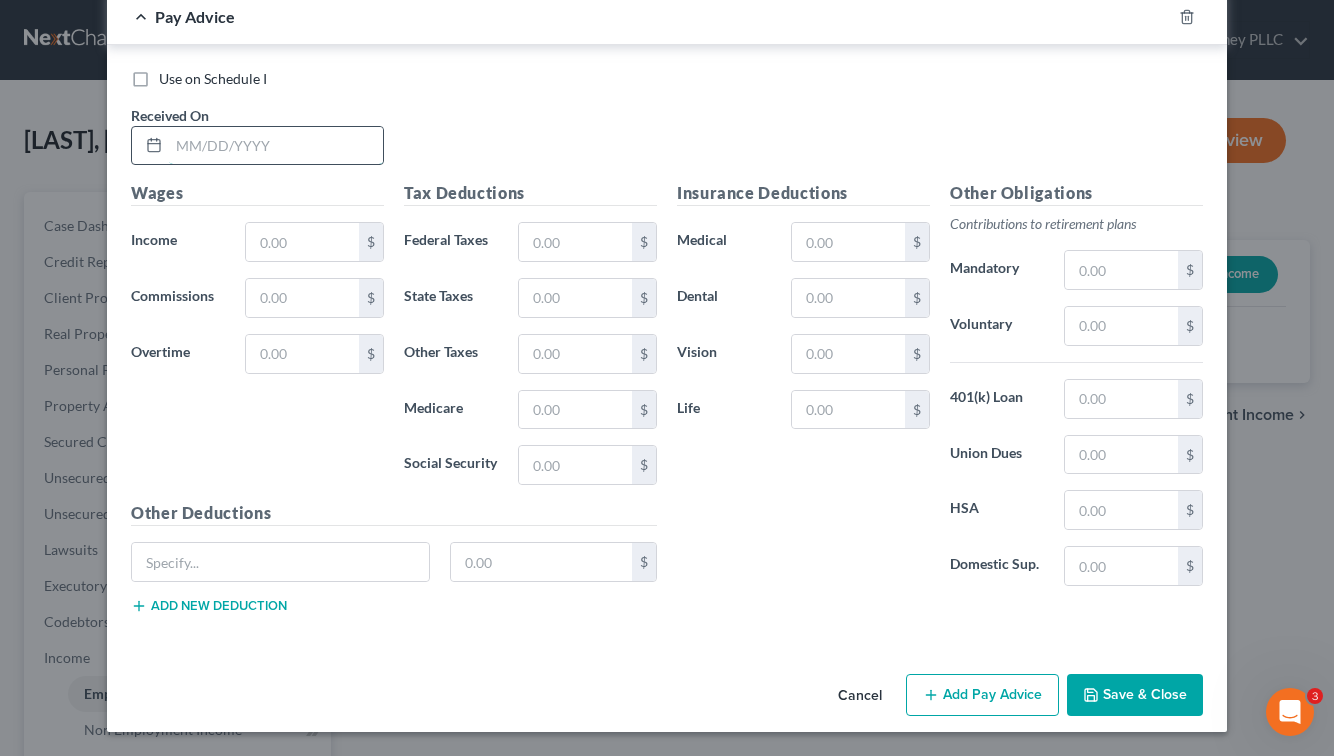 click at bounding box center (276, 146) 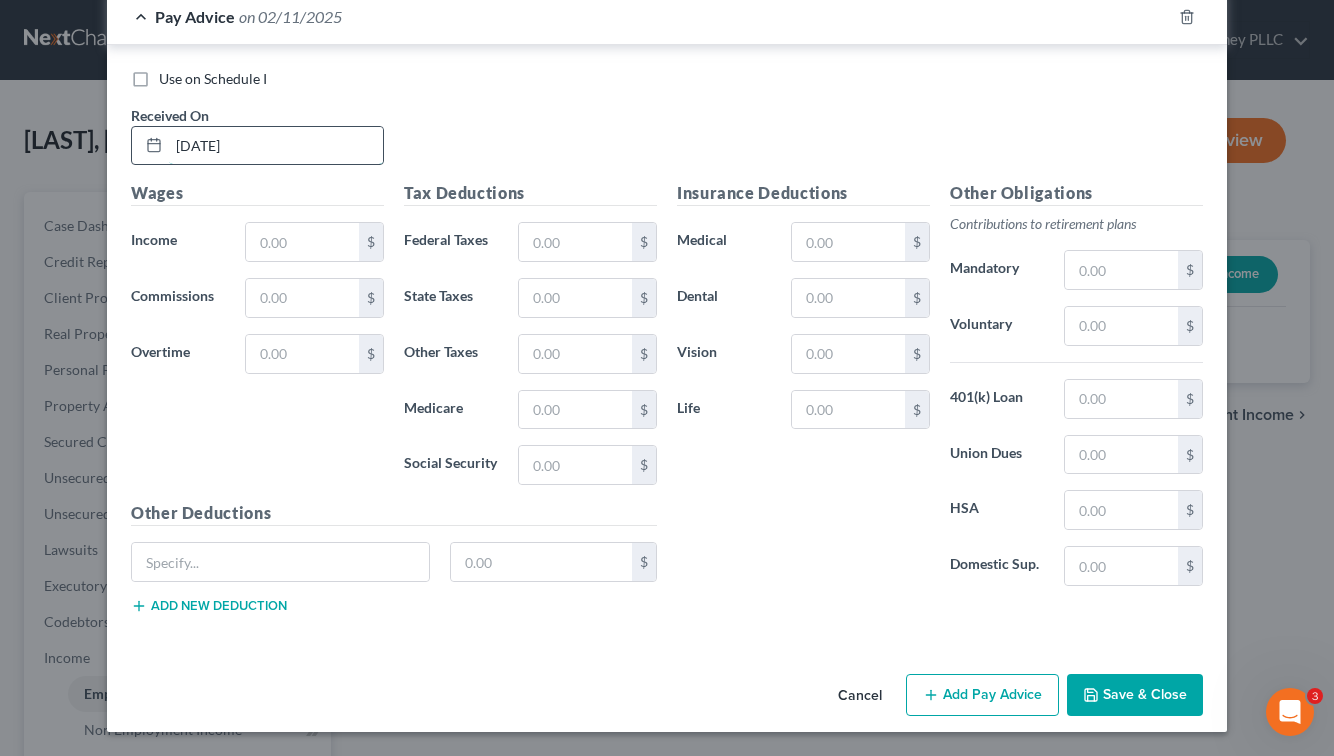 type on "[DATE]" 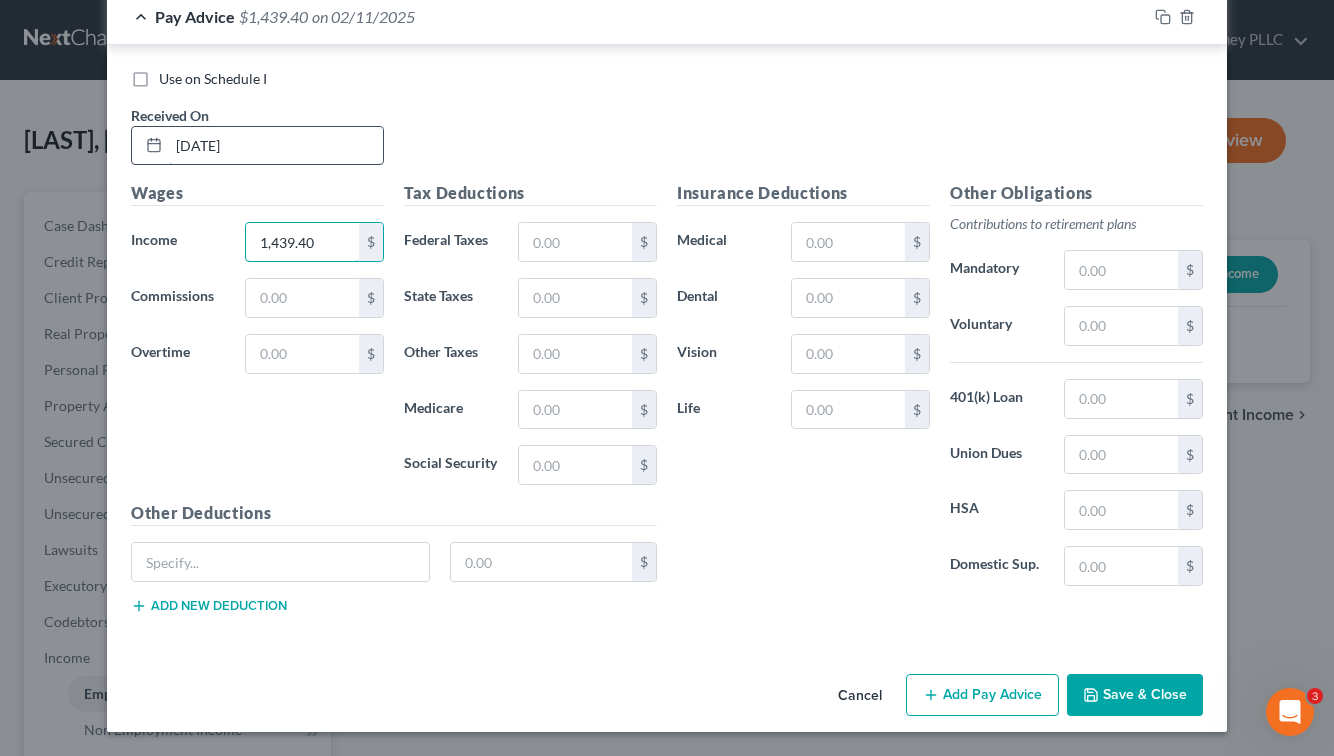 type on "1,439.40" 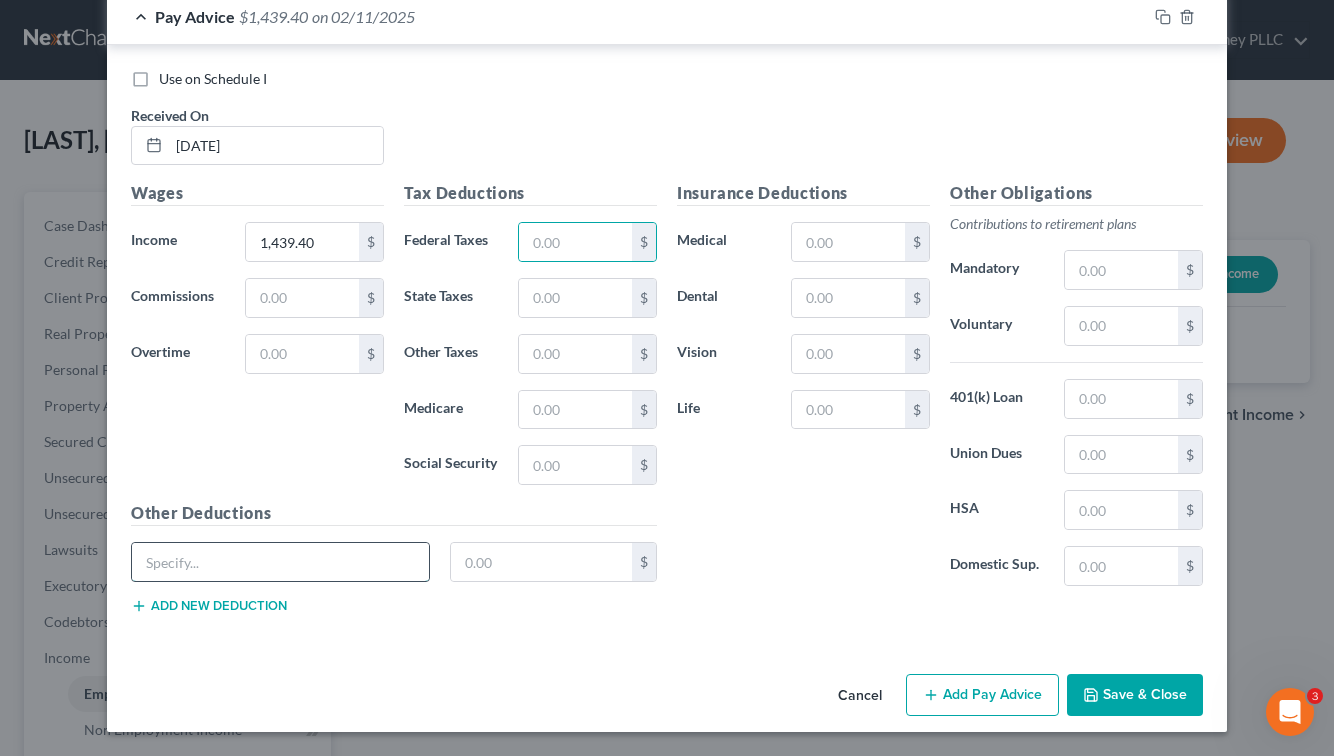 click at bounding box center (280, 562) 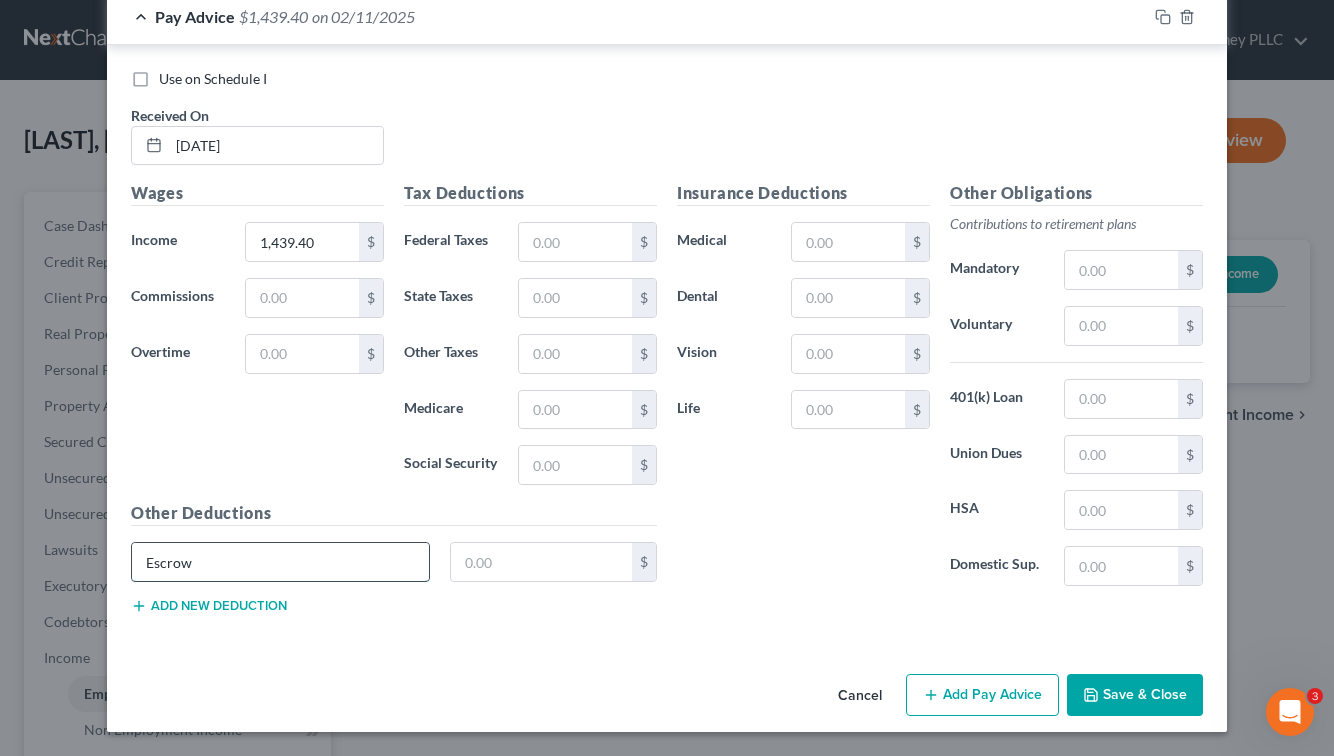 type on "Escrow" 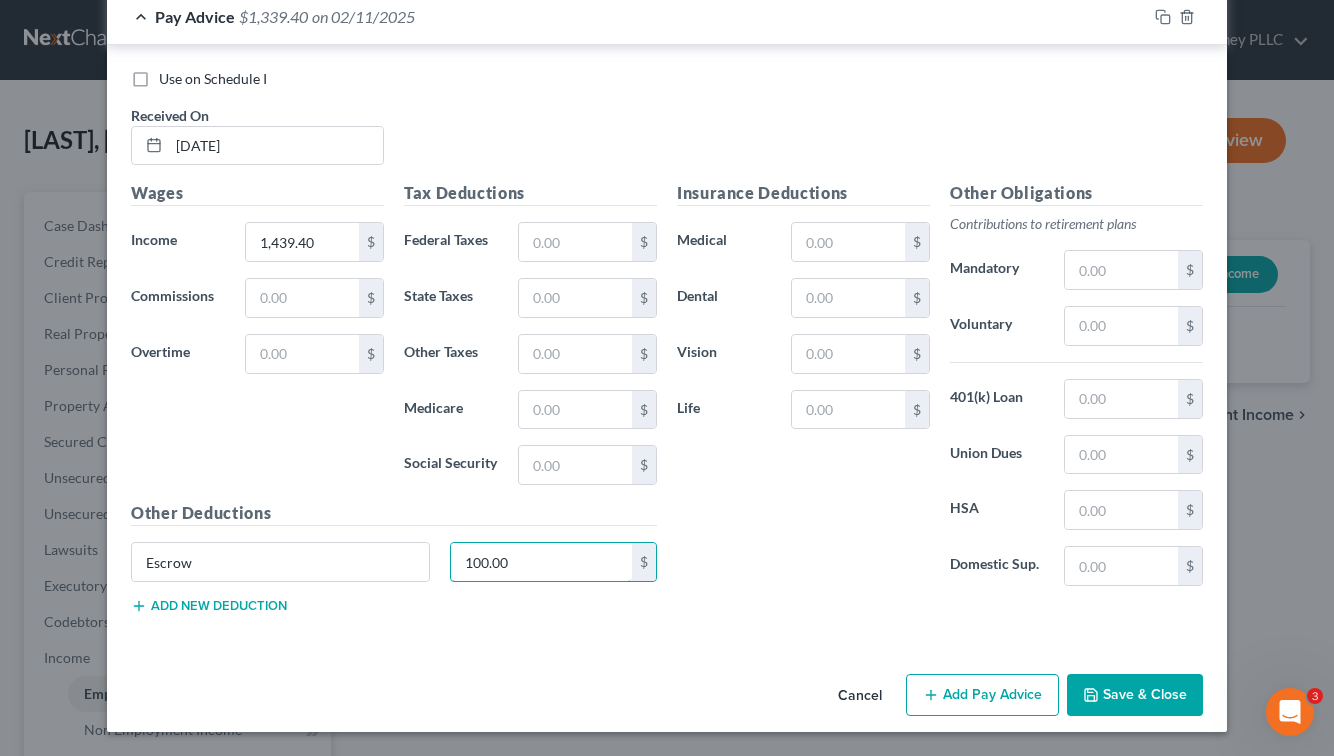 type on "100.00" 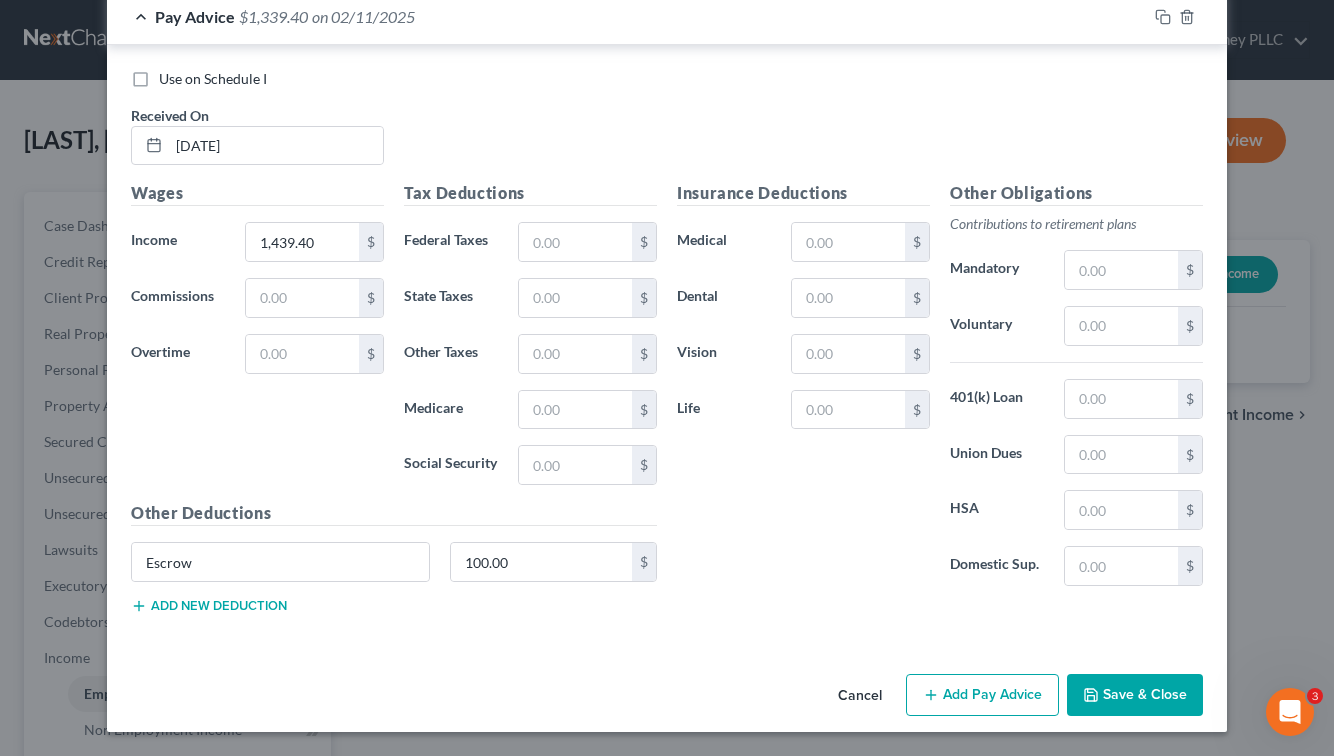 click on "Add Pay Advice" at bounding box center [982, 695] 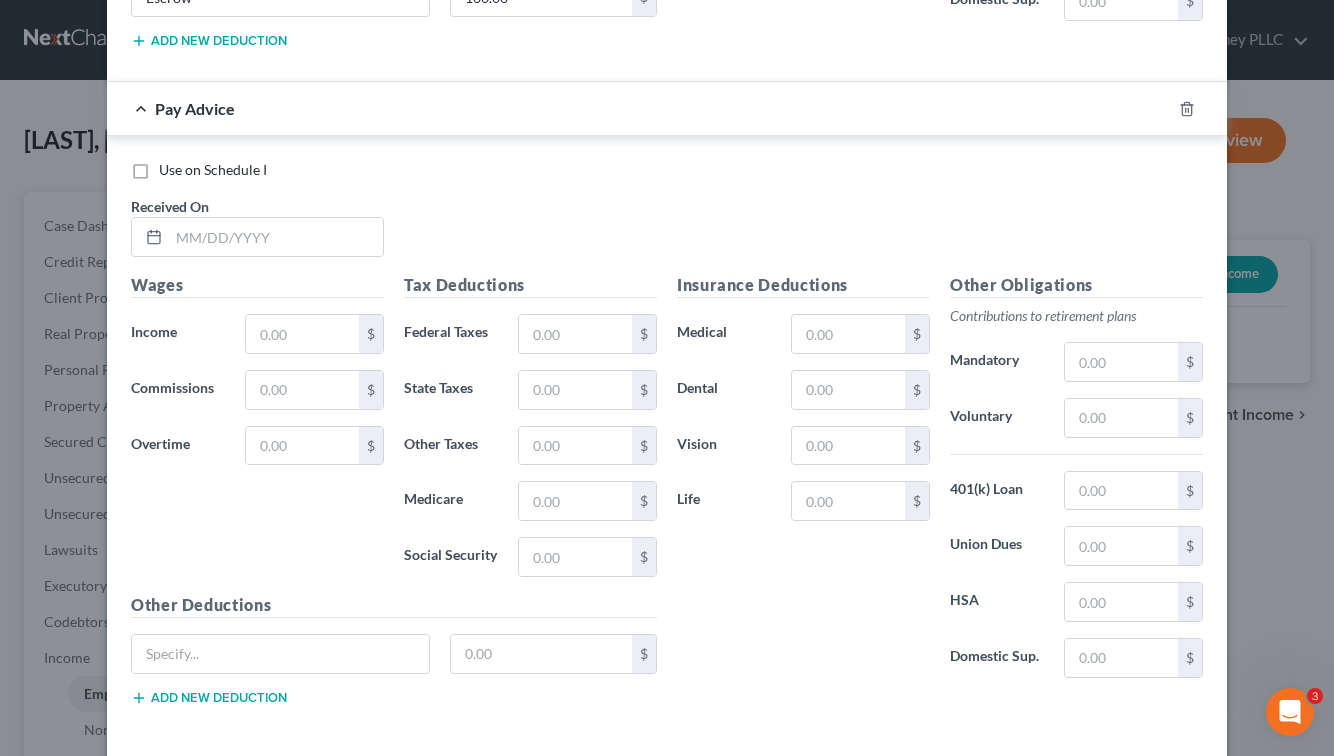 scroll, scrollTop: 4570, scrollLeft: 0, axis: vertical 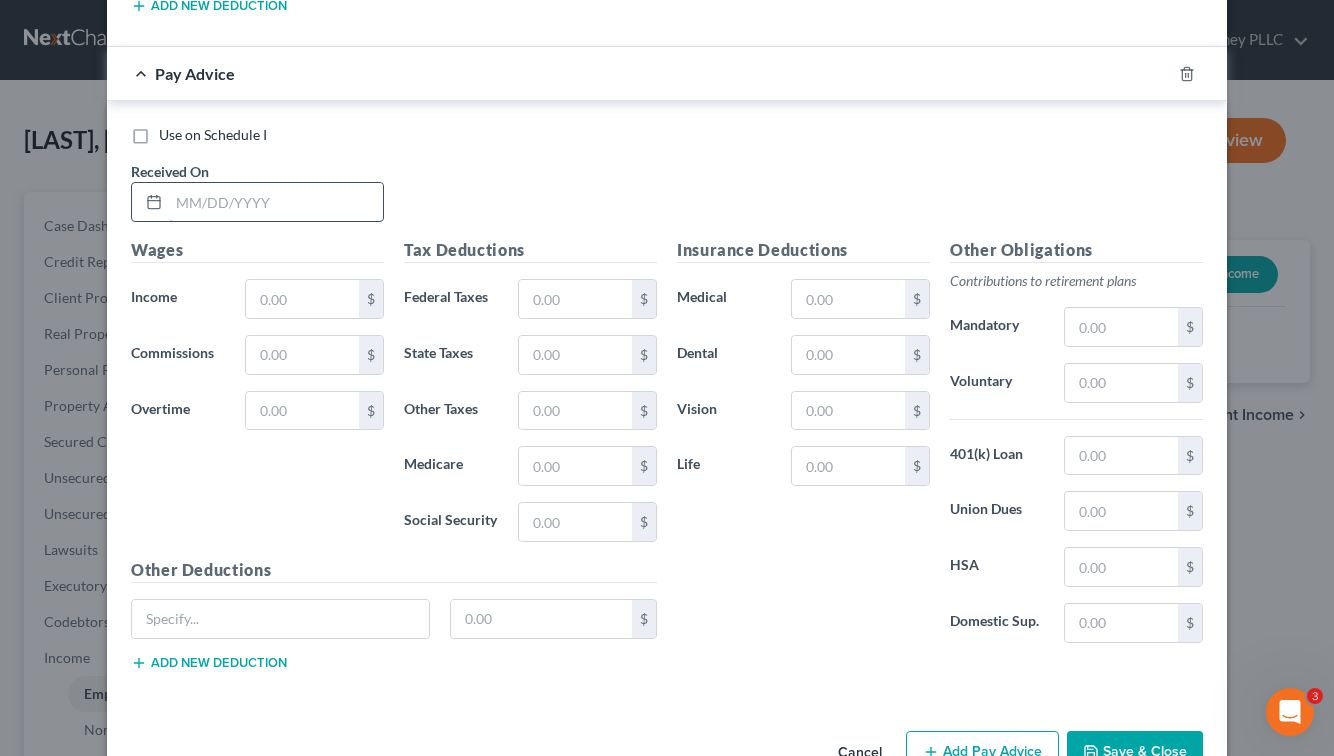 click at bounding box center [276, 202] 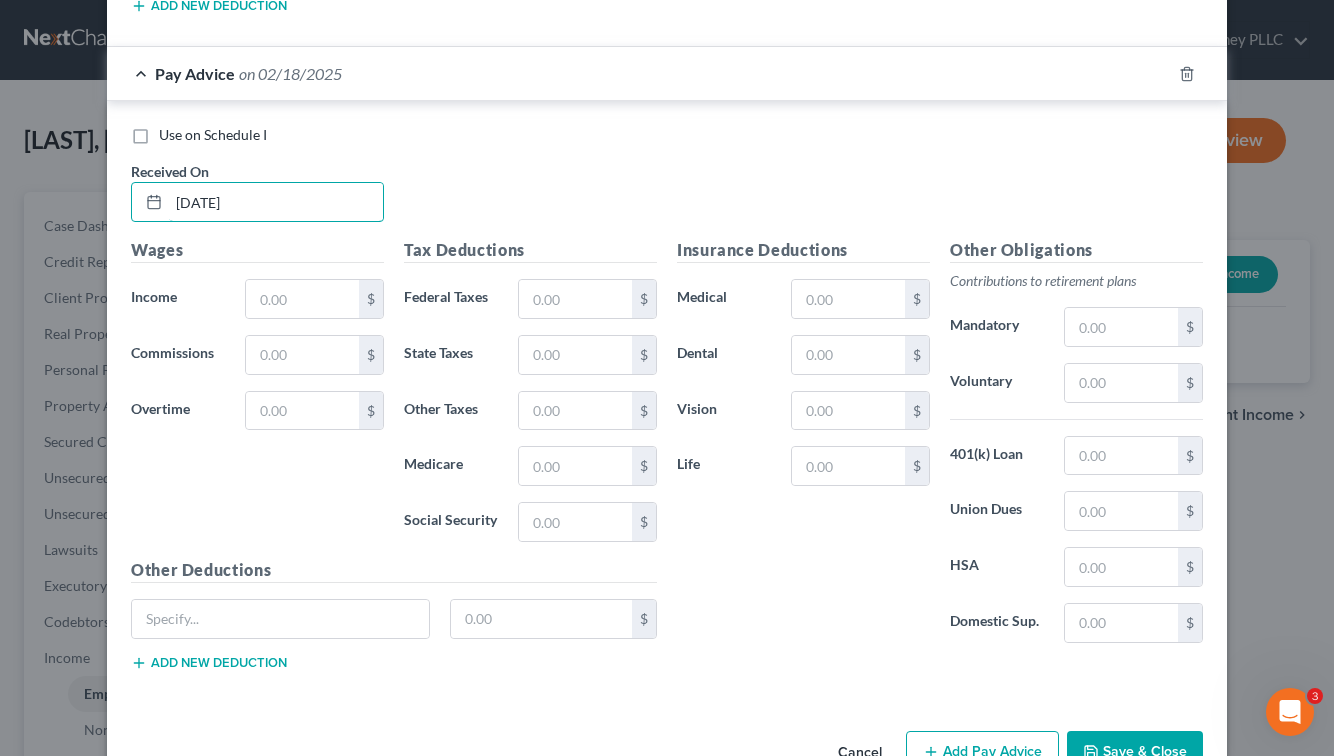 type on "[DATE]" 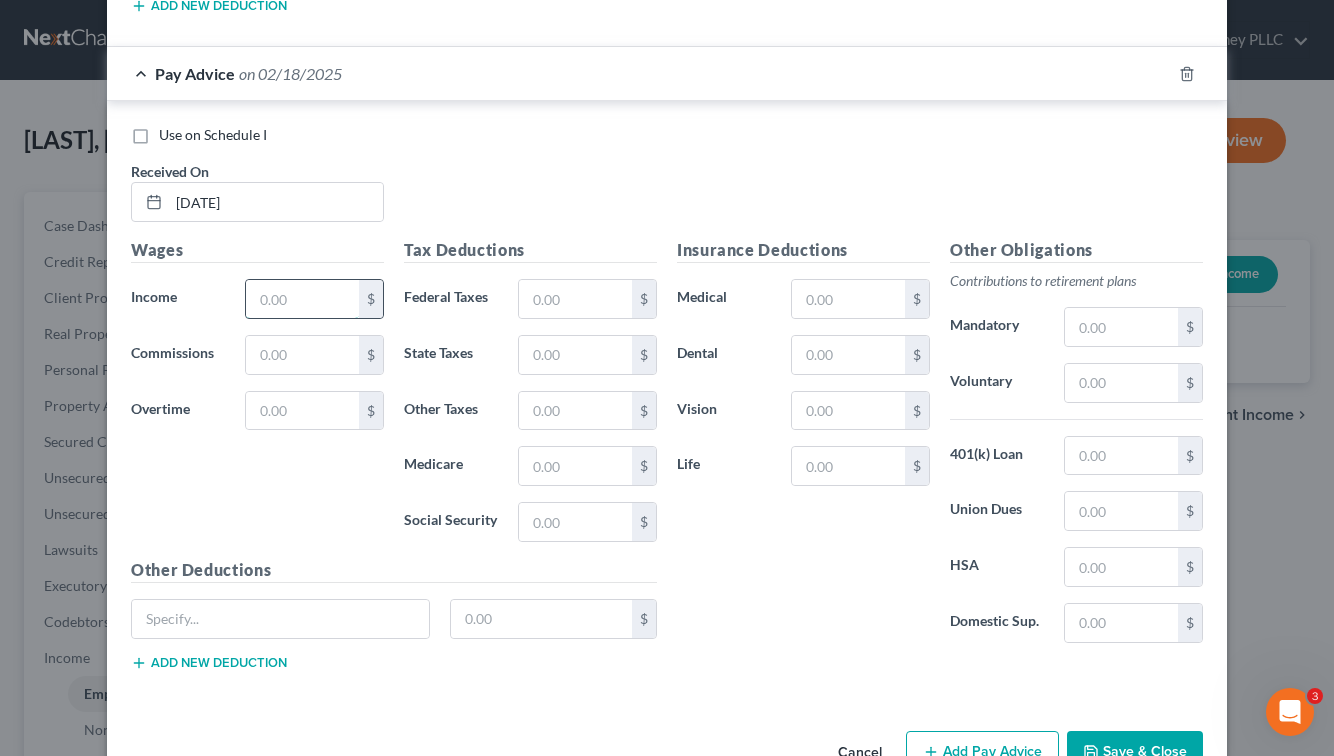 click at bounding box center [302, 299] 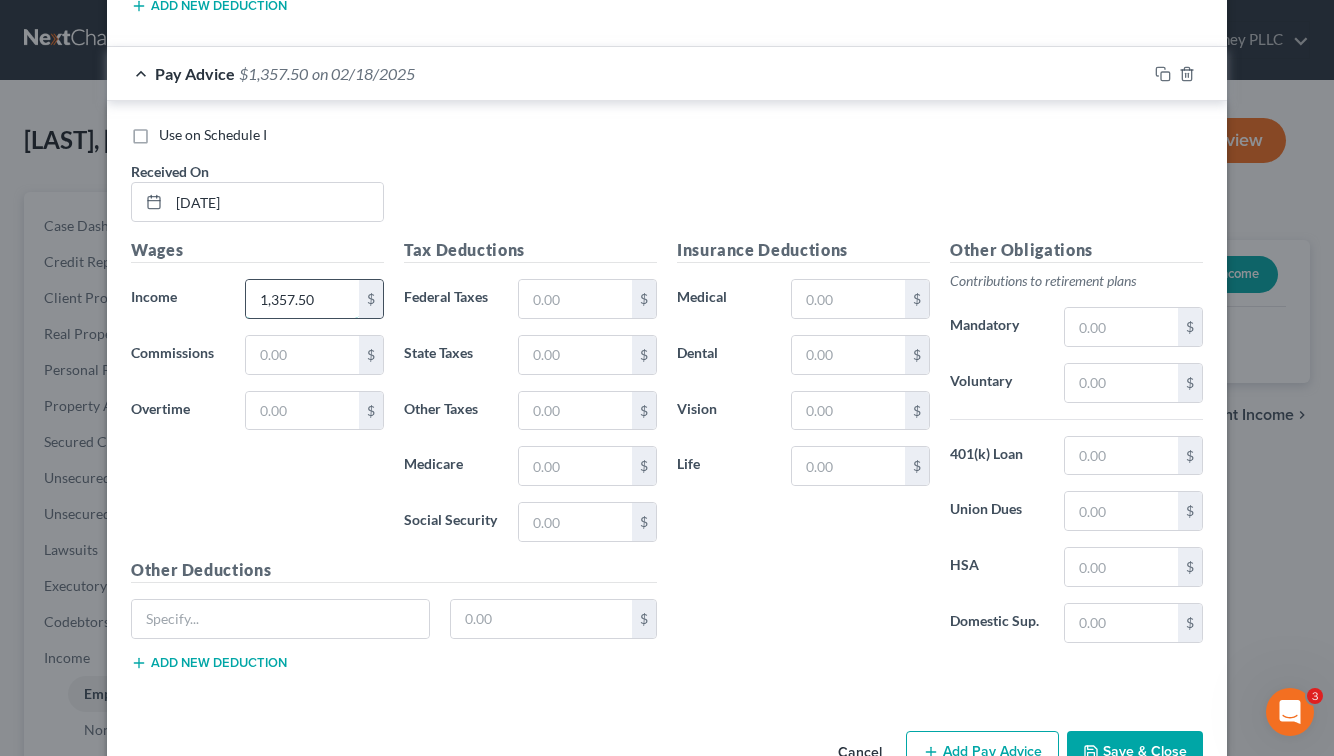 type on "1,357.50" 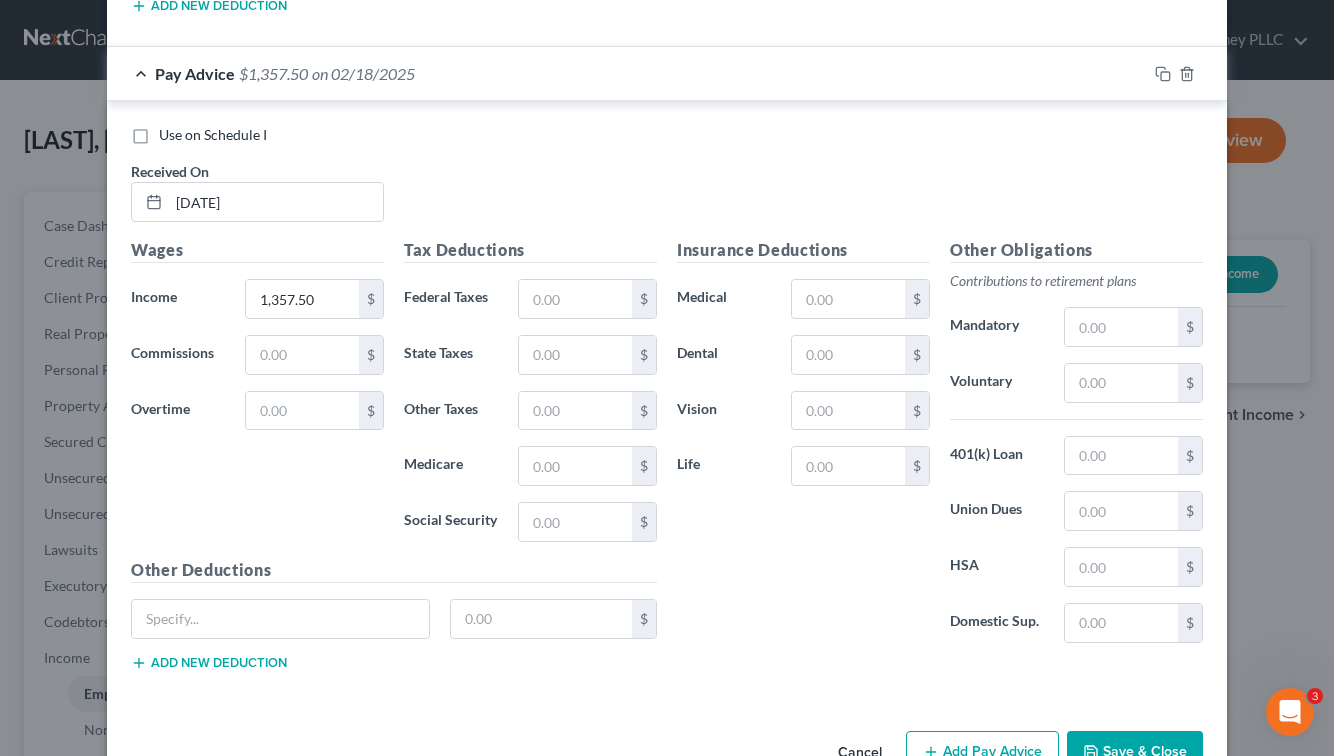 click on "Other Deductions $ Add new deduction" at bounding box center [394, 622] 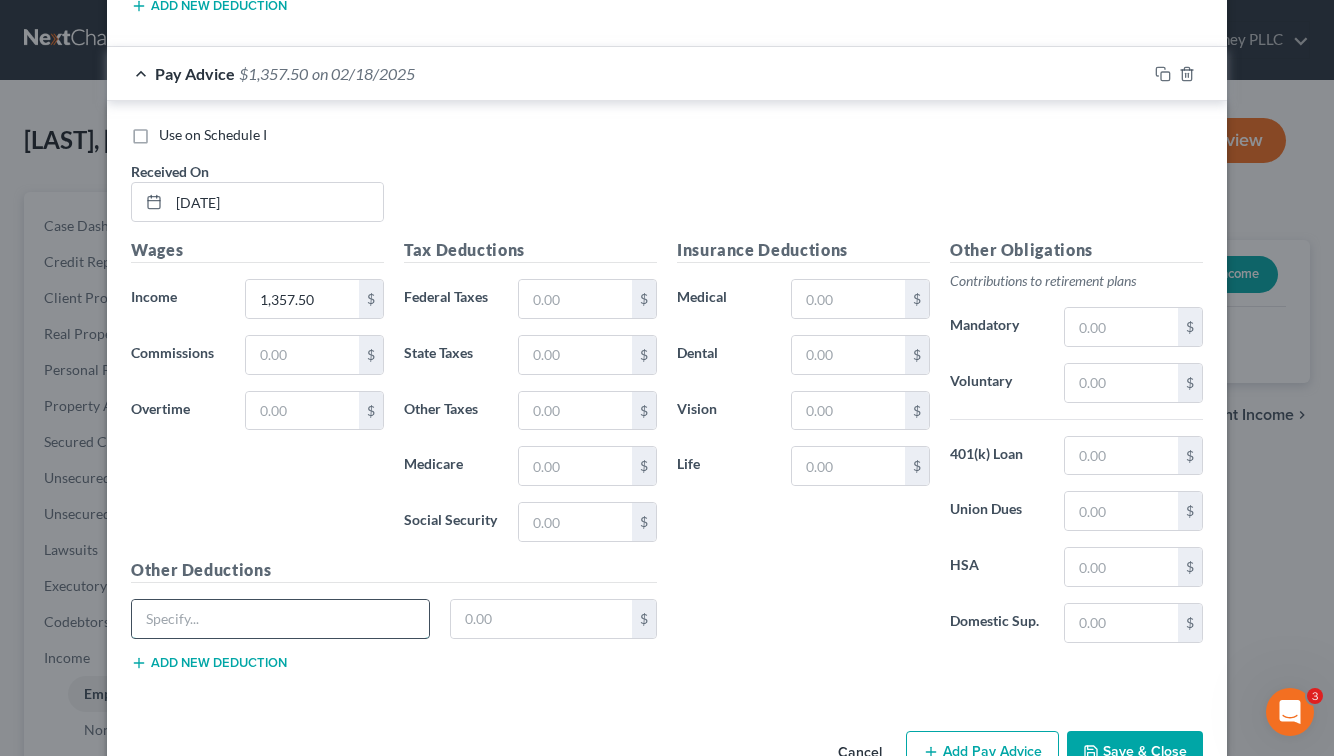 click at bounding box center (280, 619) 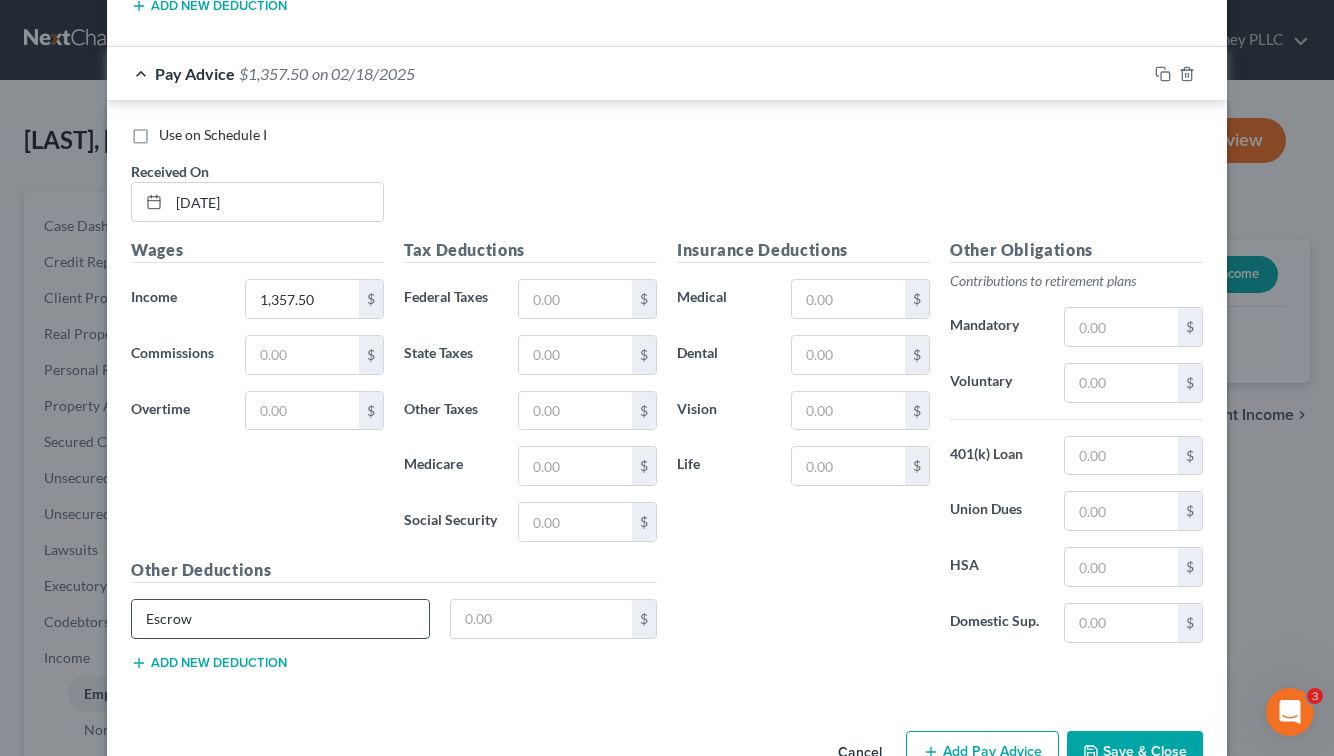 type on "Escrow" 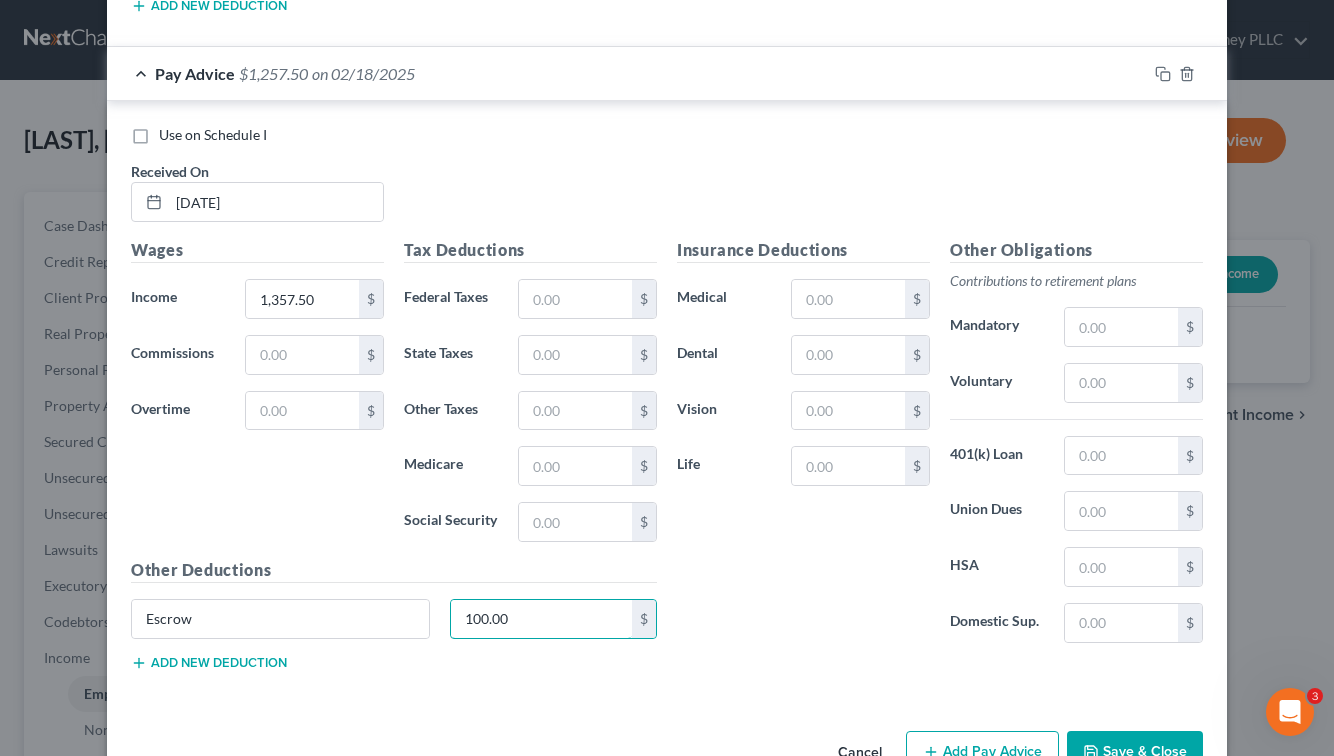 scroll, scrollTop: 4626, scrollLeft: 0, axis: vertical 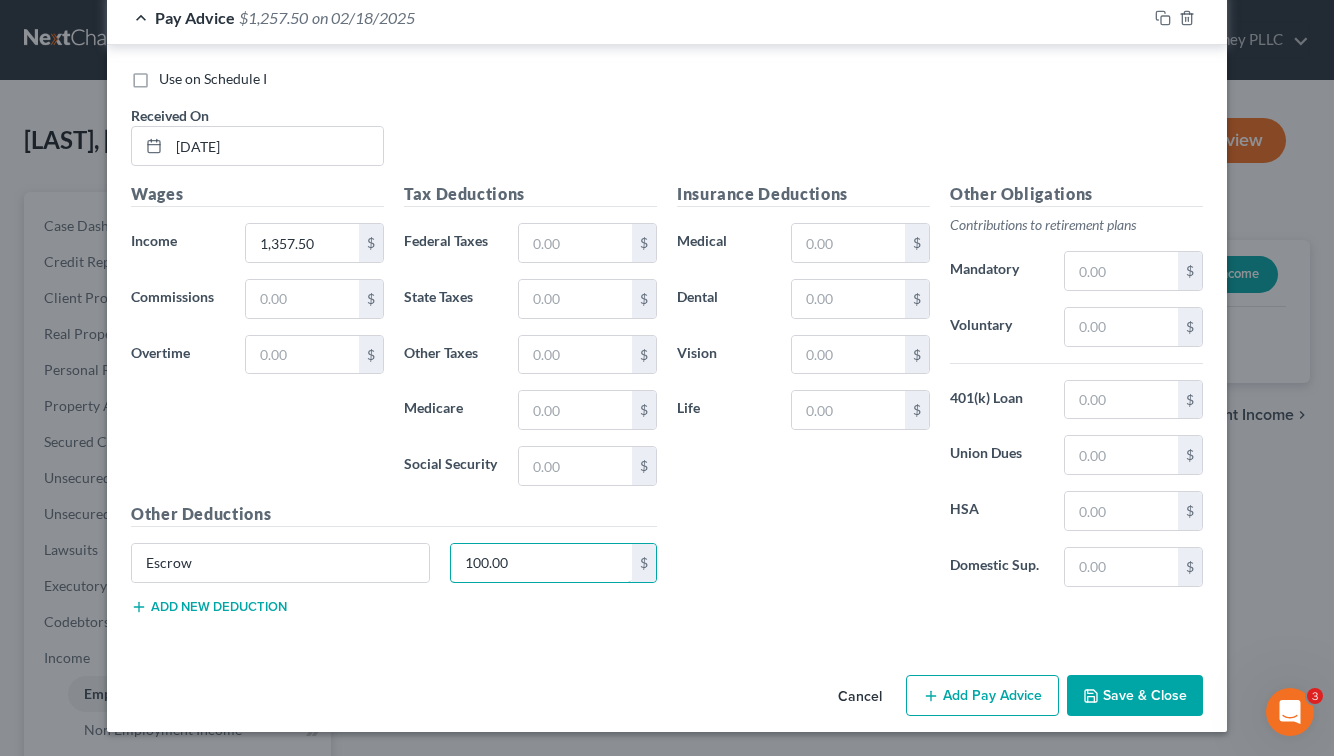 type on "100.00" 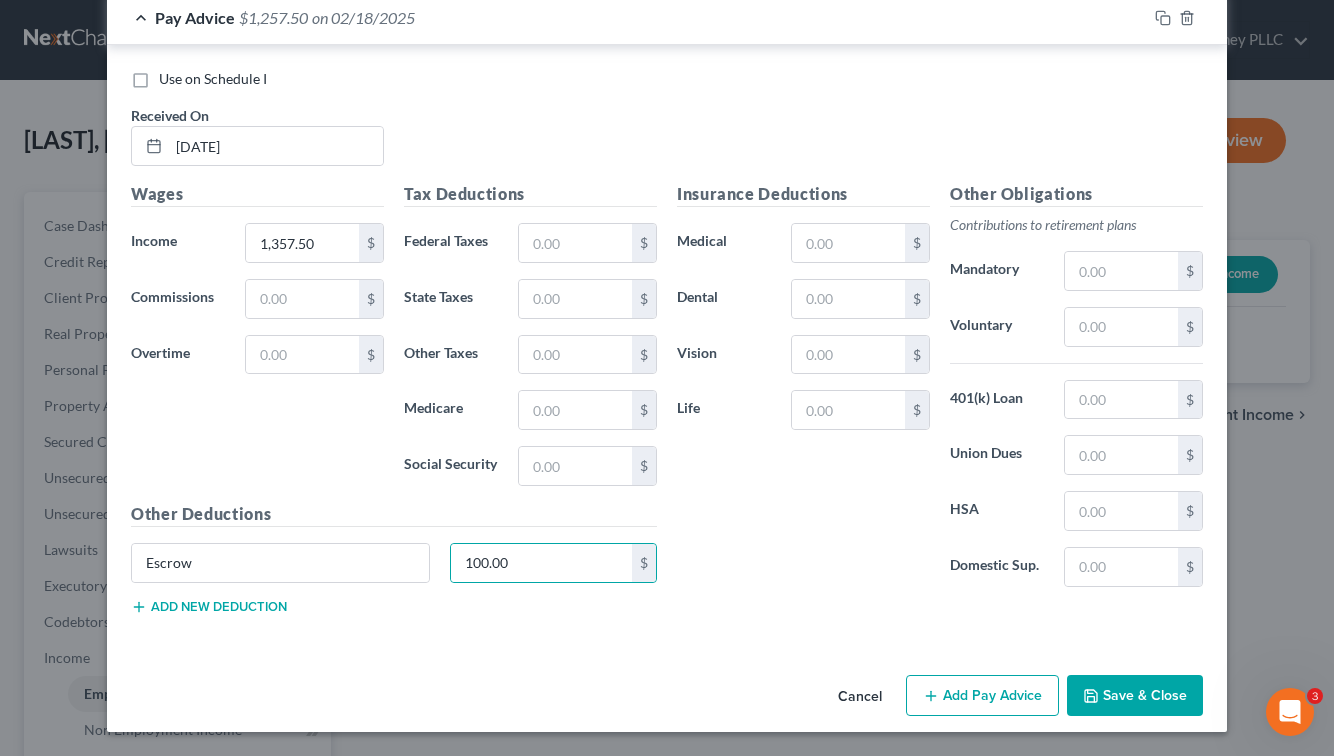 click on "Add Pay Advice" at bounding box center [982, 696] 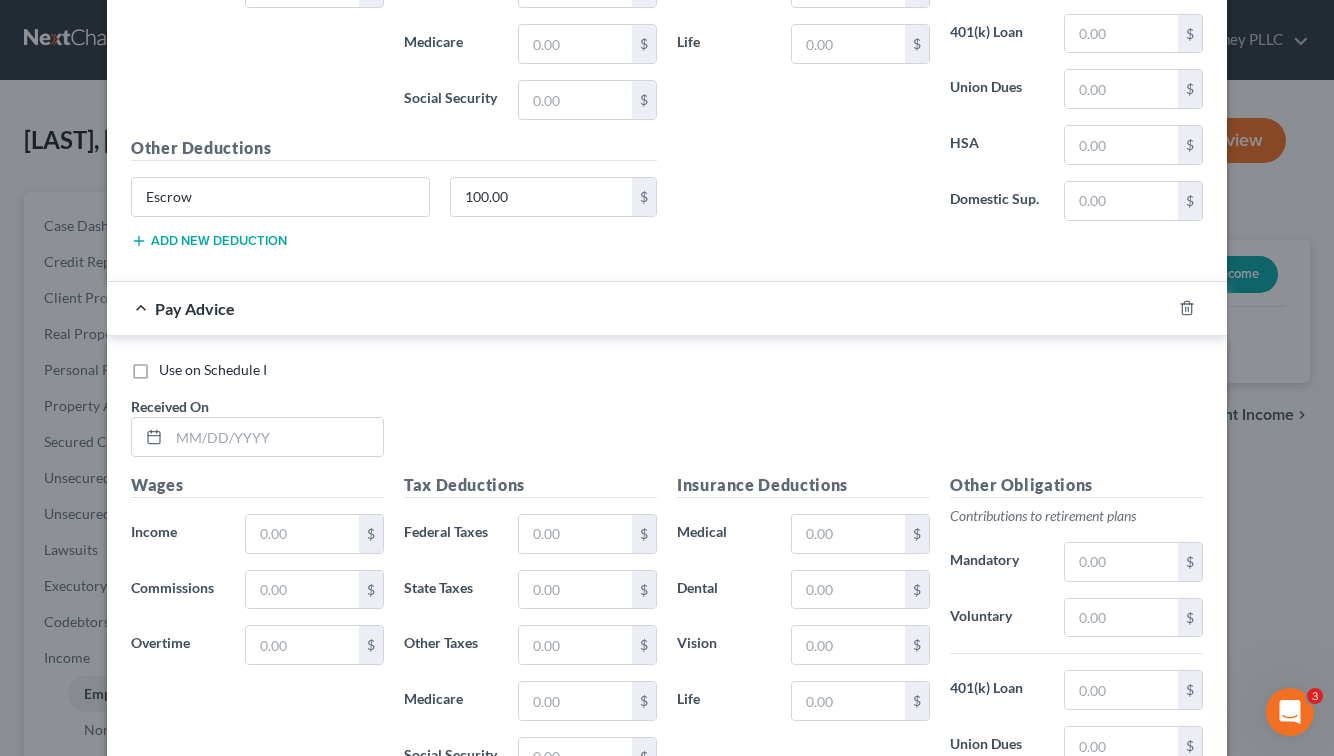 scroll, scrollTop: 5226, scrollLeft: 0, axis: vertical 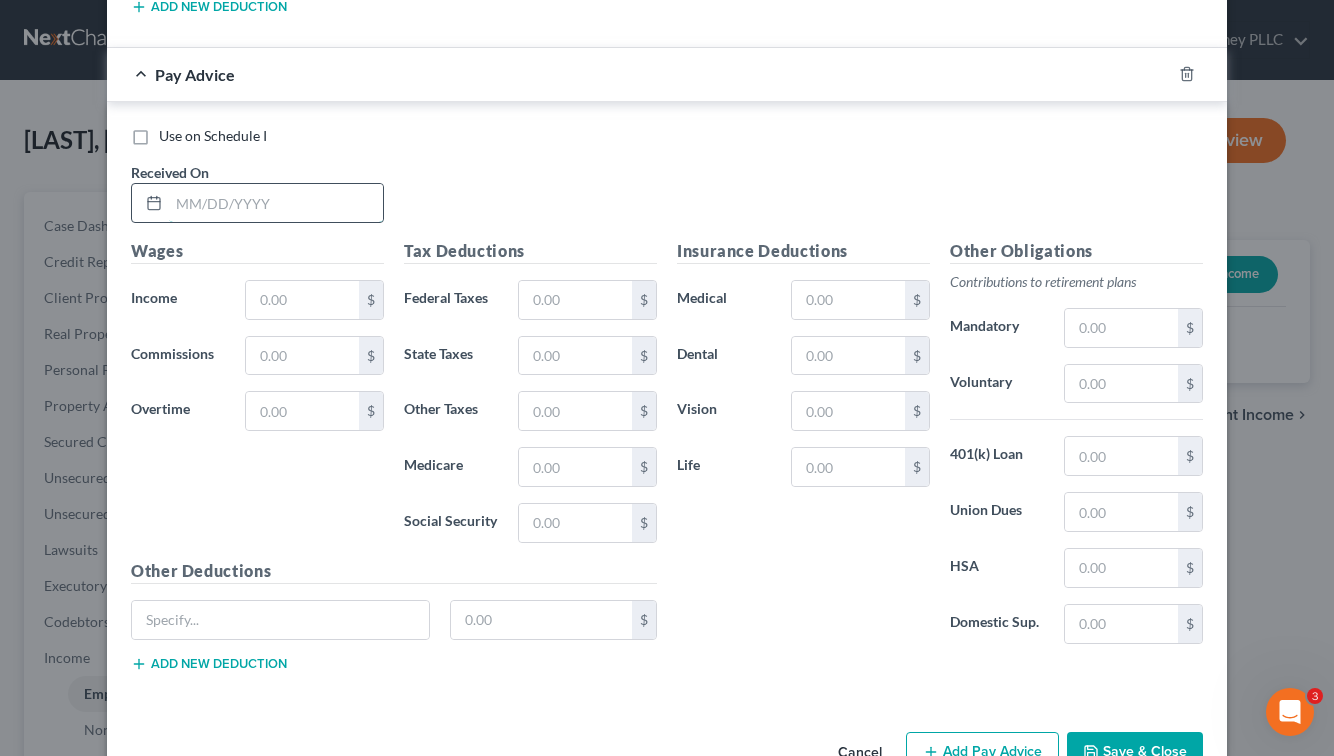 click at bounding box center [276, 203] 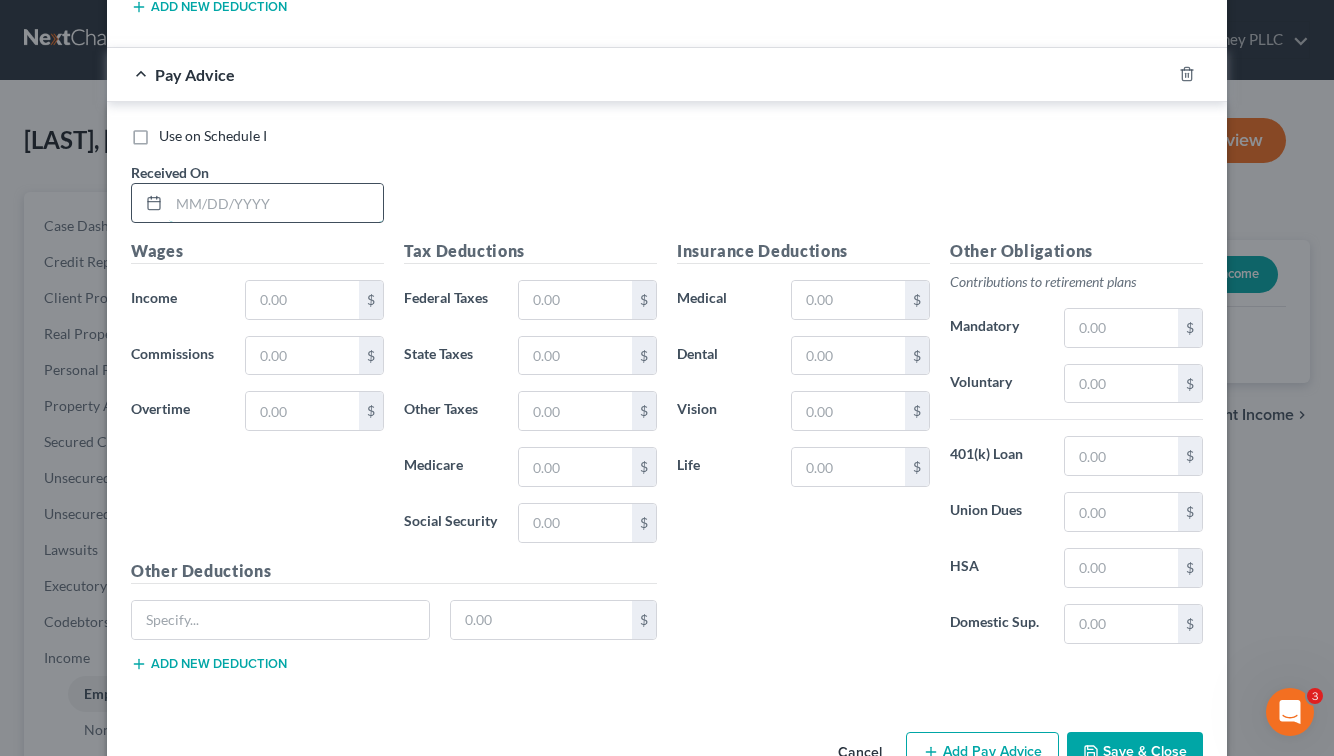 click at bounding box center [276, 203] 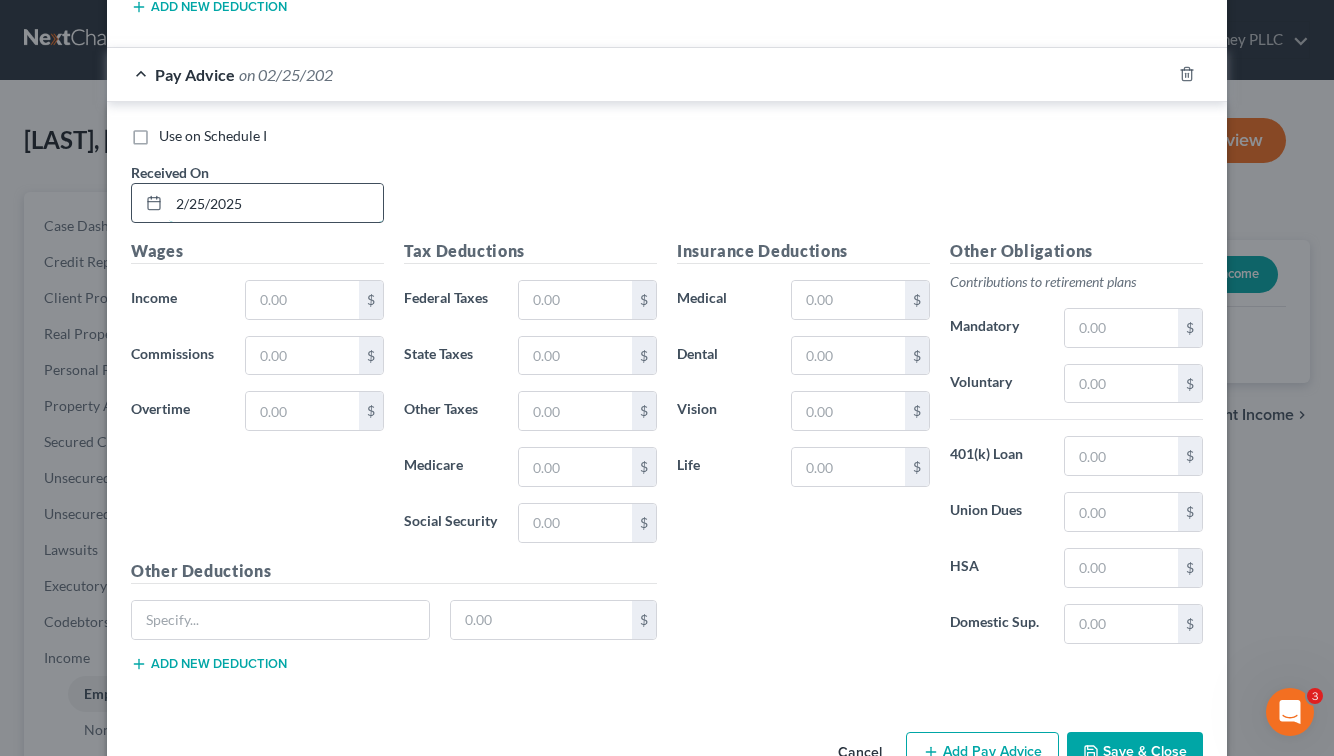 type on "2/25/2025" 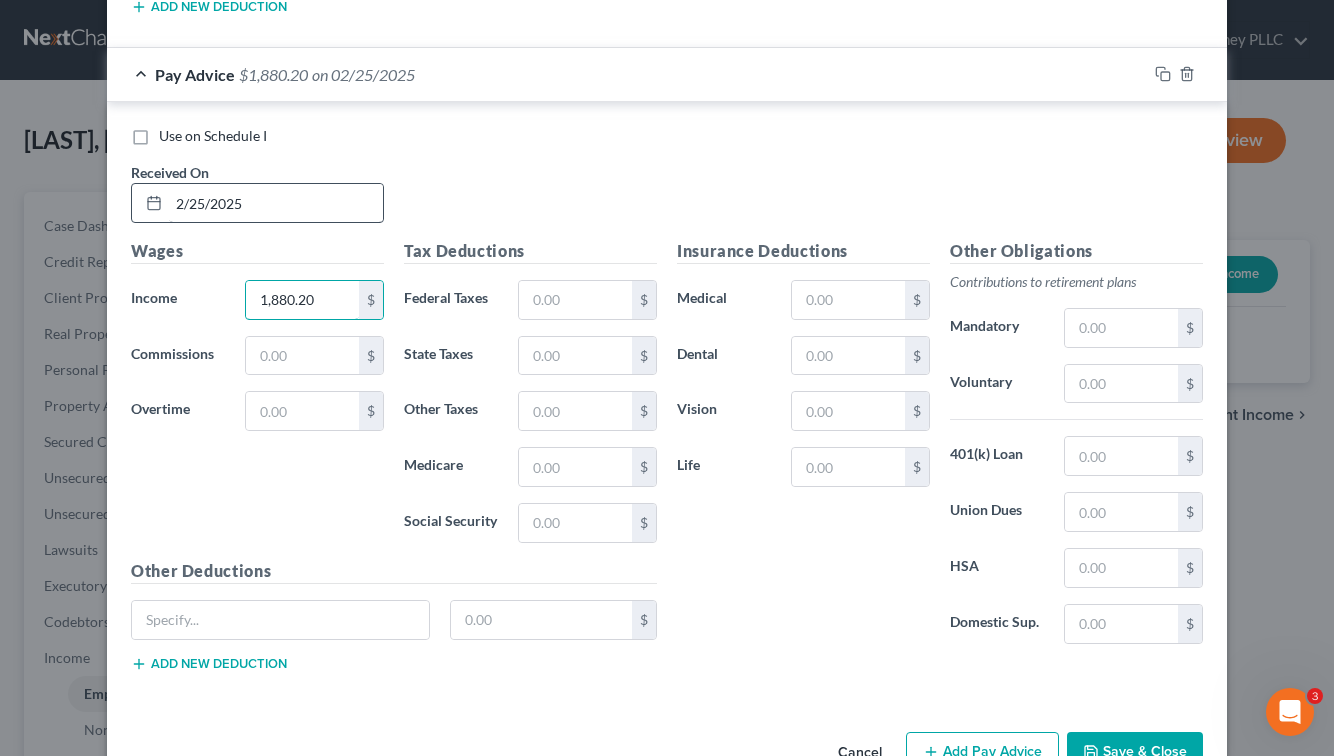 type on "1,880.20" 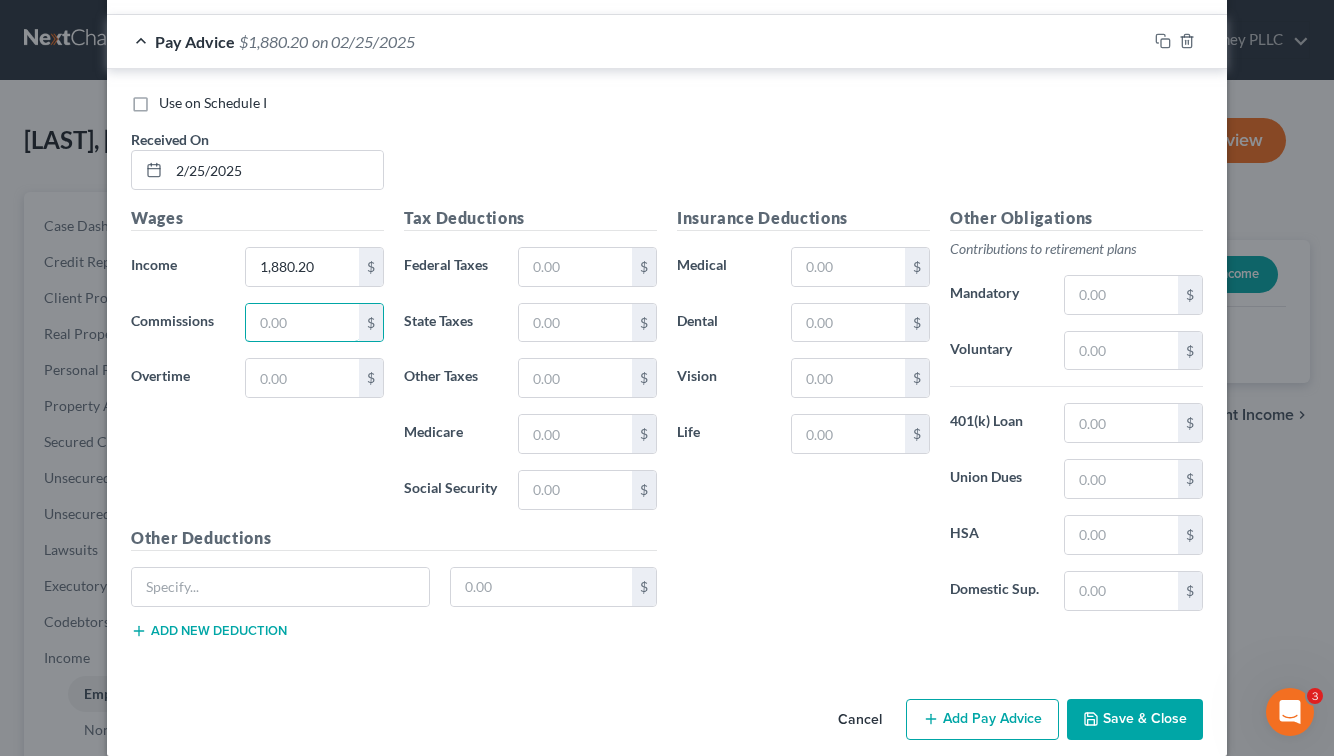 scroll, scrollTop: 5283, scrollLeft: 0, axis: vertical 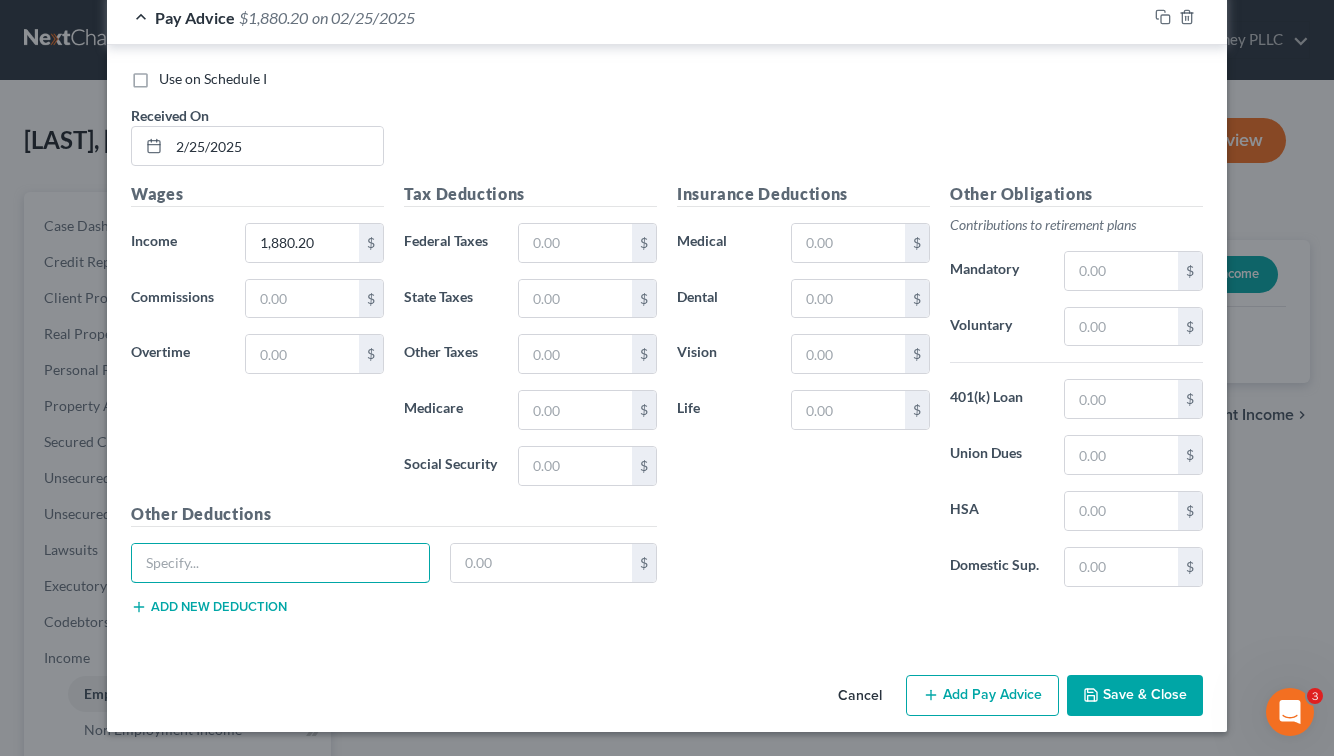 drag, startPoint x: 255, startPoint y: 563, endPoint x: 292, endPoint y: 492, distance: 80.06248 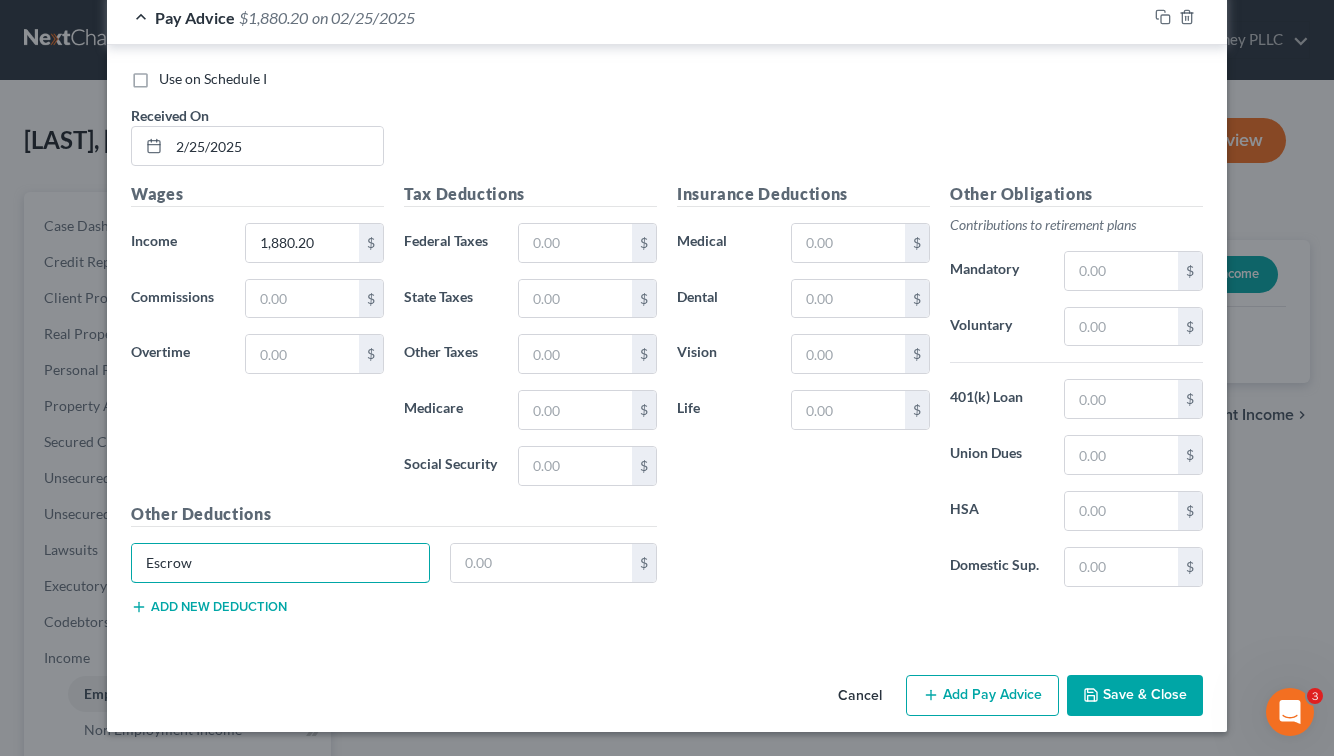 type on "Escrow" 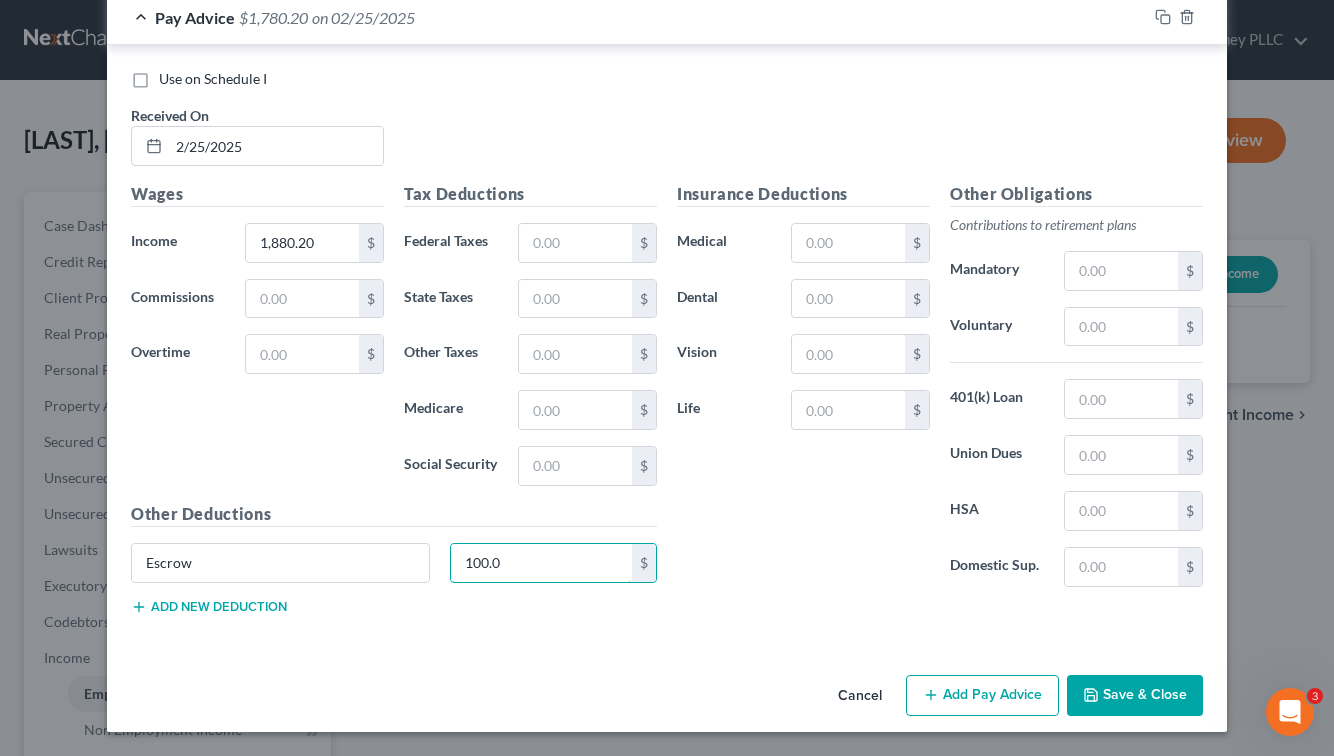 type on "100.0" 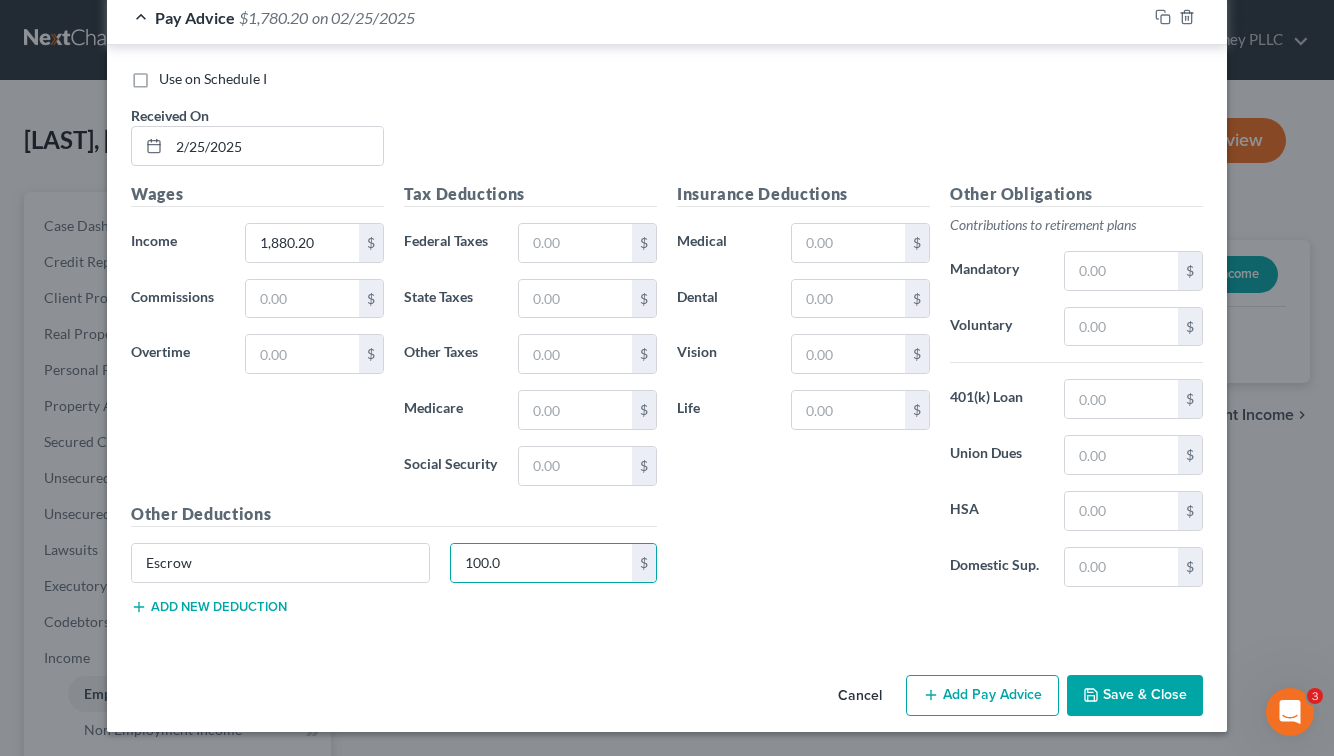 click on "Add Pay Advice" at bounding box center (982, 696) 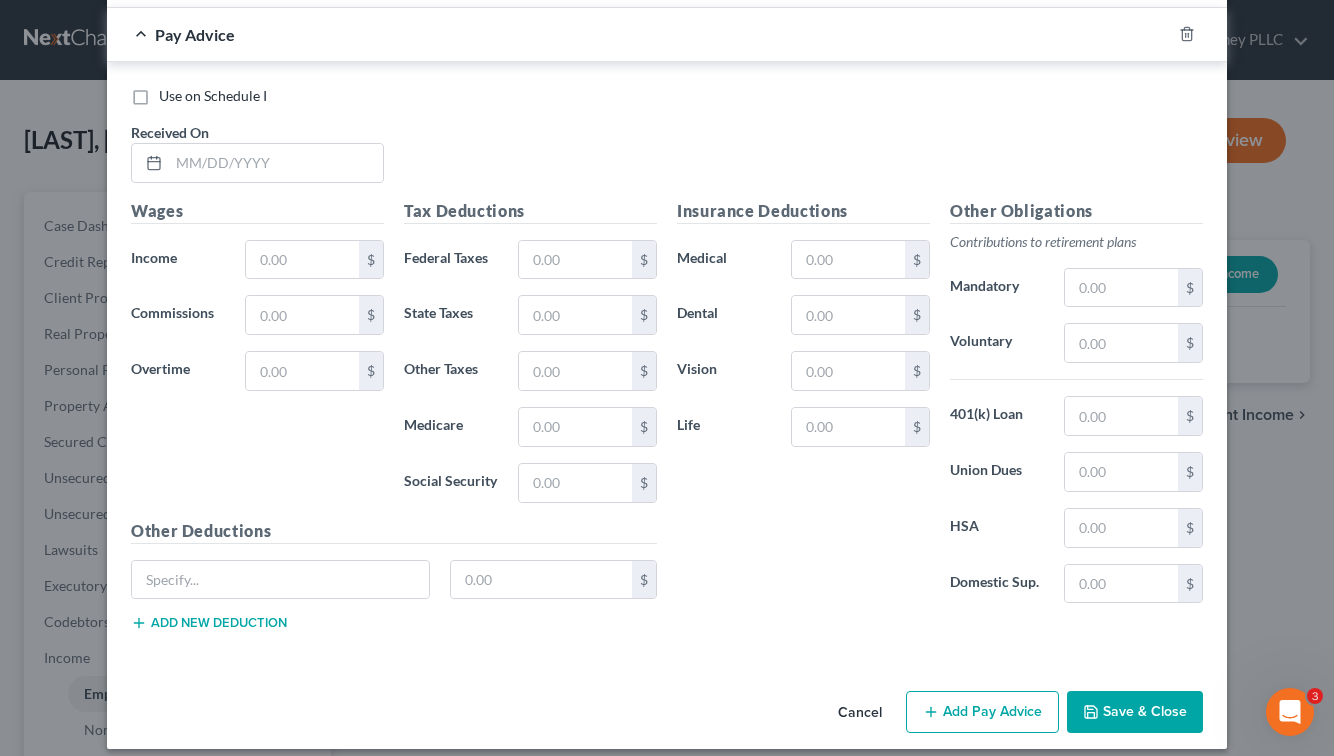 scroll, scrollTop: 5940, scrollLeft: 0, axis: vertical 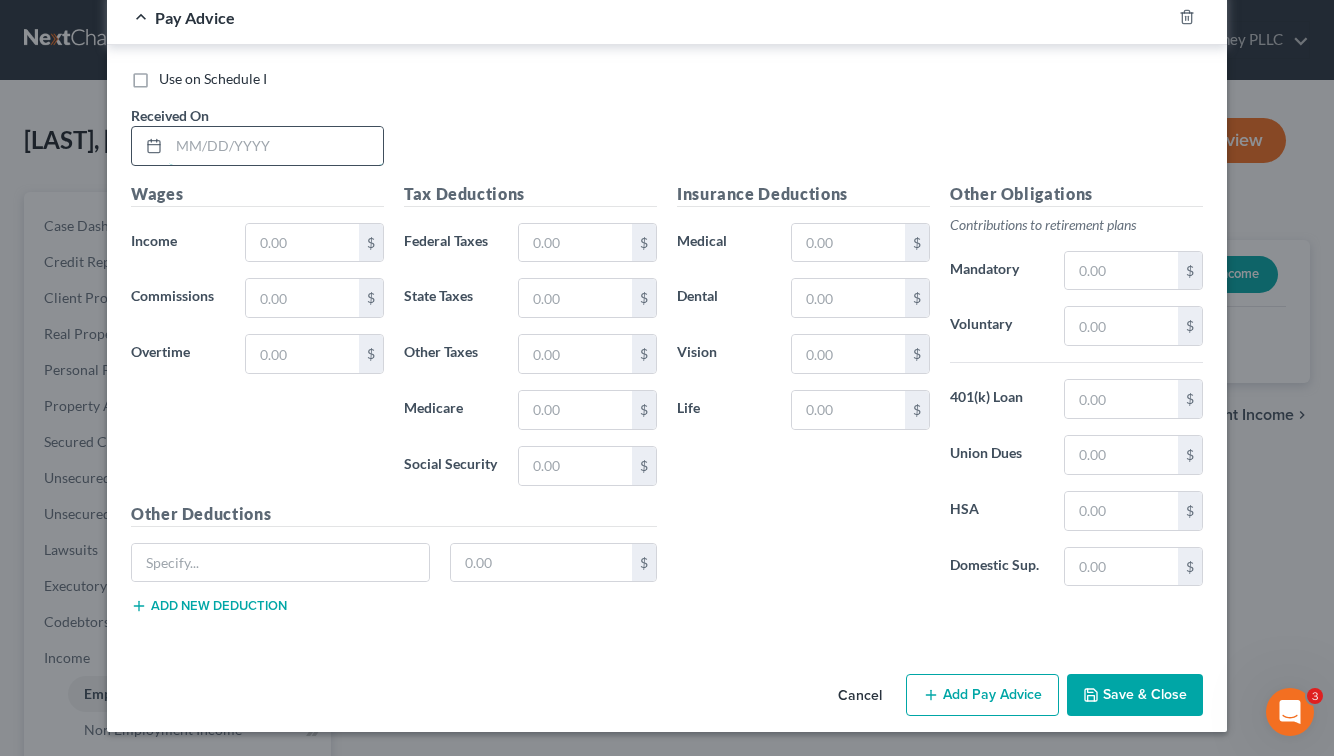 click at bounding box center [276, 146] 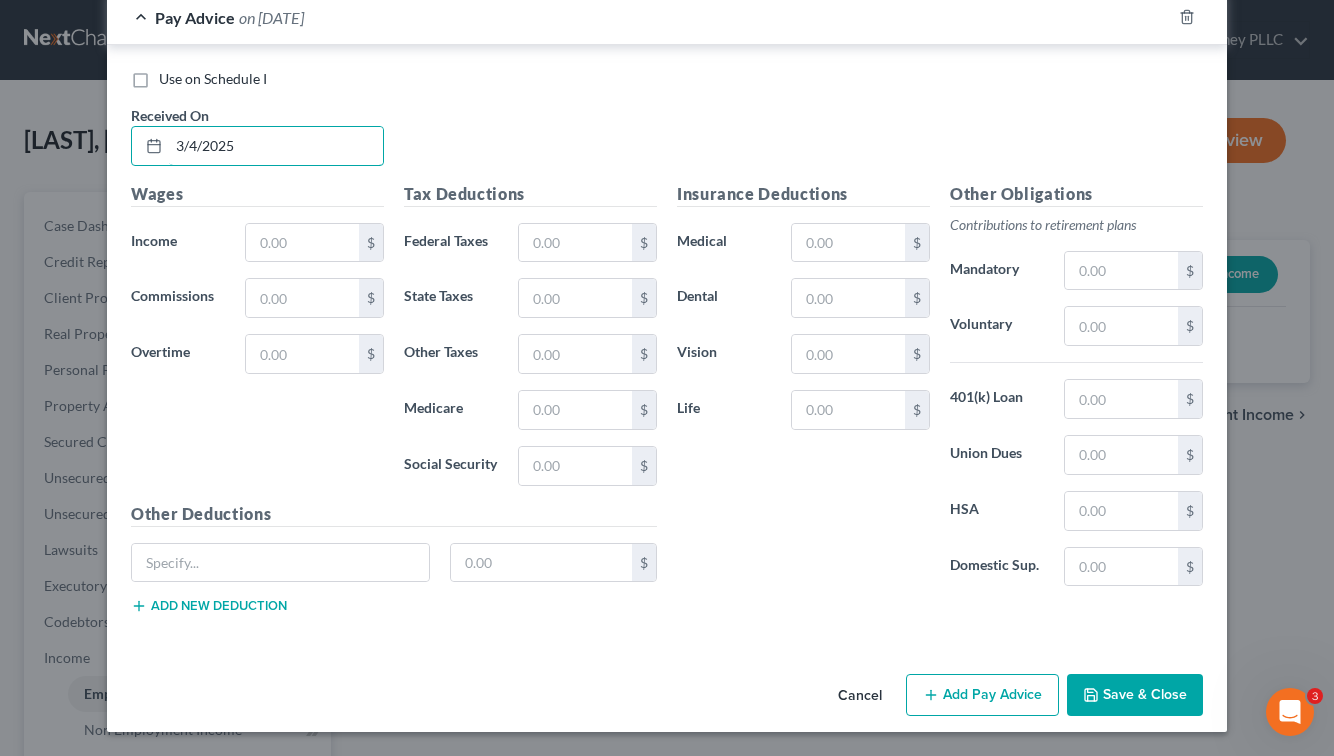 type on "3/4/2025" 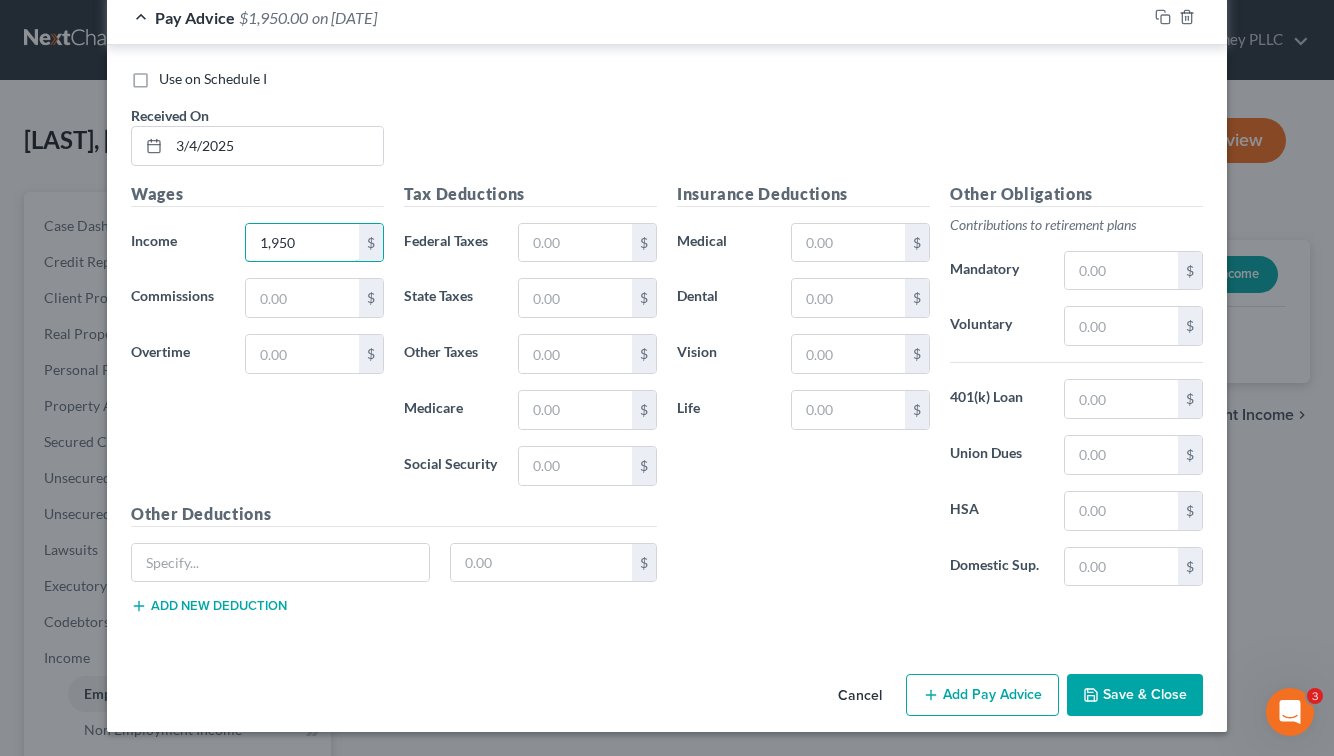 type on "1,950" 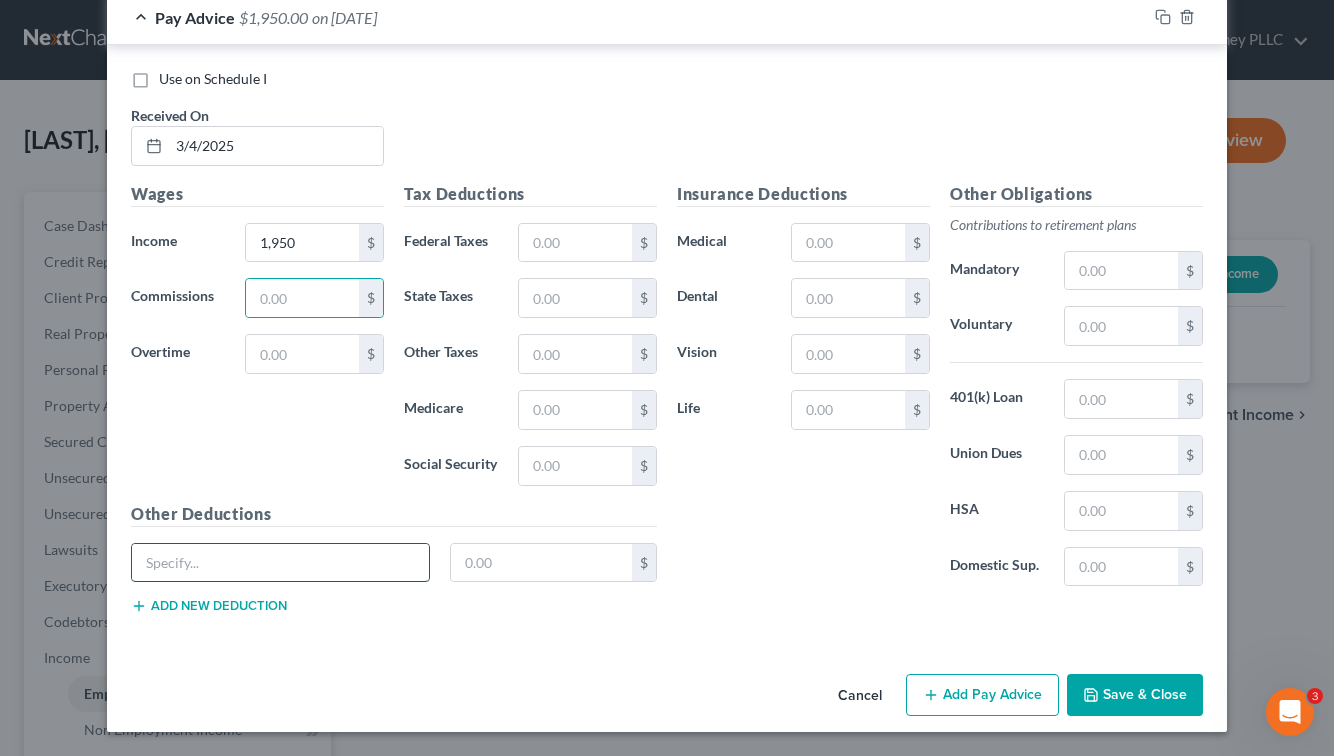 click at bounding box center [280, 563] 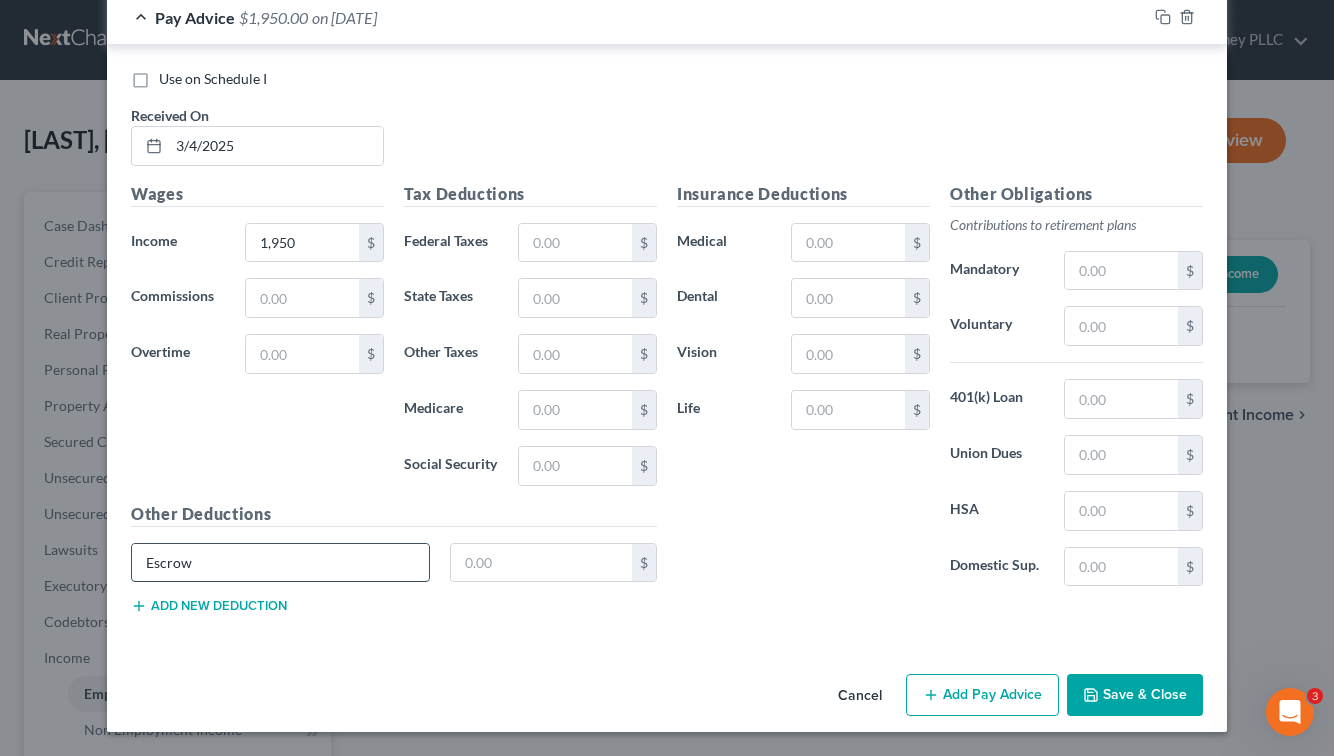 type on "Escrow" 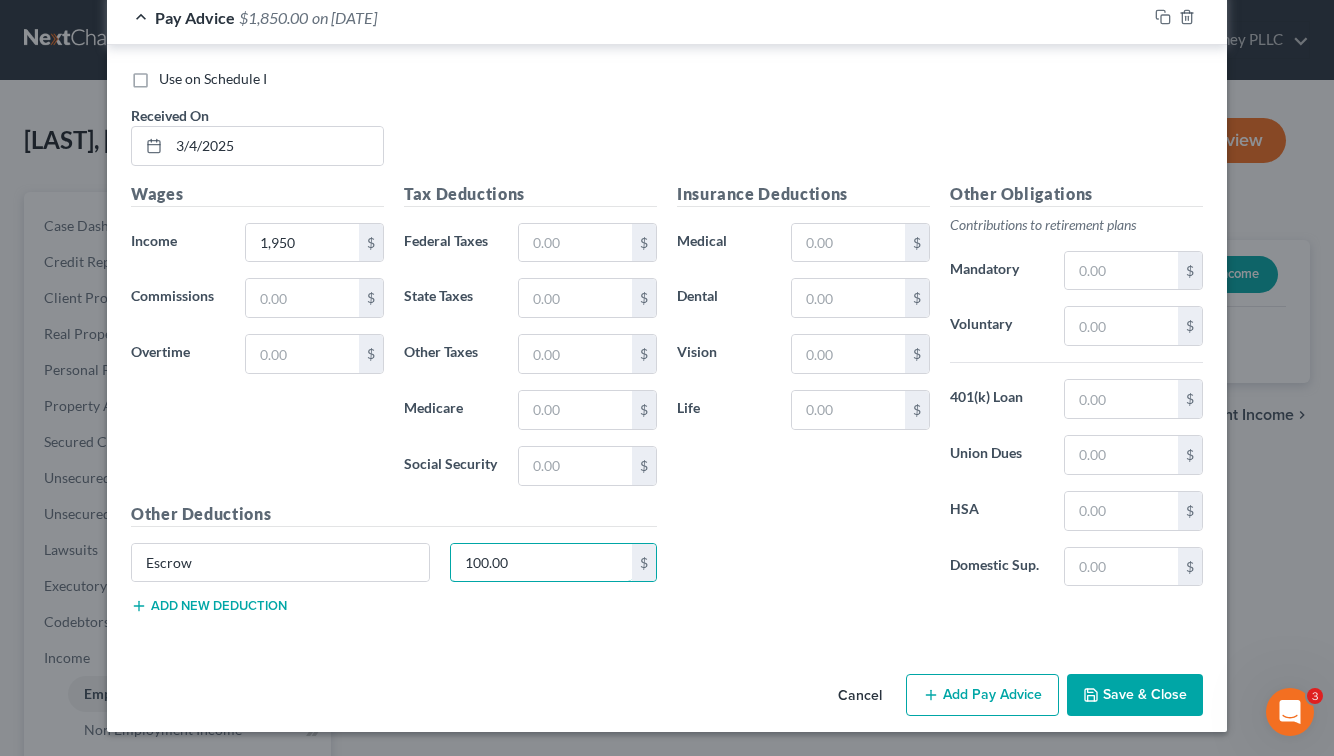 type on "100.00" 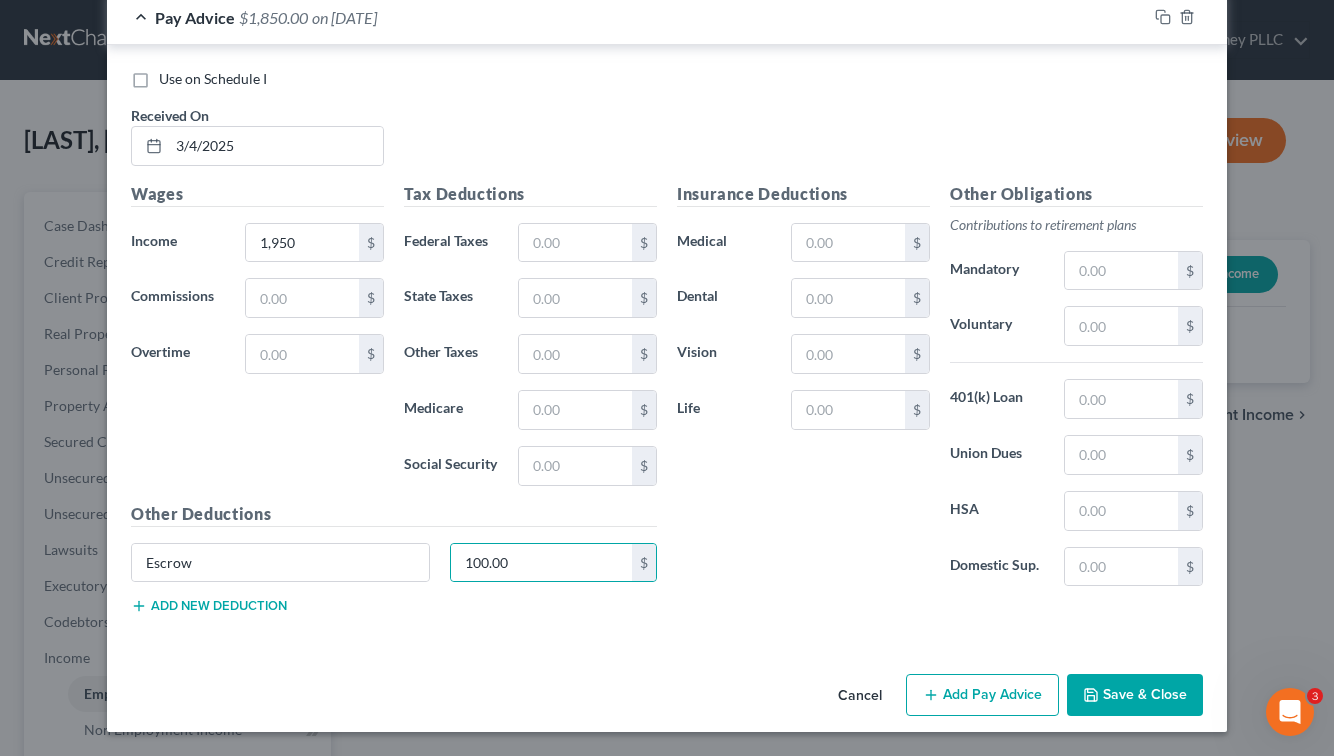 click on "Add Pay Advice" at bounding box center (982, 695) 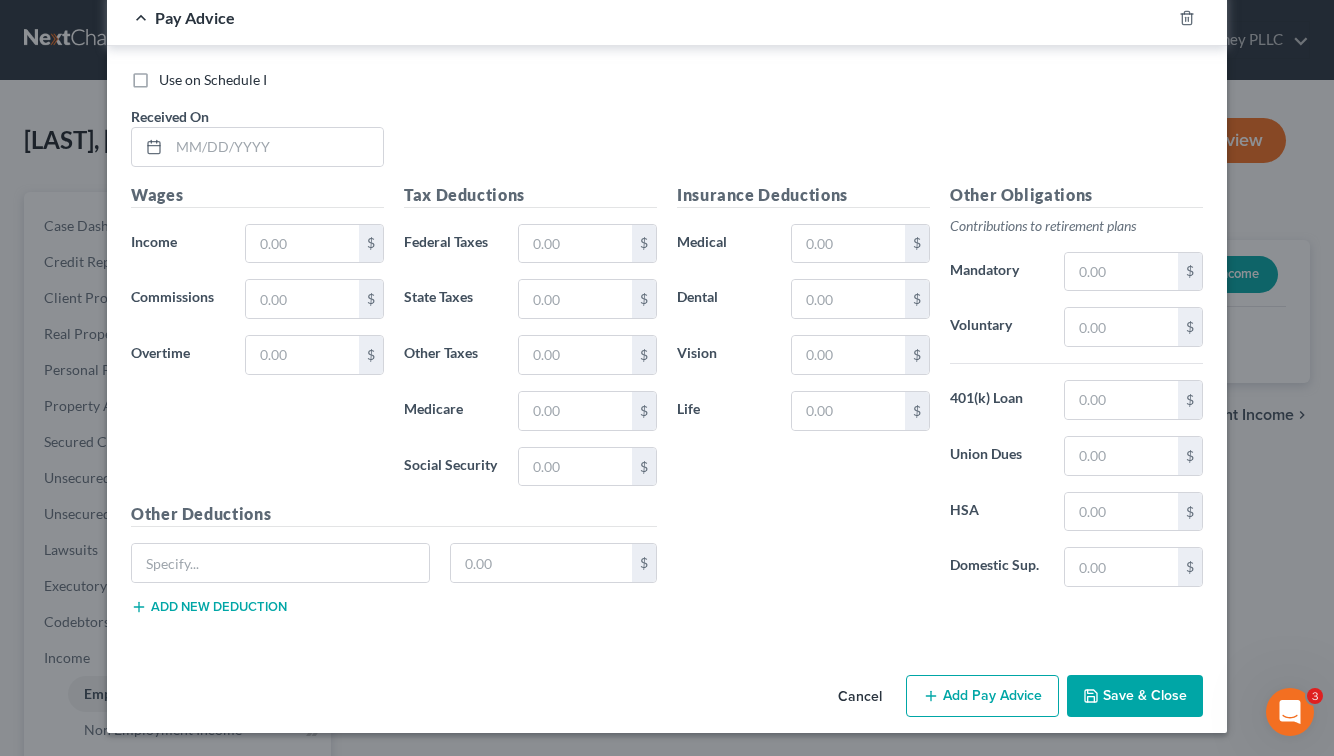 scroll, scrollTop: 6597, scrollLeft: 0, axis: vertical 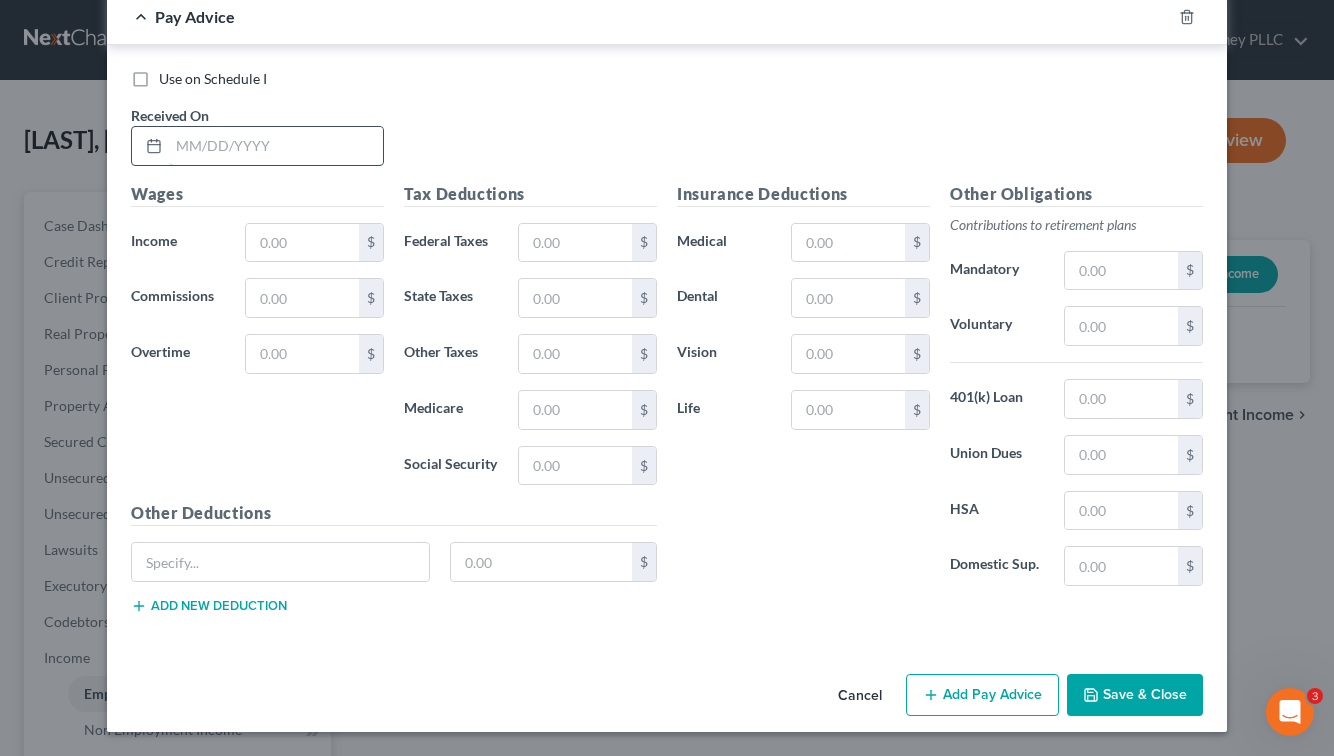 click at bounding box center (276, 146) 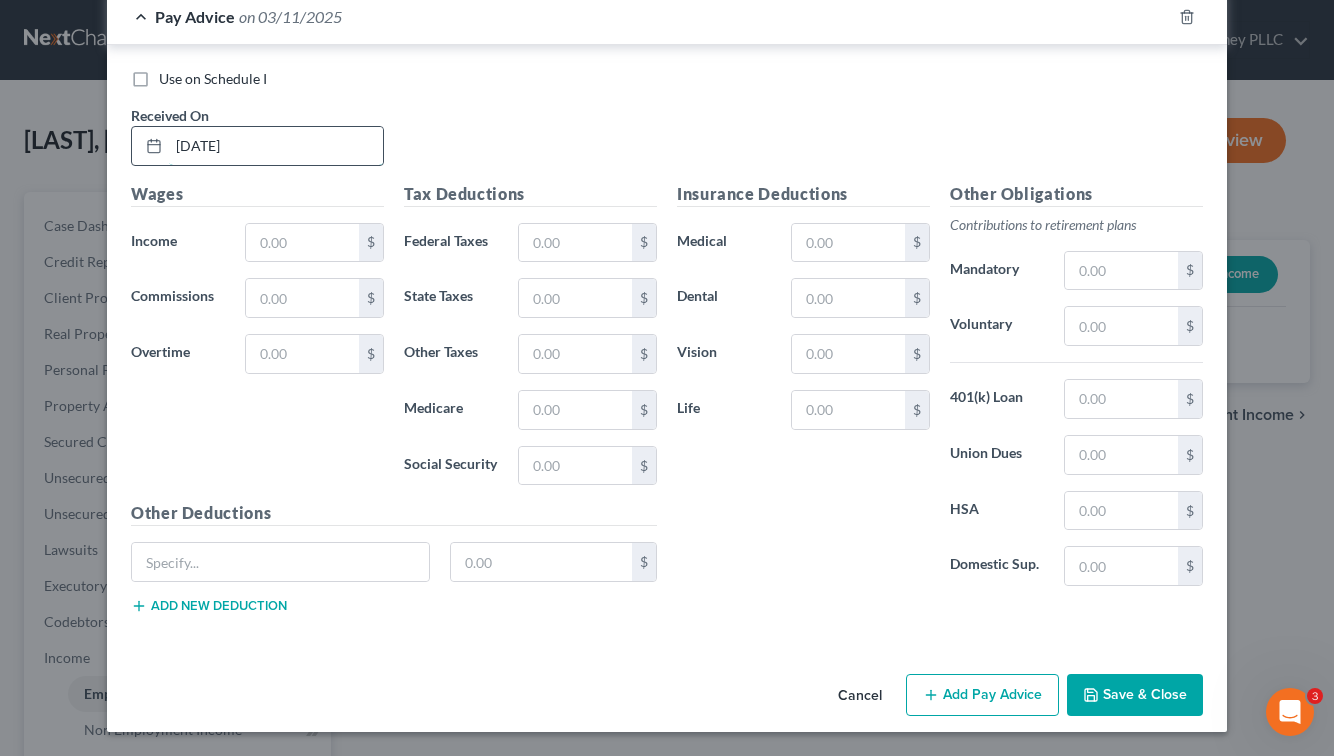 type on "[DATE]" 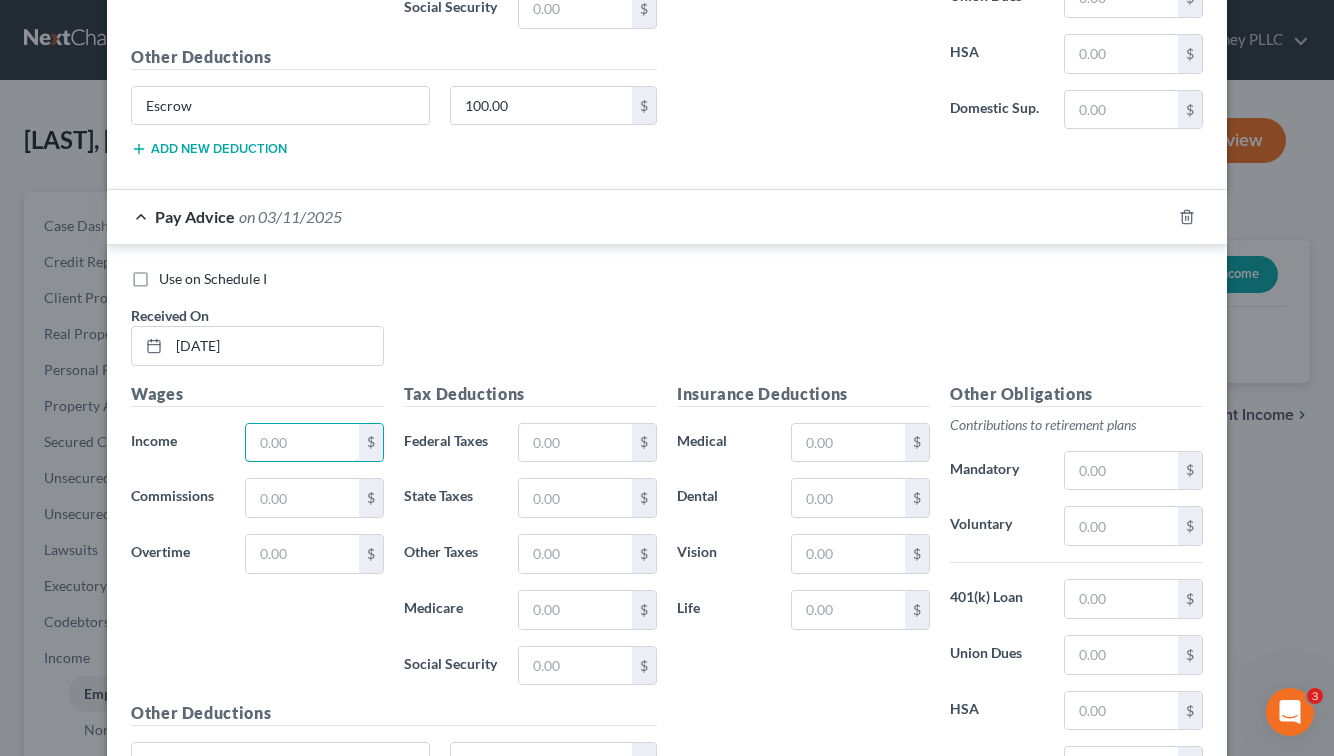 scroll, scrollTop: 6597, scrollLeft: 0, axis: vertical 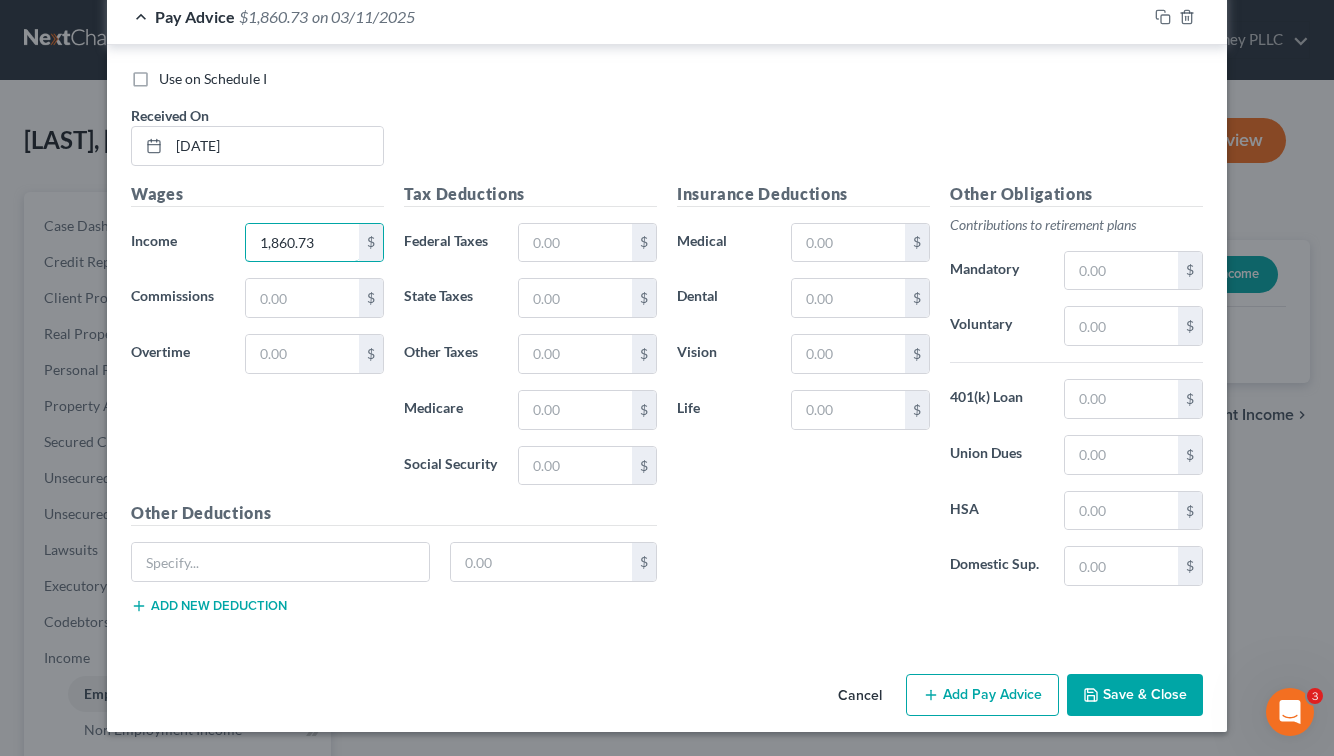 type on "1,860.73" 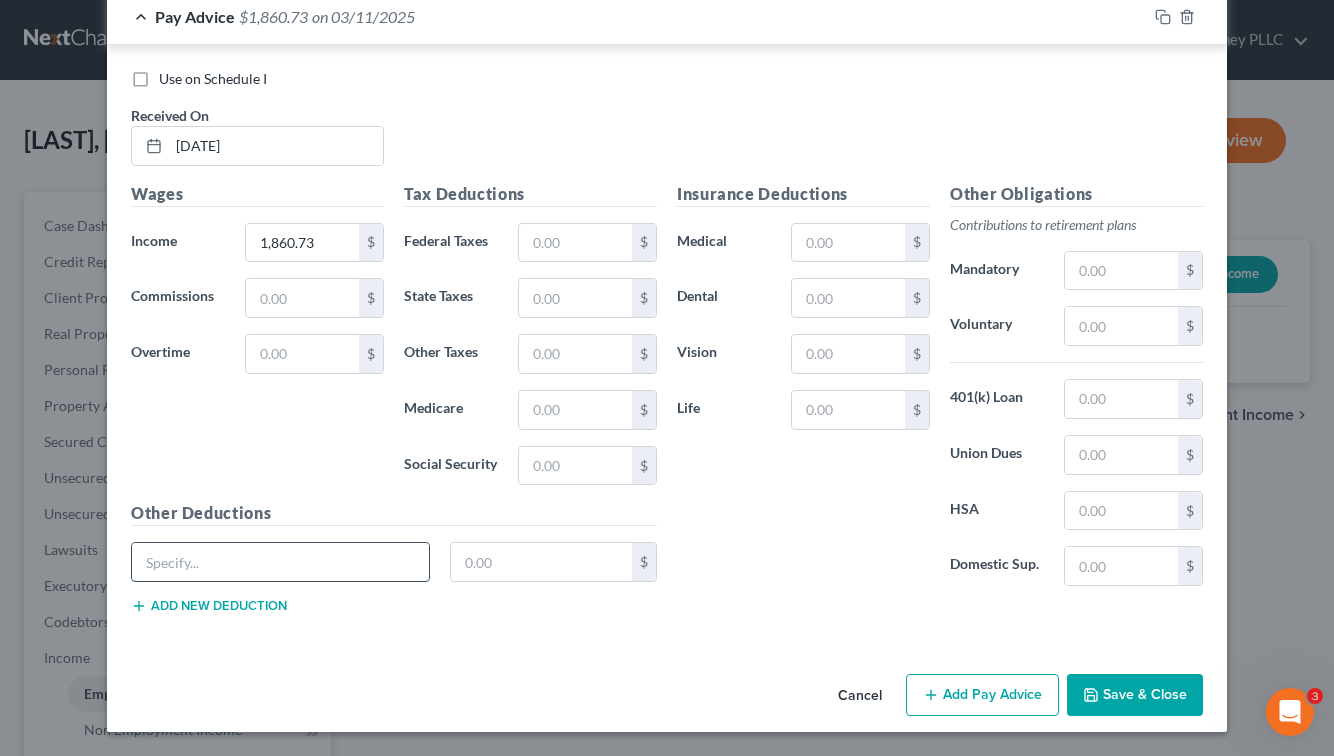 click at bounding box center [280, 562] 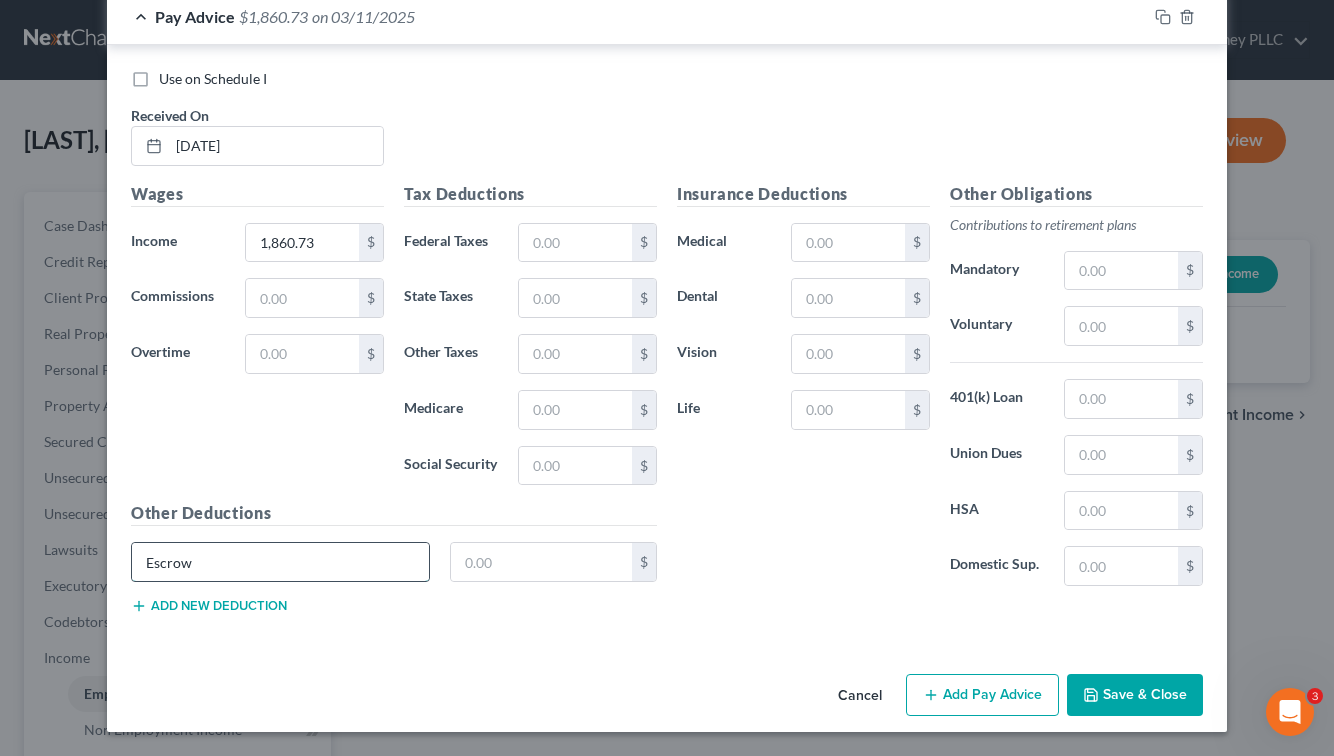 type on "Escrow" 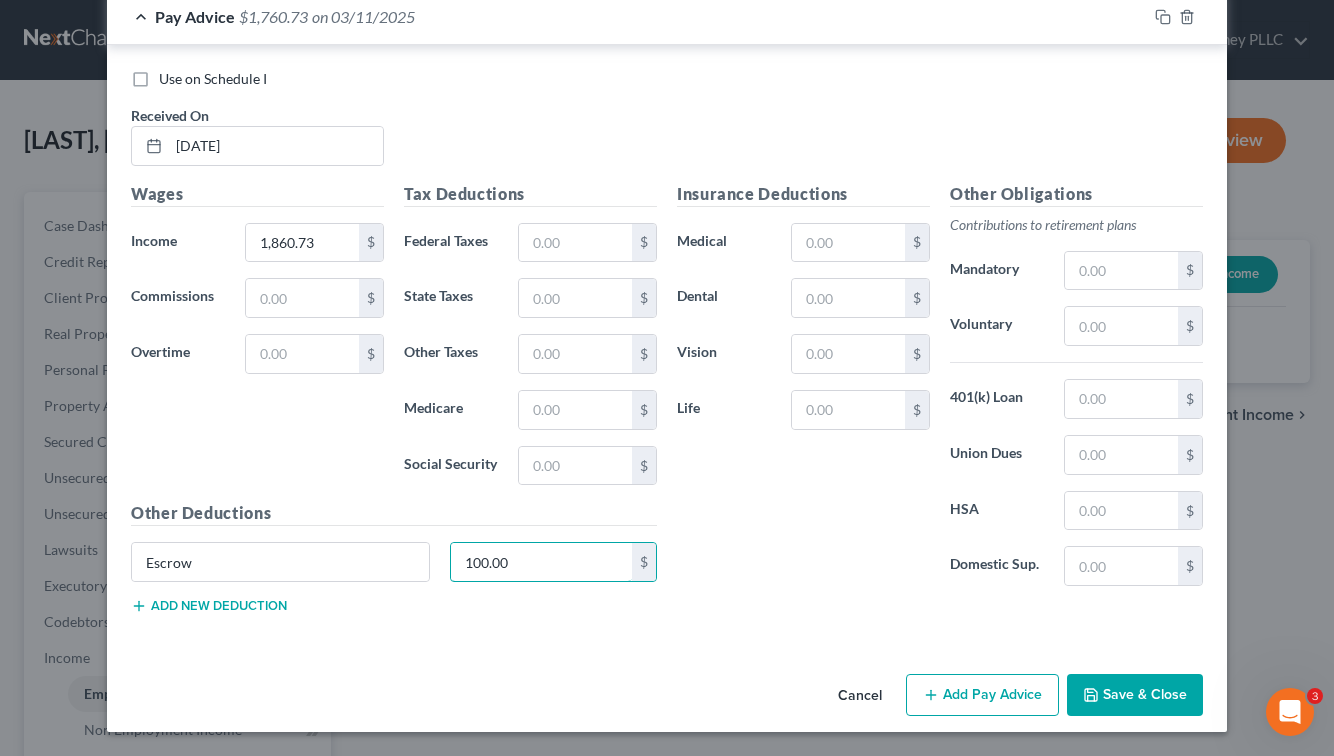 type on "100.00" 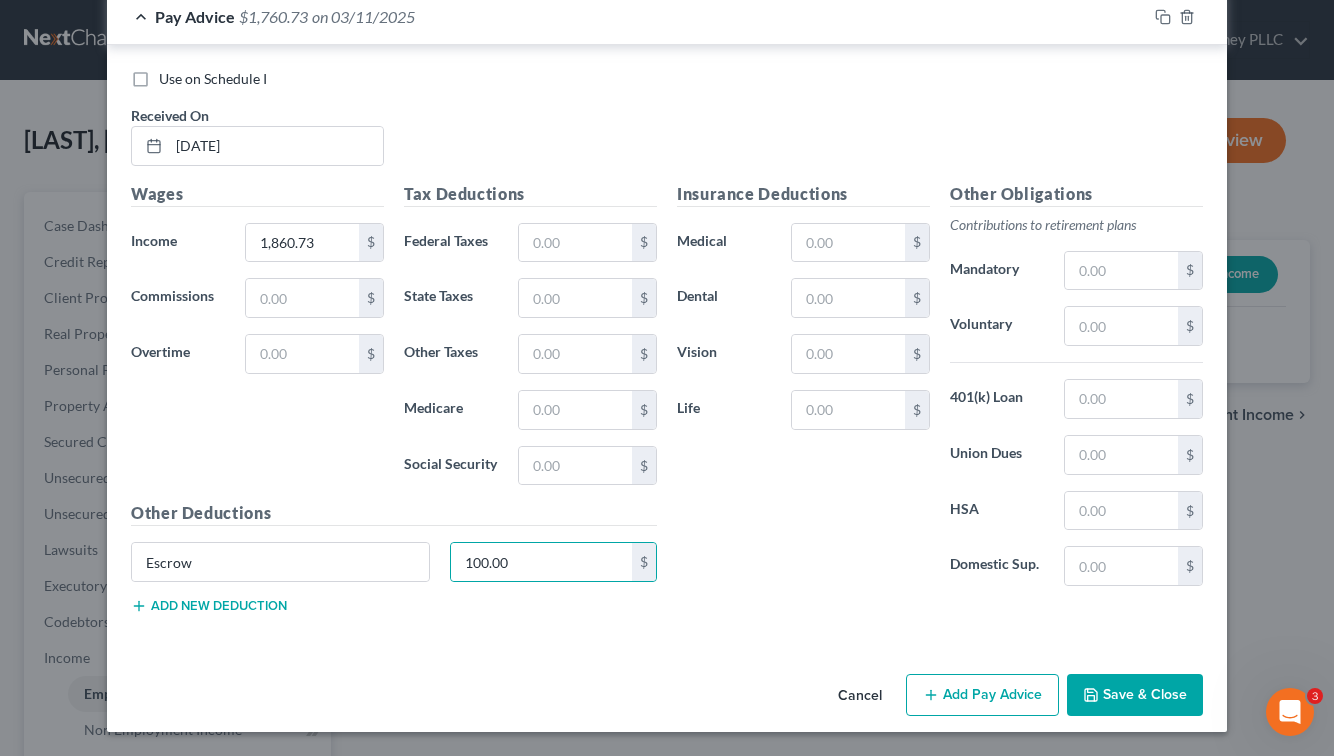 click on "Add Pay Advice" at bounding box center [982, 695] 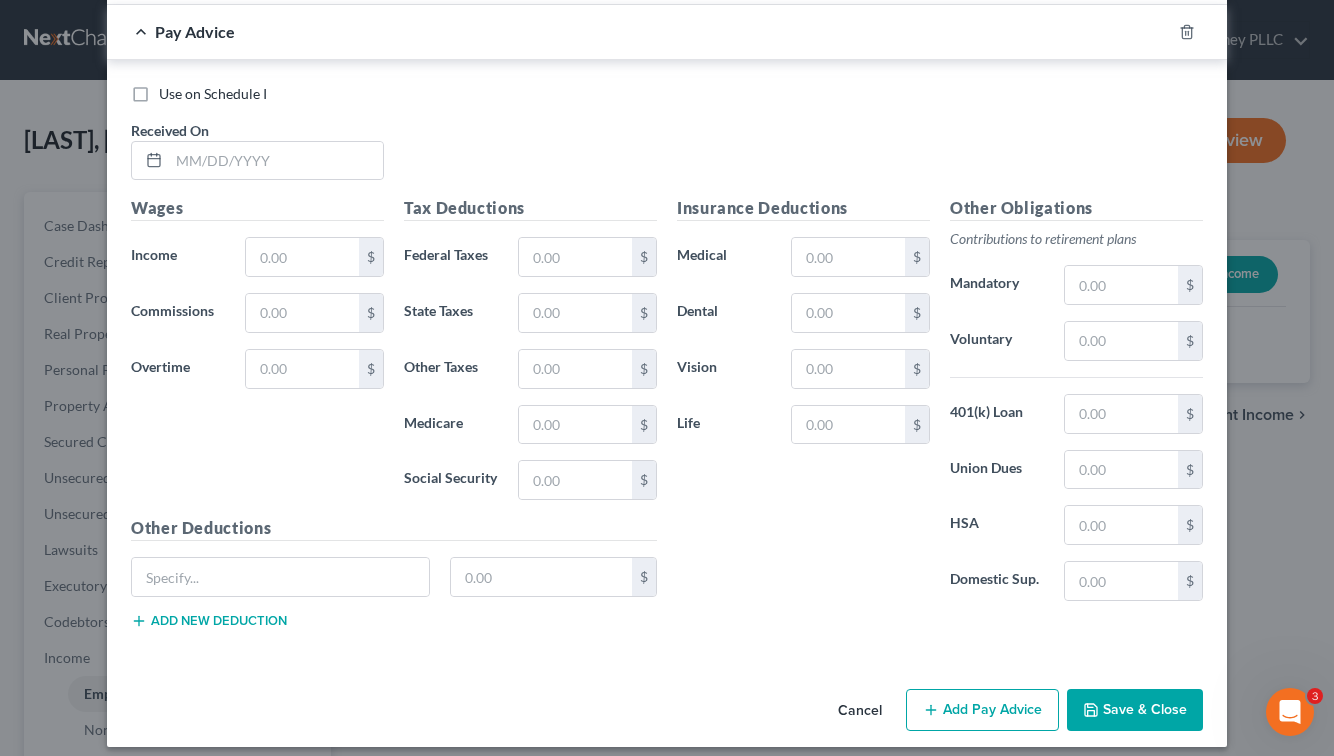 scroll, scrollTop: 7254, scrollLeft: 0, axis: vertical 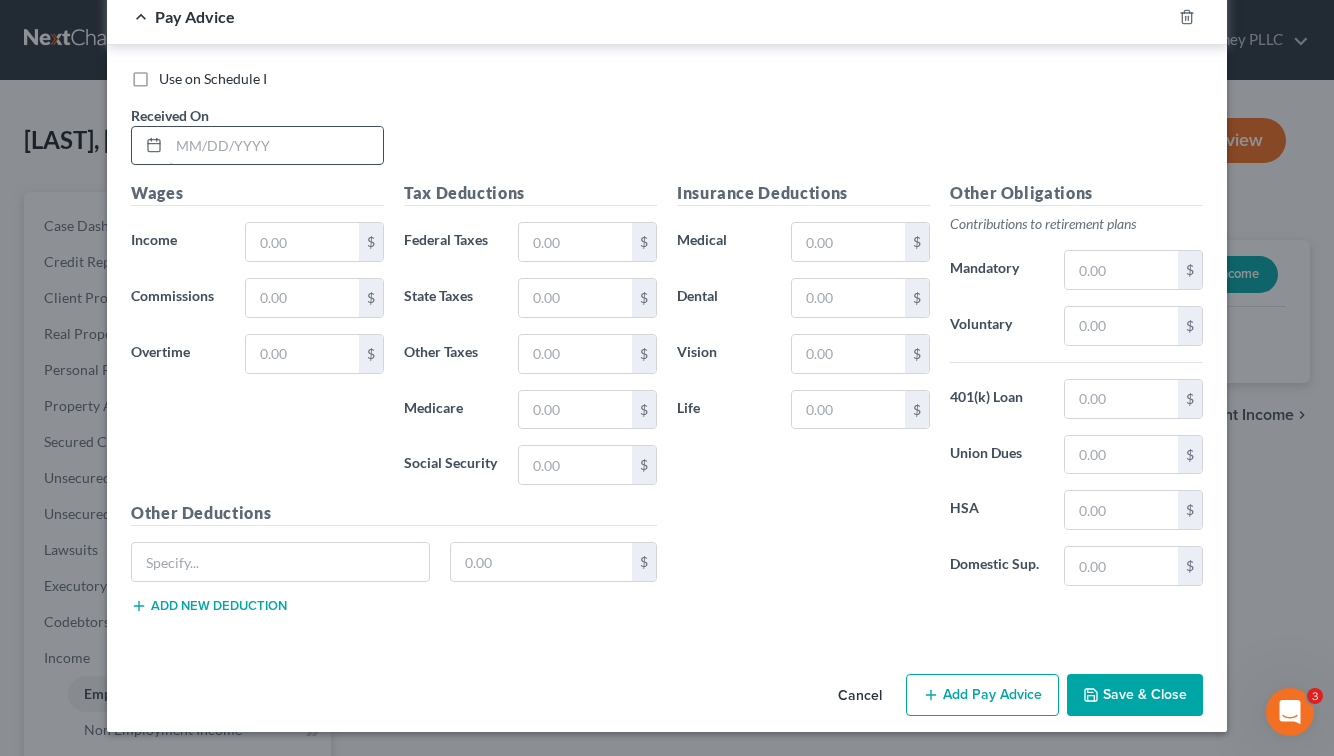 click at bounding box center [276, 146] 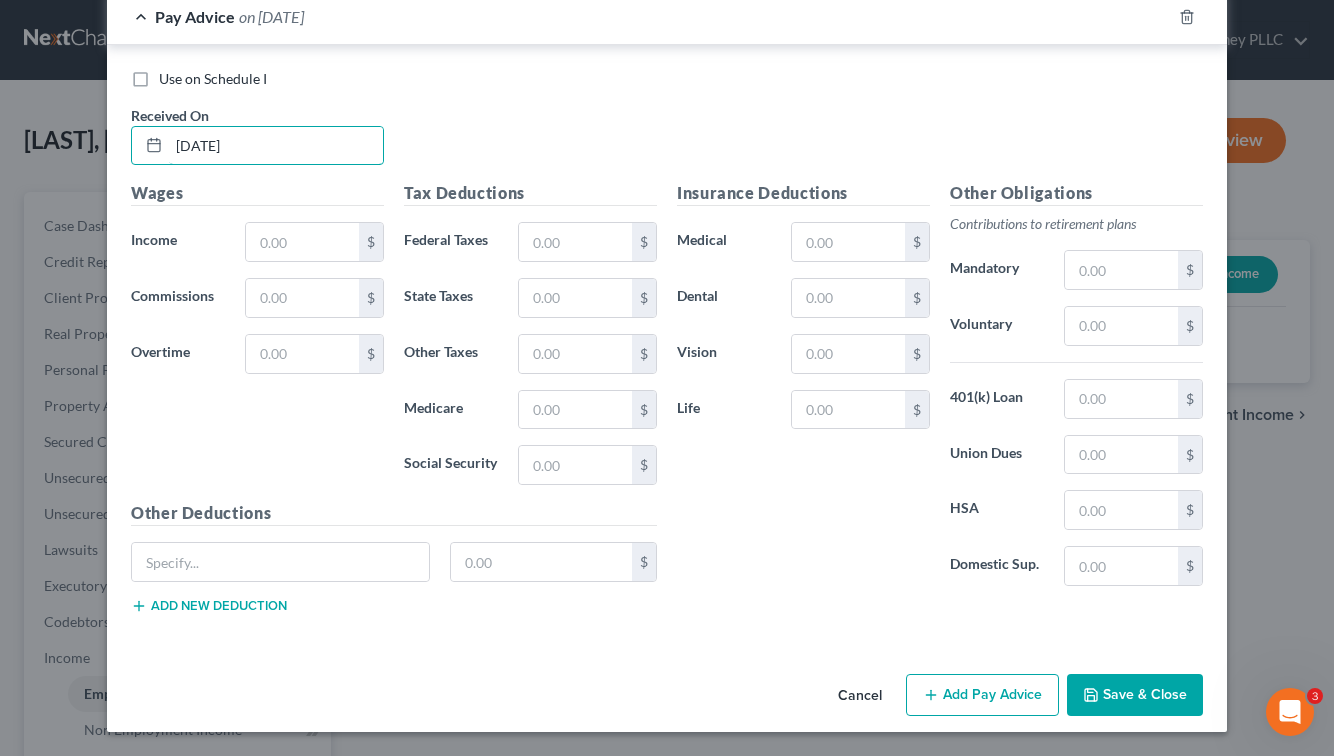 type on "[DATE]" 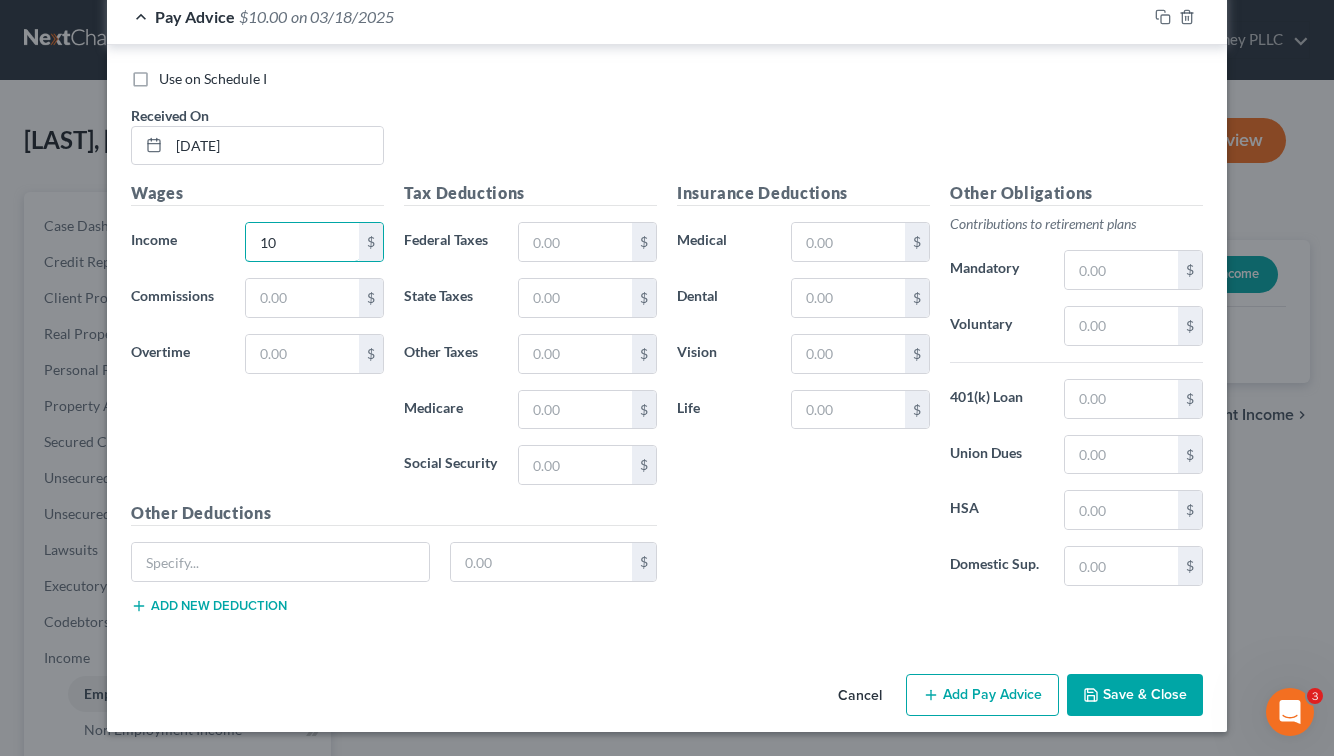 type on "1" 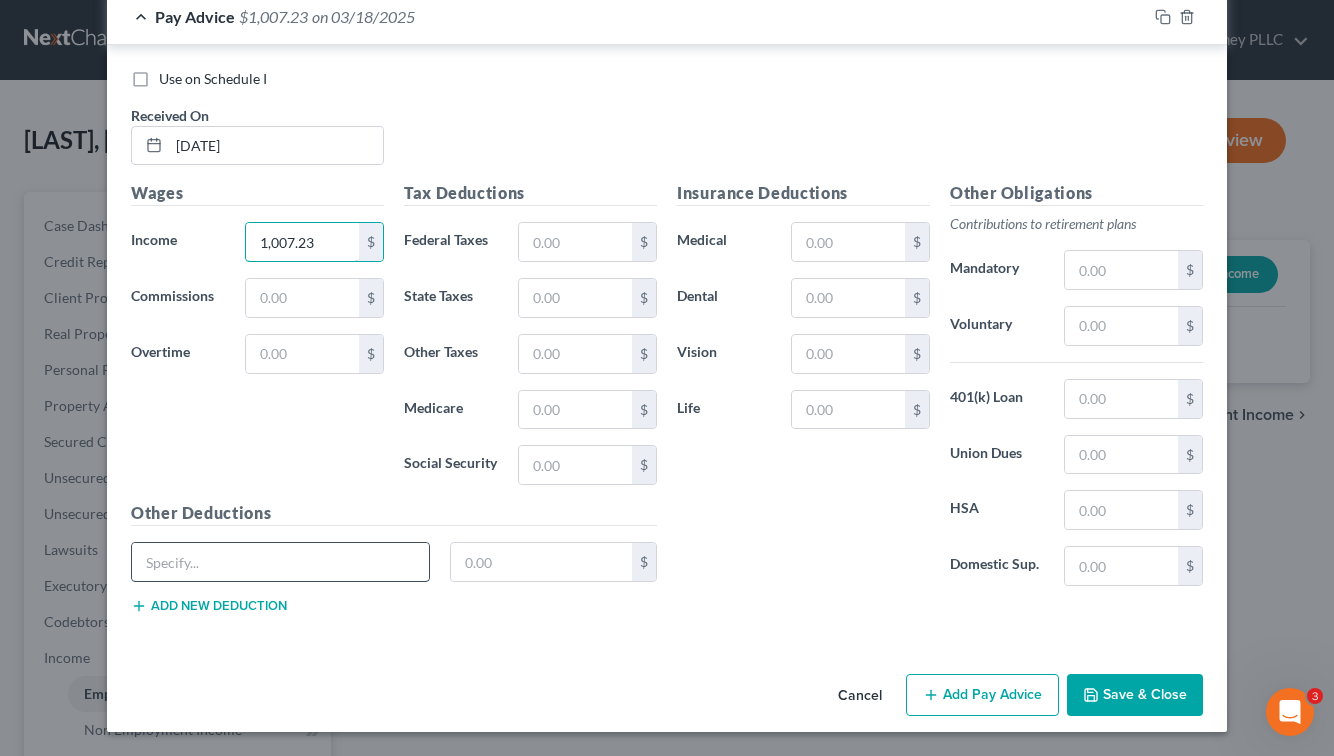 type on "1,007.23" 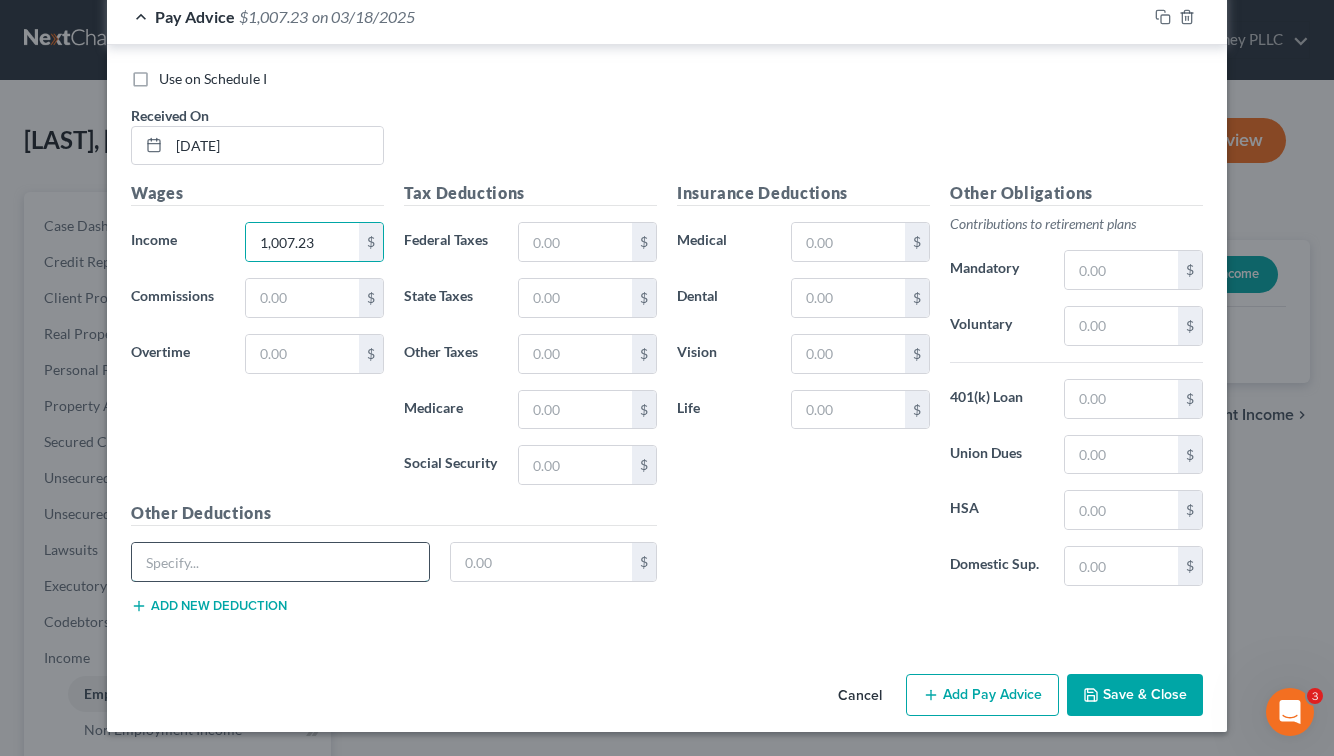 click at bounding box center [280, 562] 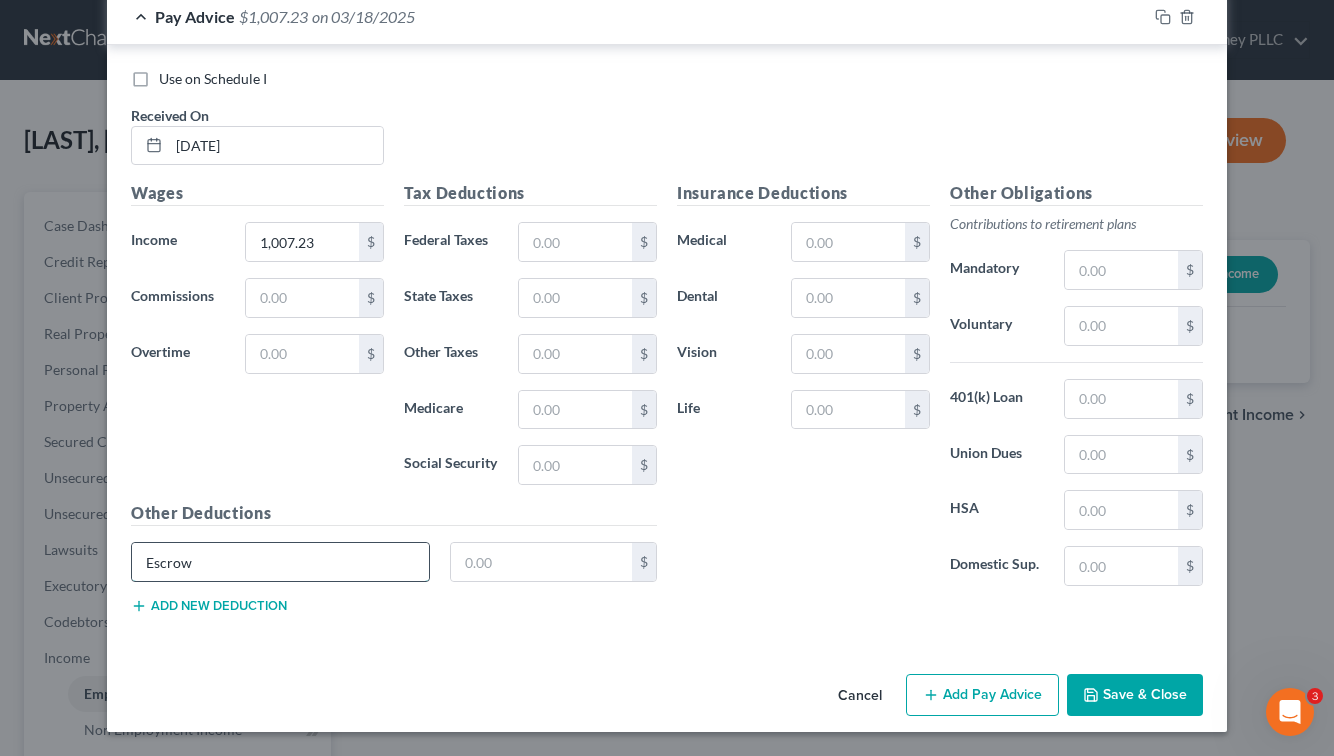type on "Escrow" 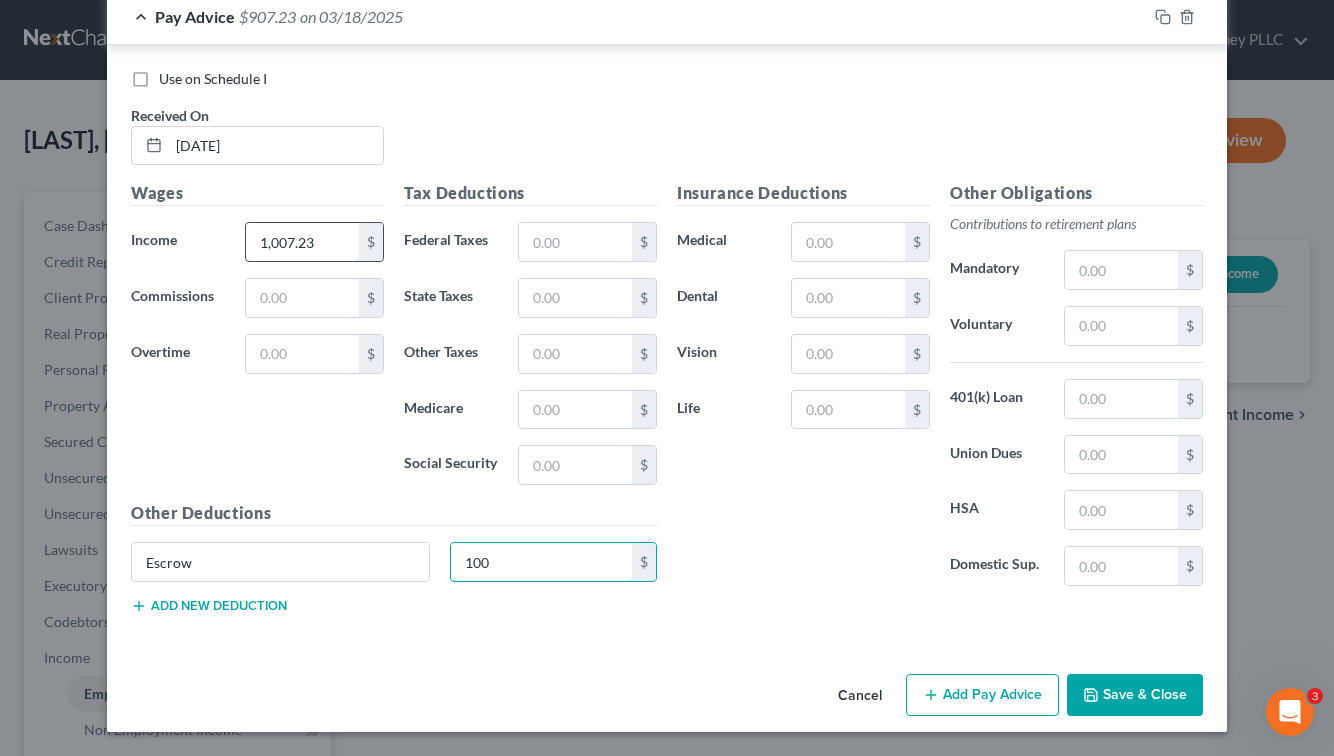 type on "100" 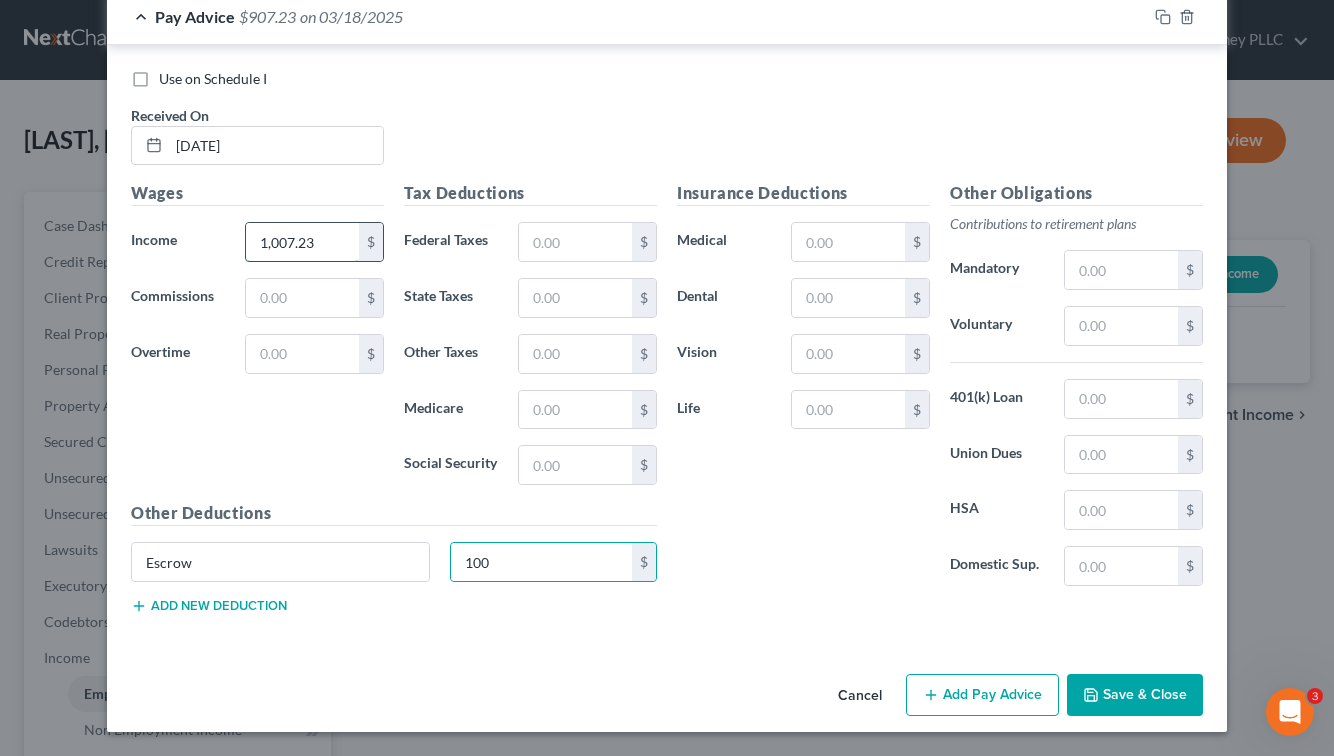 click on "1,007.23" at bounding box center [302, 242] 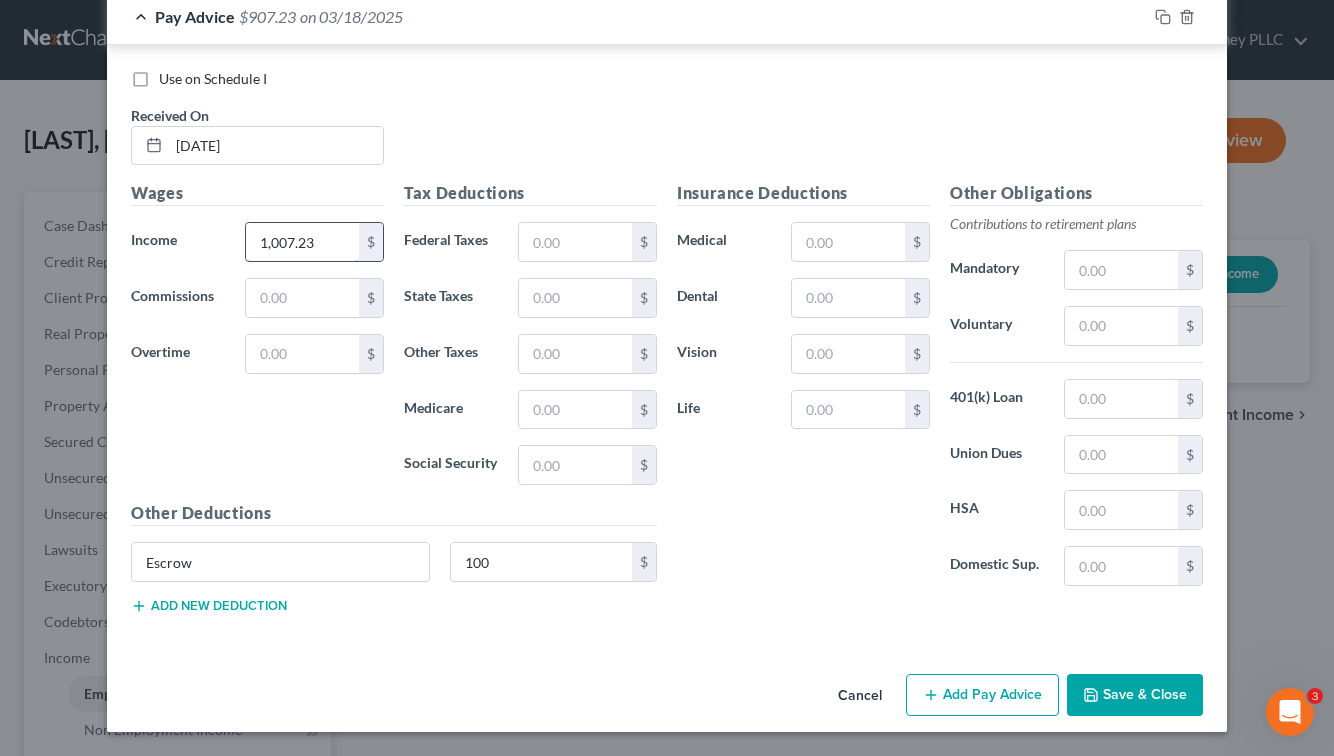 click on "1,007.23" at bounding box center [302, 242] 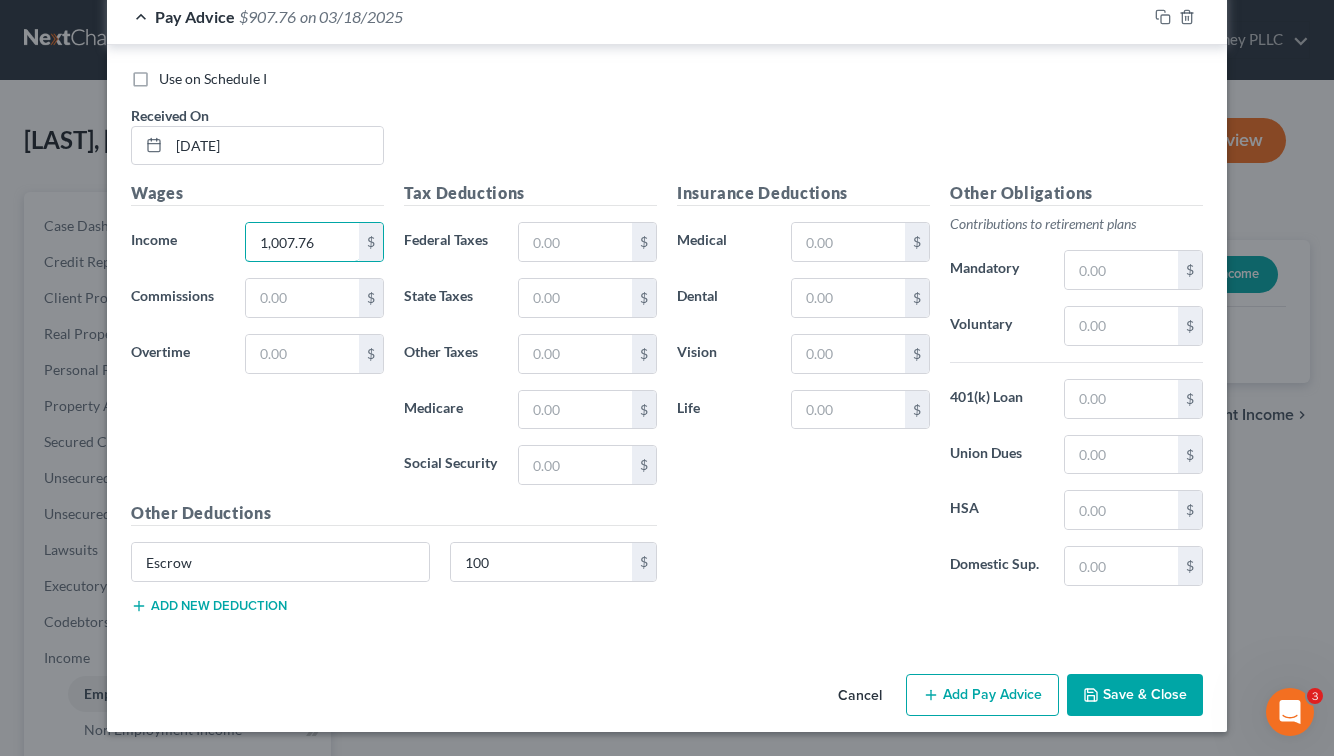 type on "1,007.76" 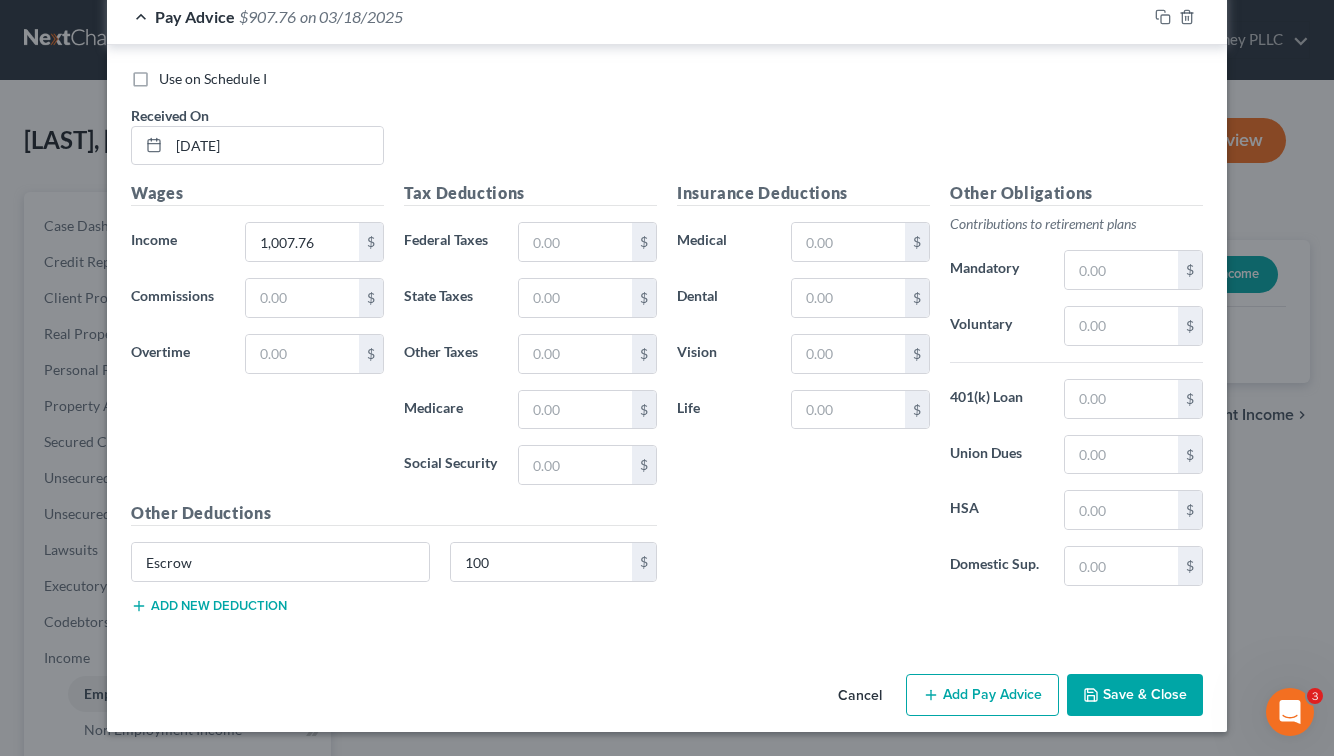 click on "Add Pay Advice" at bounding box center [982, 695] 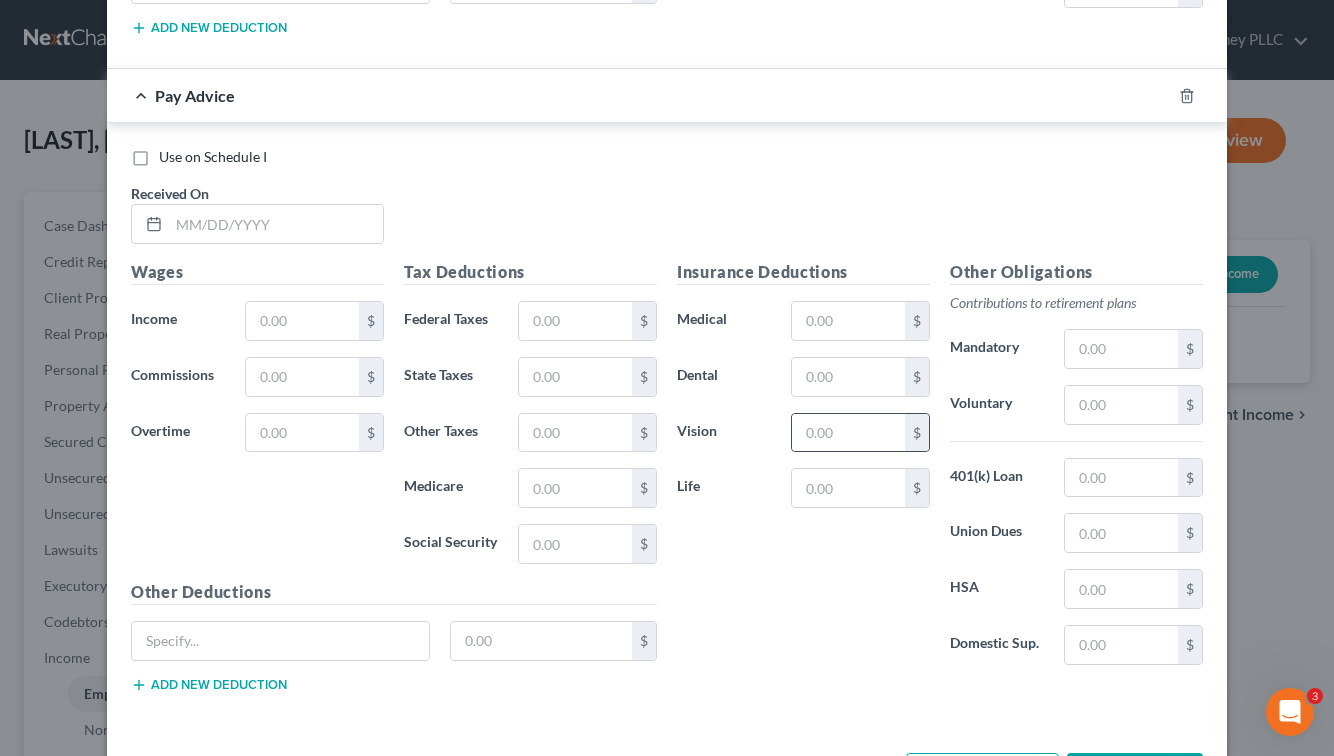 scroll, scrollTop: 7910, scrollLeft: 0, axis: vertical 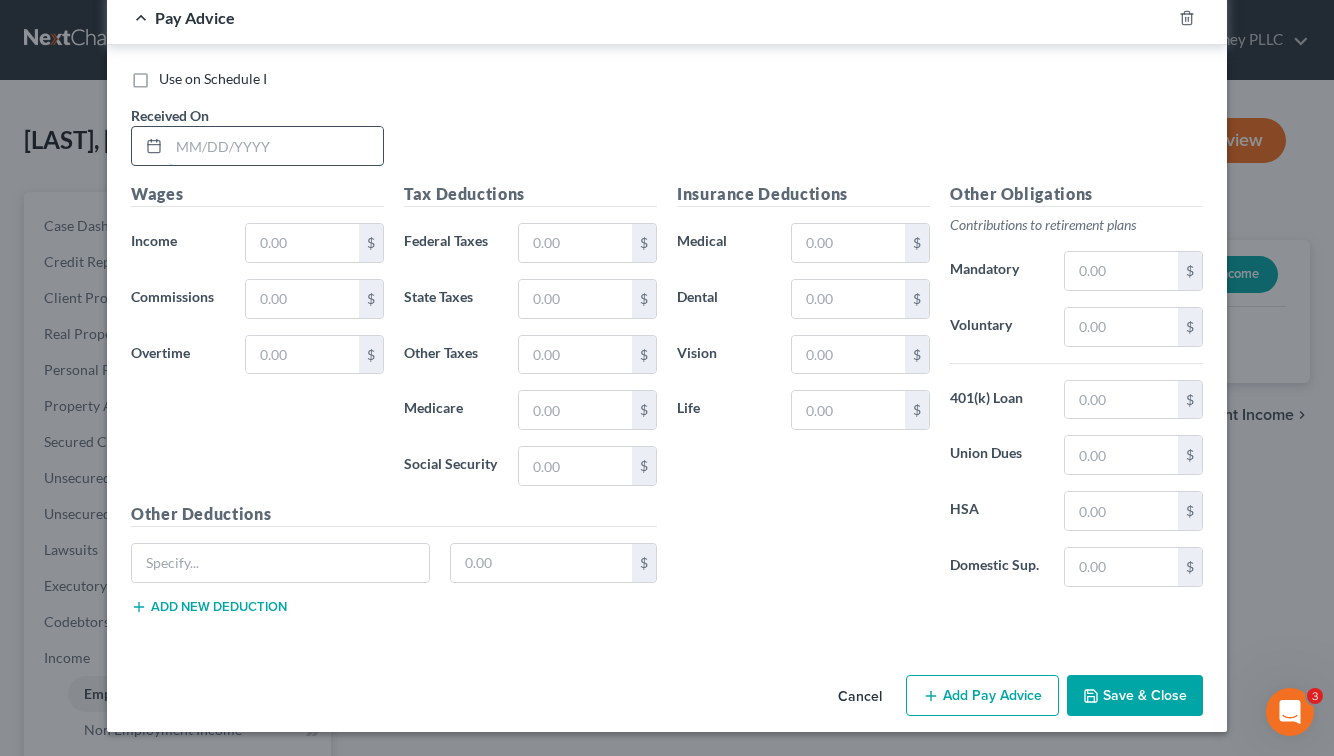 click at bounding box center [276, 146] 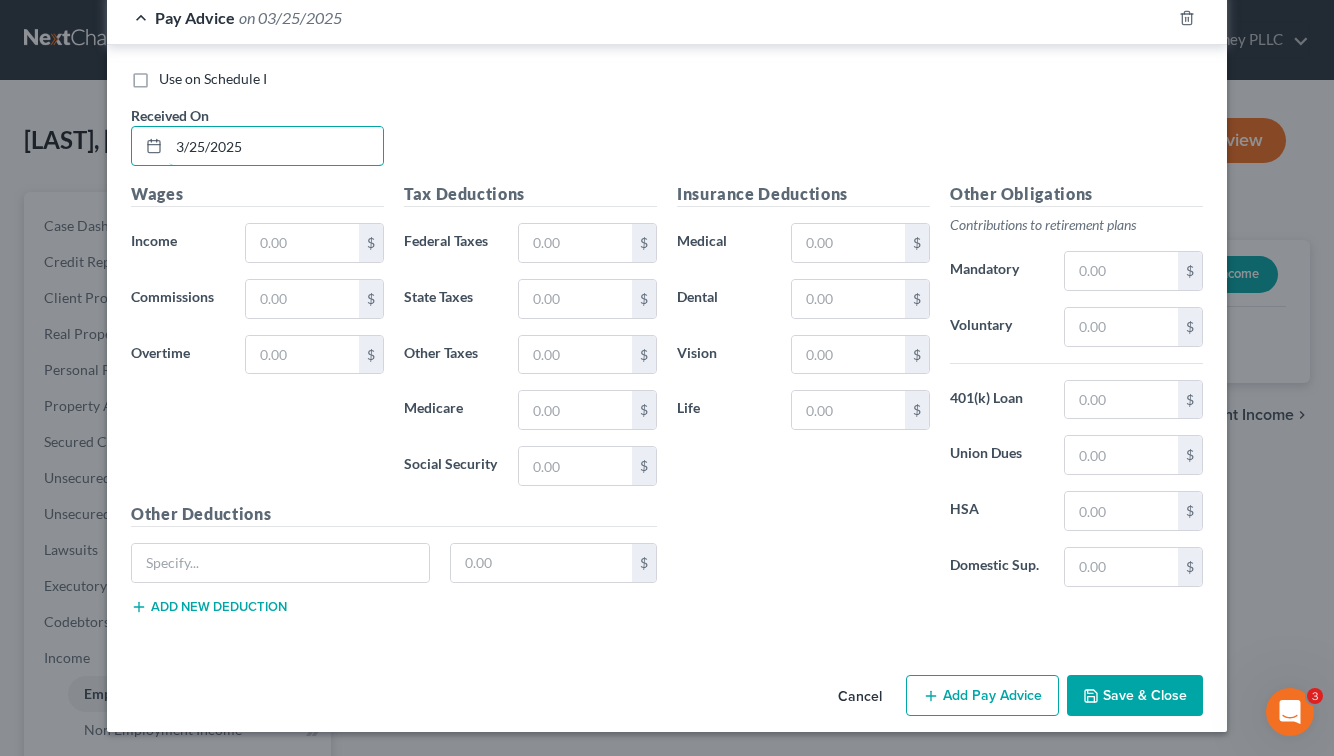 type on "3/25/2025" 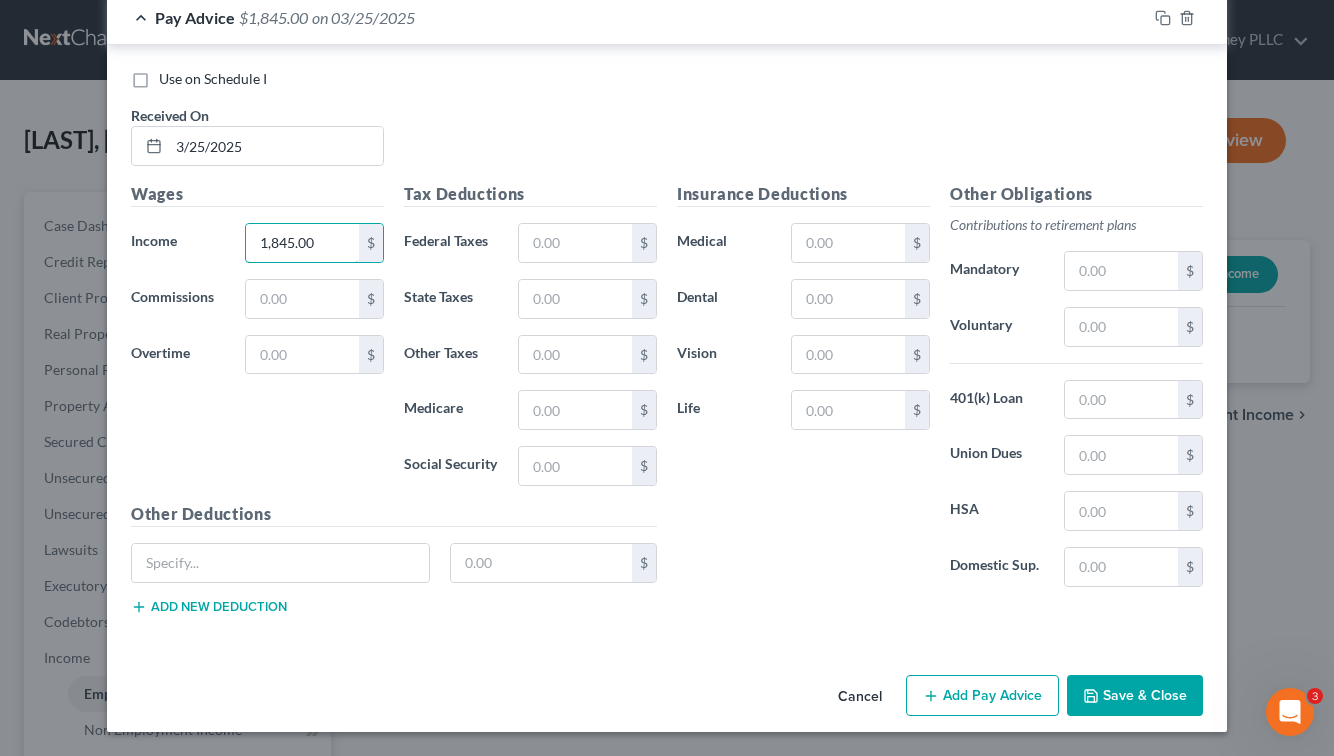 type on "1,845.00" 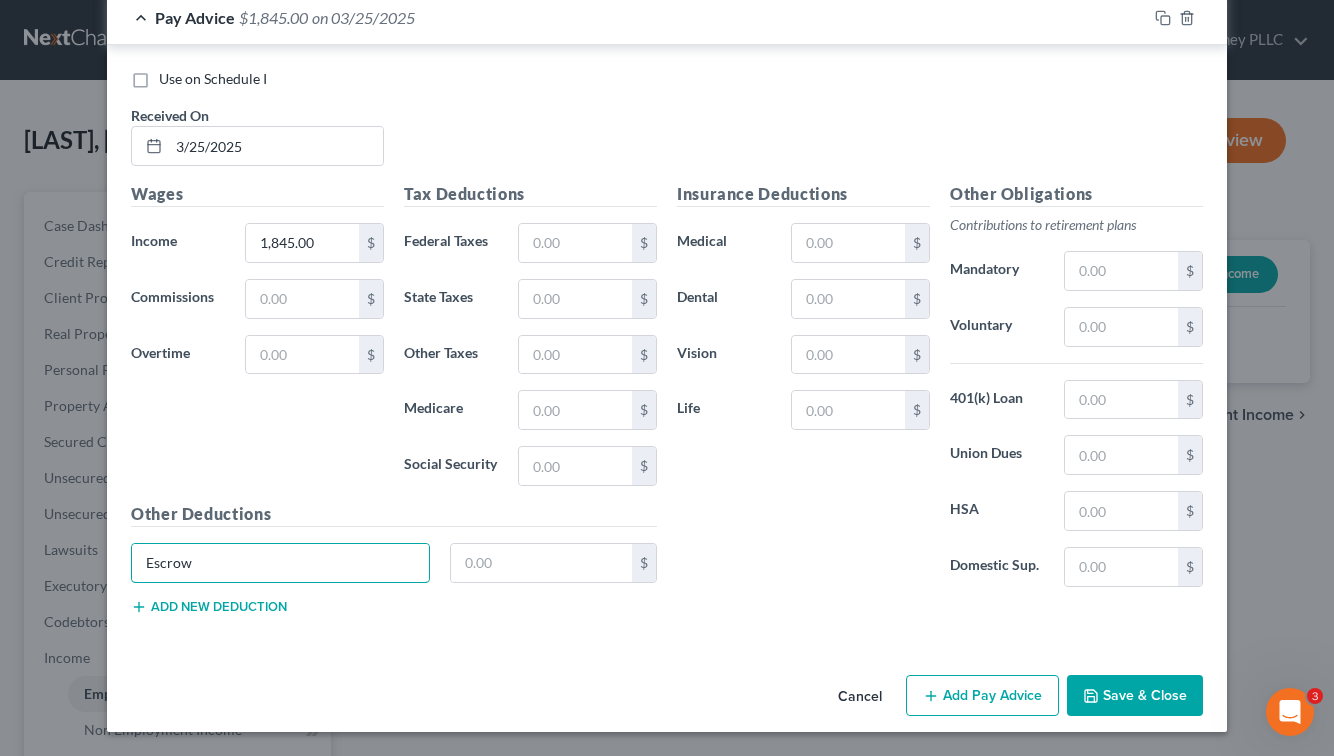 type on "Escrow" 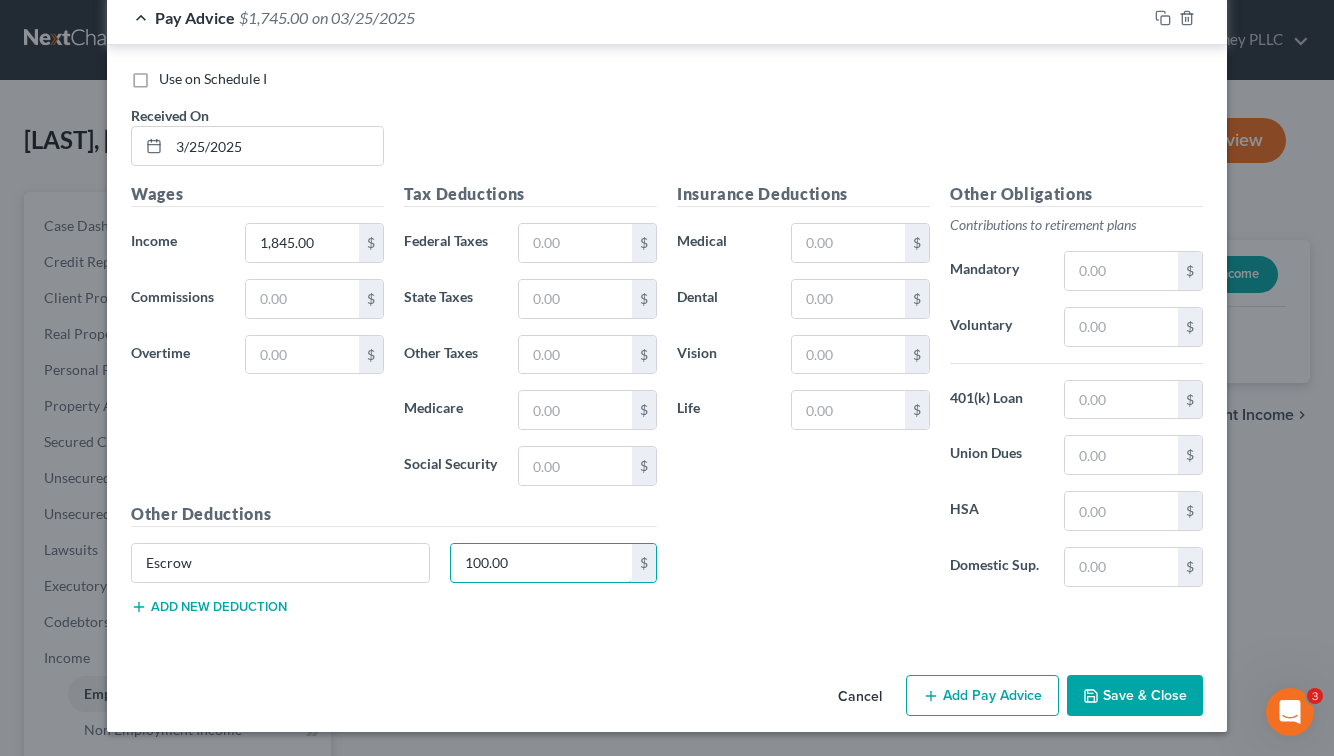 type on "100.00" 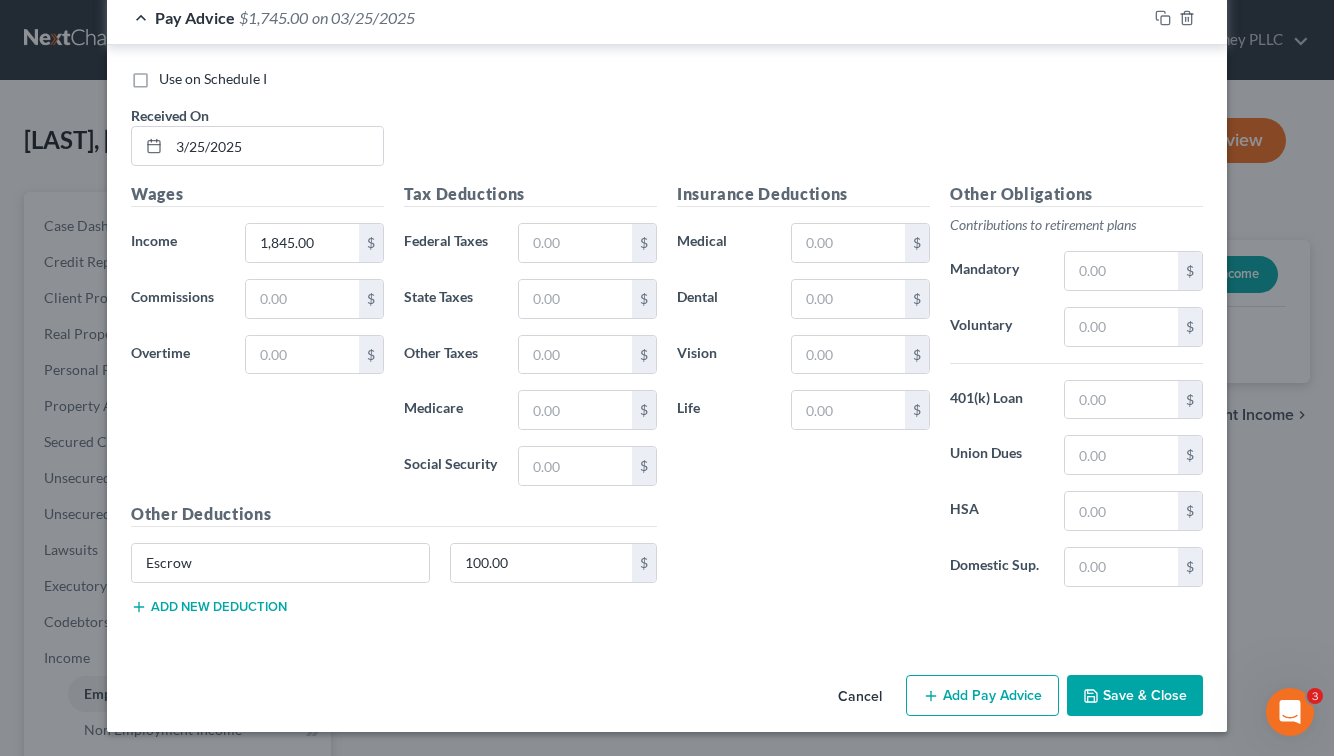click on "Add Pay Advice" at bounding box center [982, 696] 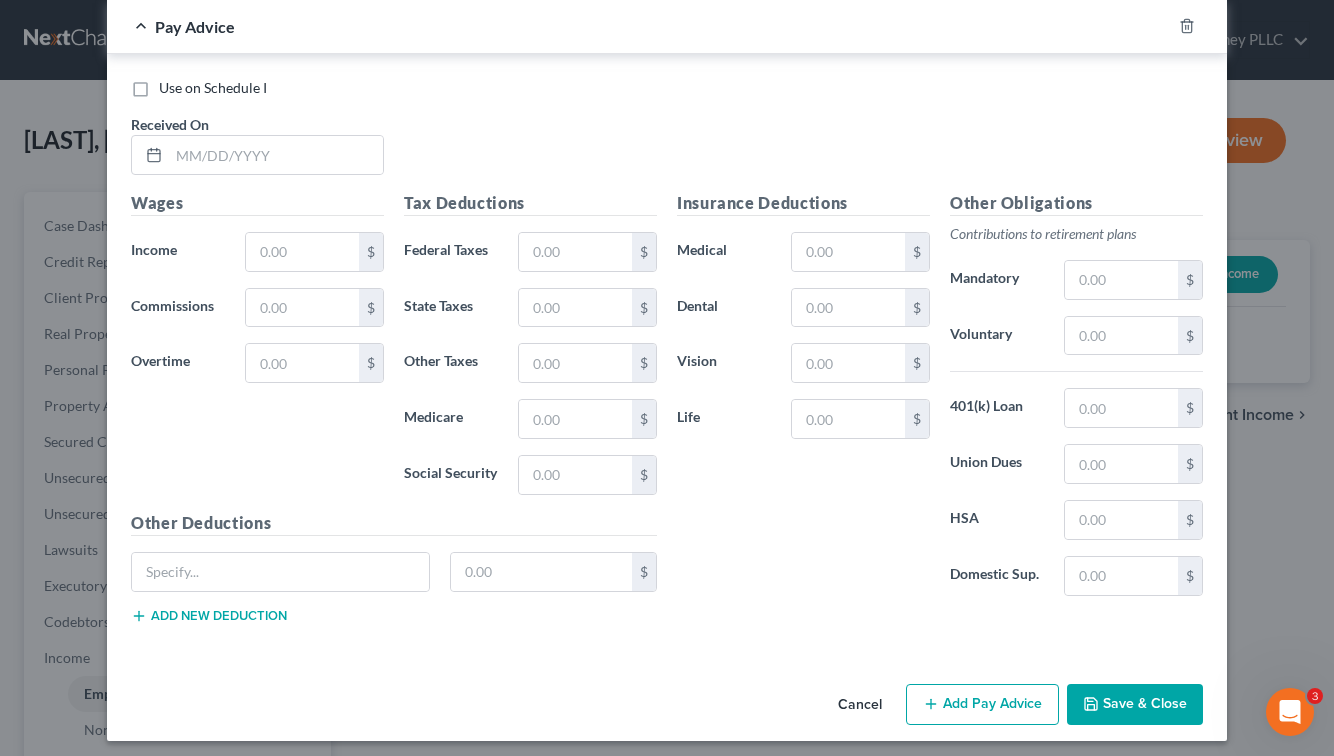 scroll, scrollTop: 8567, scrollLeft: 0, axis: vertical 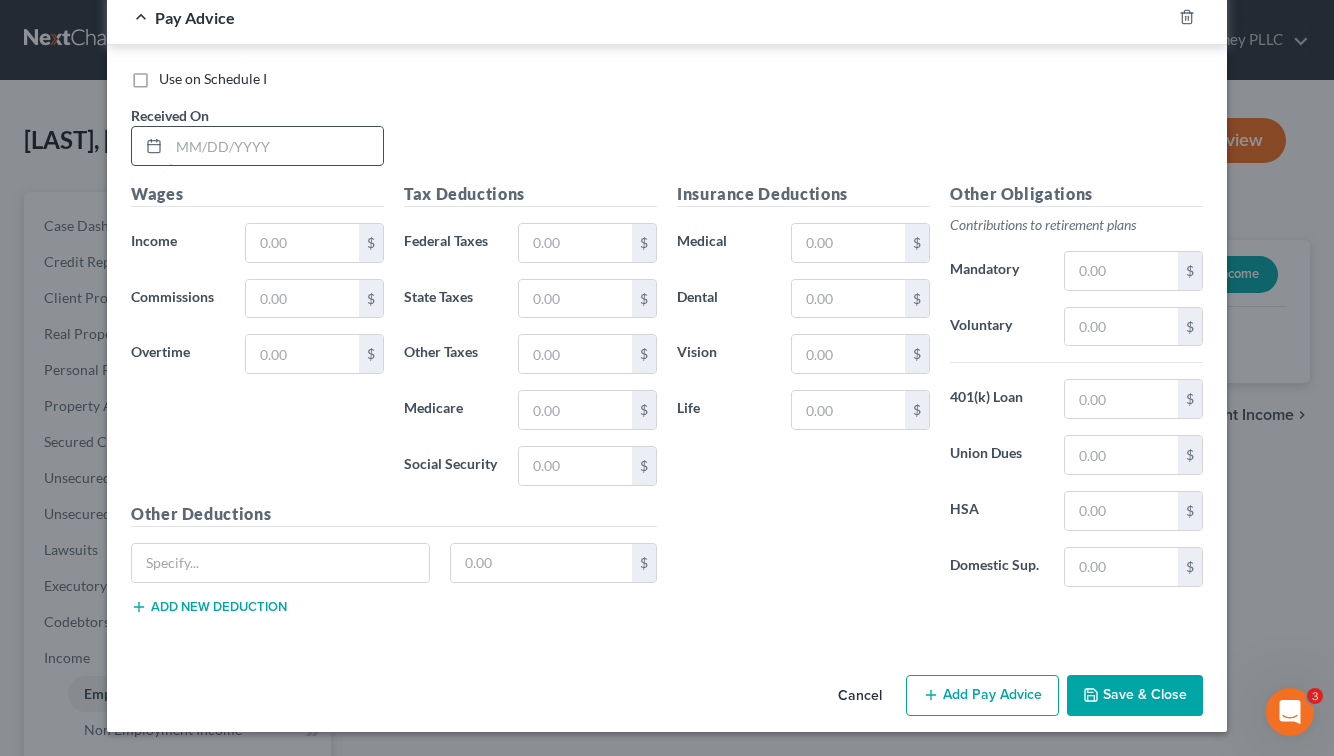 click at bounding box center (276, 146) 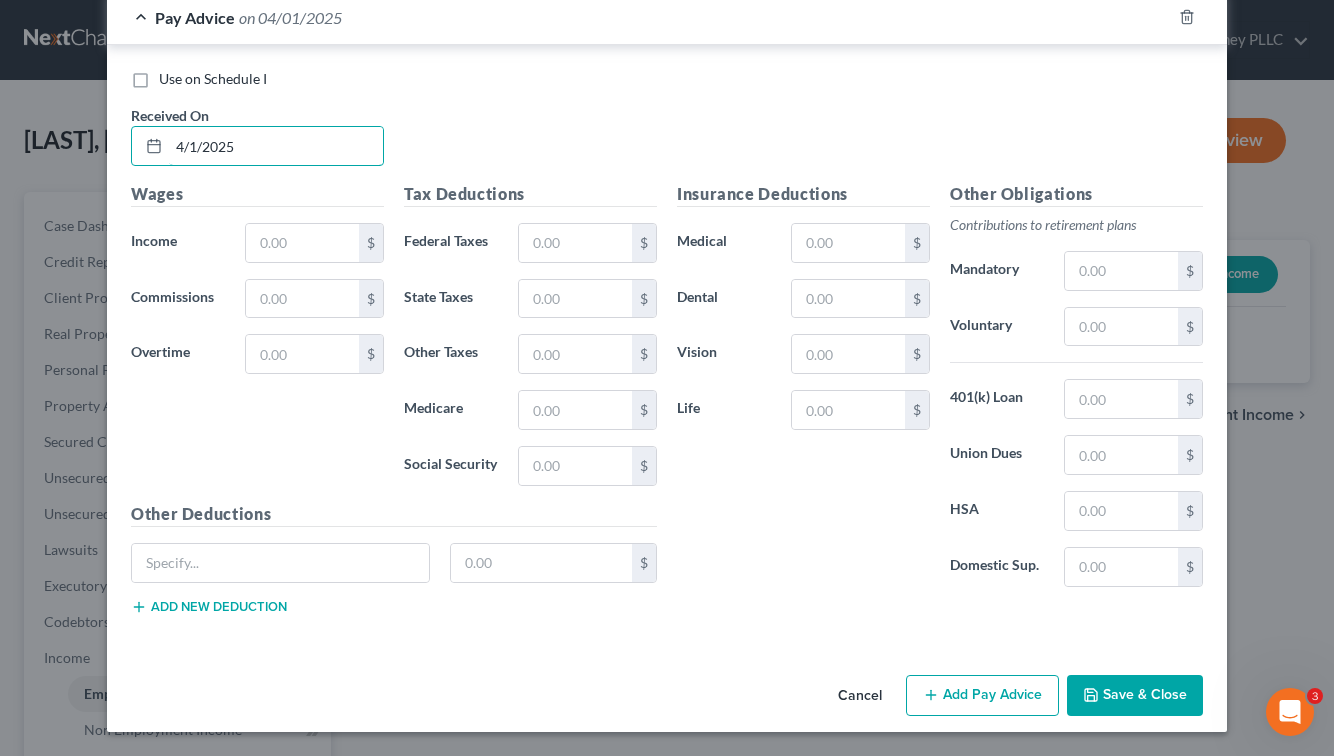 type on "4/1/2025" 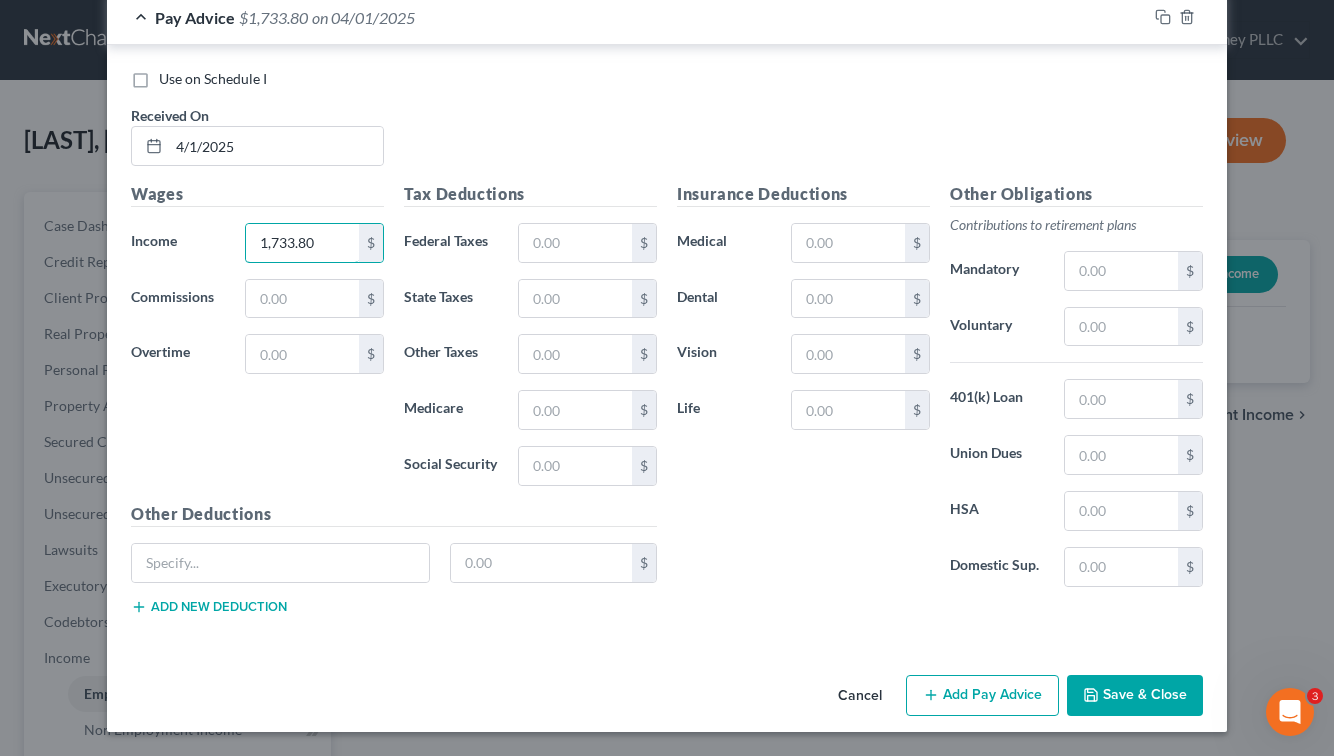 type on "1,733.80" 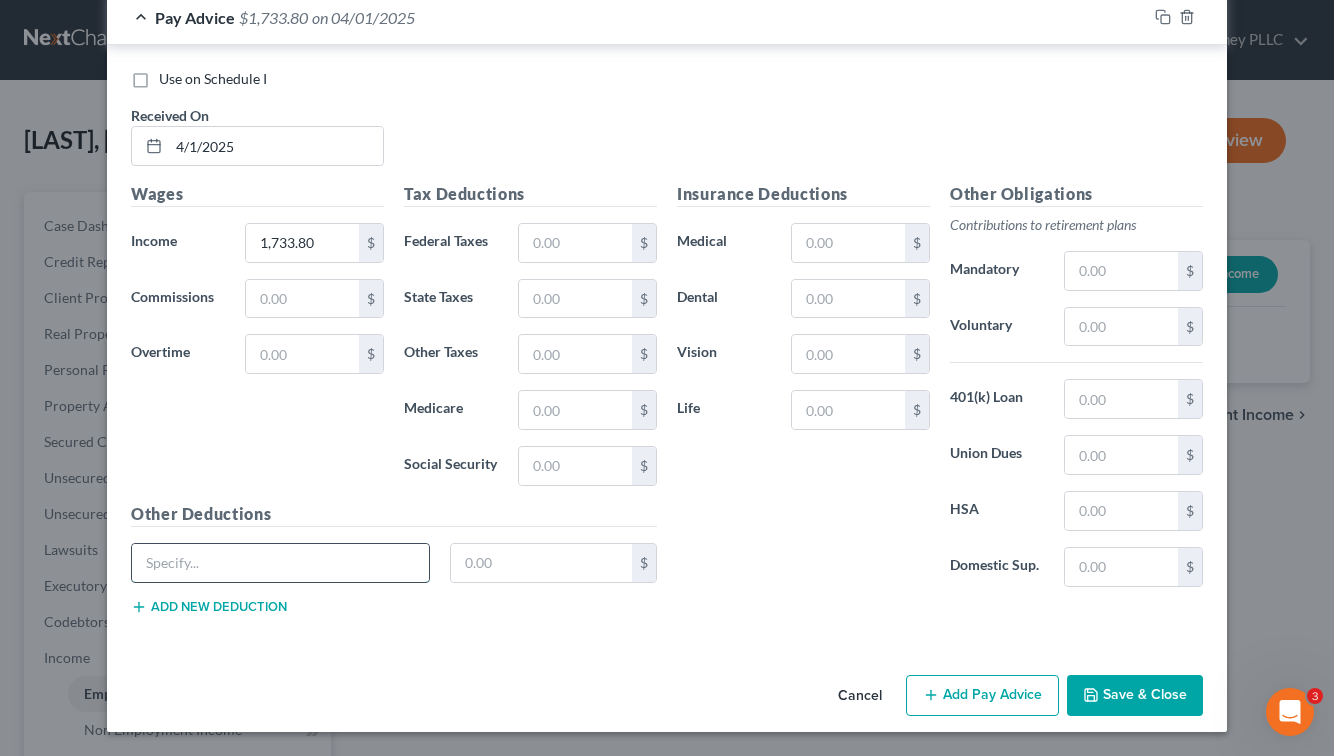 click at bounding box center (280, 563) 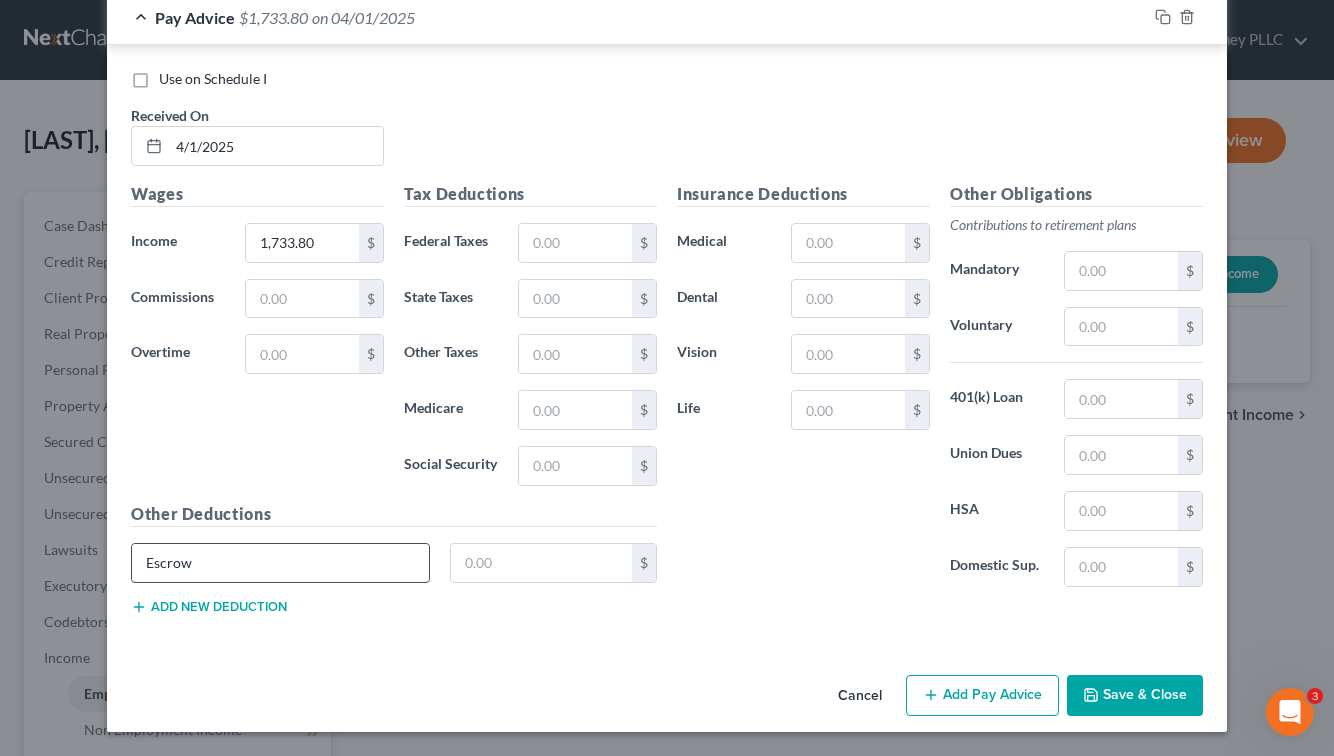 type on "Escrow" 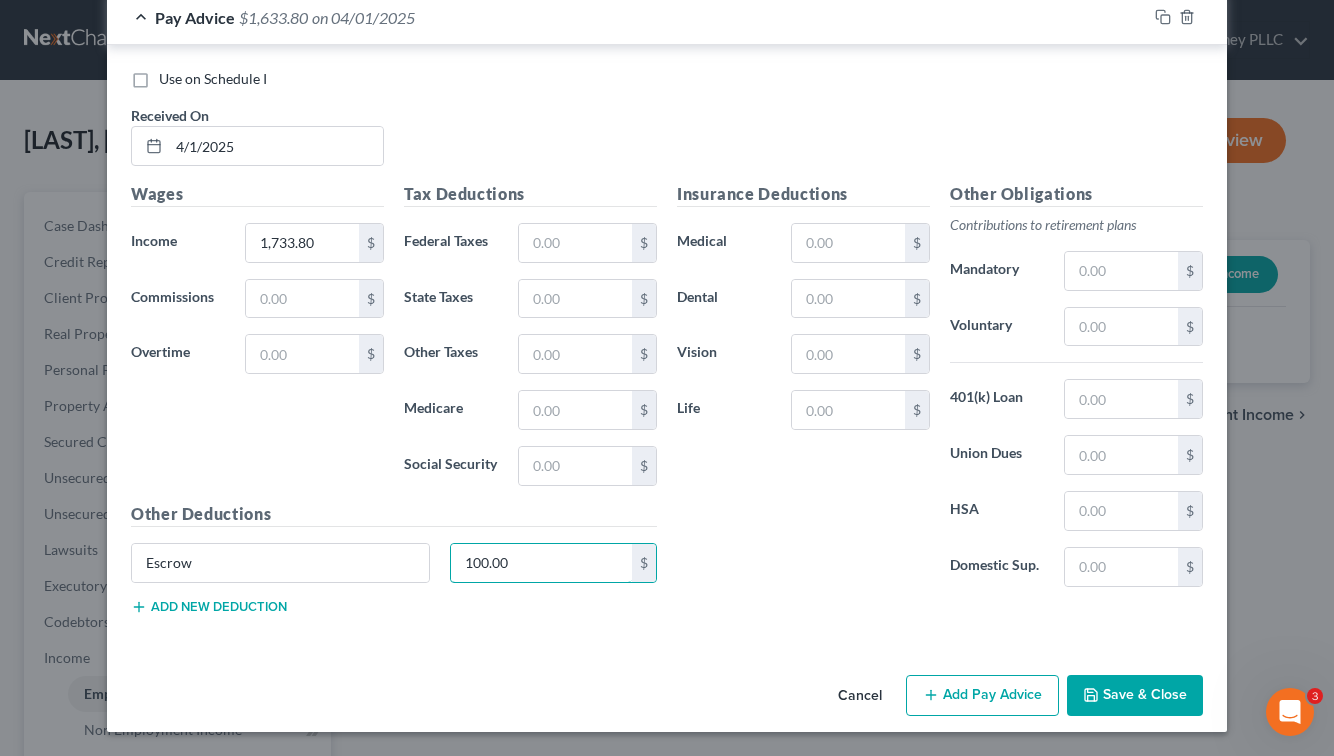 type on "100.00" 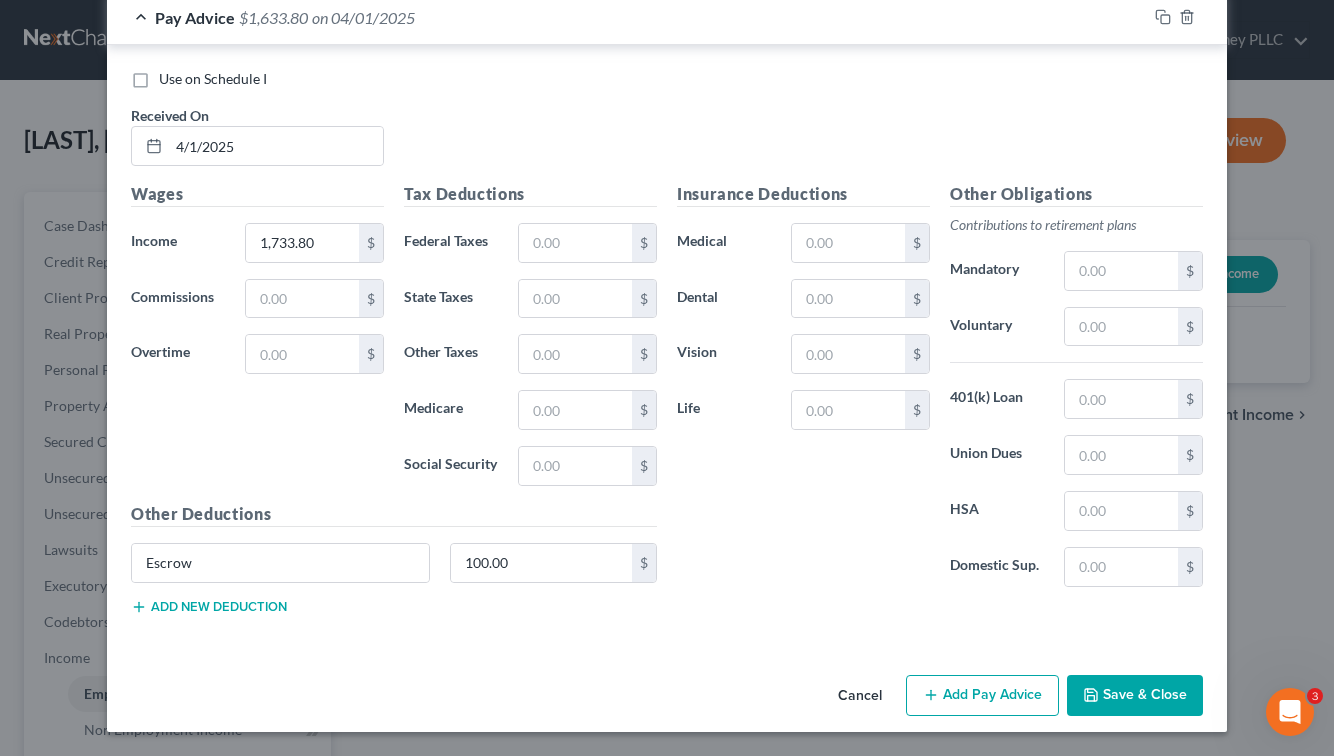 click on "Add Pay Advice" at bounding box center [982, 696] 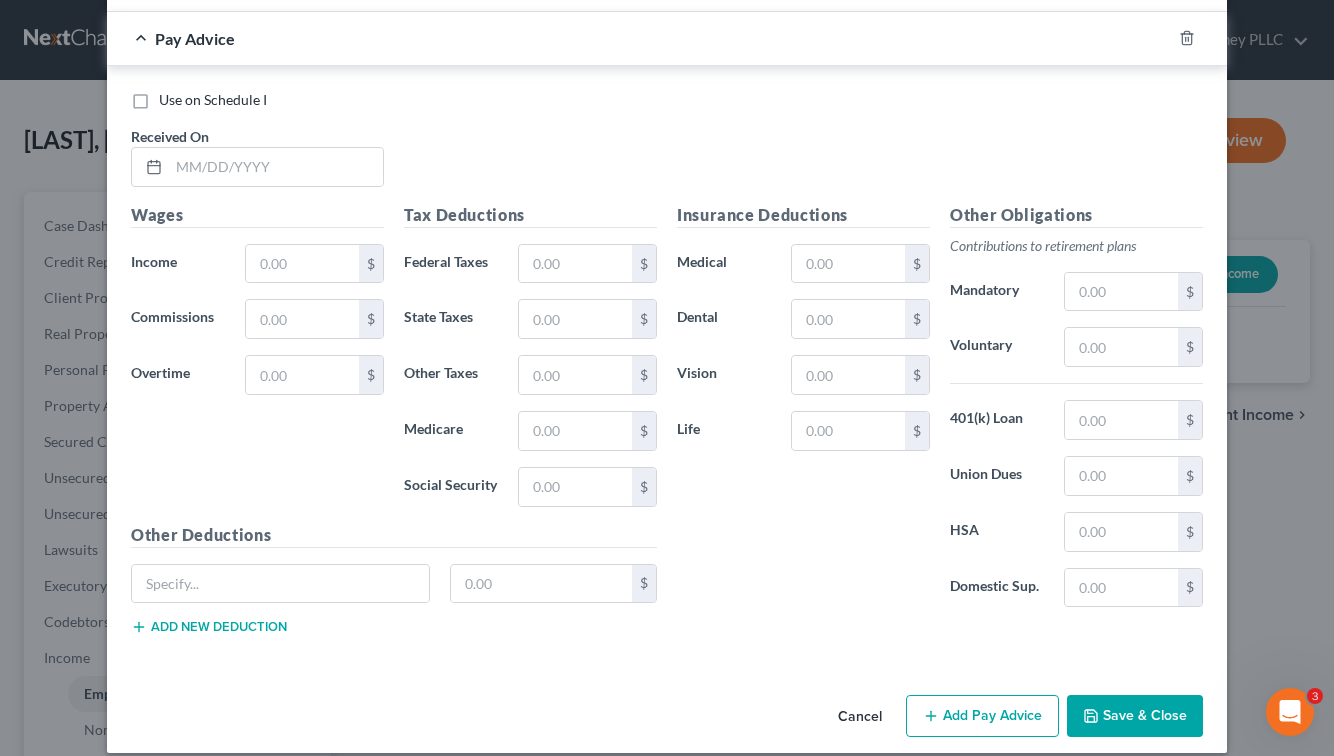 scroll, scrollTop: 9224, scrollLeft: 0, axis: vertical 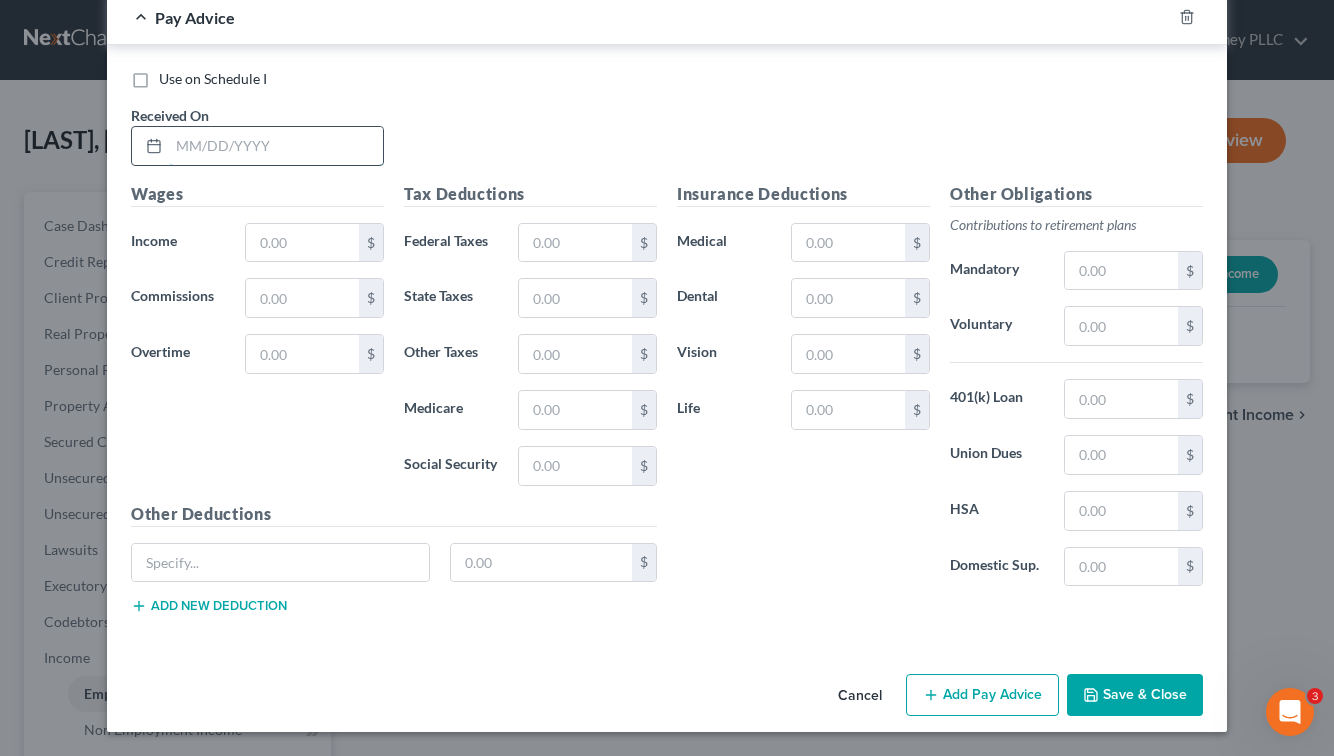 click at bounding box center [276, 146] 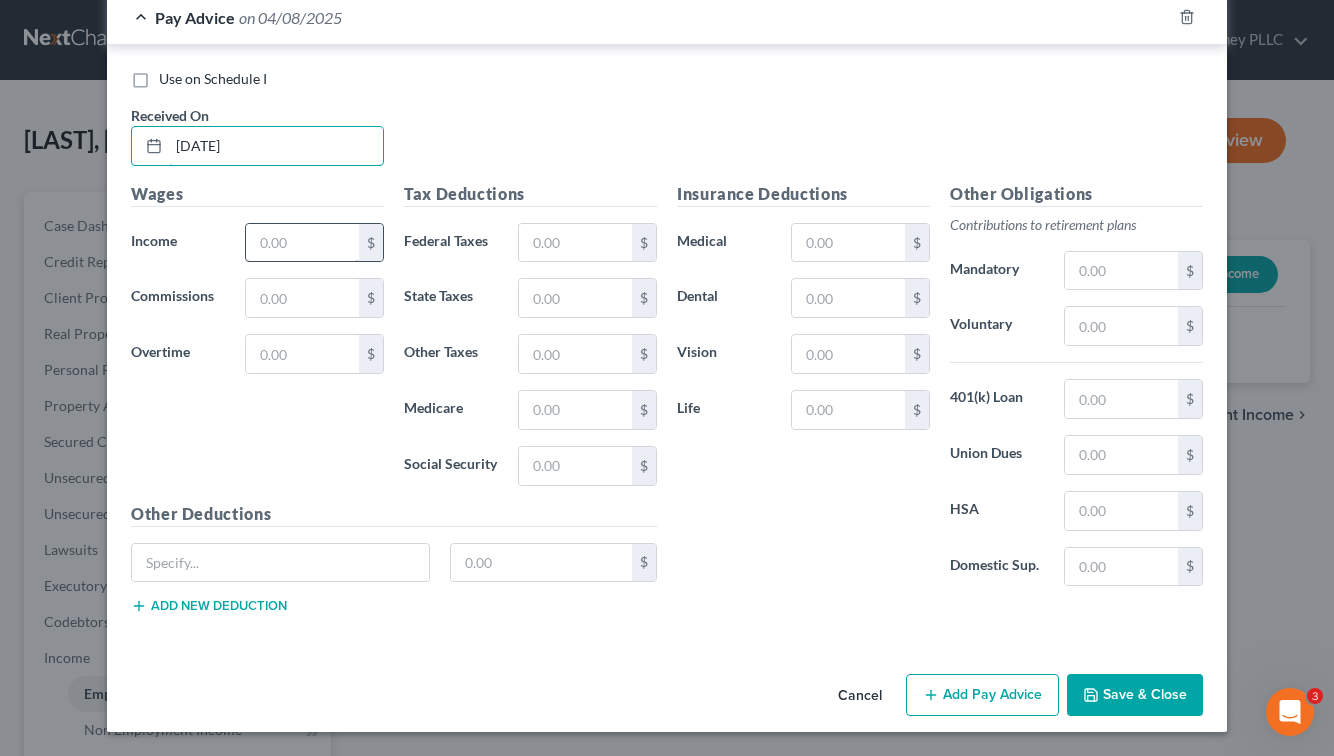 type on "[DATE]" 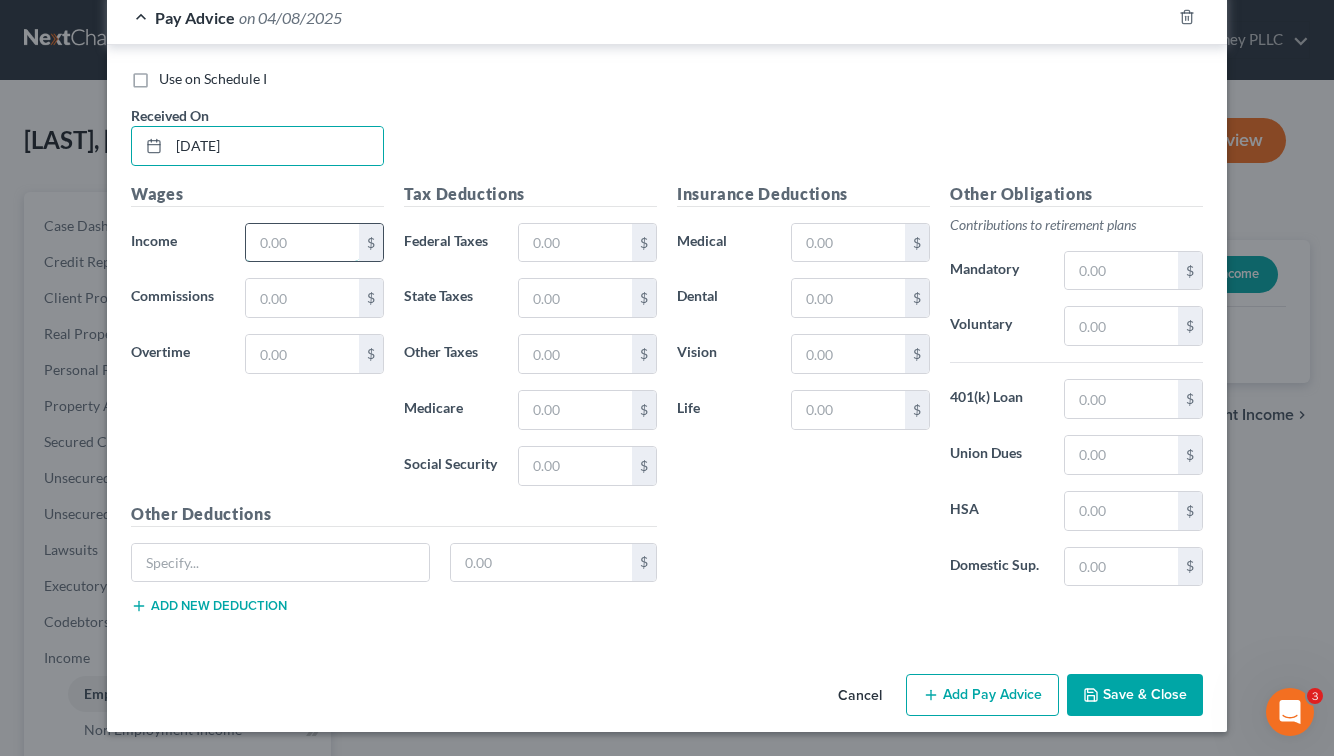 click at bounding box center [302, 243] 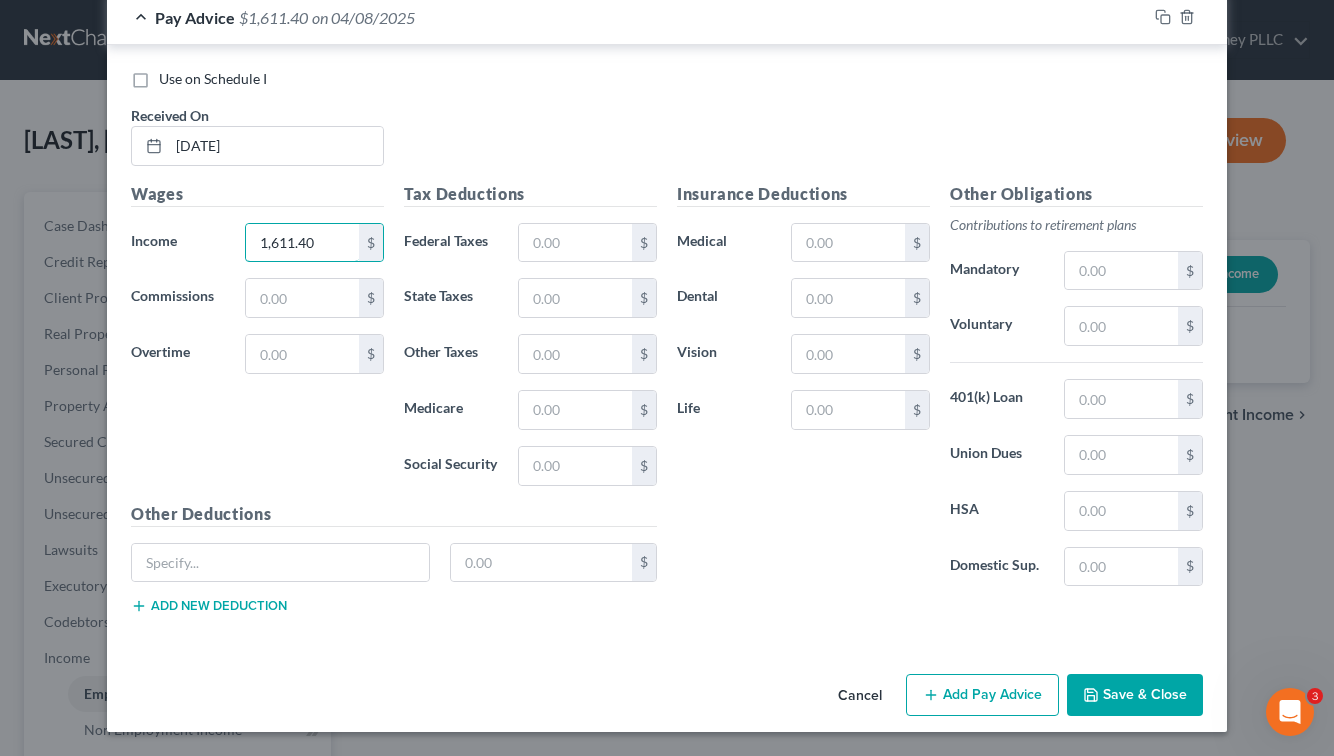 type on "1,611.40" 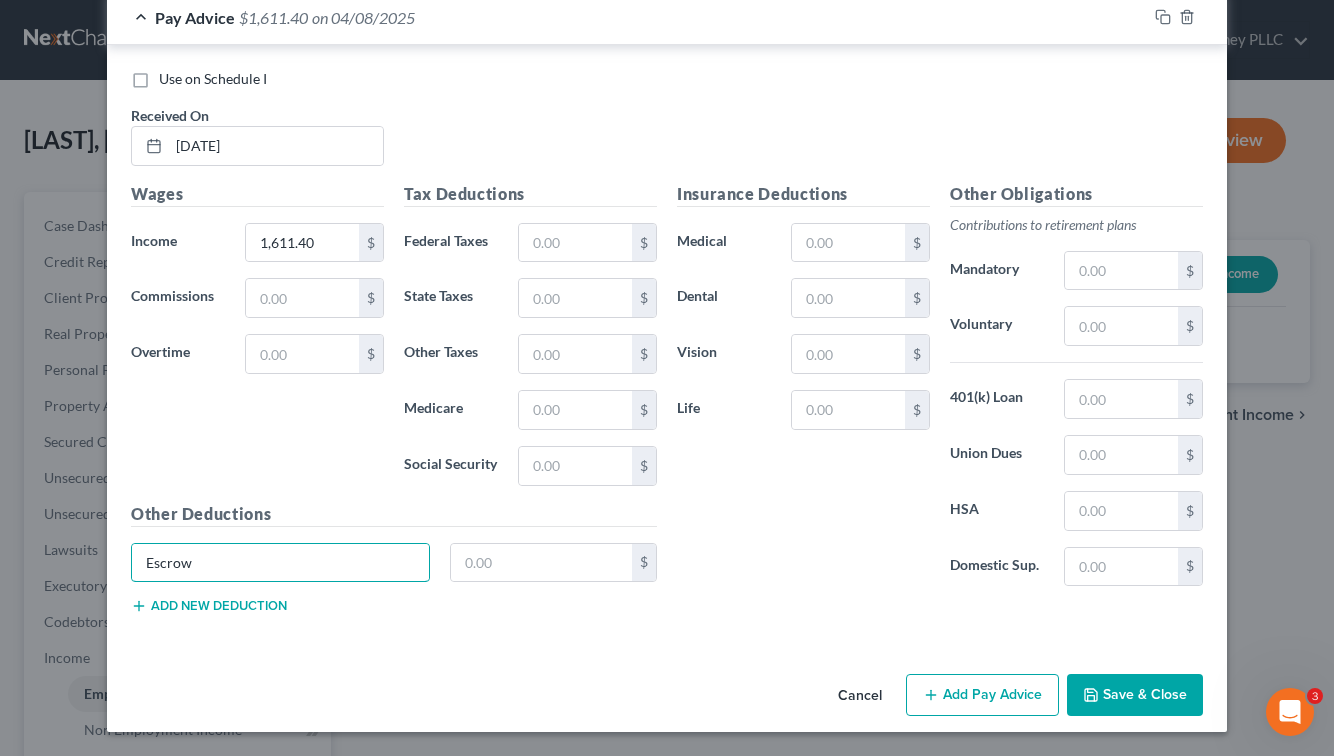 type on "Escrow" 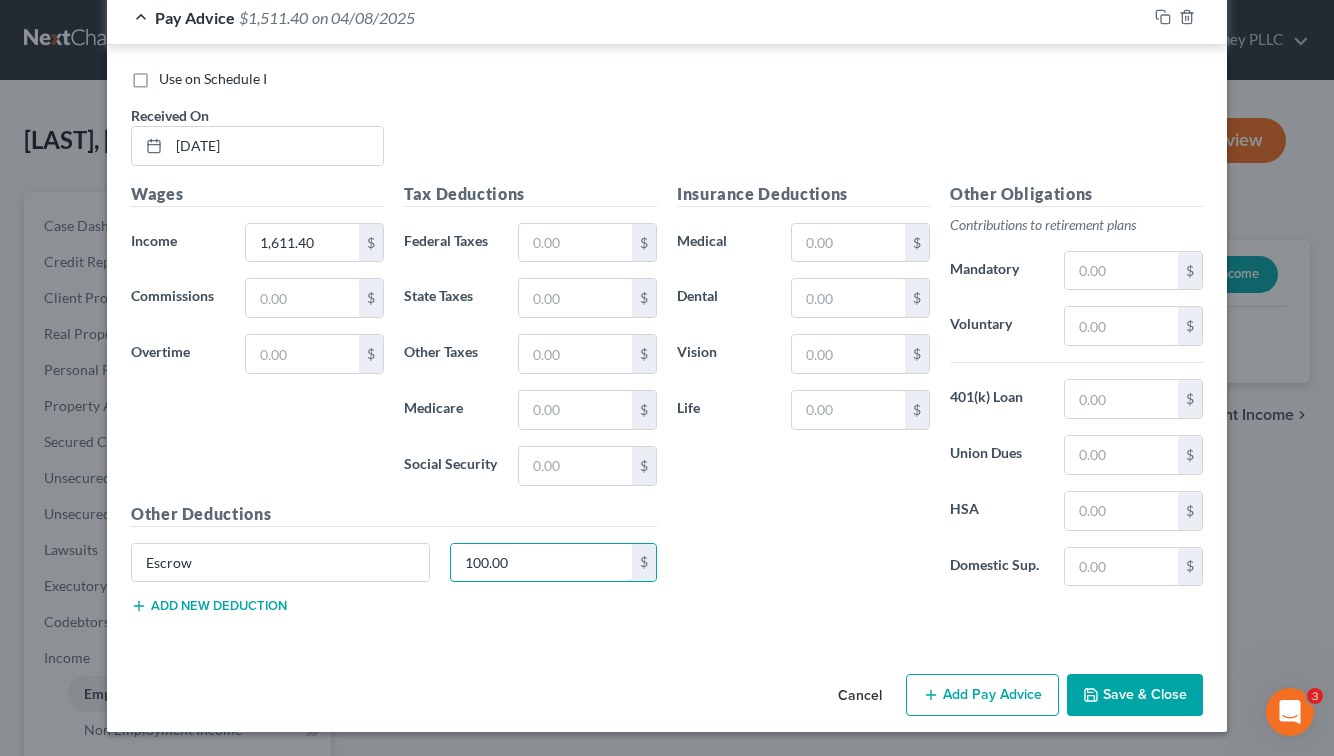 type on "100.00" 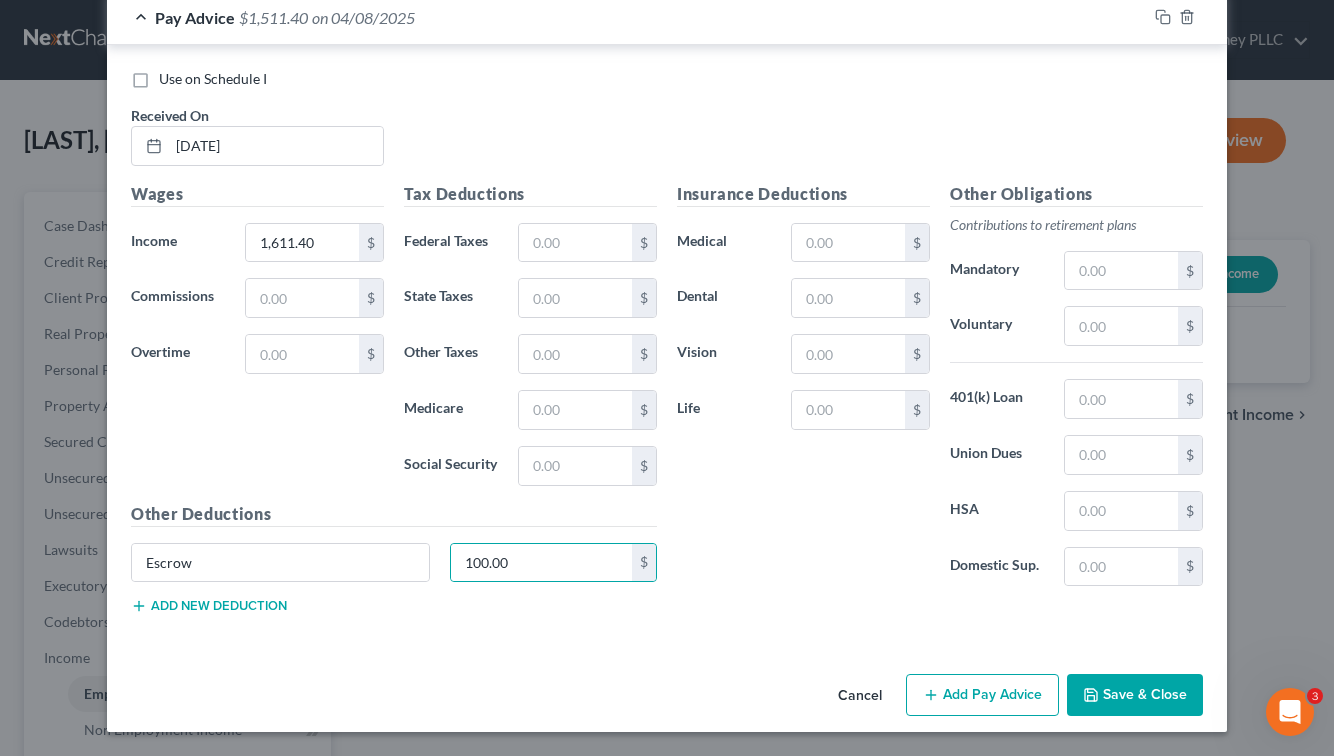 click on "Add Pay Advice" at bounding box center [982, 695] 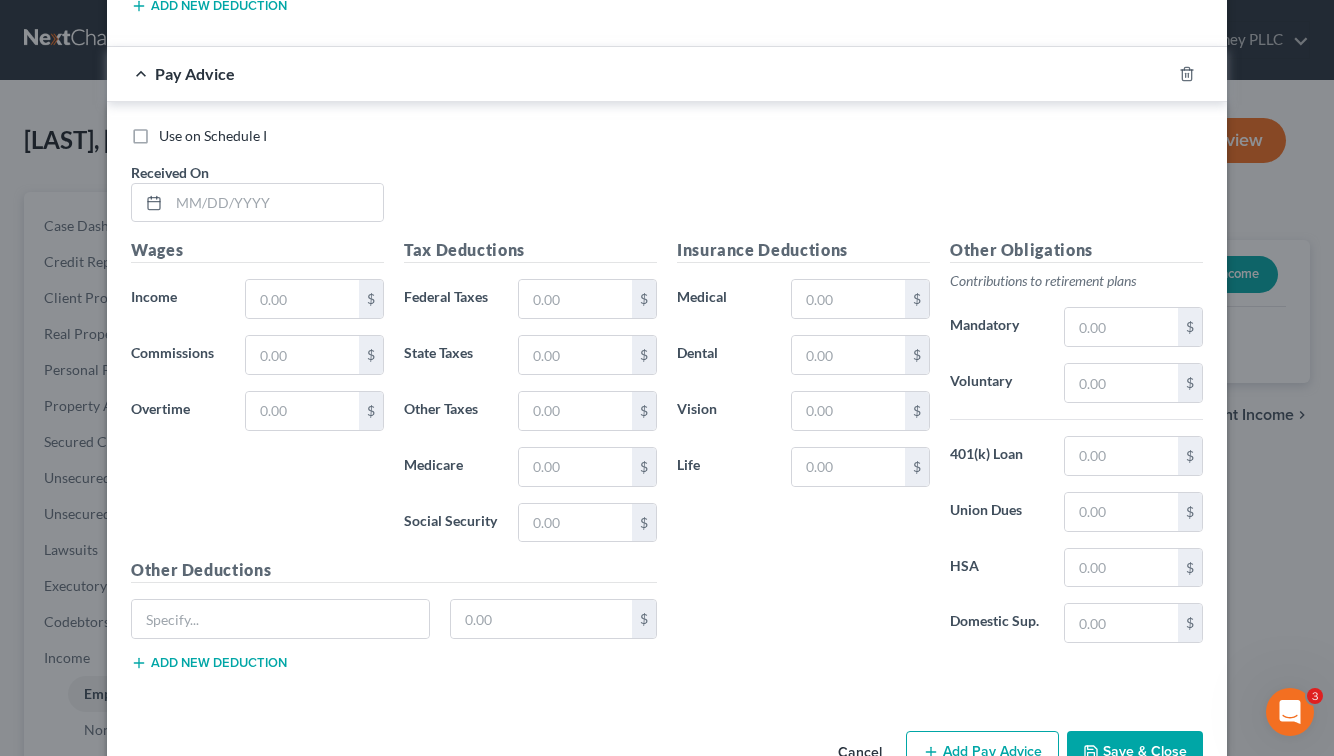 scroll, scrollTop: 9881, scrollLeft: 0, axis: vertical 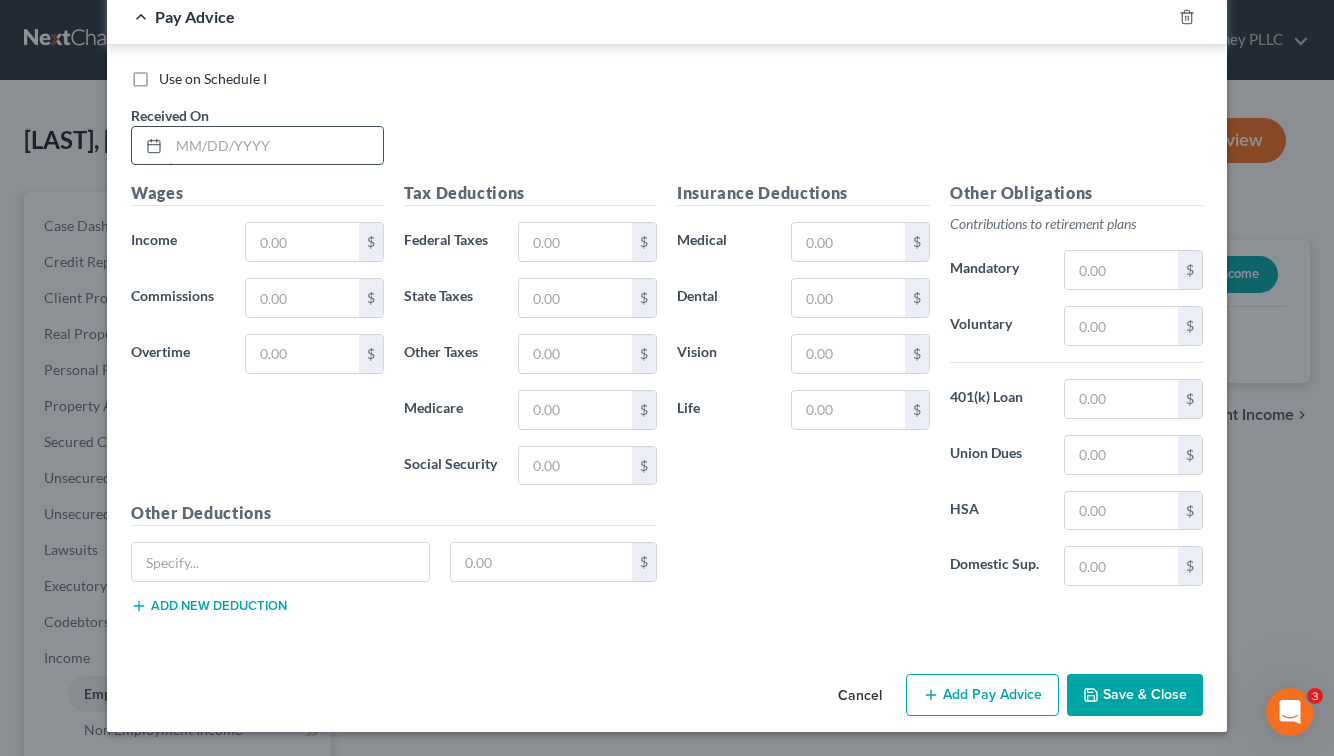 click at bounding box center [276, 146] 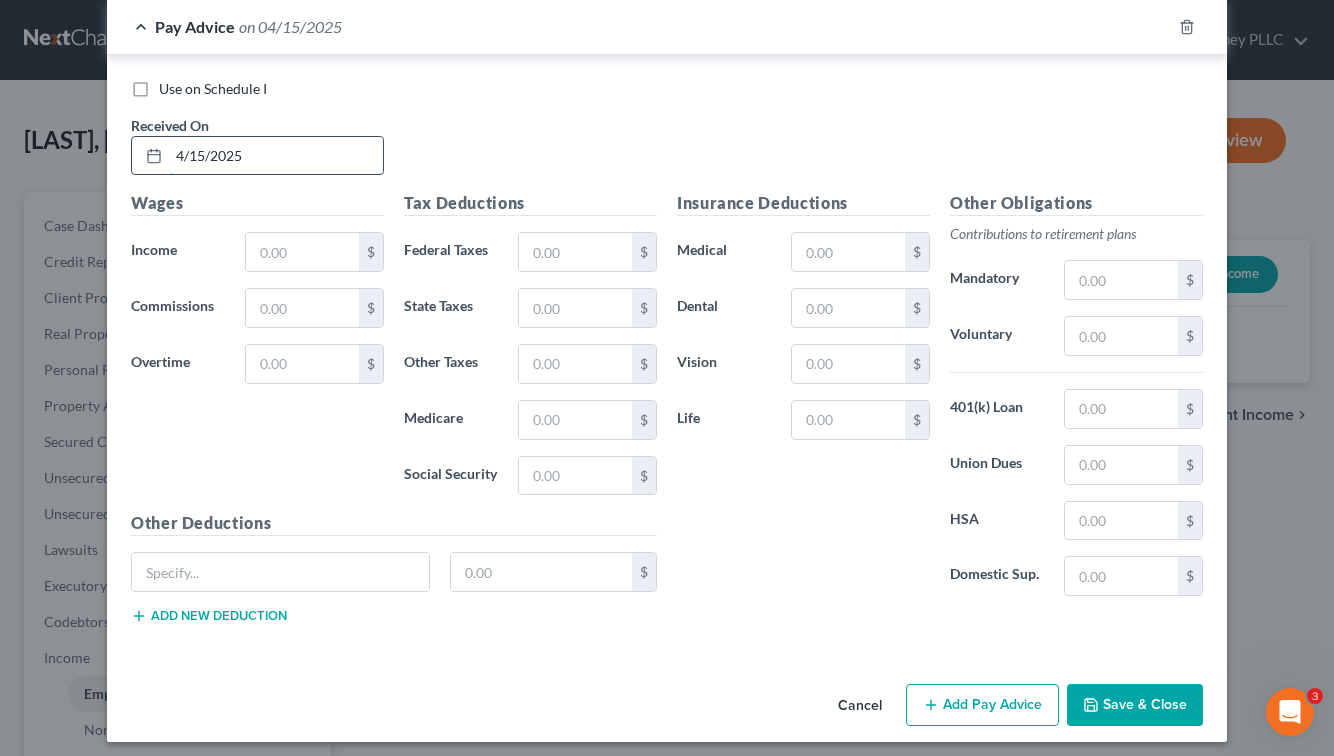scroll, scrollTop: 9881, scrollLeft: 0, axis: vertical 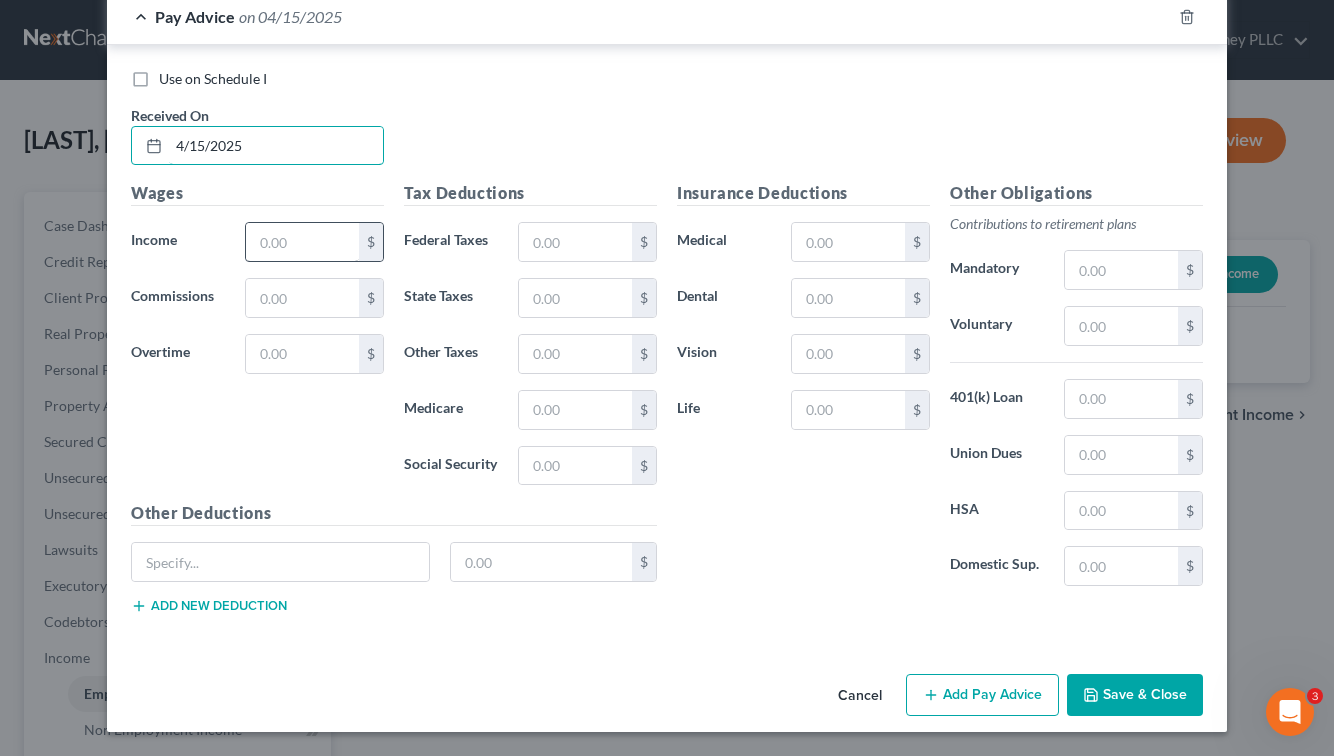 type on "4/15/2025" 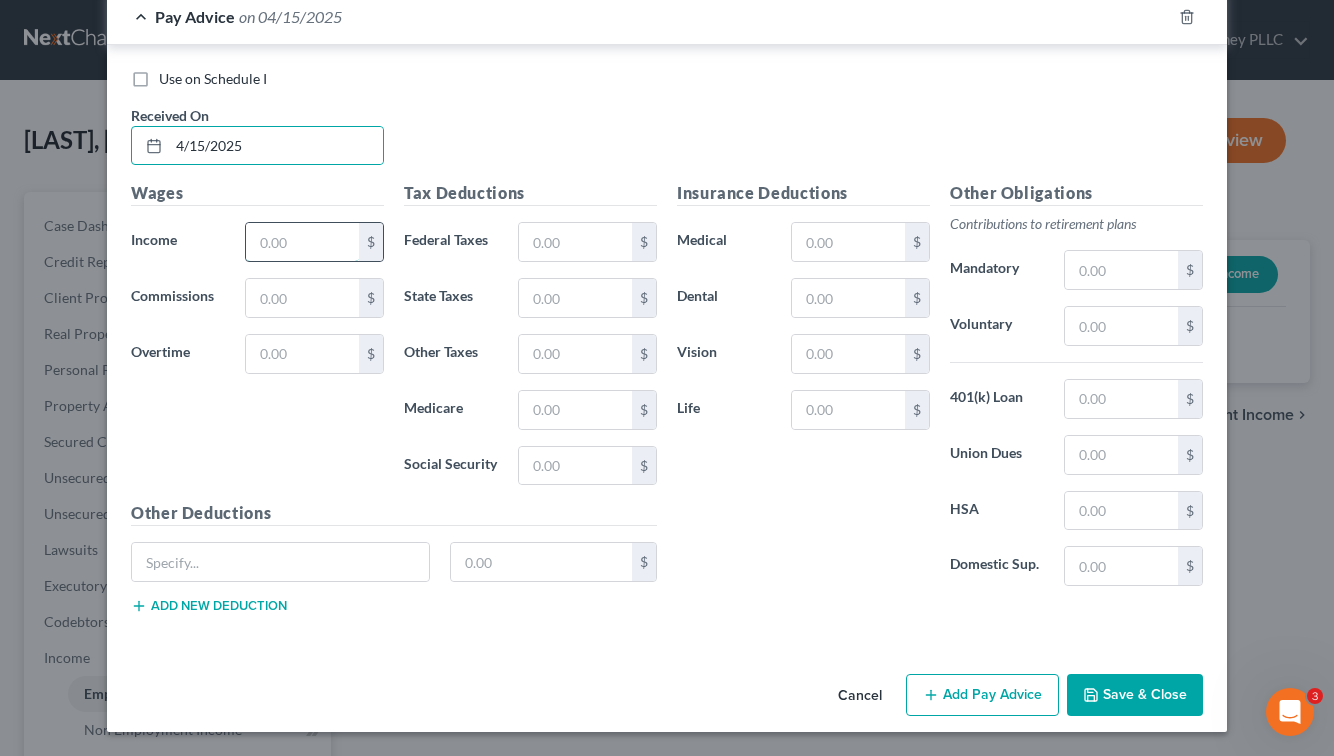 click at bounding box center [302, 242] 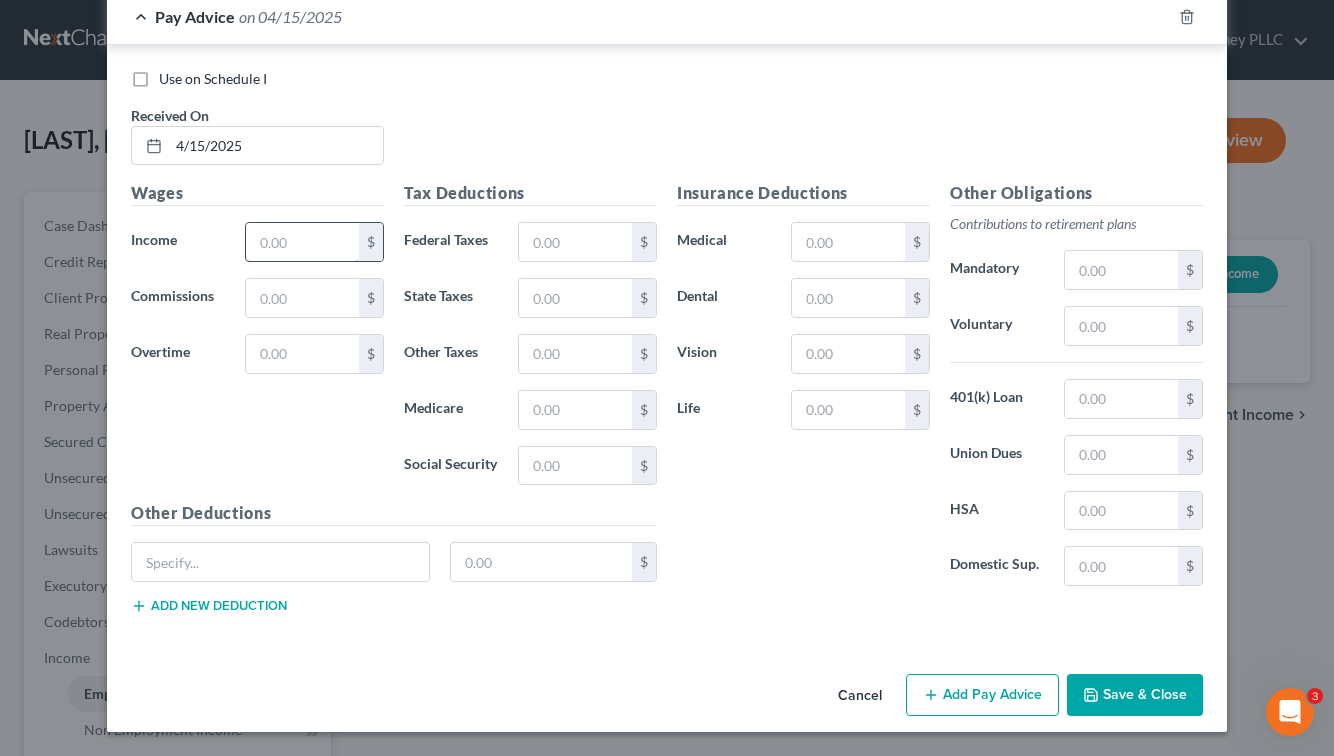 drag, startPoint x: 301, startPoint y: 220, endPoint x: 311, endPoint y: 257, distance: 38.327538 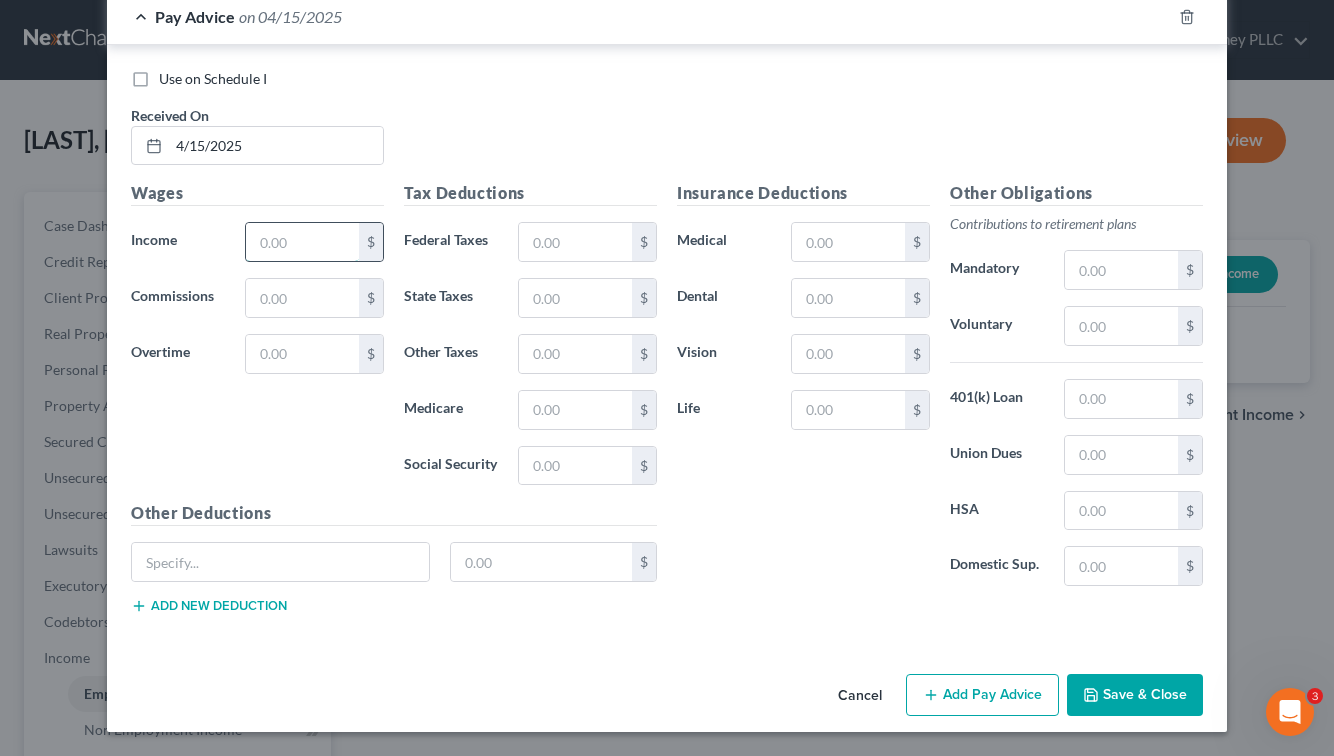 click at bounding box center (302, 242) 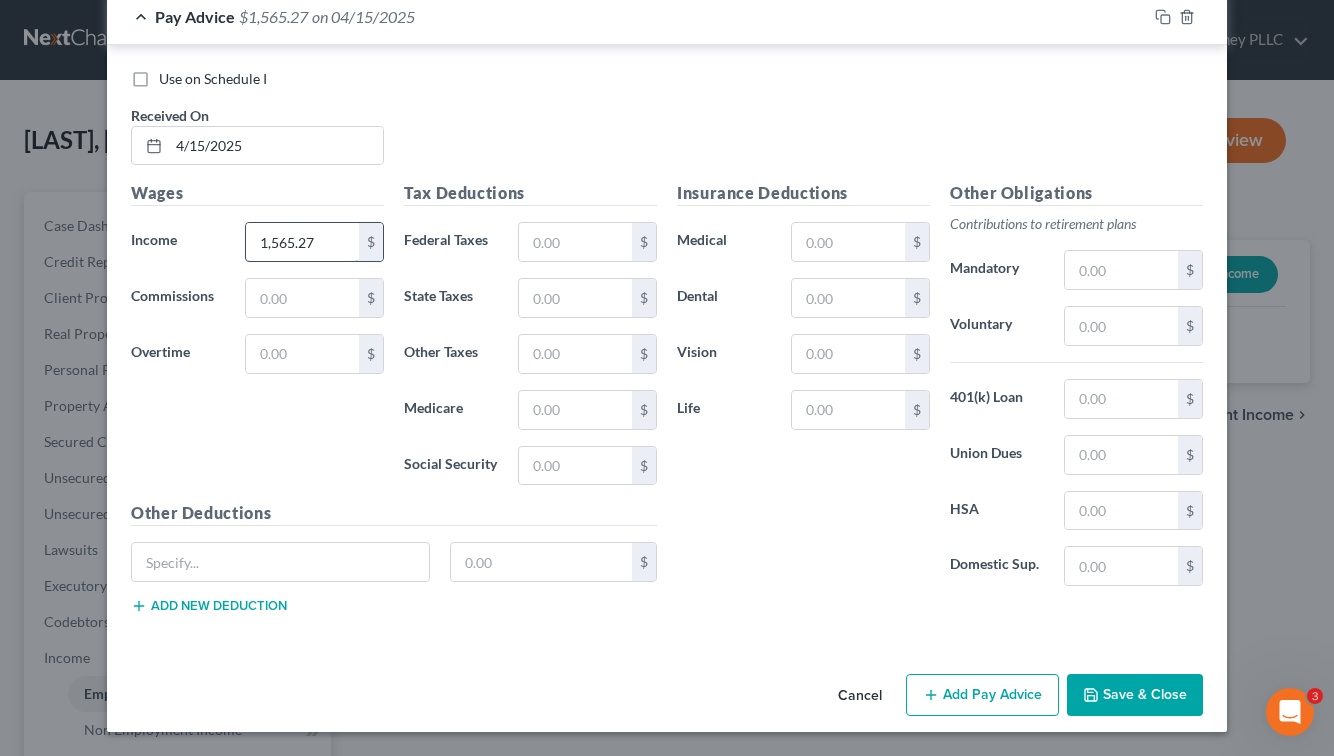 type on "1,565.27" 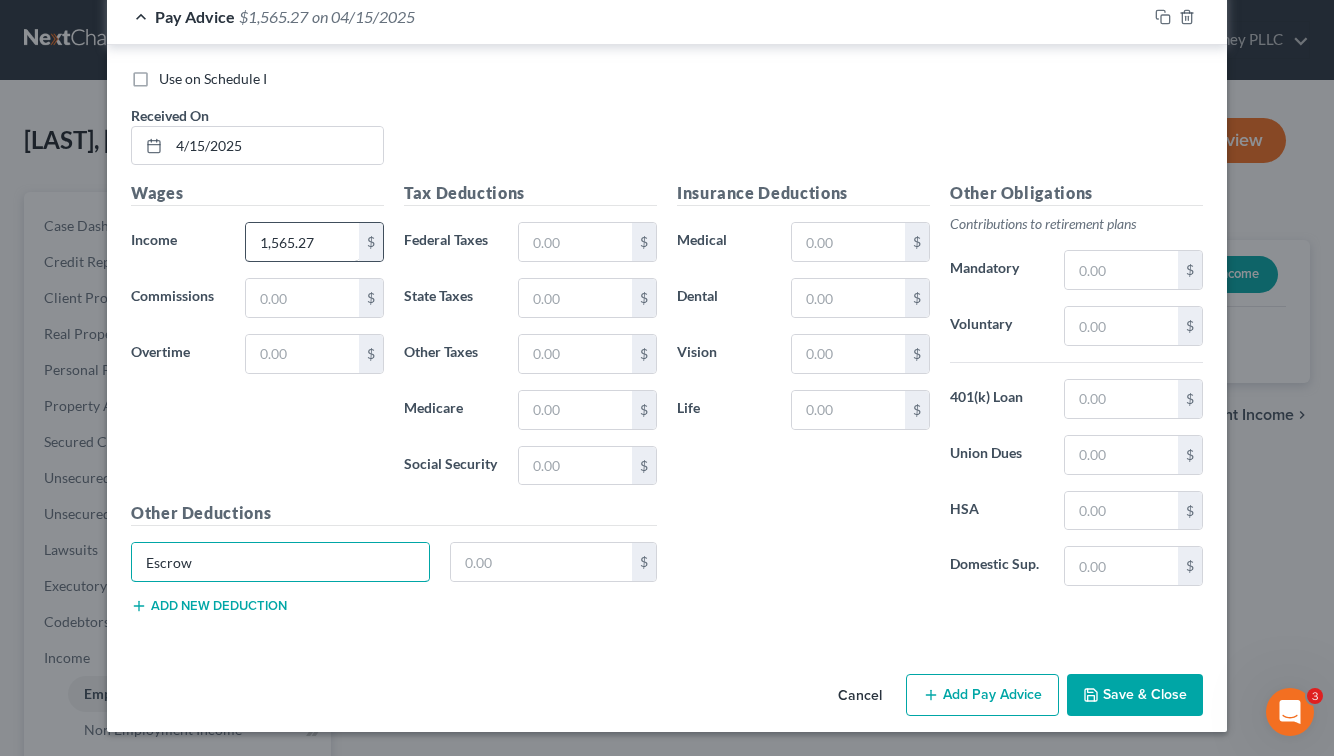 type on "Escrow" 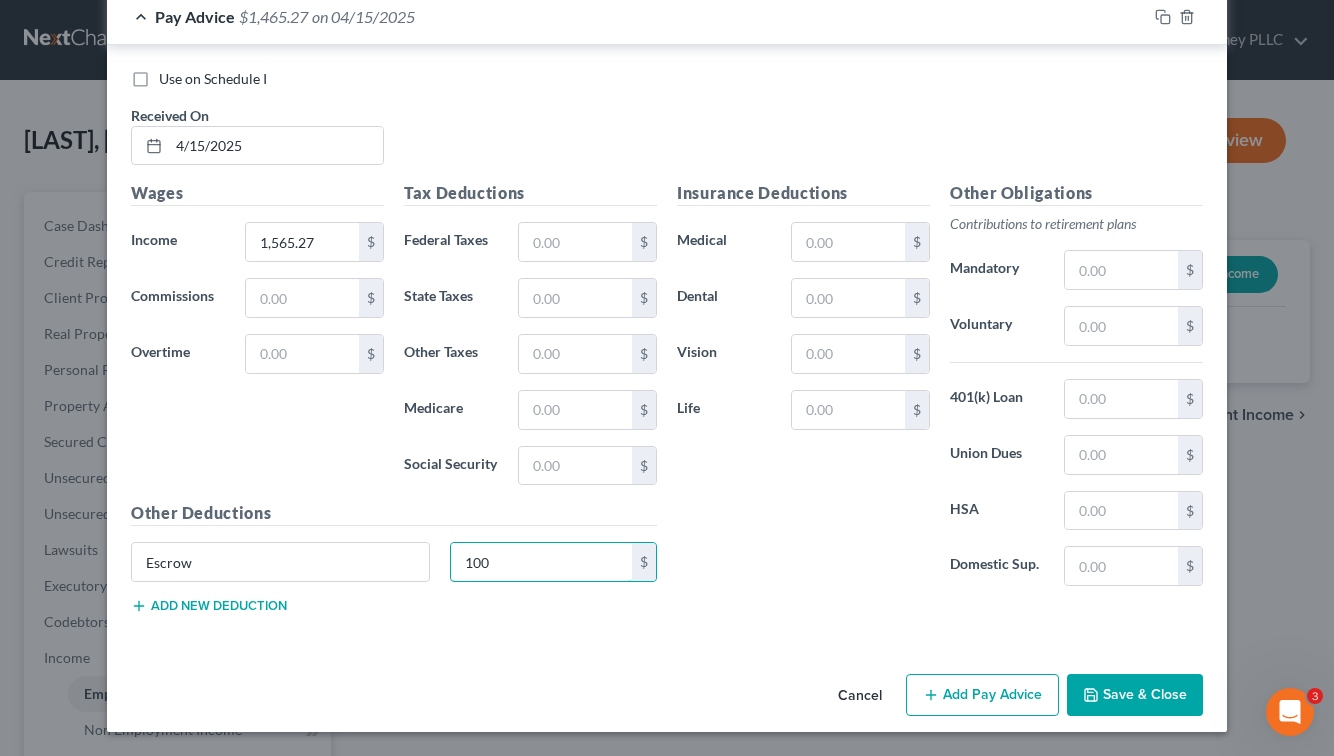 type on "100" 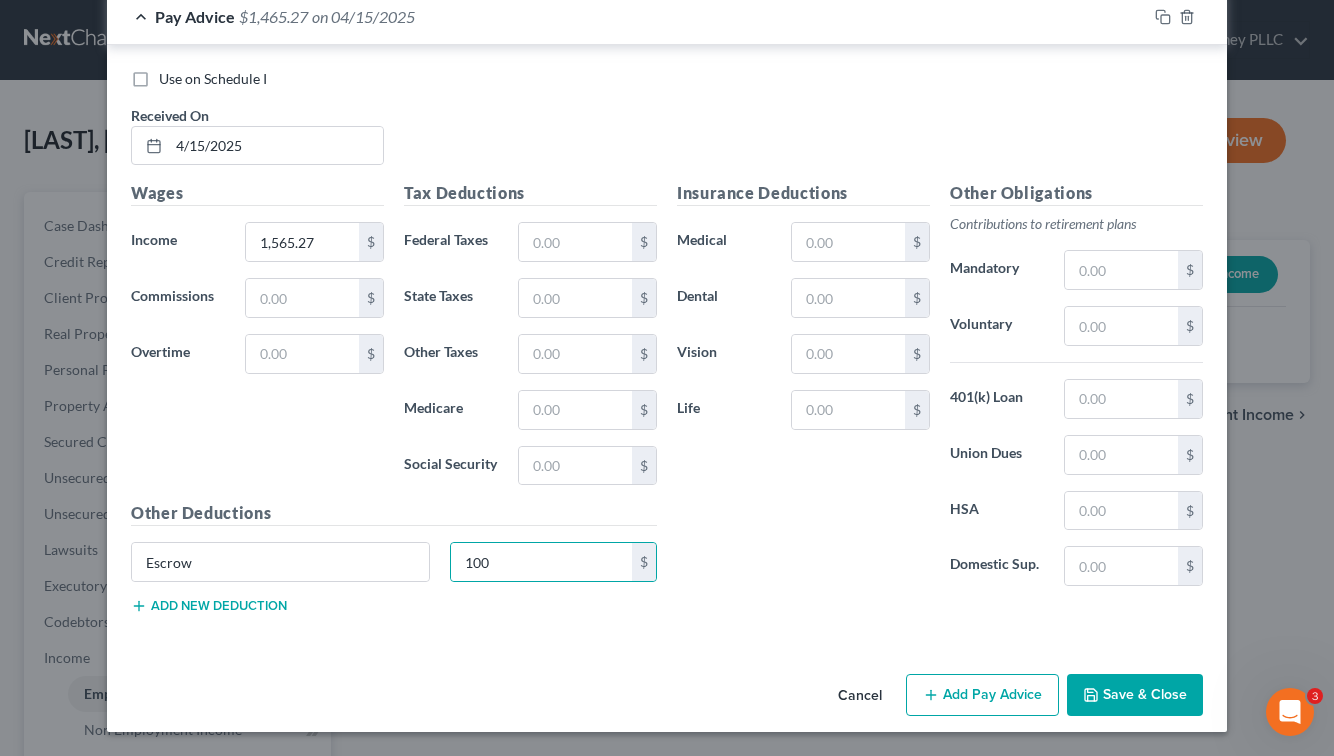 click on "Add Pay Advice" at bounding box center [982, 695] 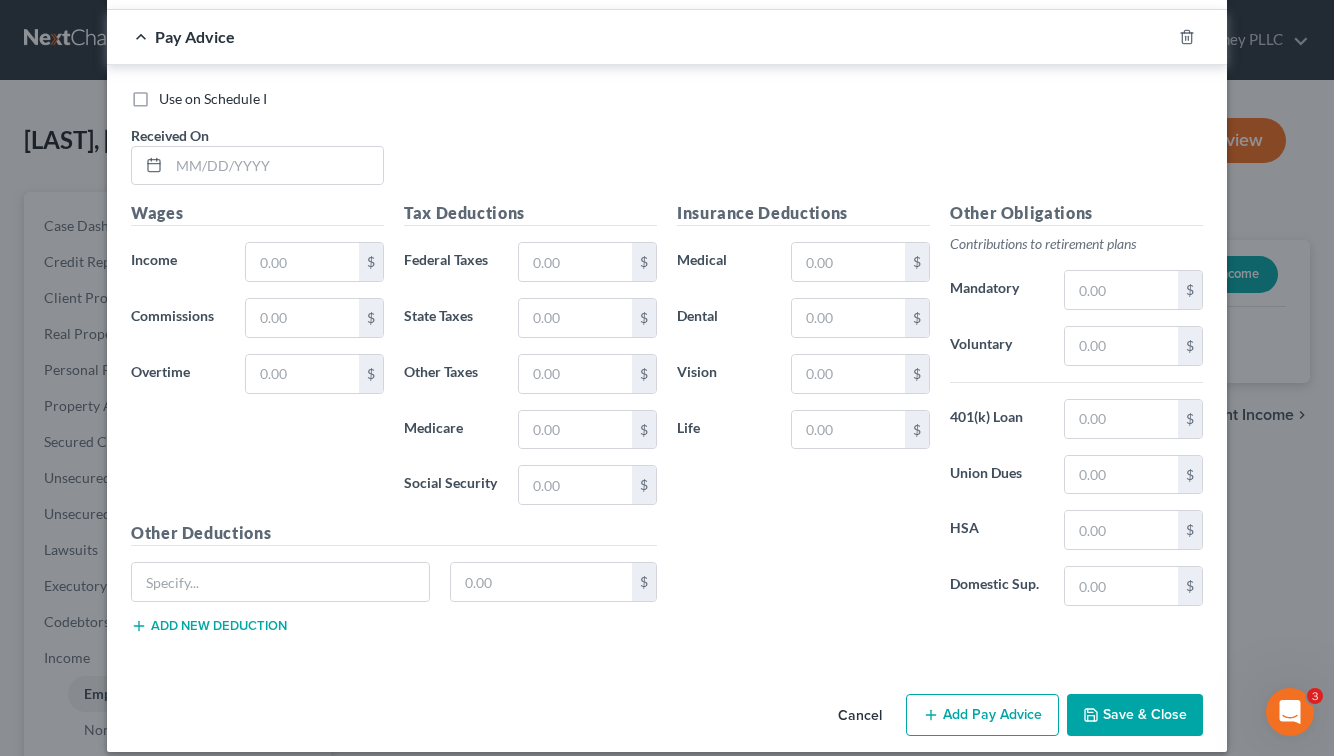 scroll, scrollTop: 10538, scrollLeft: 0, axis: vertical 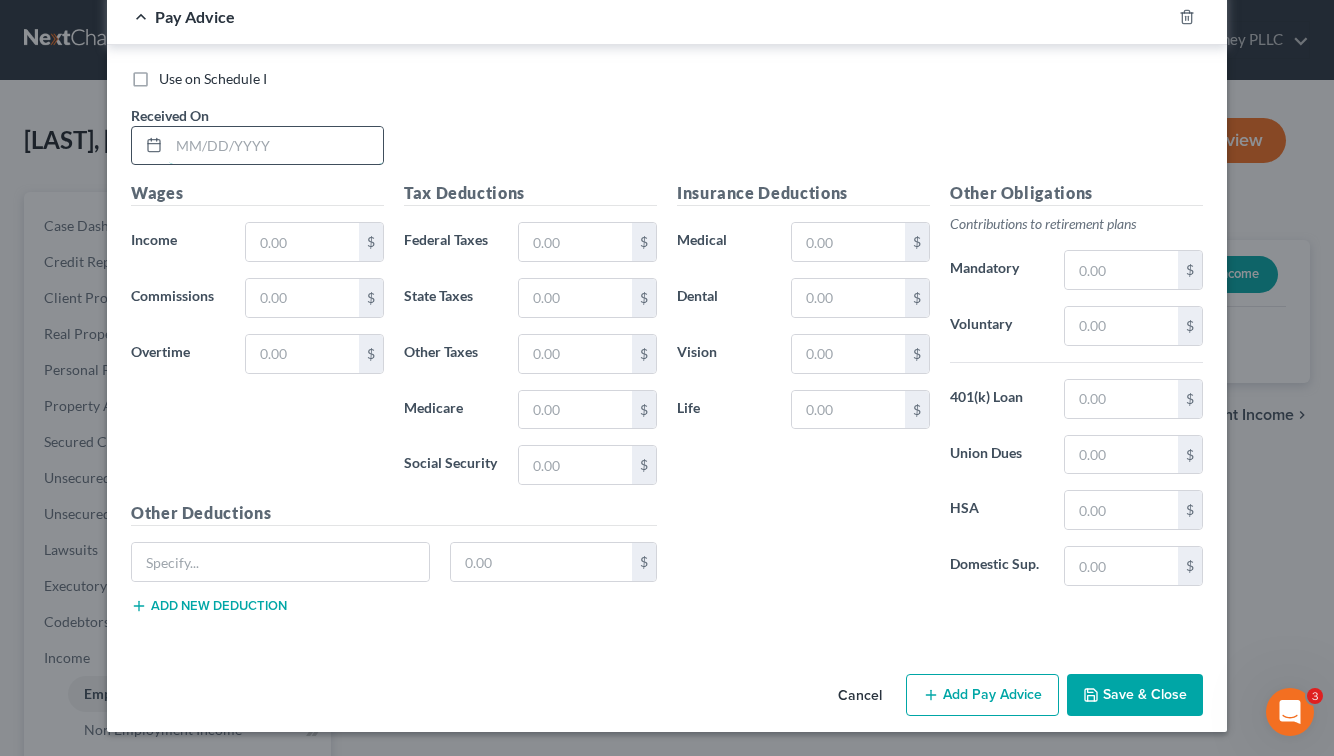 drag, startPoint x: 182, startPoint y: 145, endPoint x: 210, endPoint y: 156, distance: 30.083218 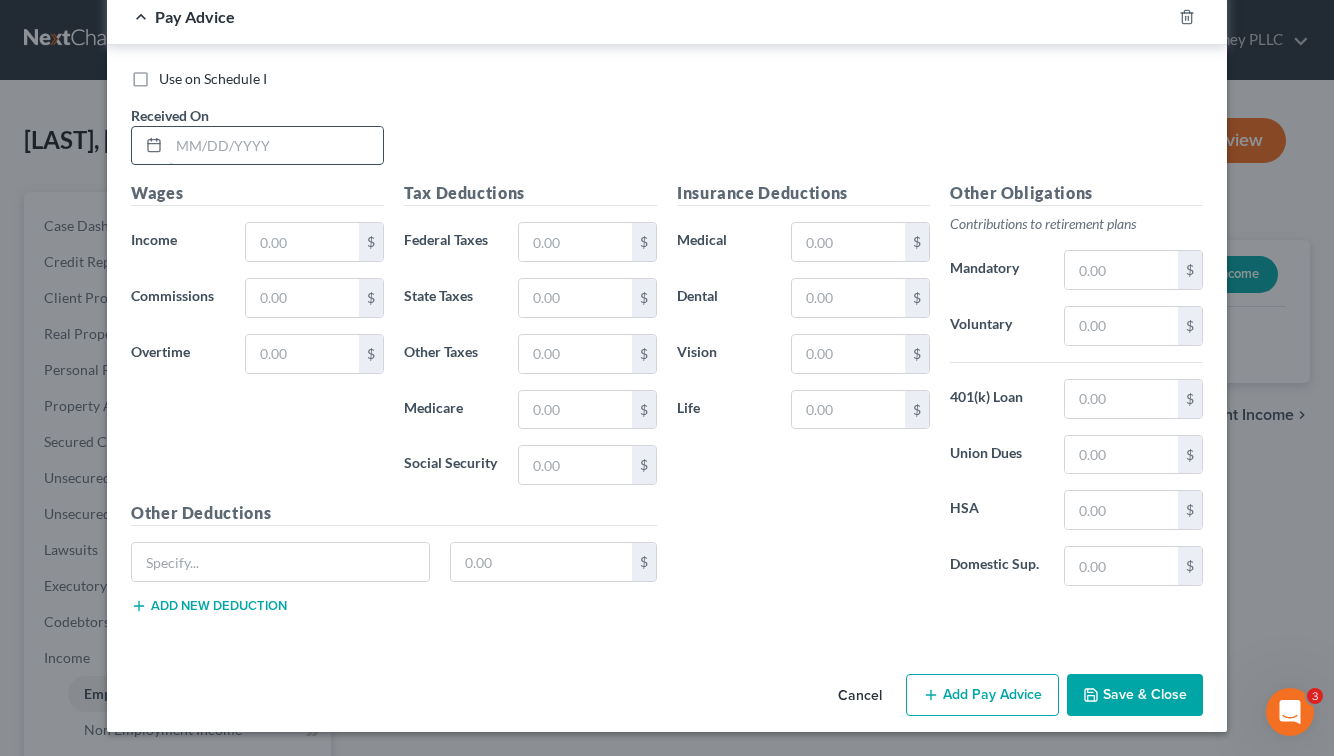 click at bounding box center (276, 146) 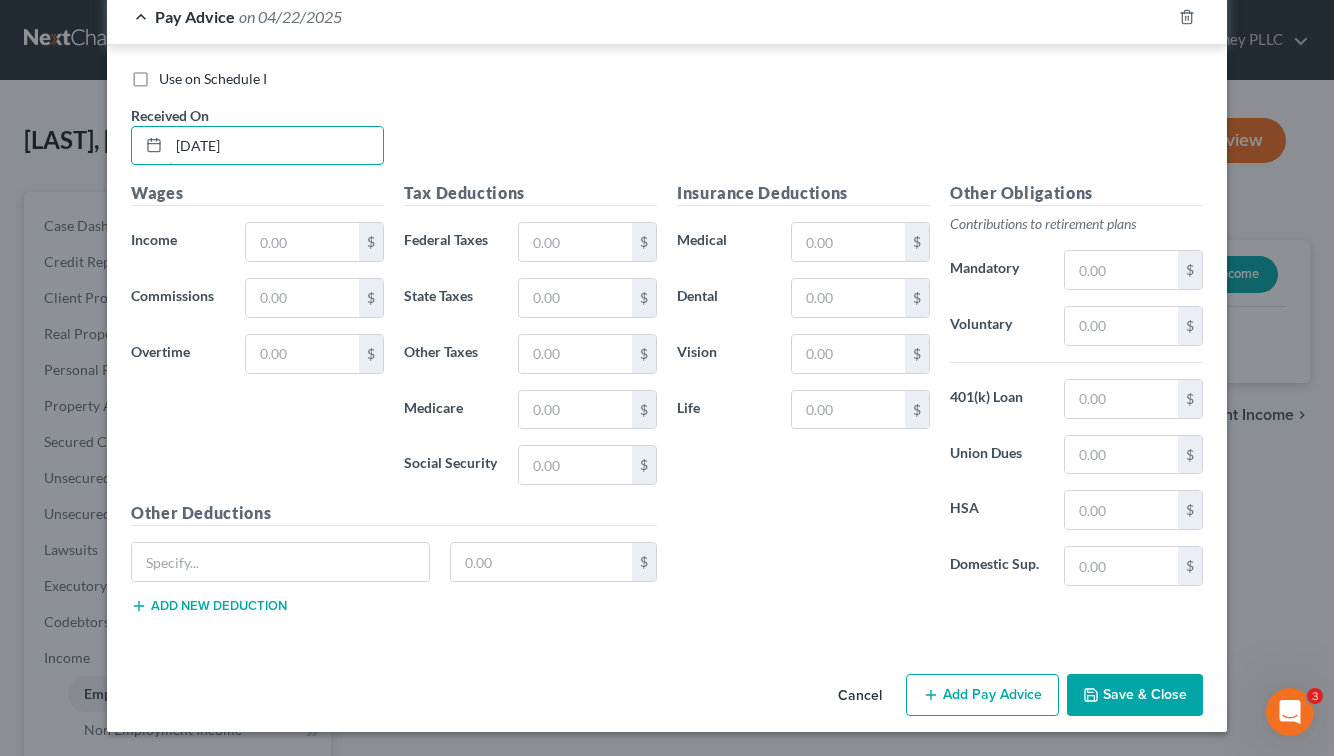 type on "[DATE]" 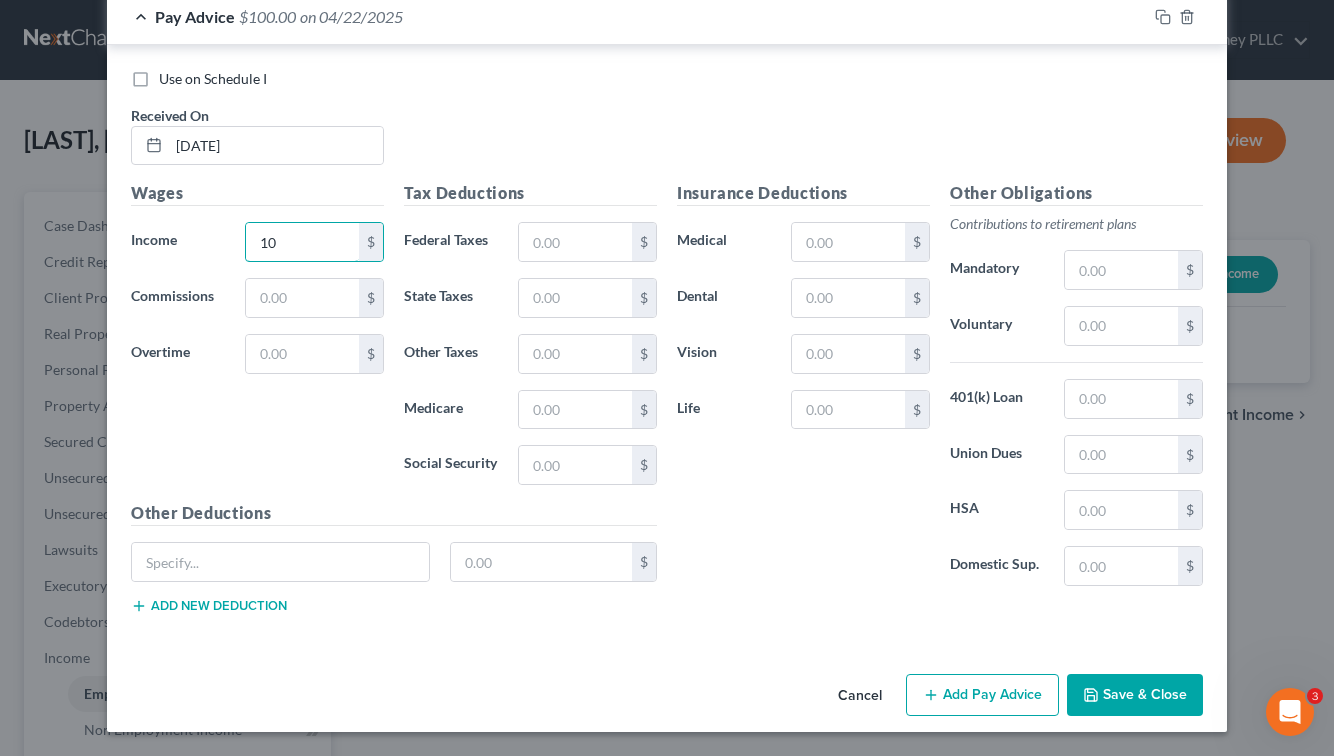 type on "1" 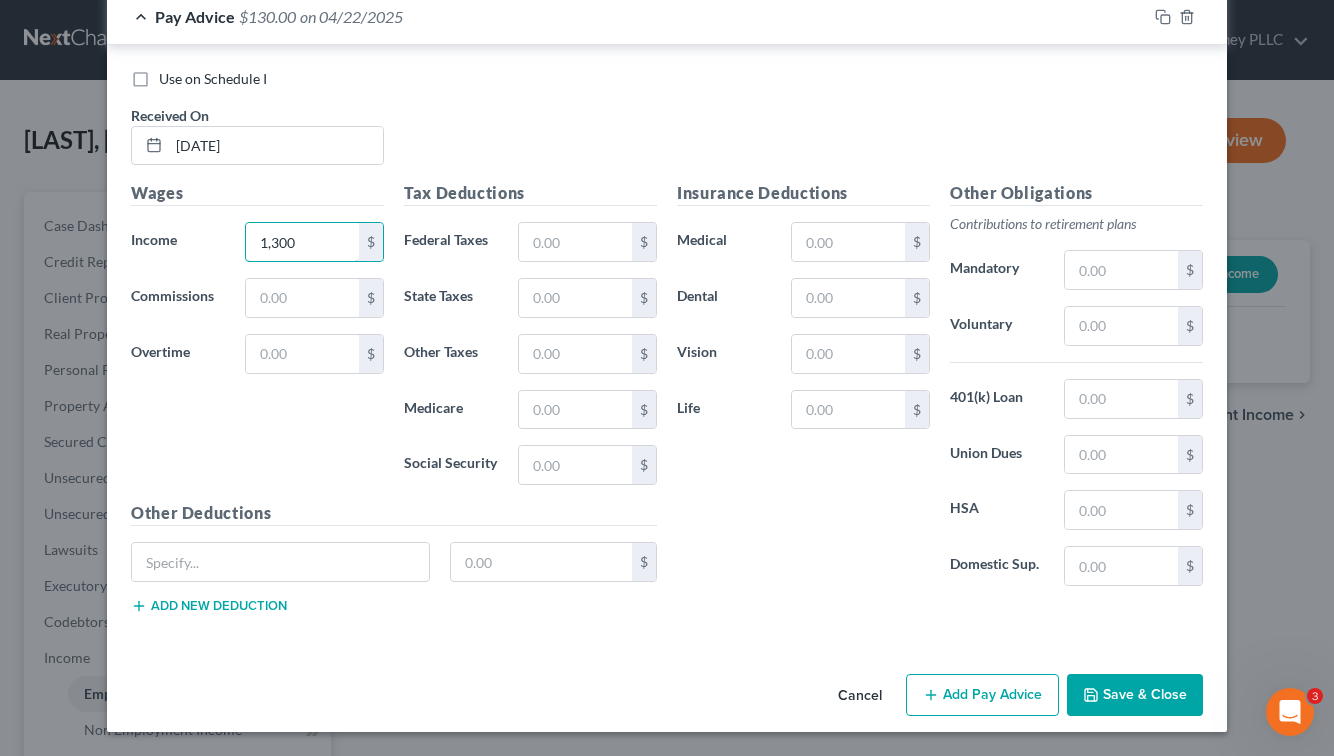 type on "1,300" 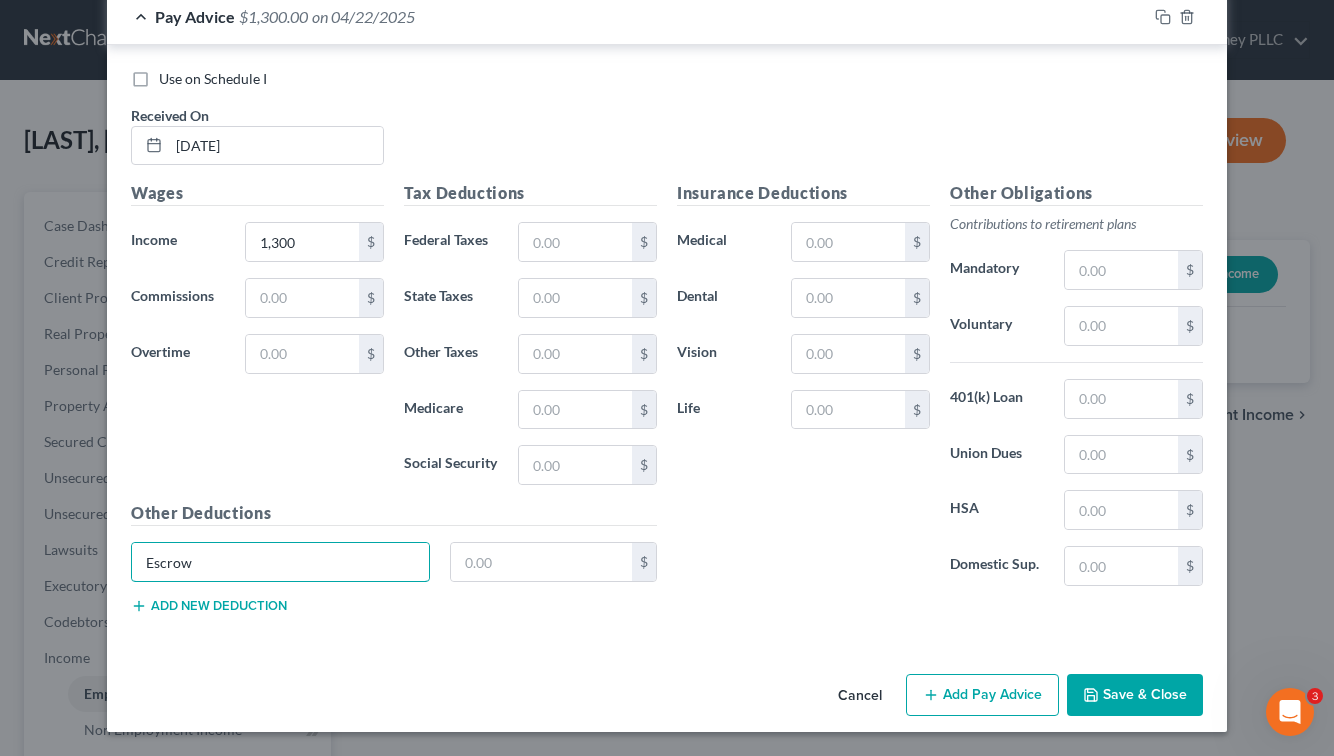 type on "Escrow" 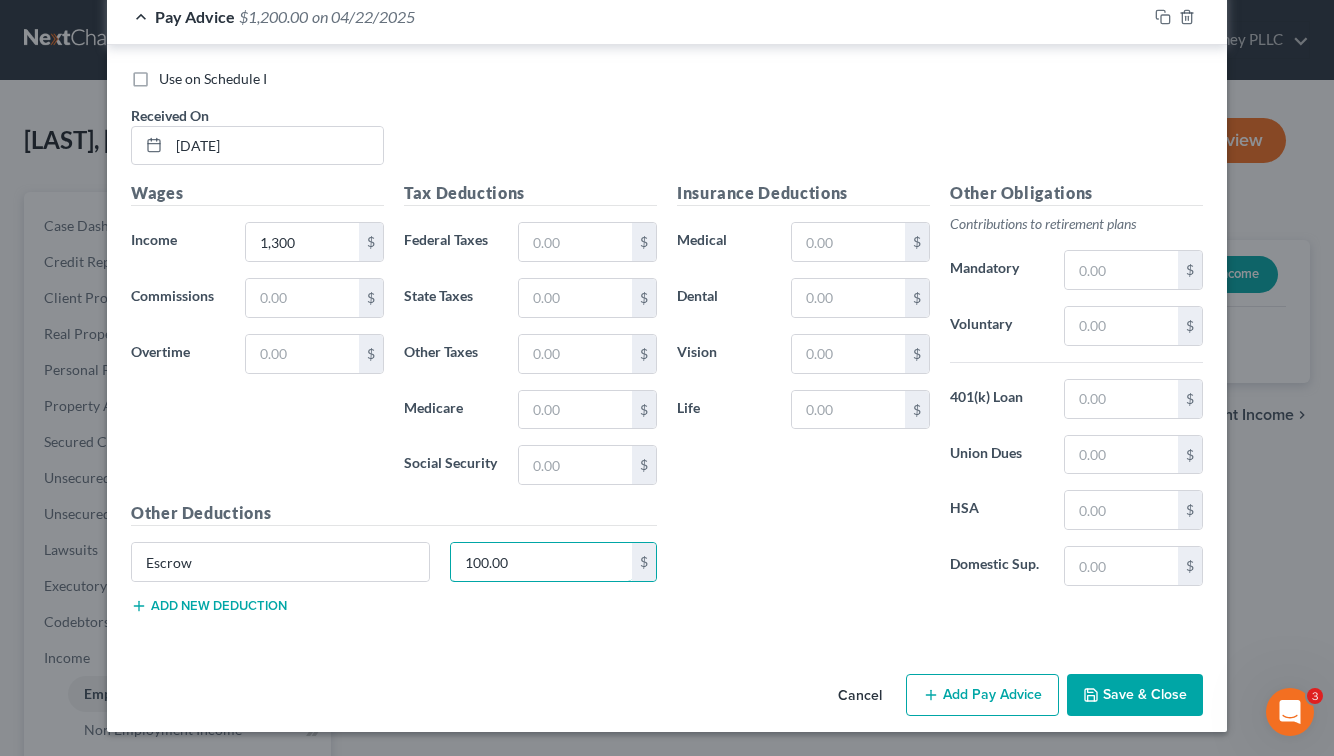 type on "100.00" 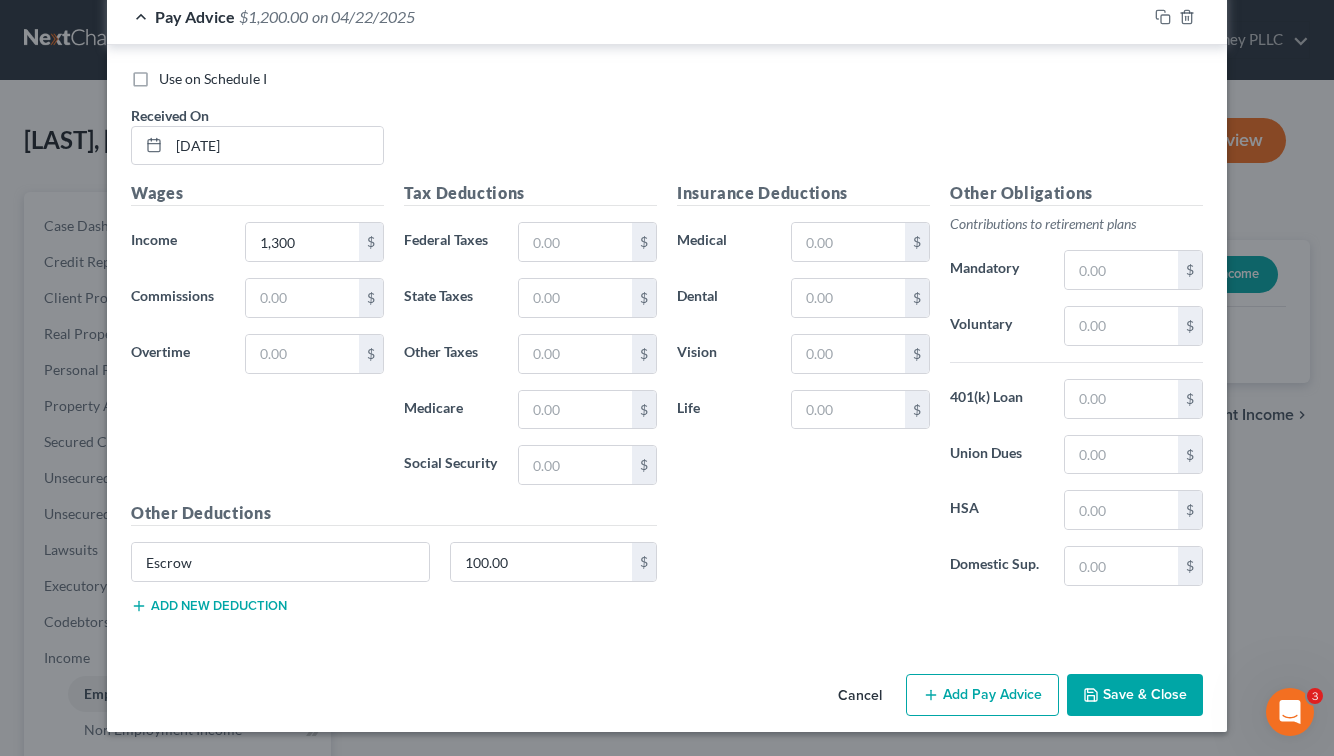 click on "Add Pay Advice" at bounding box center [982, 695] 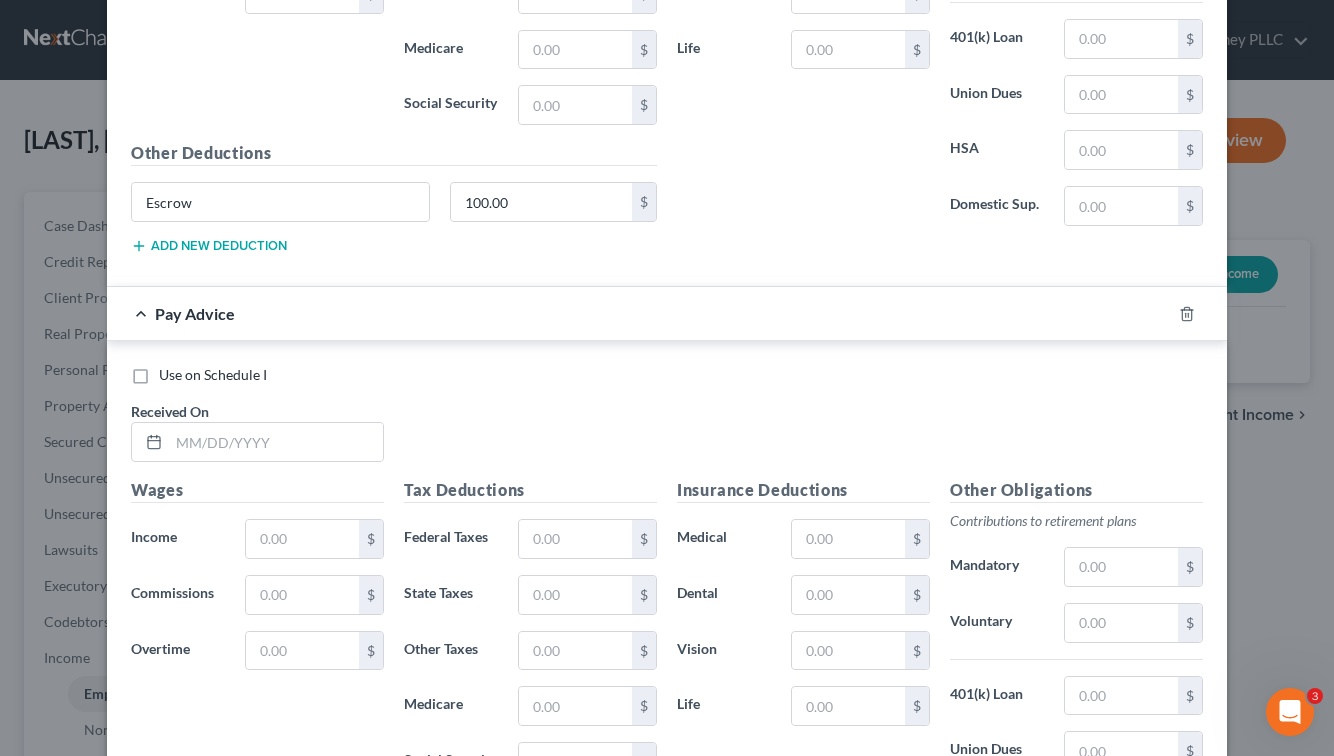 scroll, scrollTop: 10894, scrollLeft: 0, axis: vertical 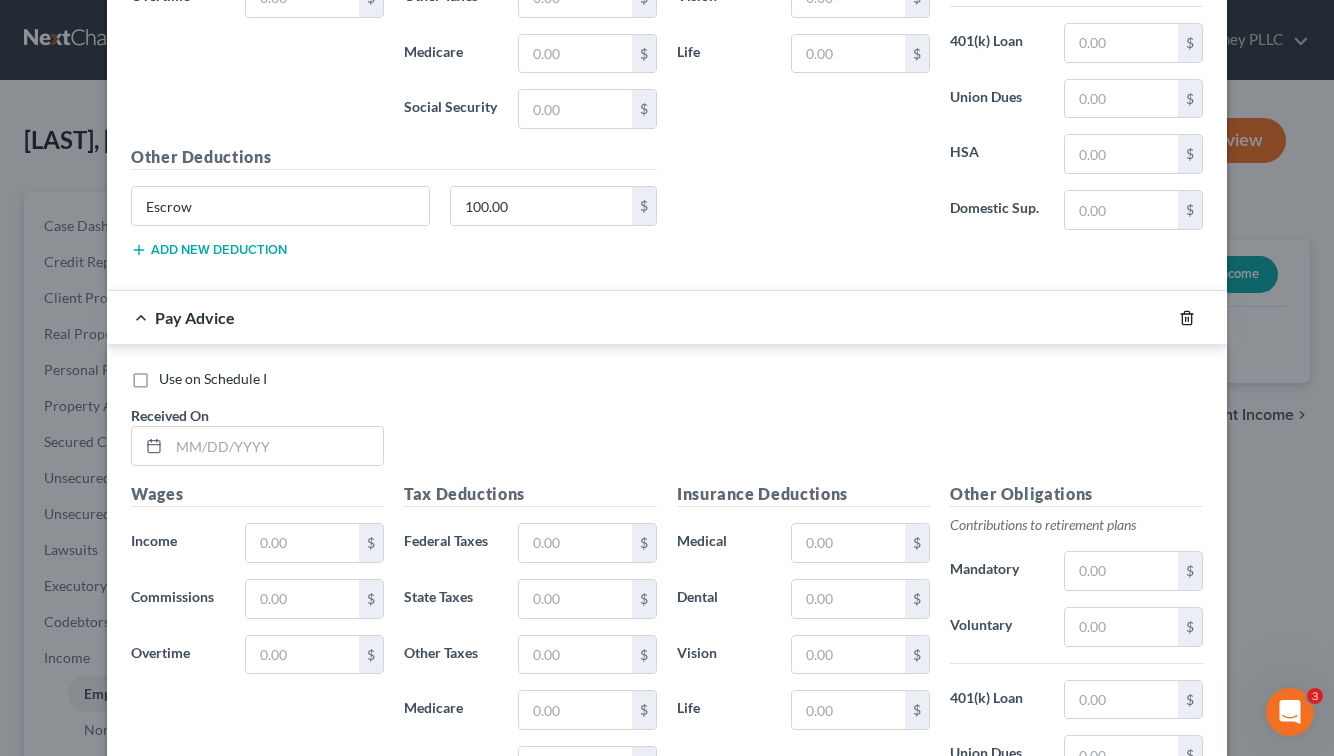 click 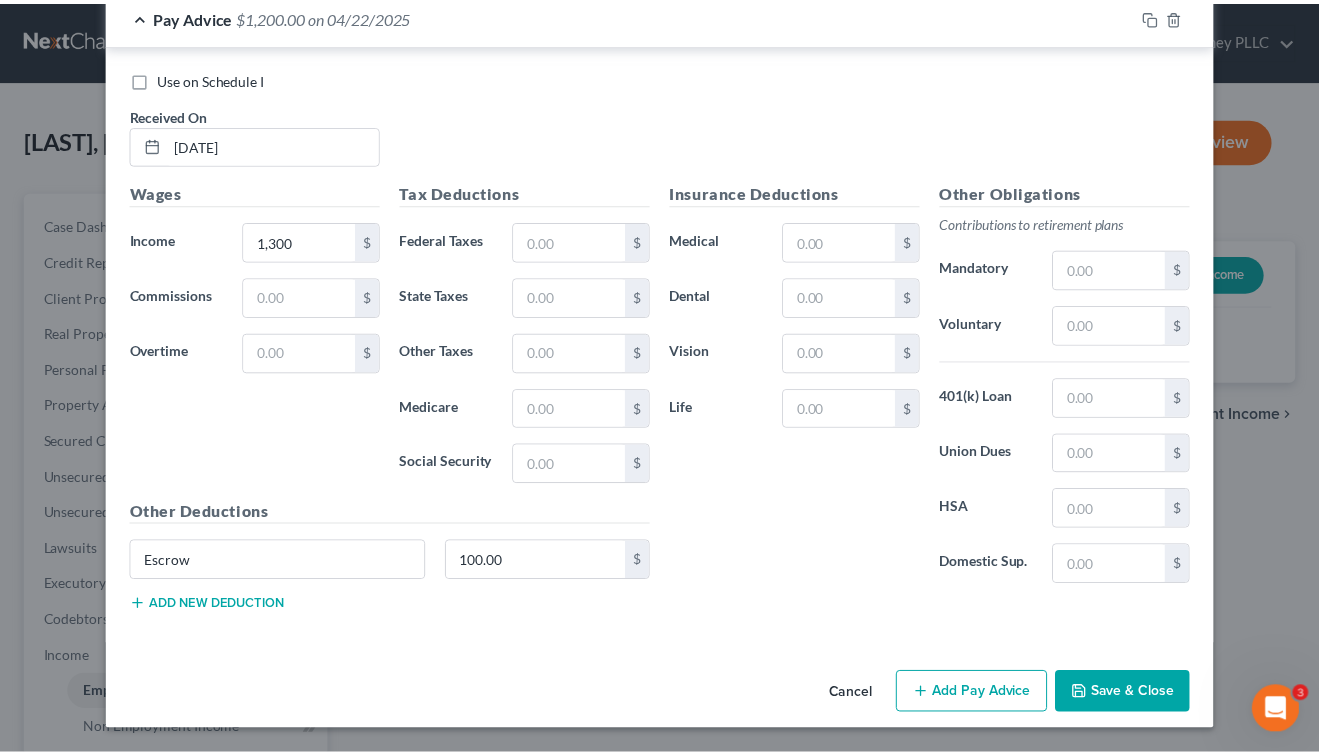 scroll, scrollTop: 10538, scrollLeft: 0, axis: vertical 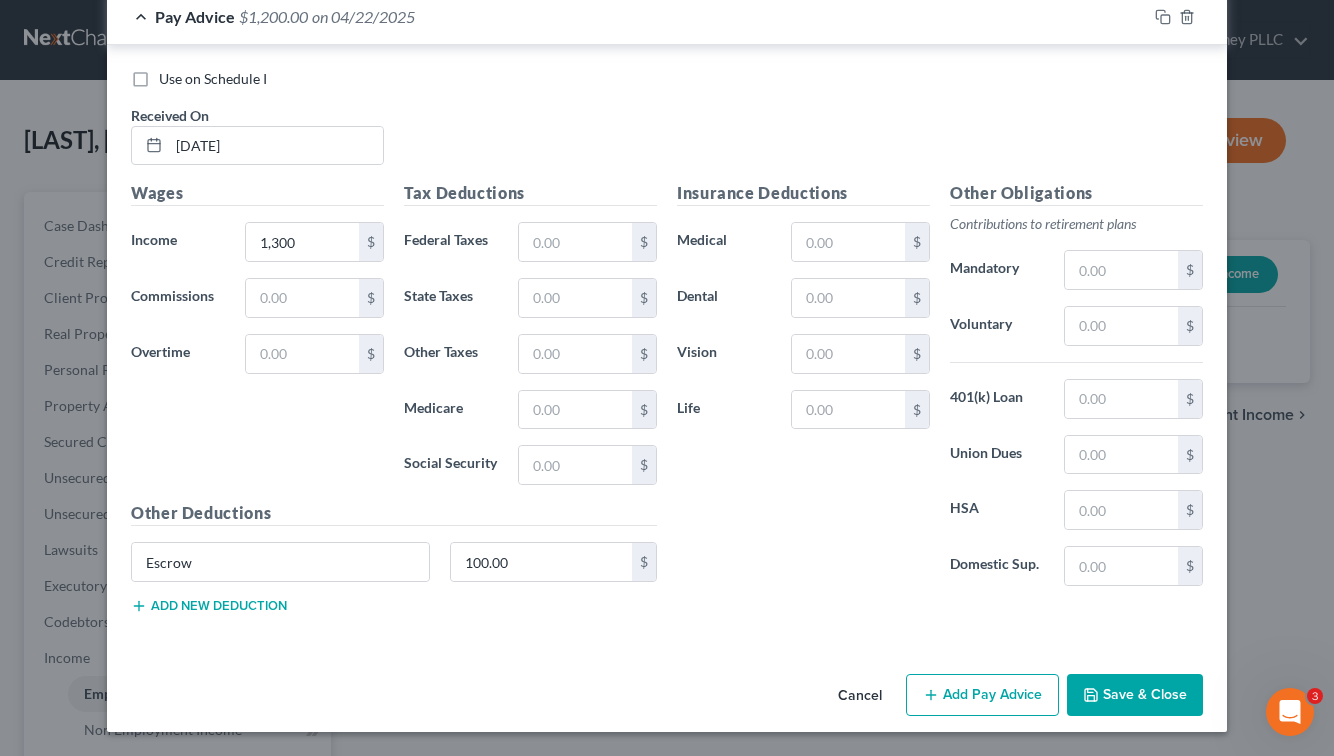 click on "Save & Close" at bounding box center (1135, 695) 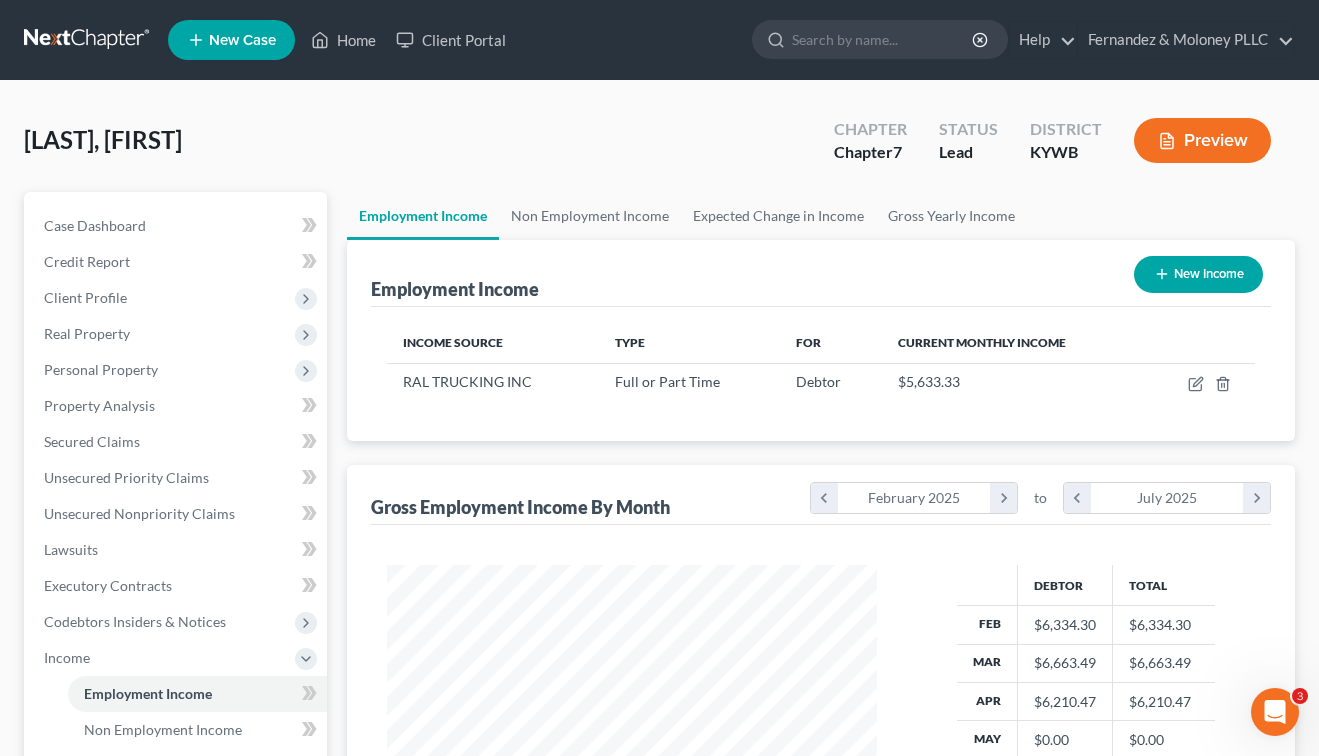 scroll, scrollTop: 999642, scrollLeft: 999470, axis: both 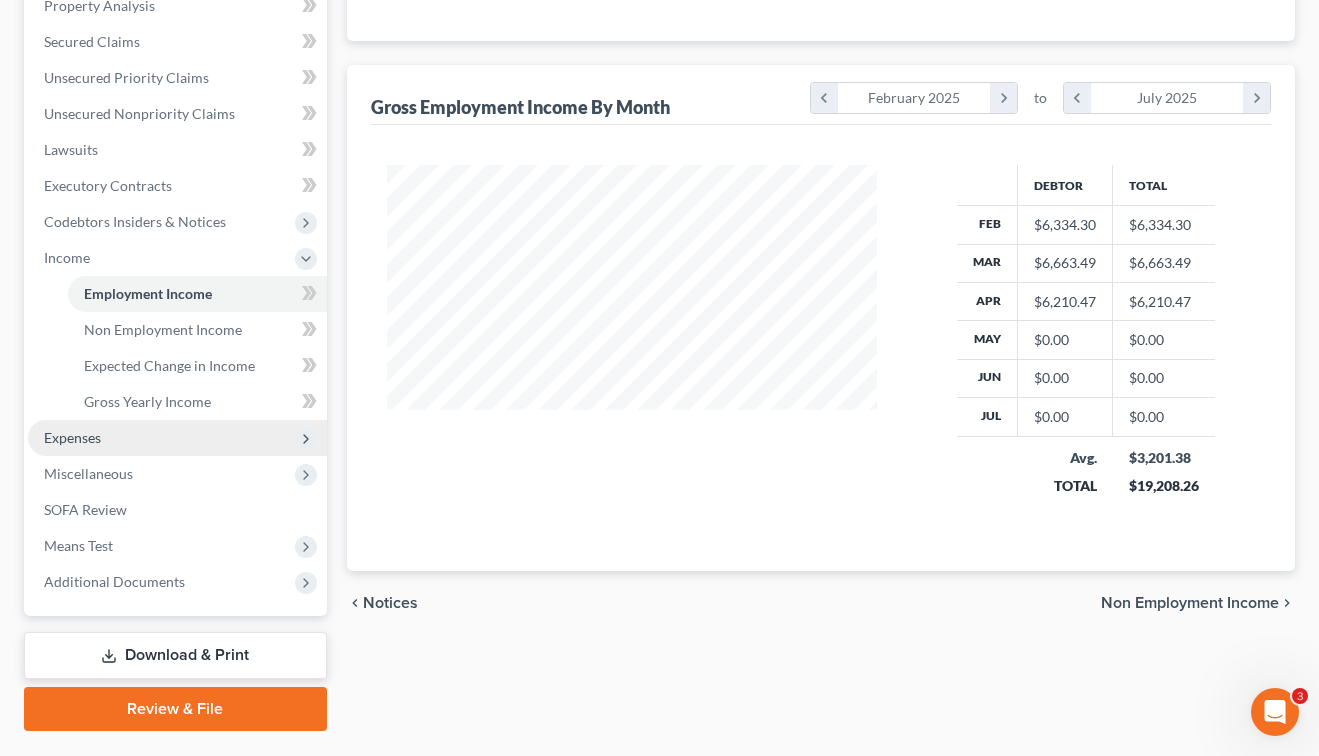 click on "Expenses" at bounding box center [177, 438] 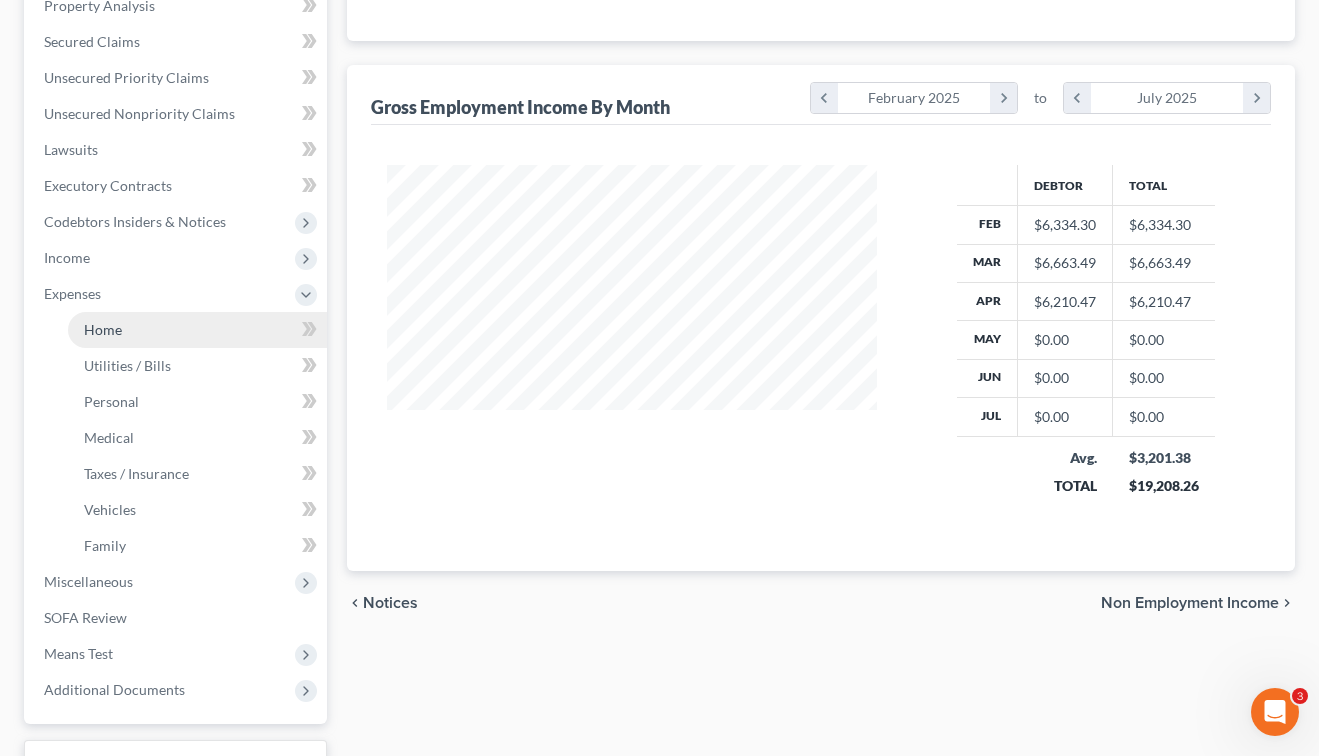 click on "Home" at bounding box center [197, 330] 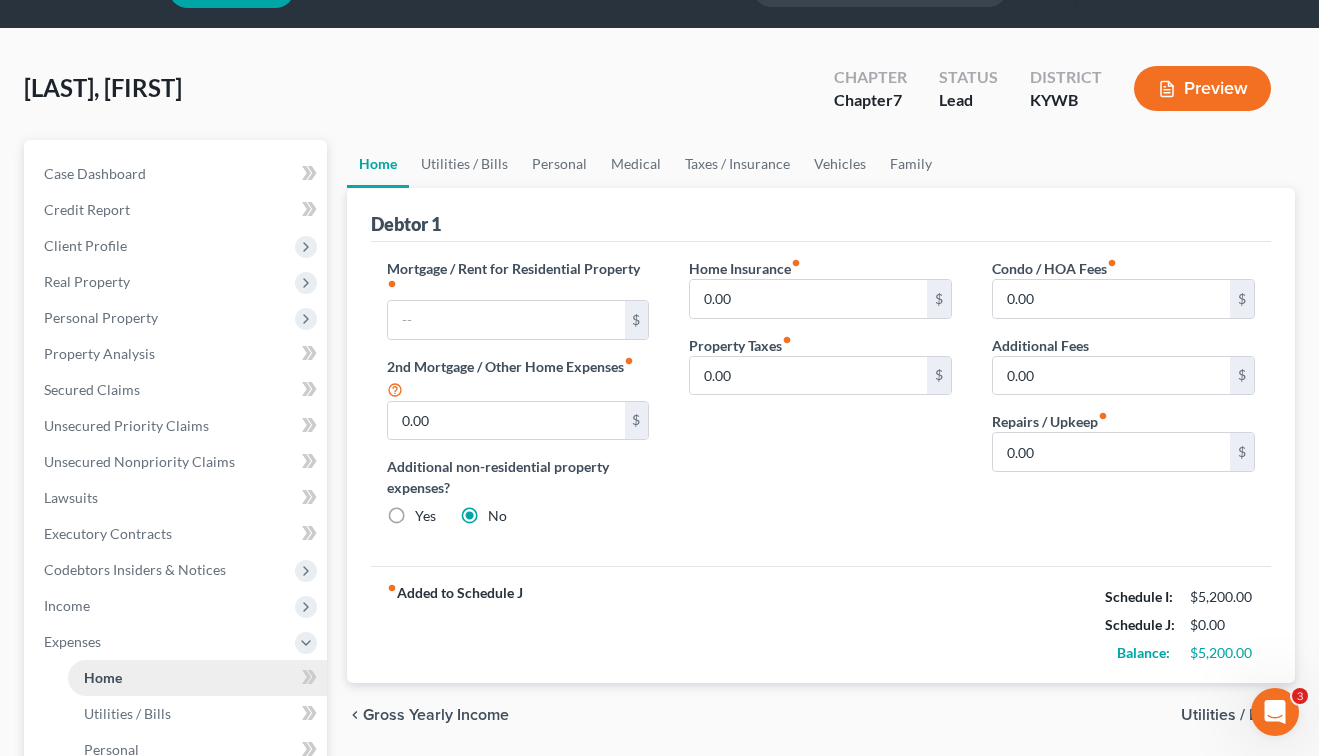 scroll, scrollTop: 0, scrollLeft: 0, axis: both 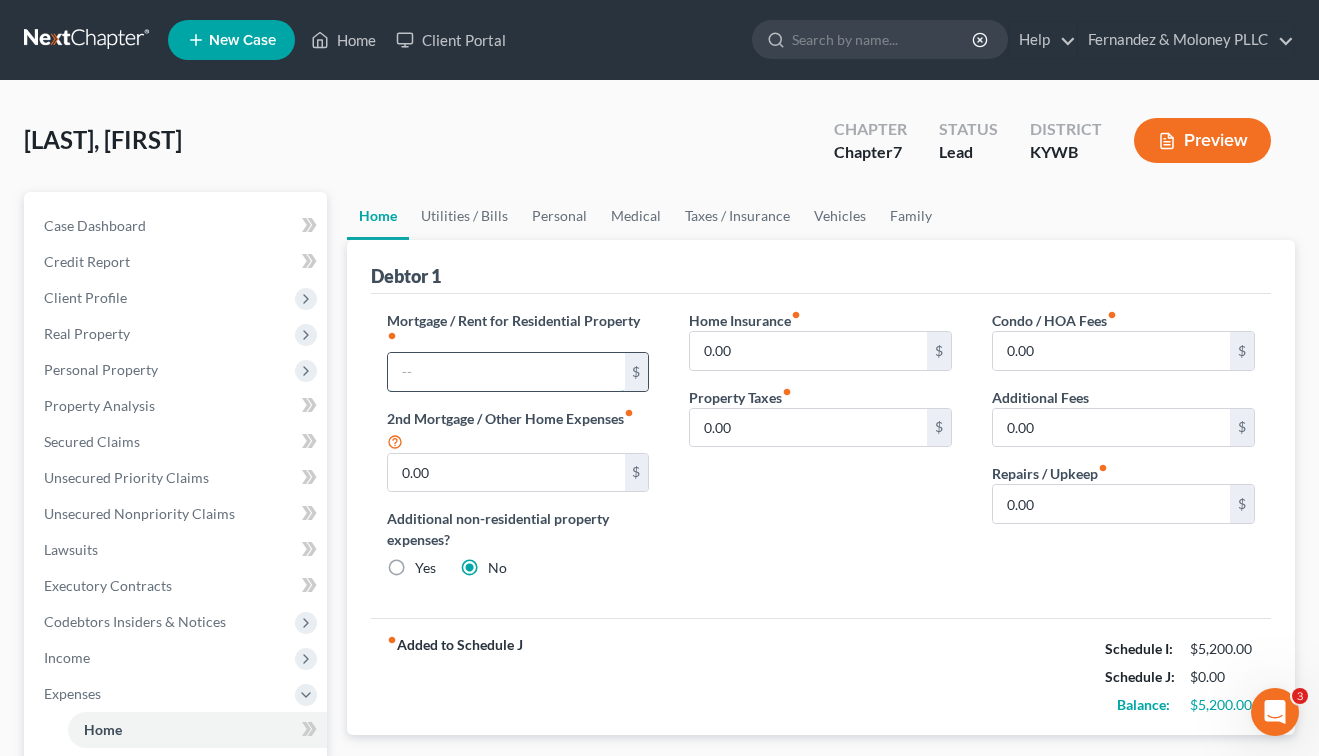 click at bounding box center (506, 372) 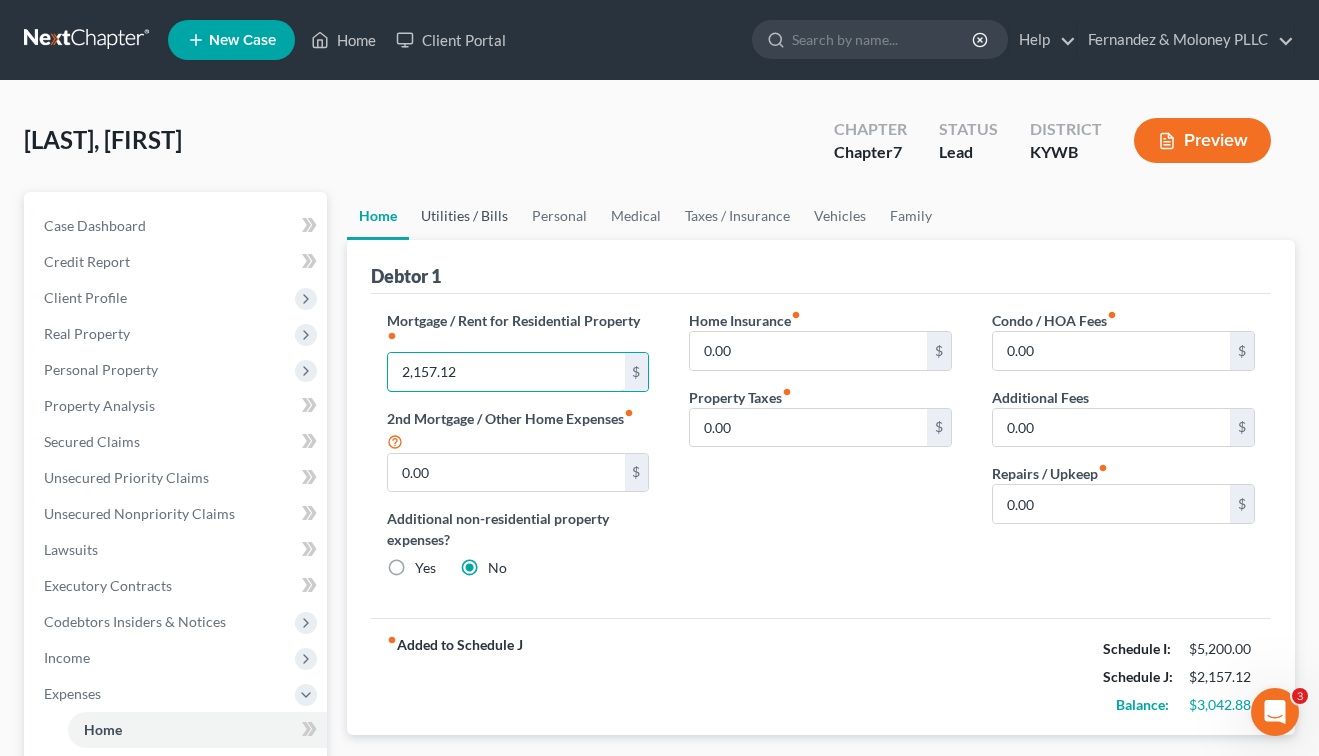 type on "2,157.12" 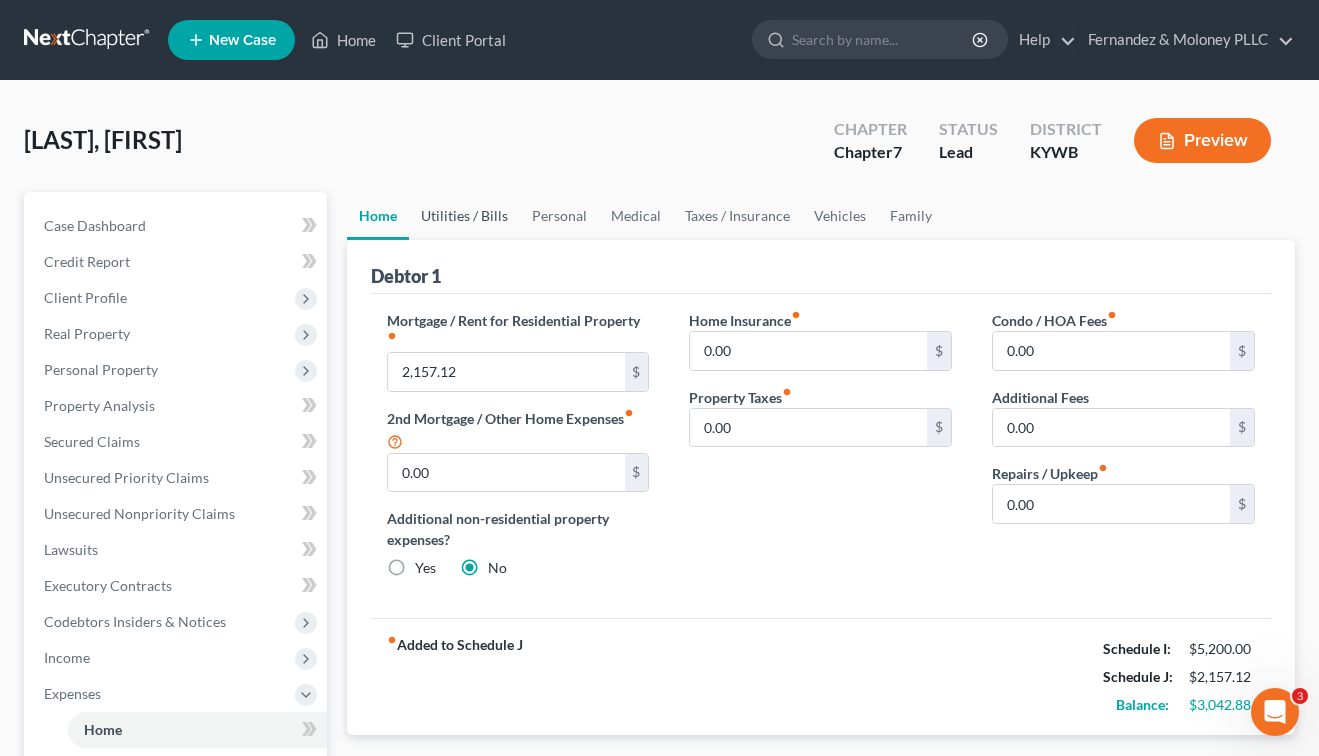 click on "Utilities / Bills" at bounding box center (464, 216) 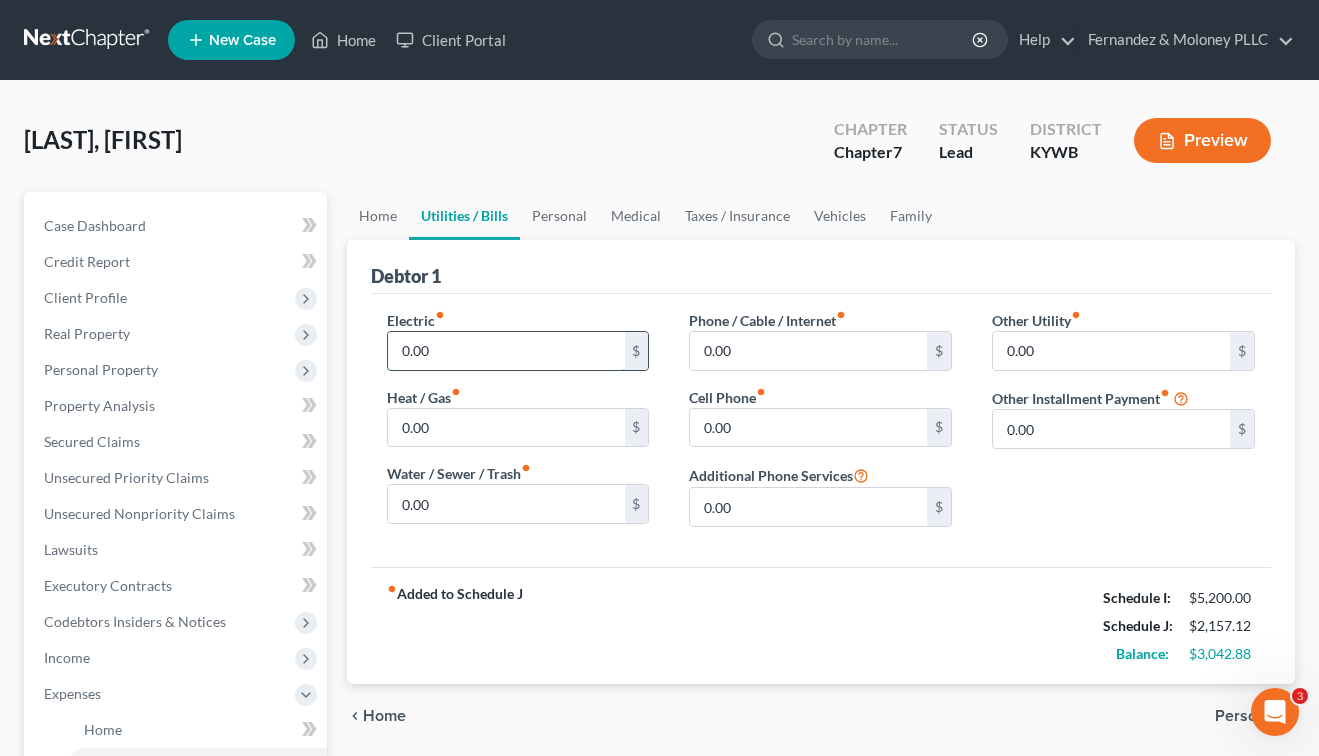 click on "0.00" at bounding box center (506, 351) 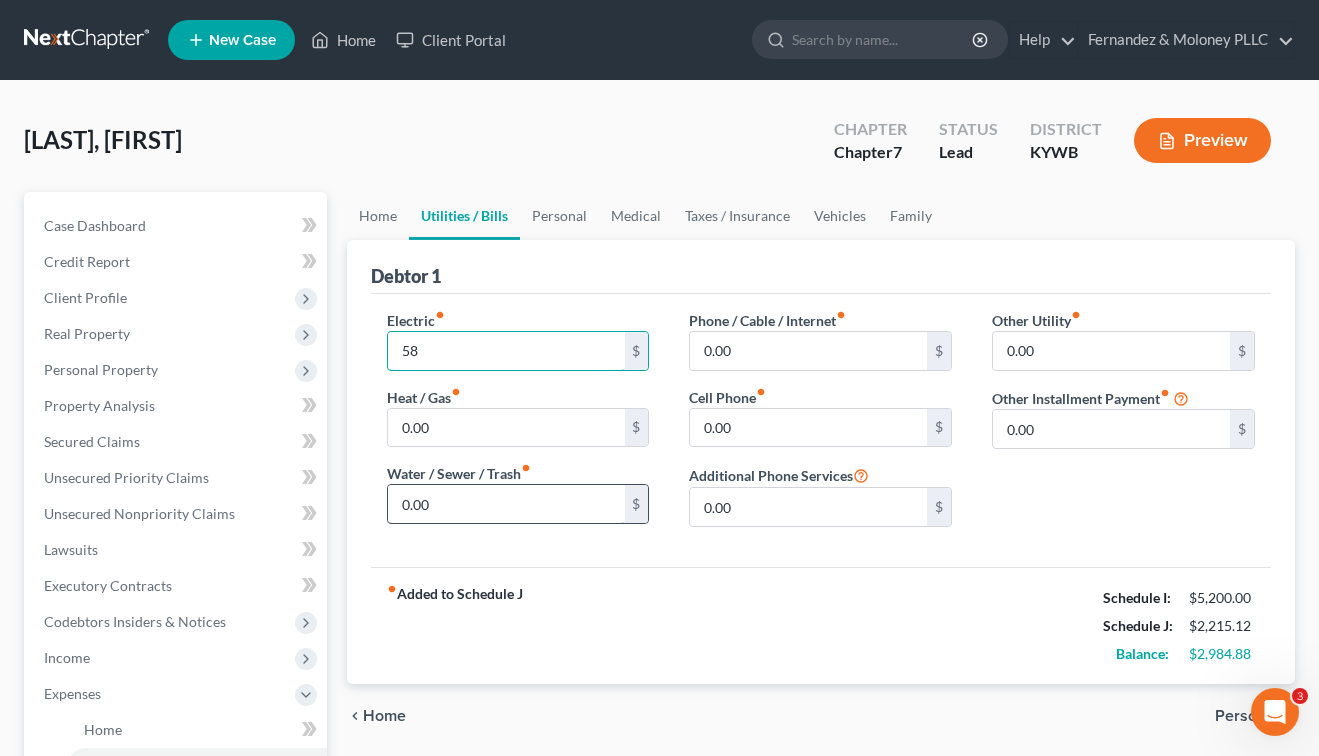 type on "58" 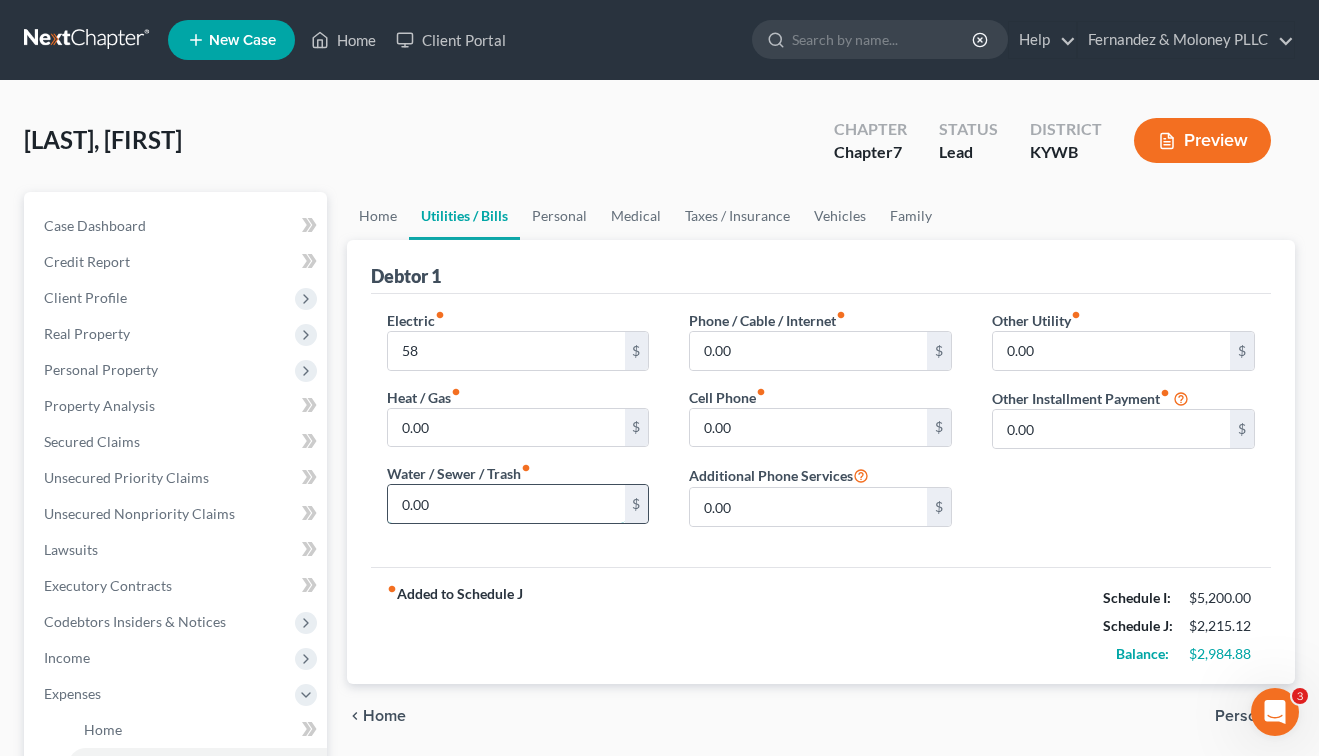 click on "0.00" at bounding box center [506, 504] 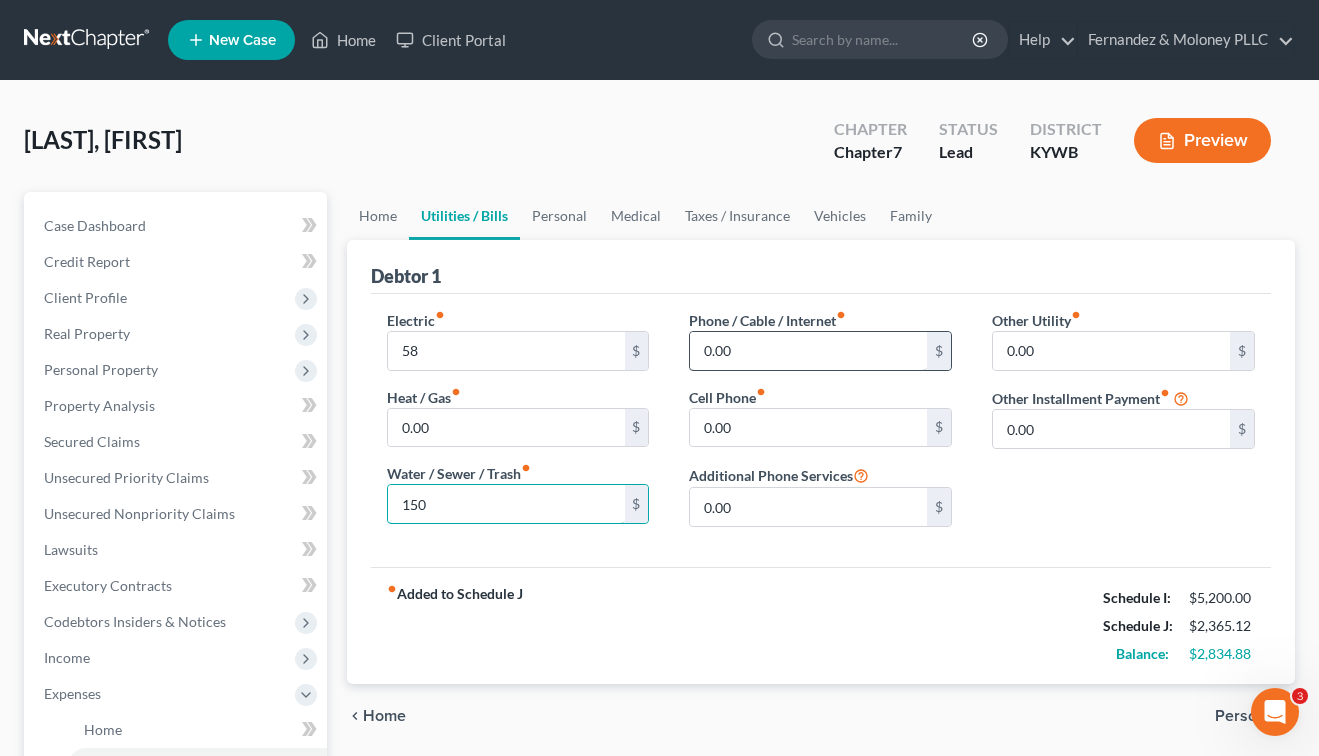 type on "150" 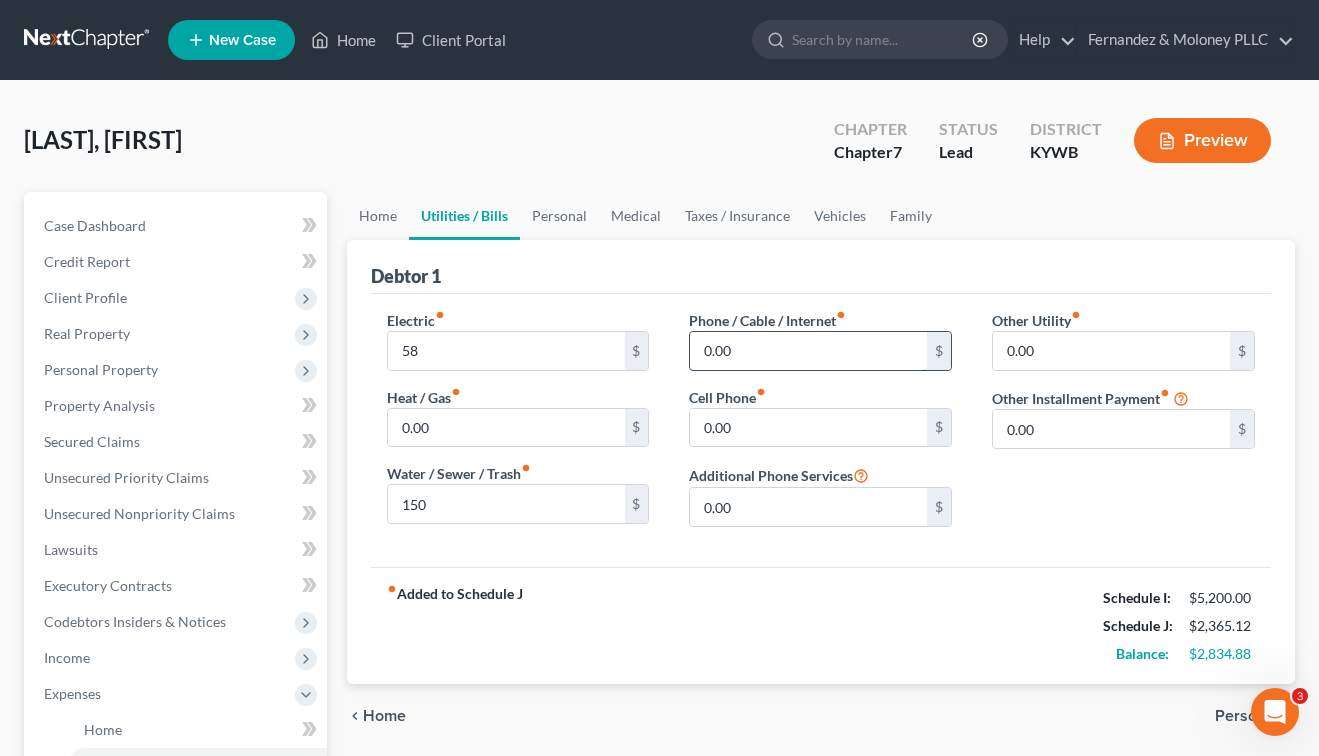 click on "0.00" at bounding box center [808, 351] 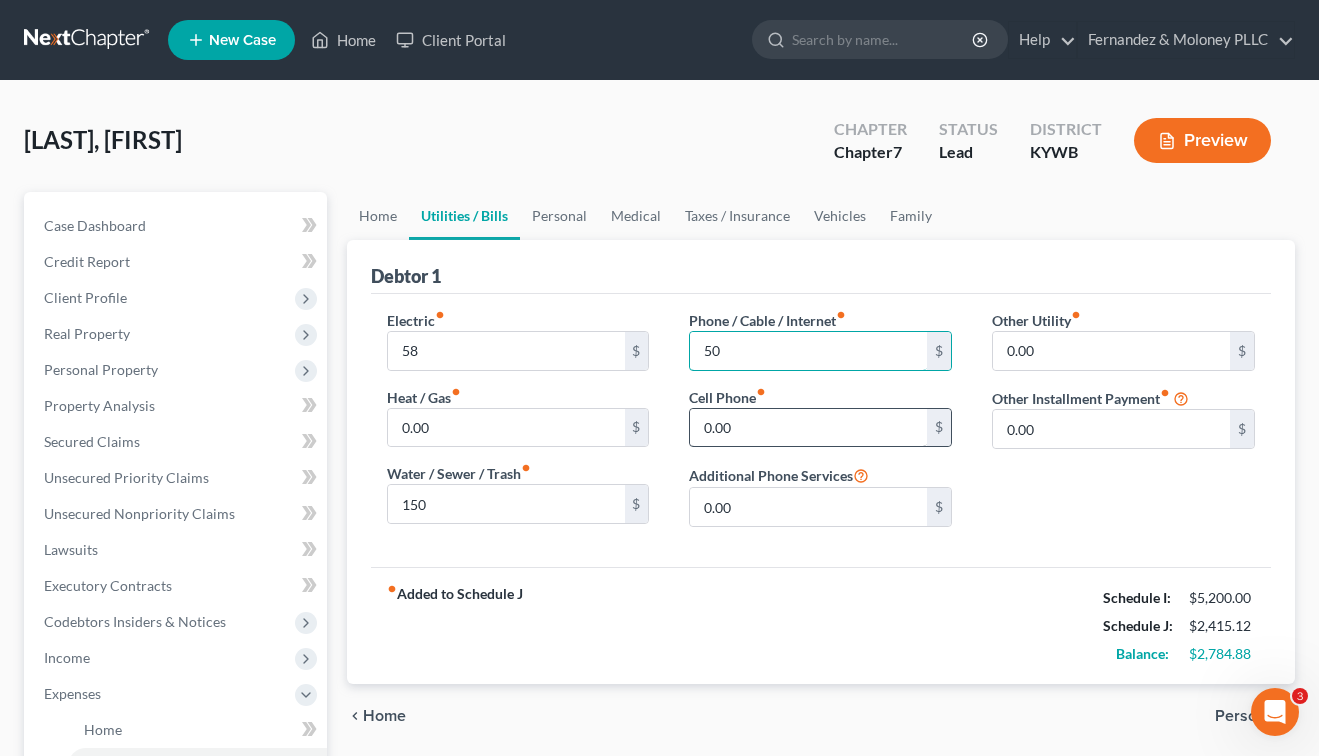 type on "50" 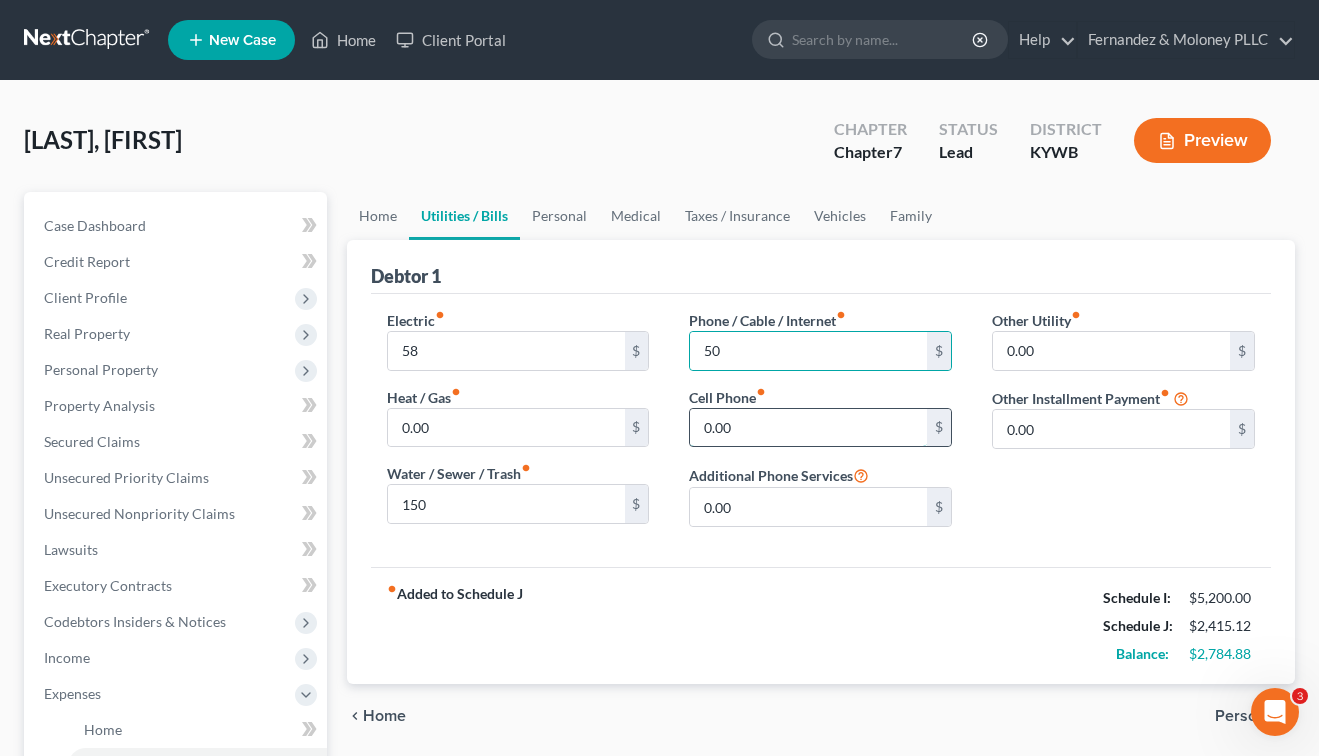 click on "0.00" at bounding box center [808, 428] 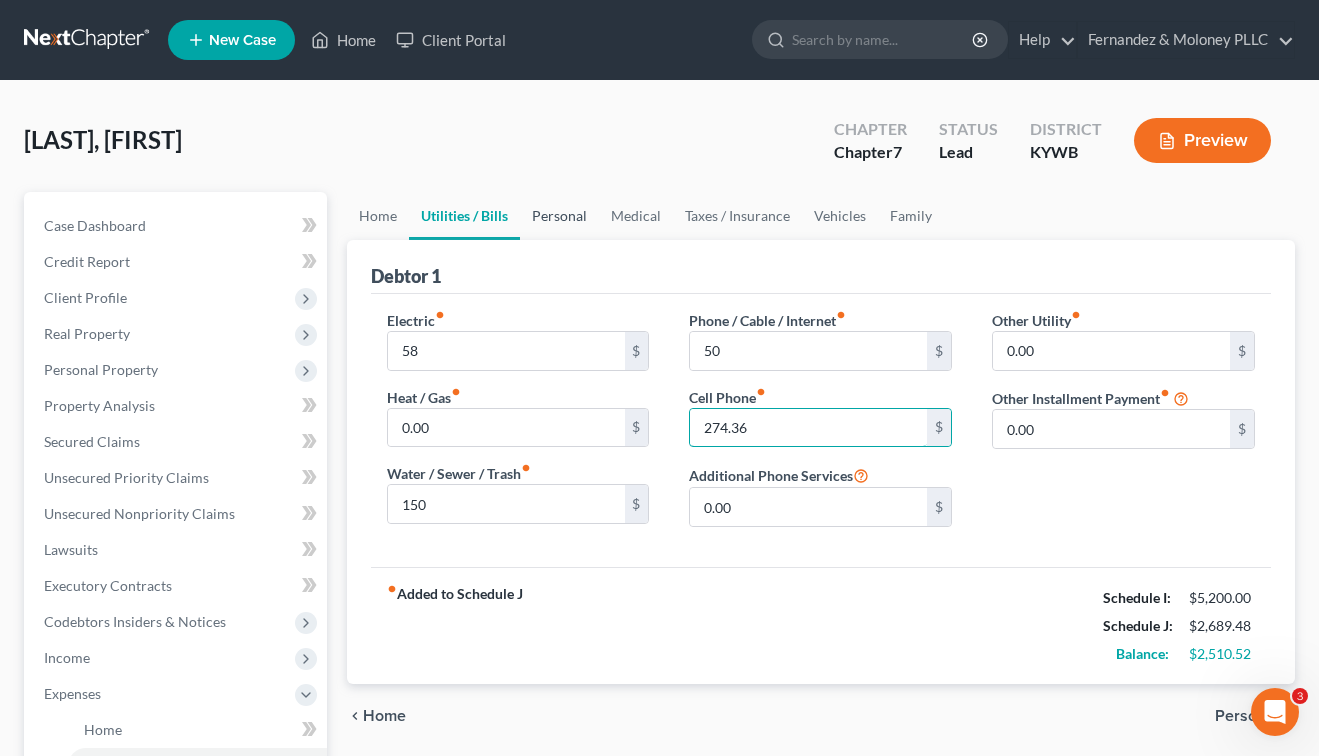 type on "274.36" 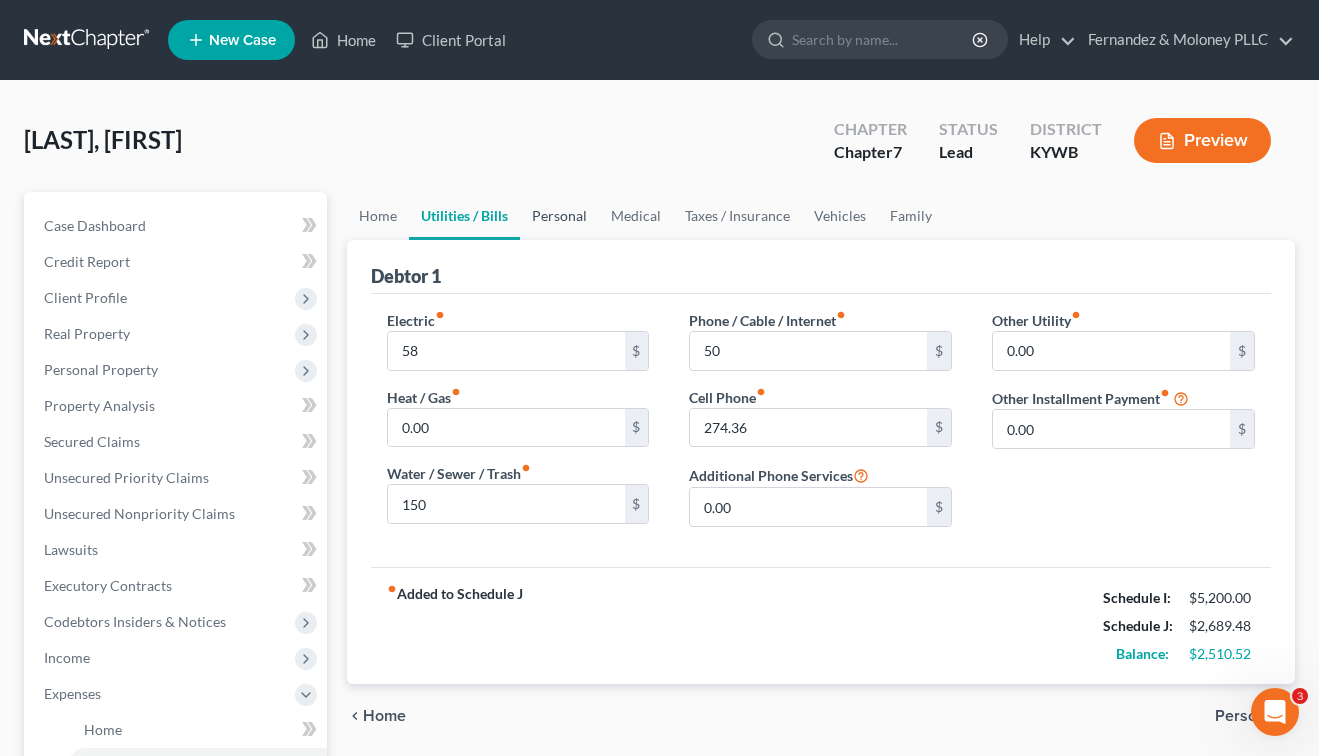 click on "Personal" at bounding box center (559, 216) 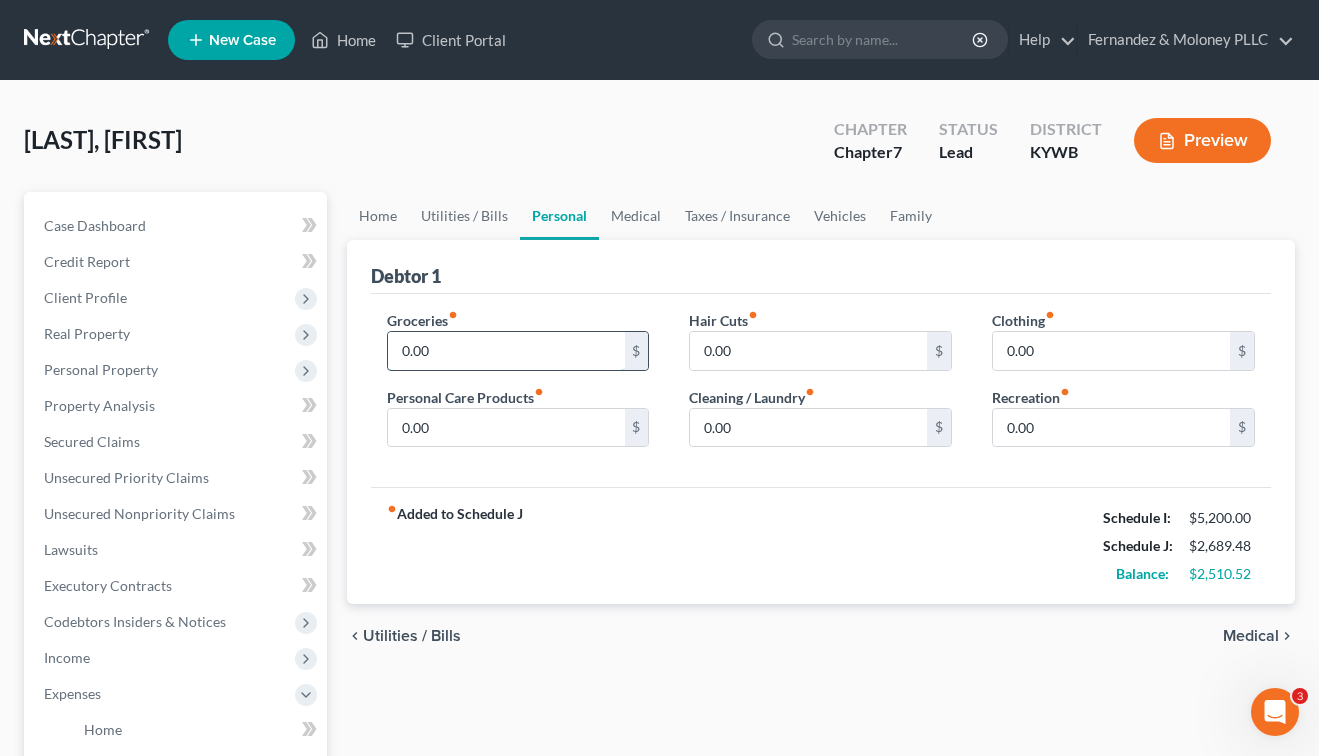 click on "0.00" at bounding box center (506, 351) 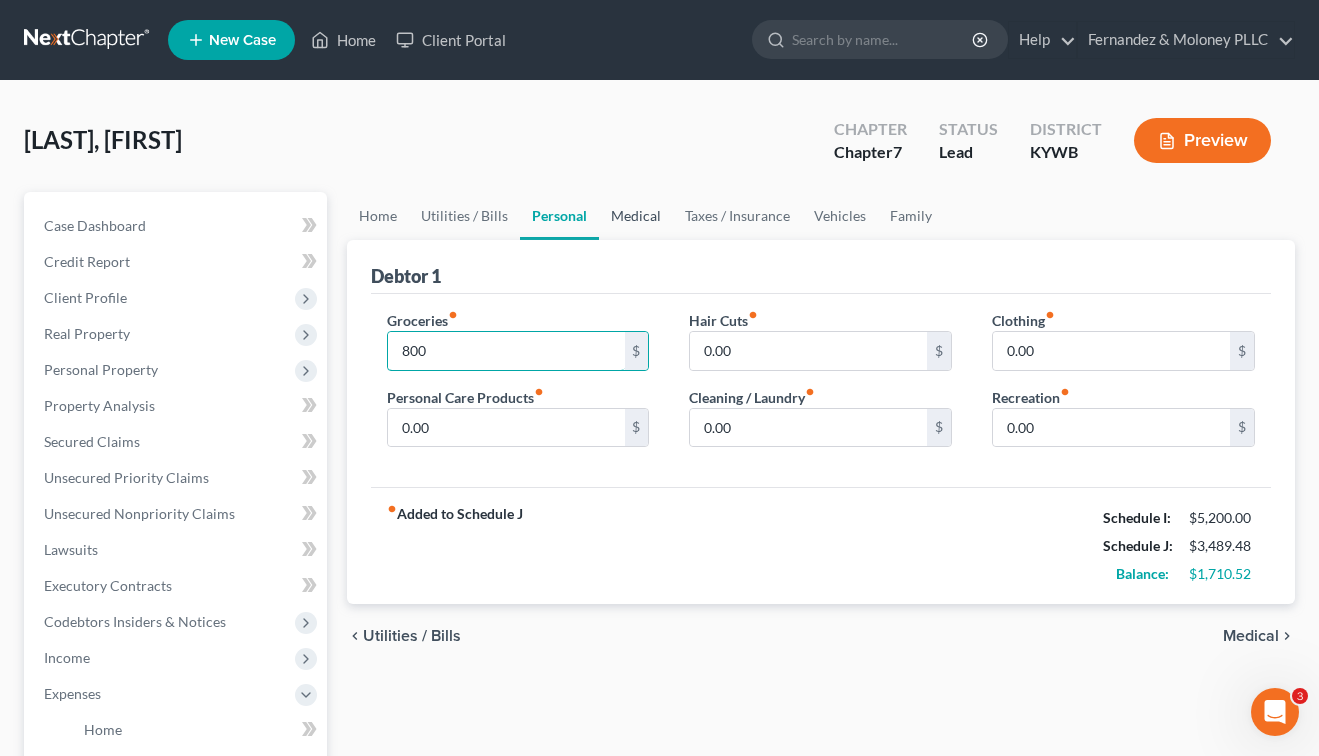 type on "800" 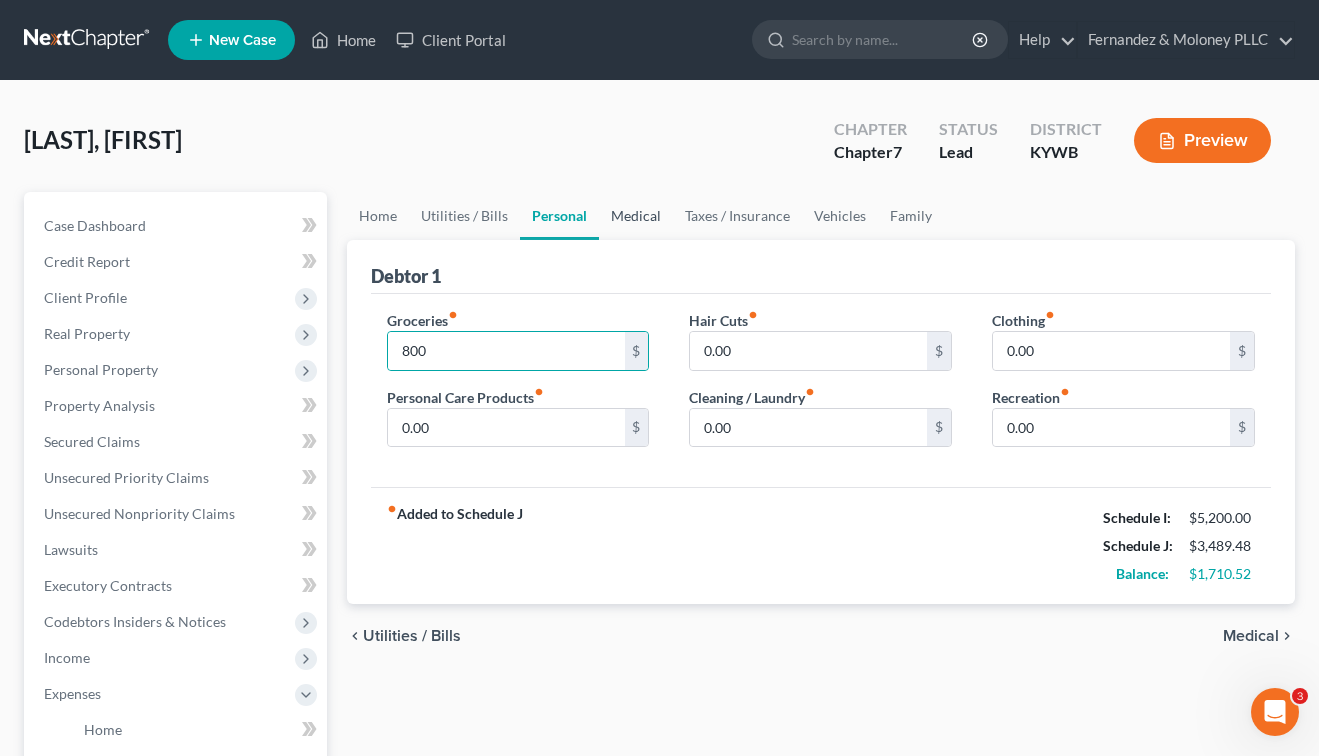 click on "Debtor 1" at bounding box center [821, 267] 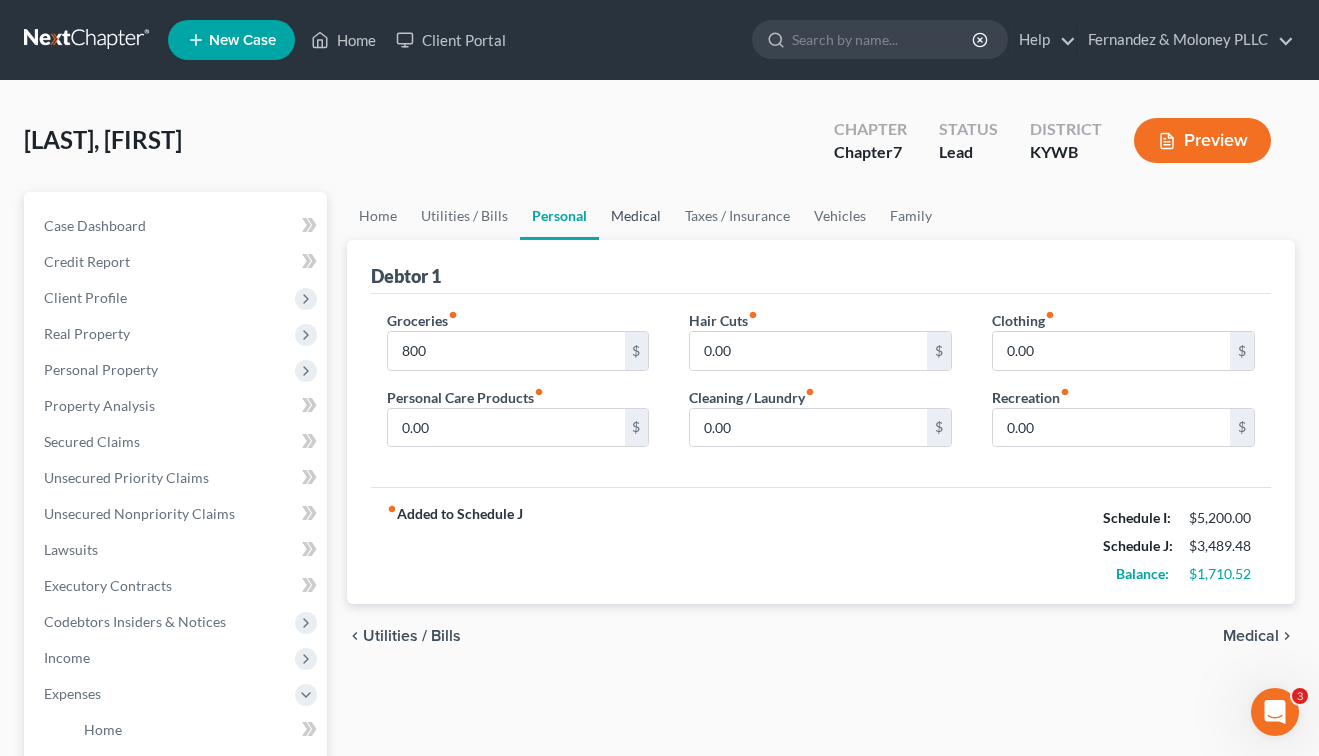 click on "Medical" at bounding box center [636, 216] 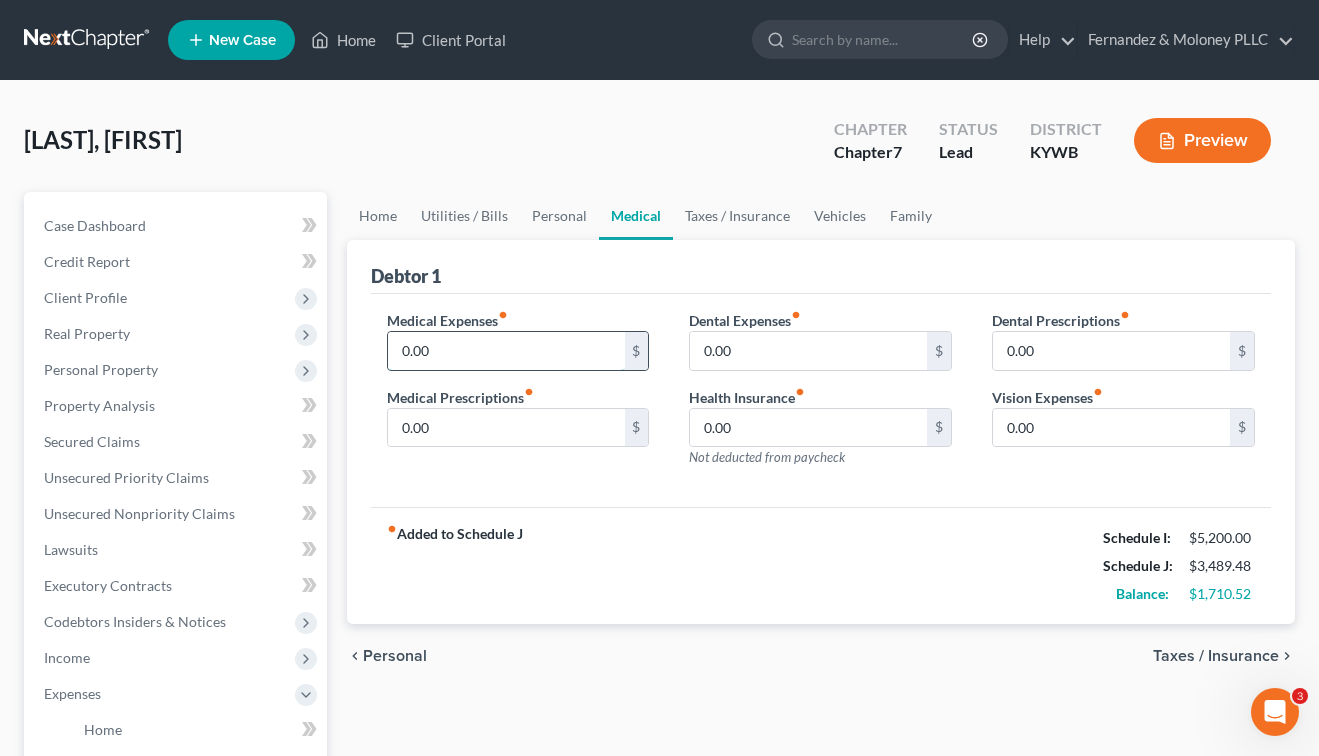 click on "0.00" at bounding box center [506, 351] 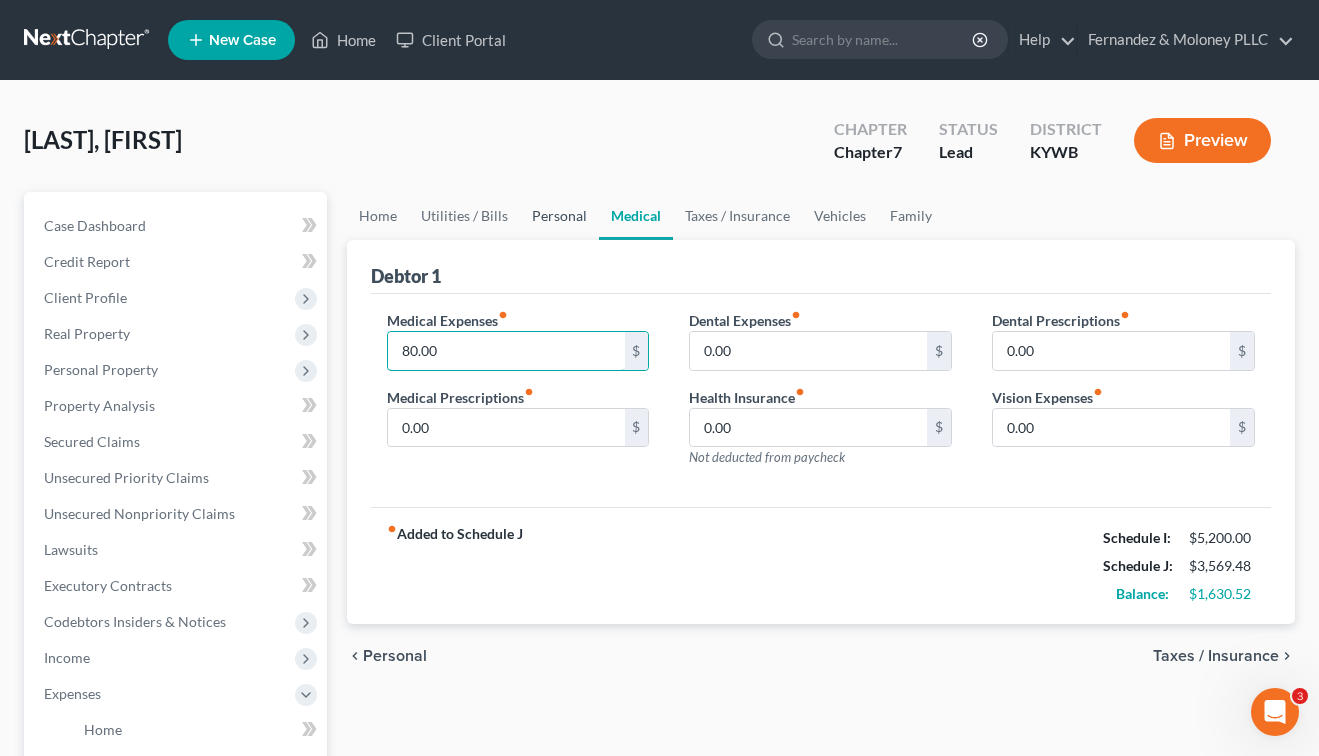 type on "80.00" 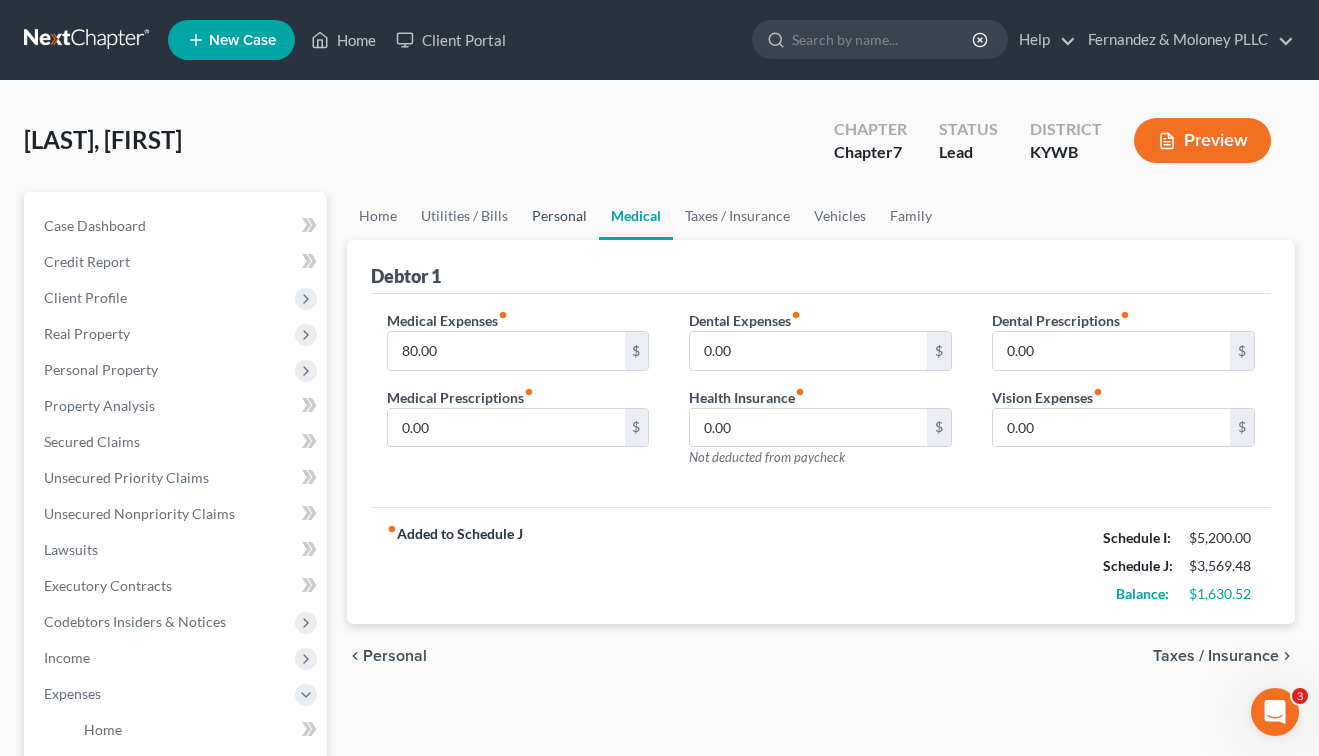 click on "Personal" at bounding box center [559, 216] 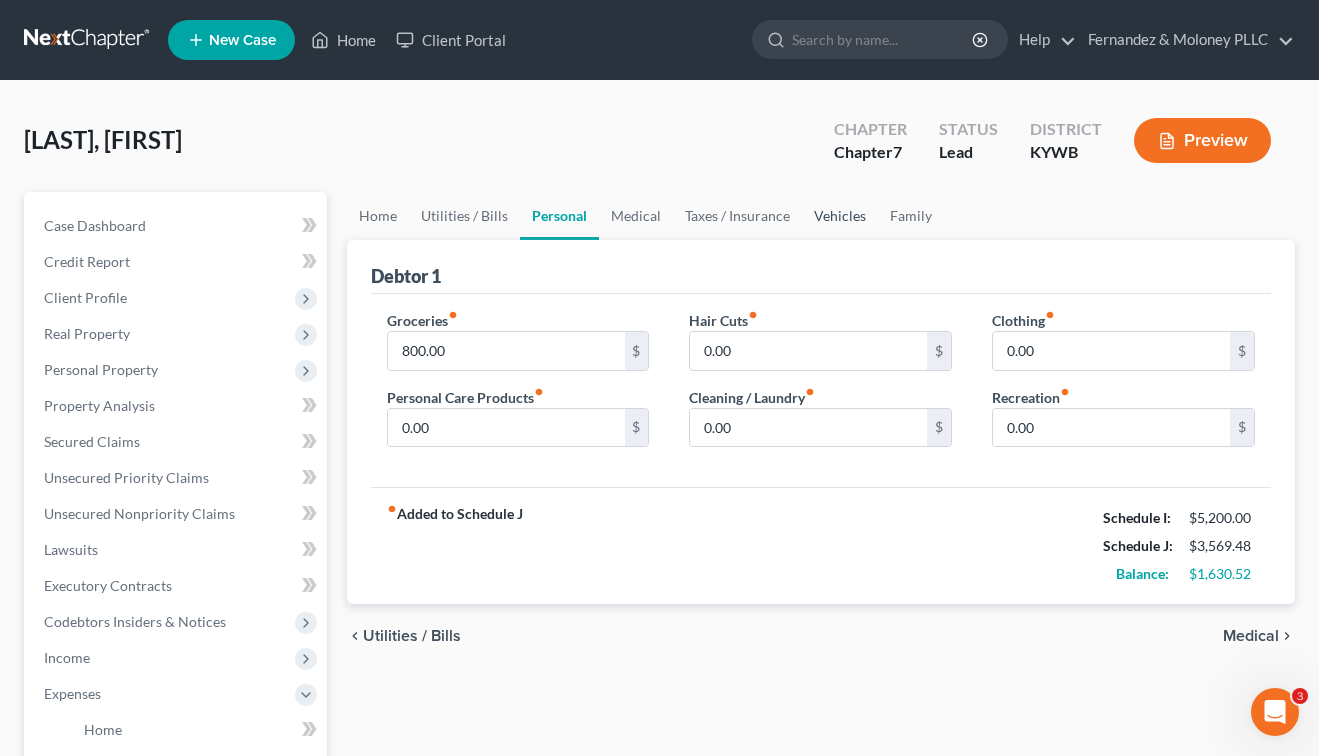 click on "Vehicles" at bounding box center [840, 216] 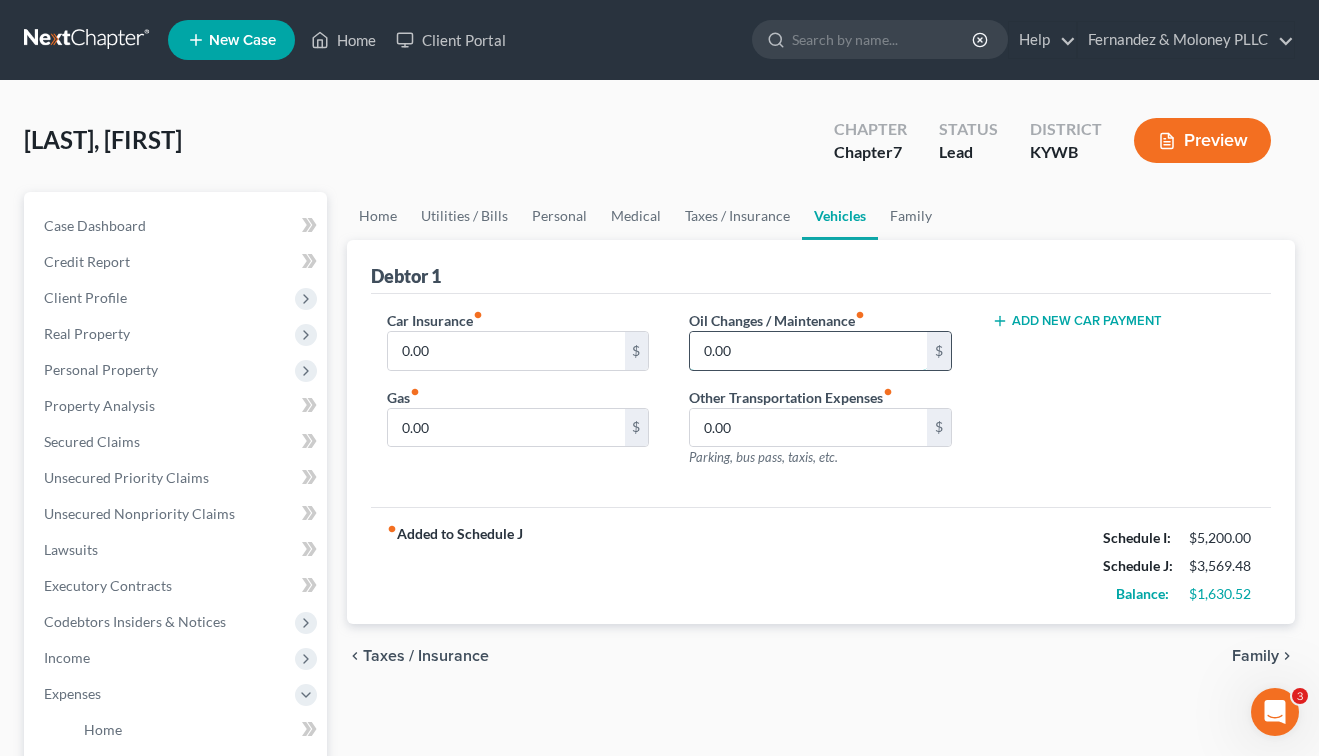 click on "0.00" at bounding box center (808, 351) 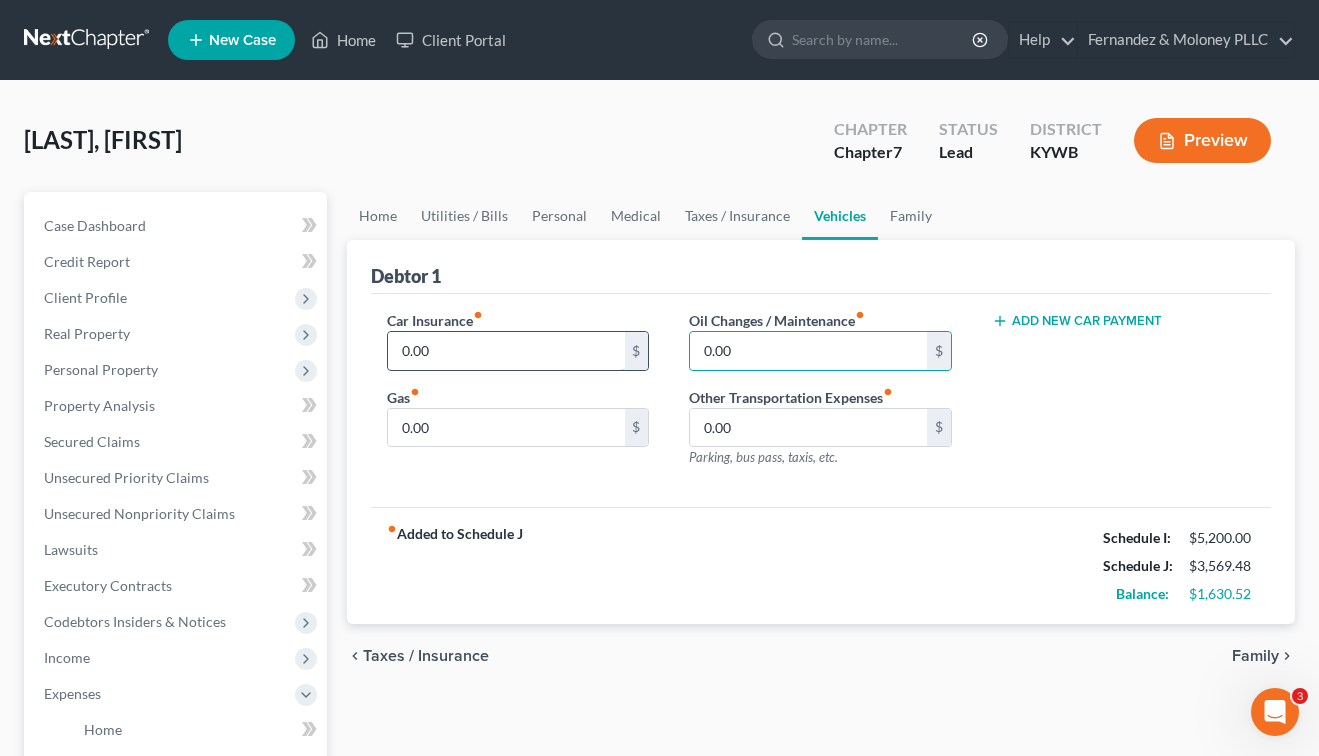 click on "0.00" at bounding box center (506, 351) 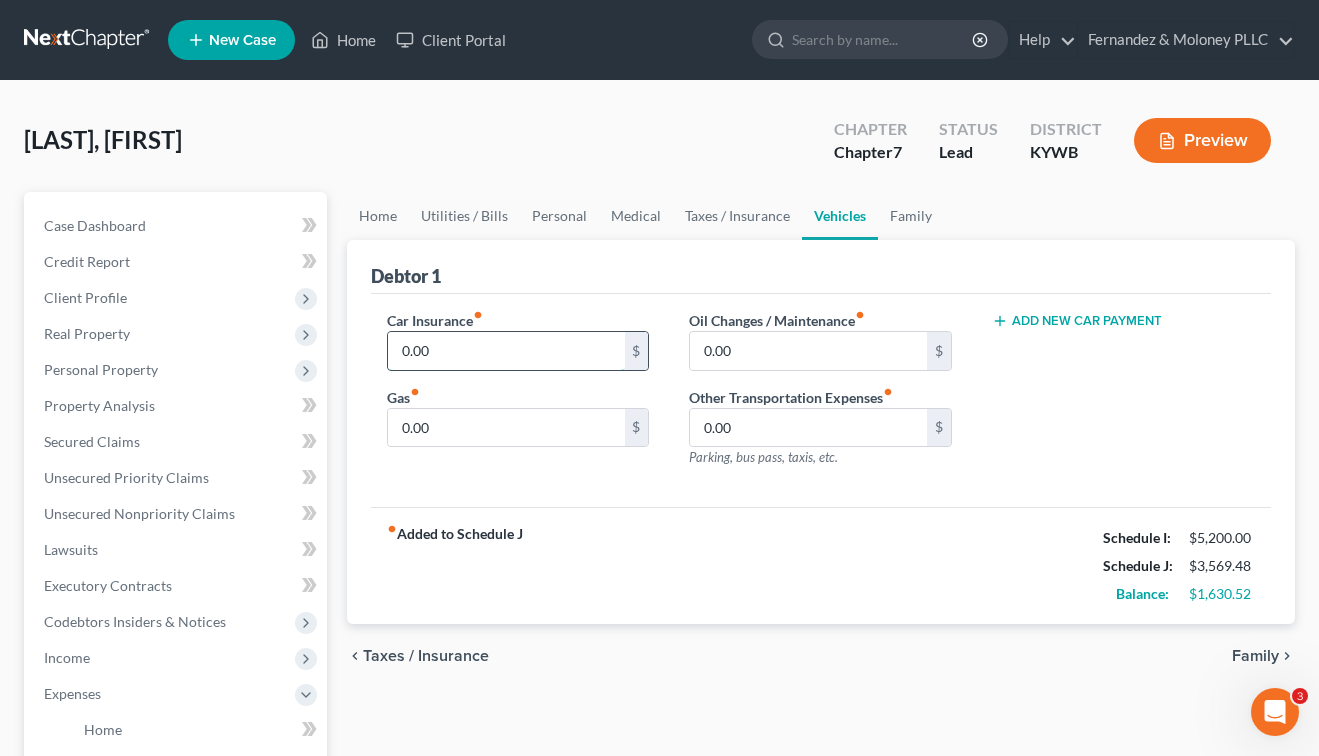 click on "0.00" at bounding box center (506, 351) 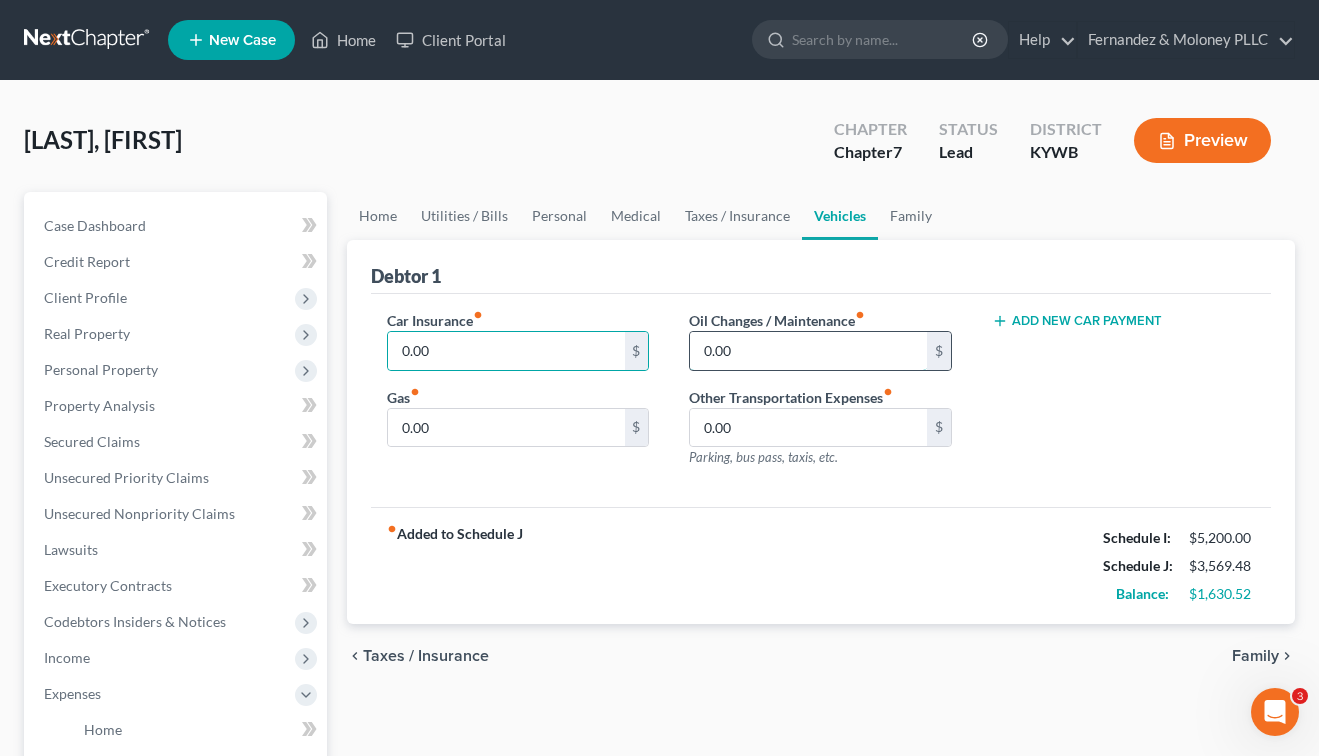 click on "0.00" at bounding box center (808, 351) 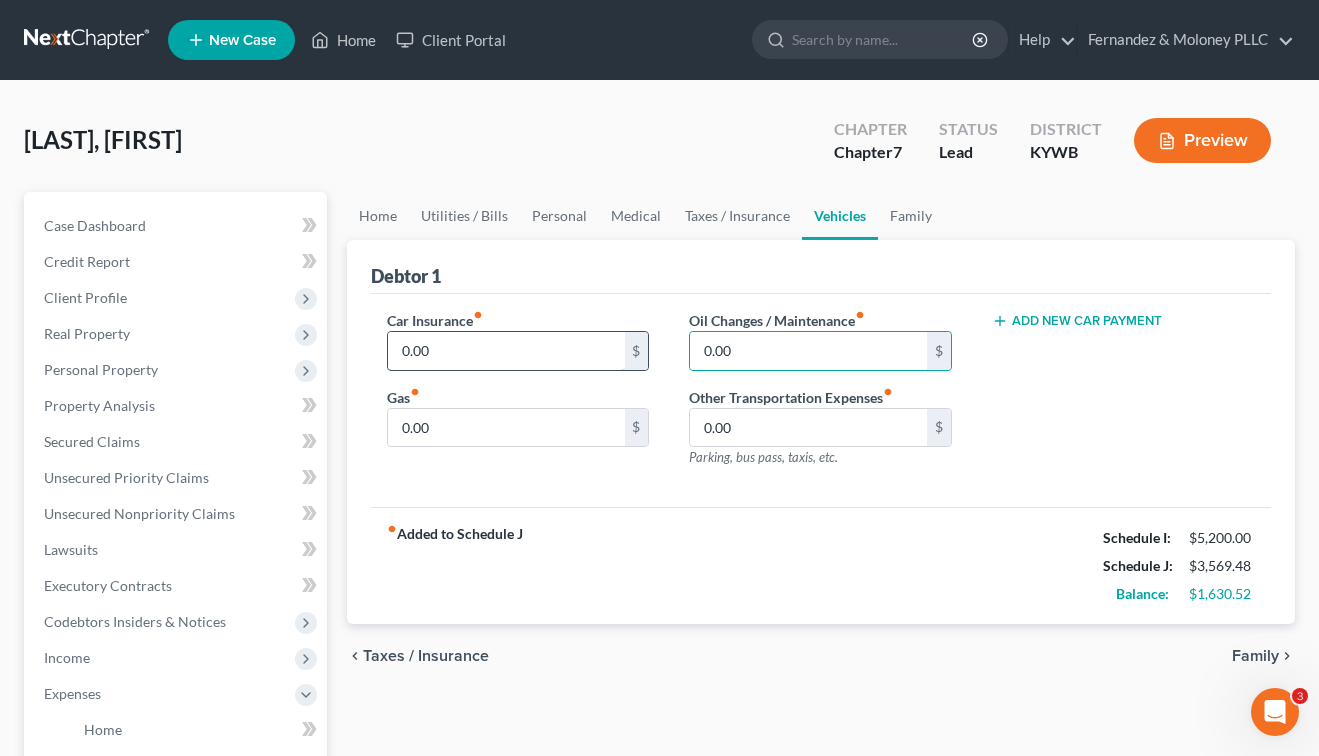 click on "0.00" at bounding box center (506, 351) 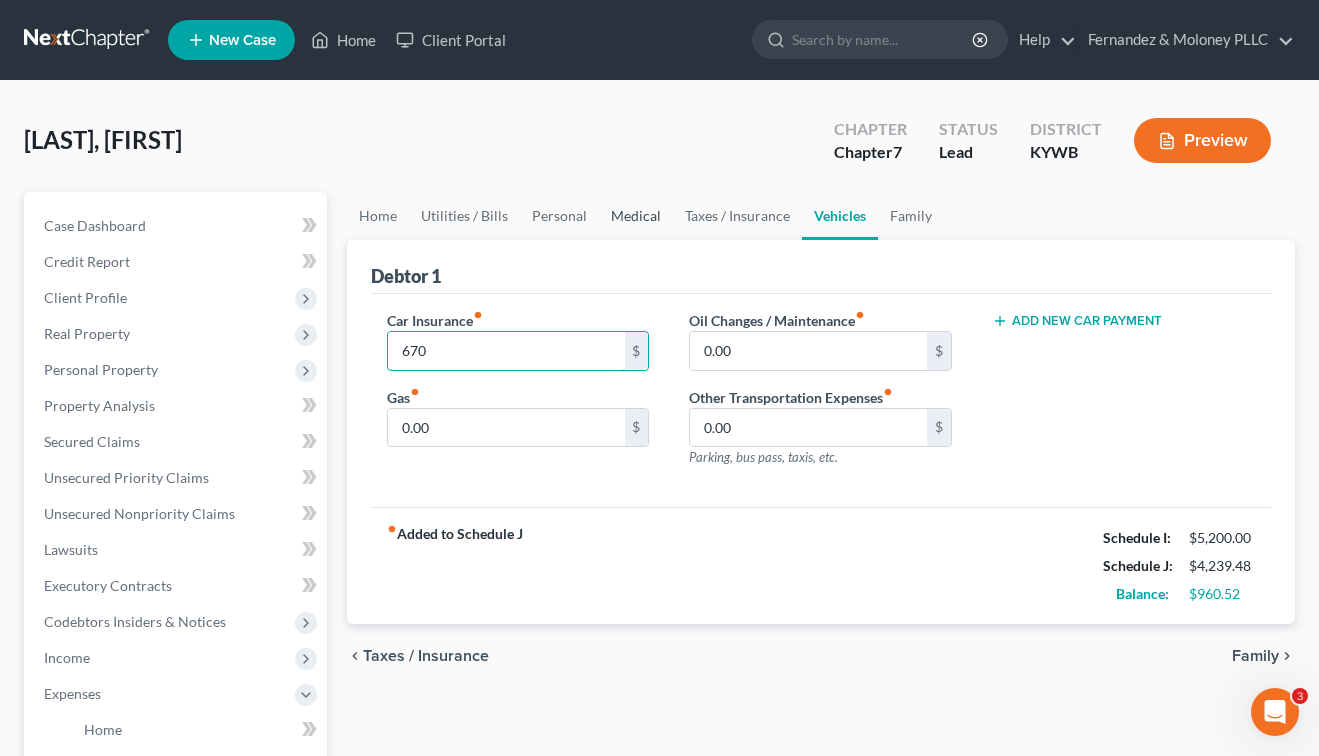 type on "670" 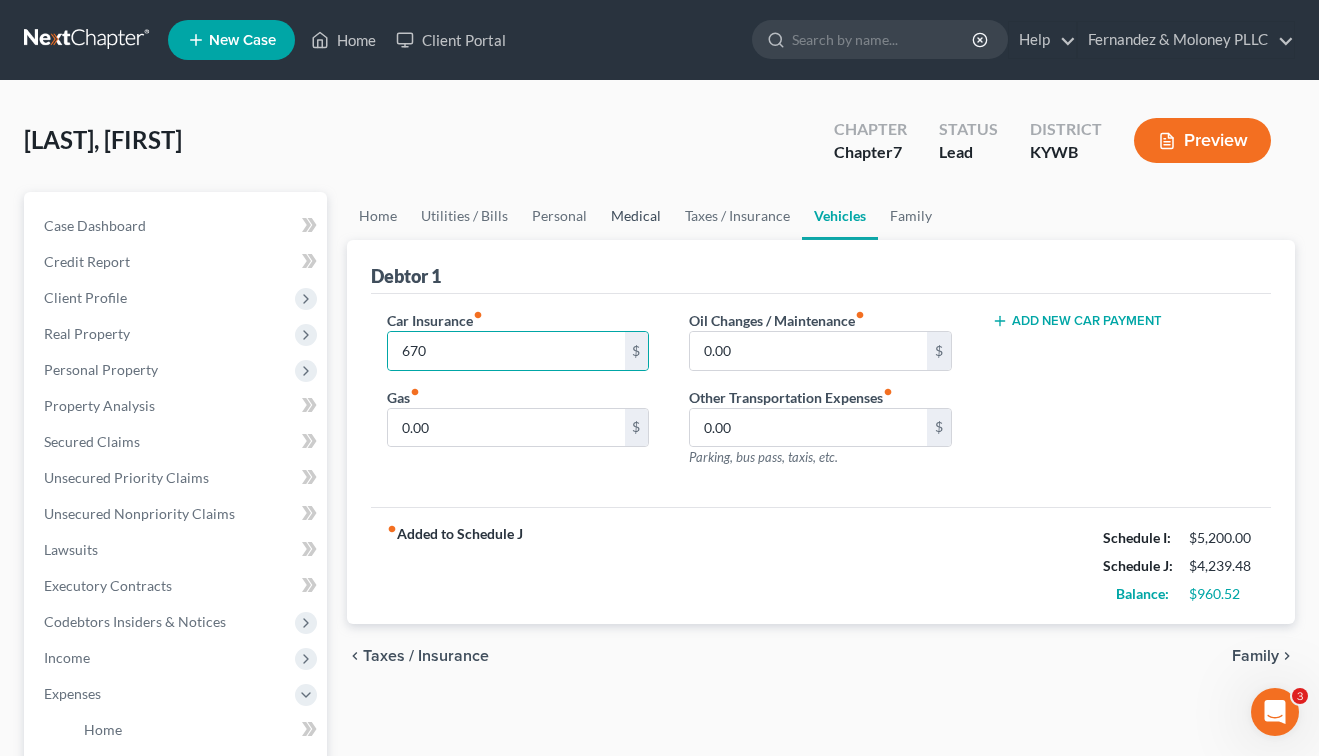 click on "Medical" at bounding box center (636, 216) 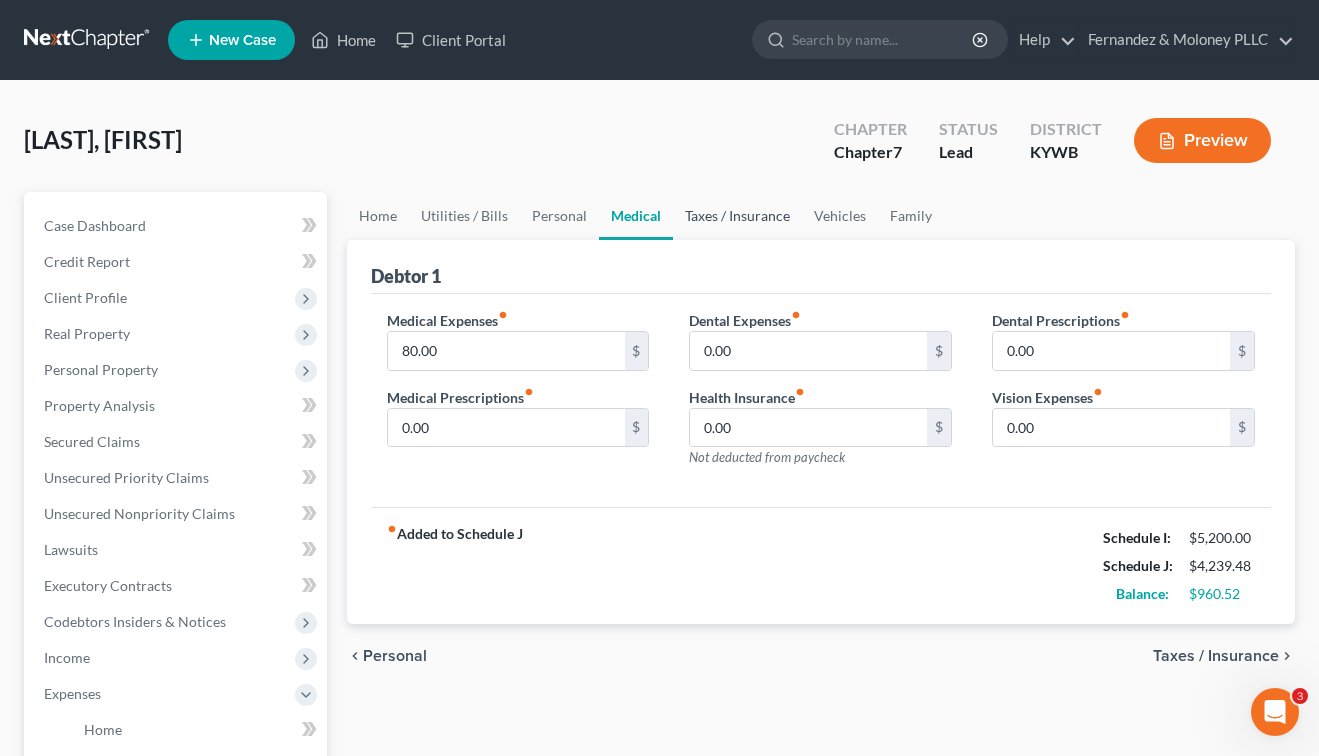 click on "Taxes / Insurance" at bounding box center [737, 216] 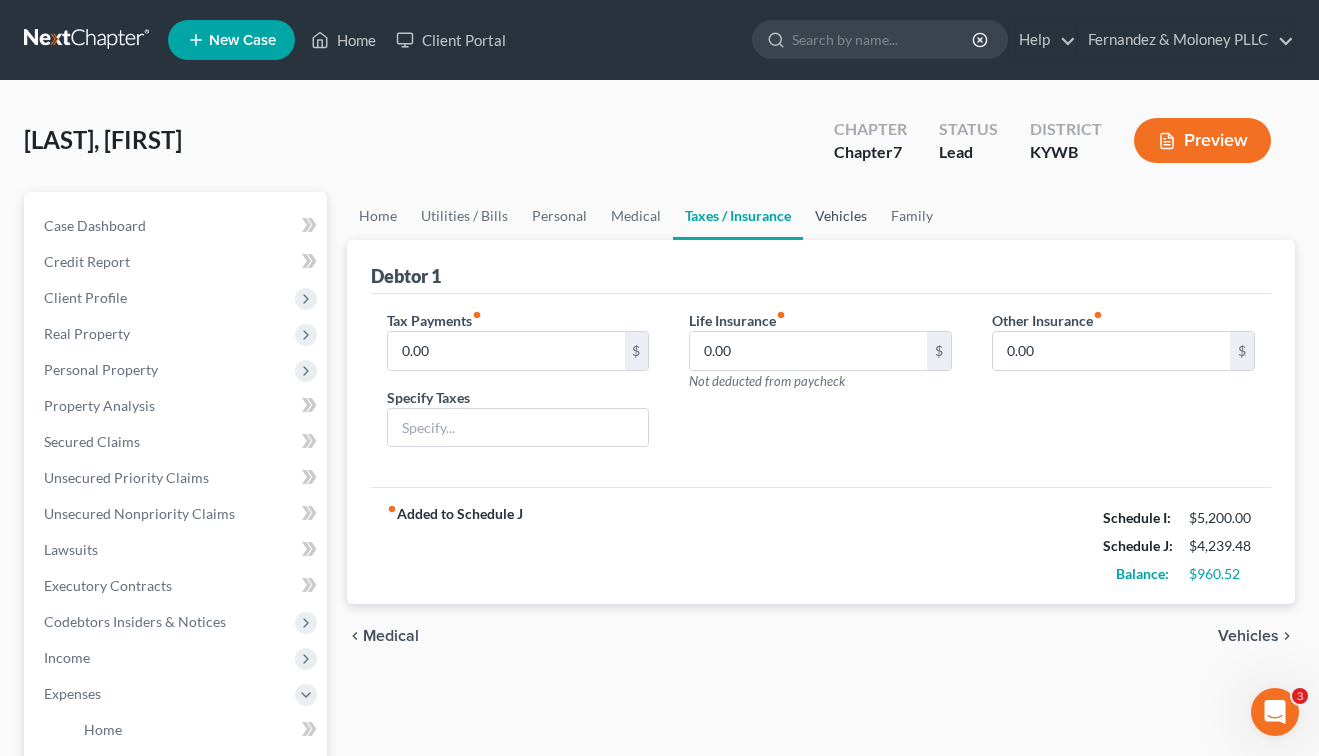 click on "Vehicles" at bounding box center (841, 216) 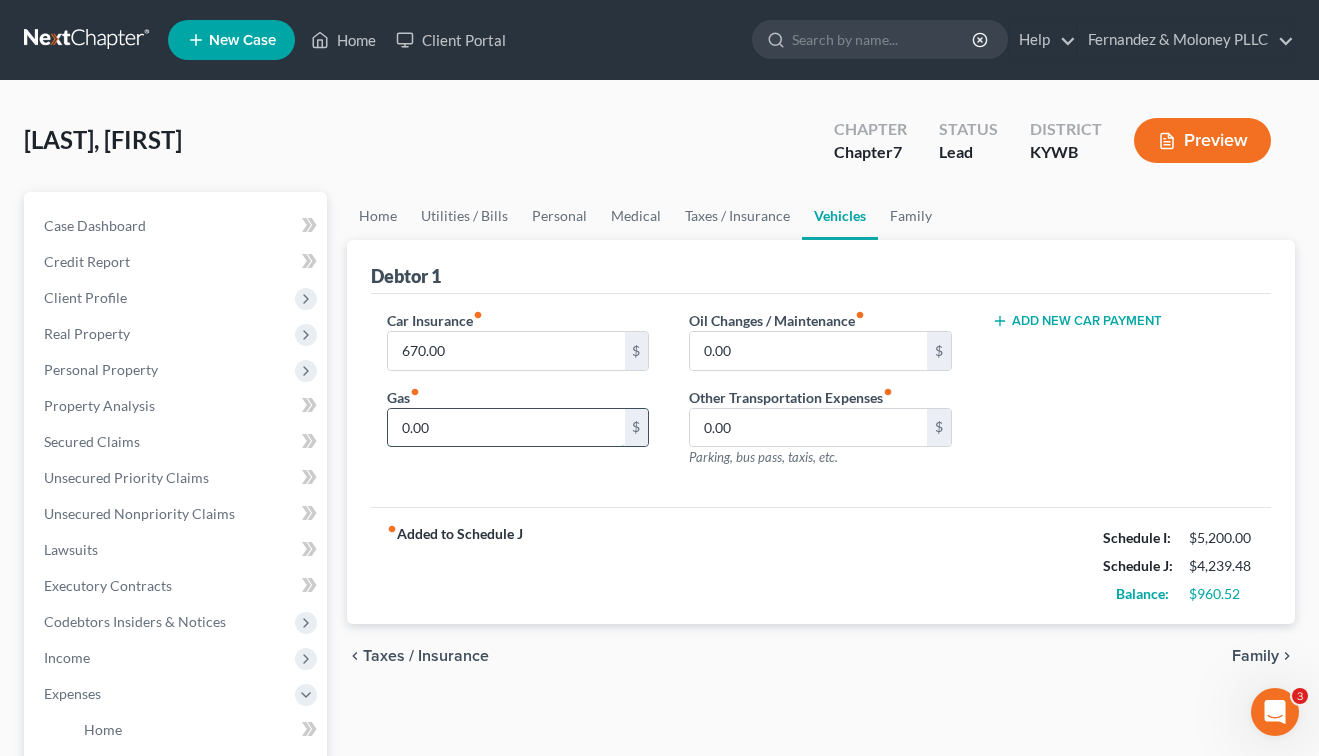 click on "0.00" at bounding box center (506, 428) 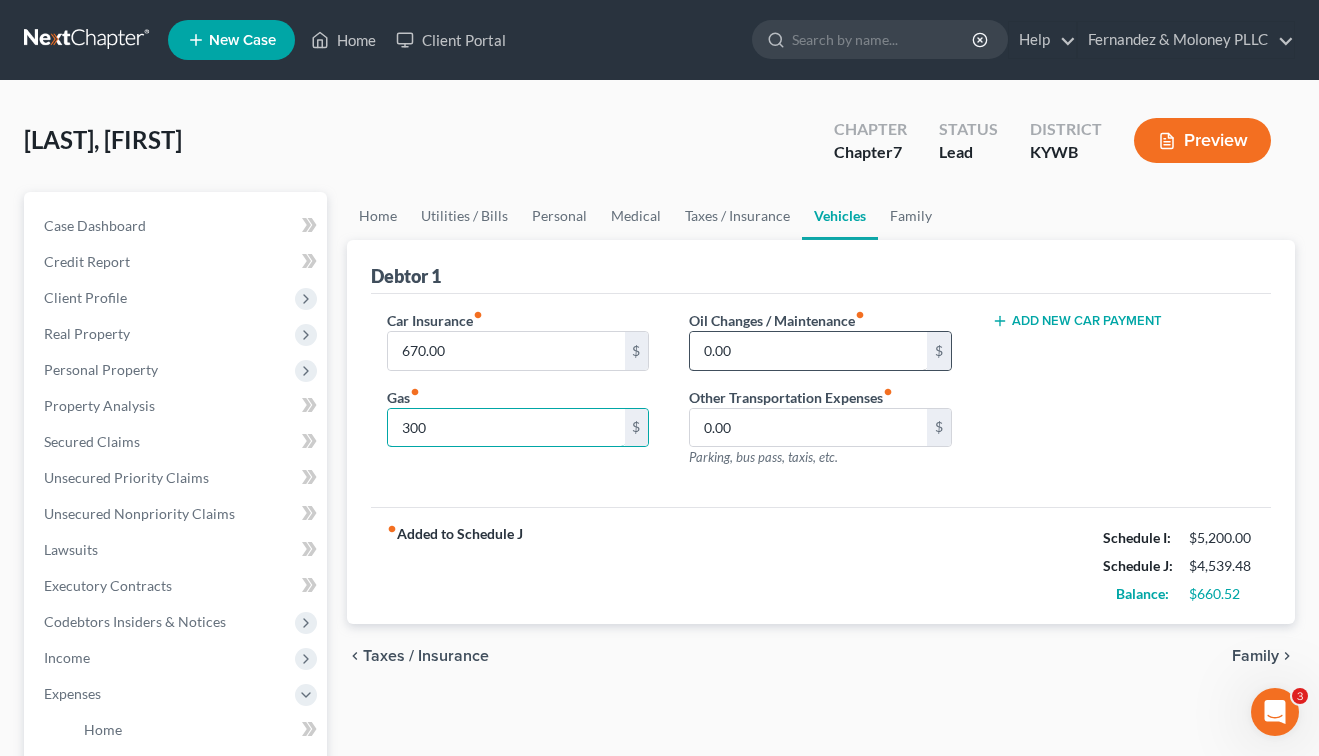 type on "300" 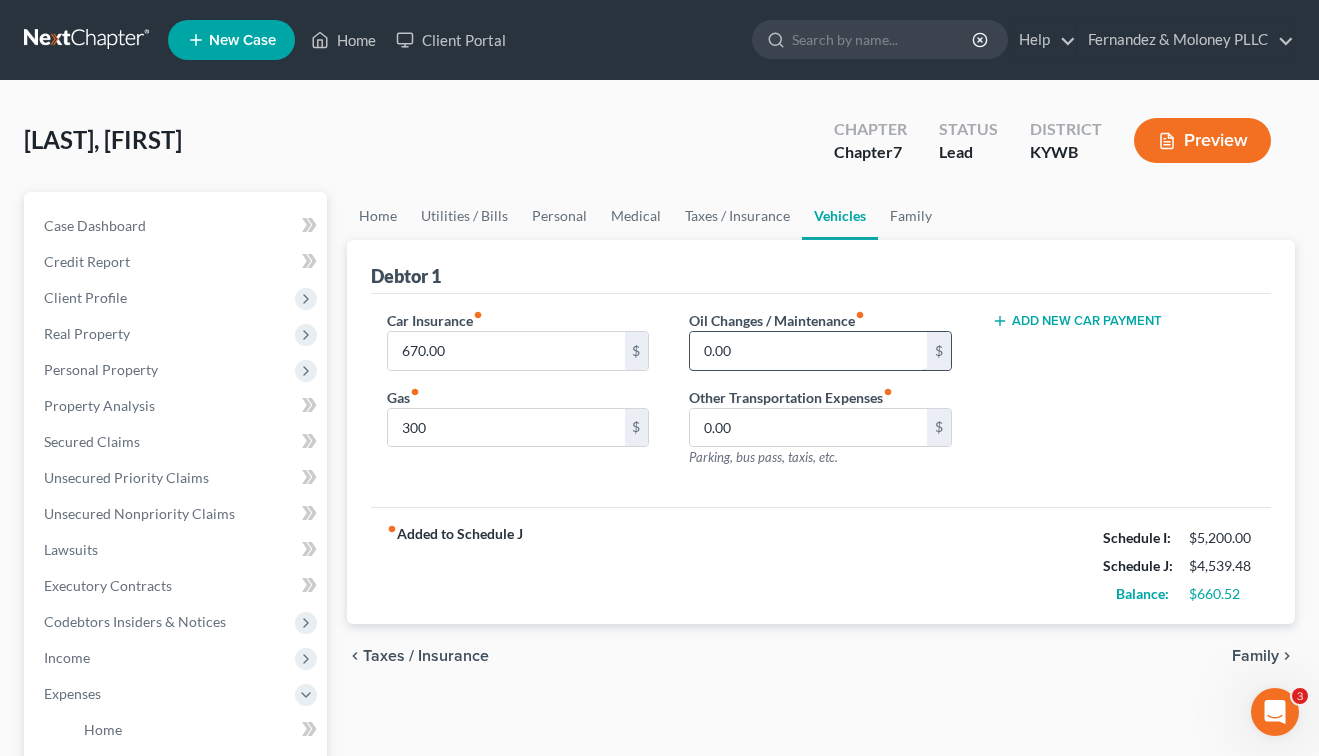 click on "0.00" at bounding box center (808, 351) 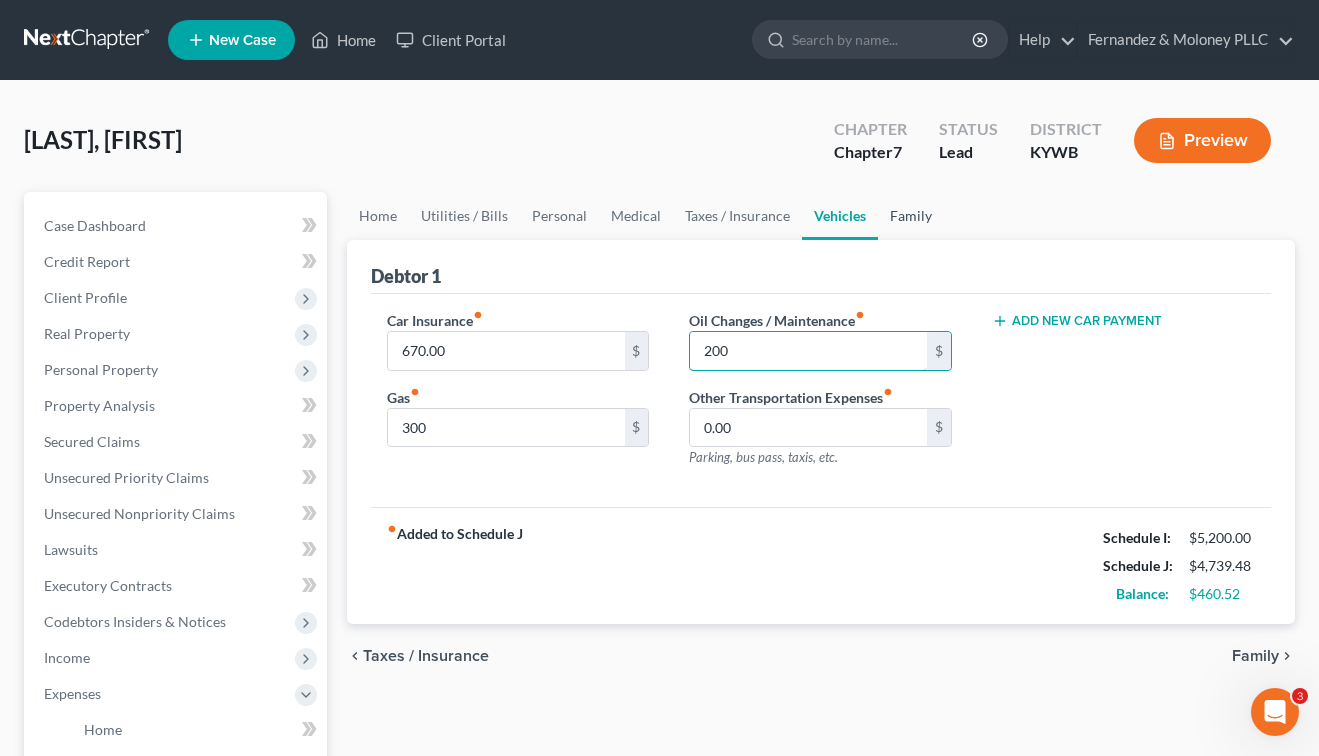 type on "200" 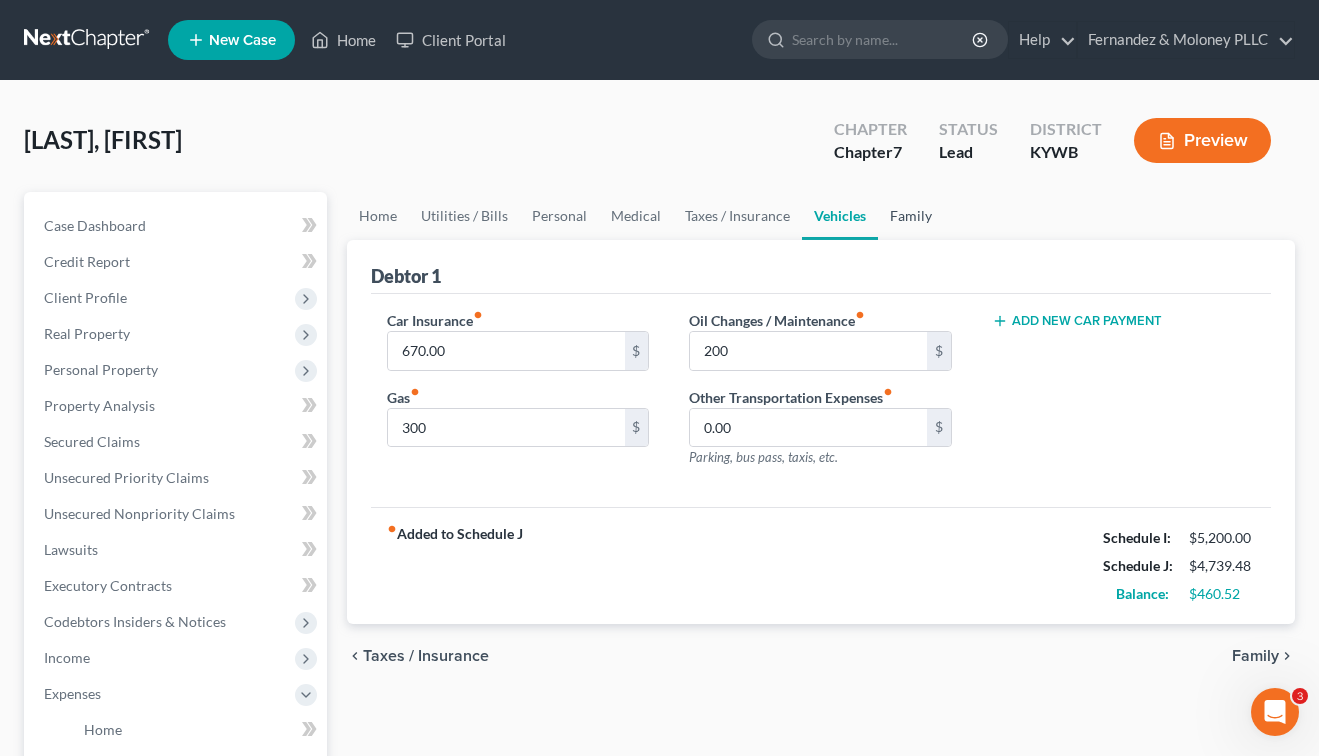 click on "Family" at bounding box center (911, 216) 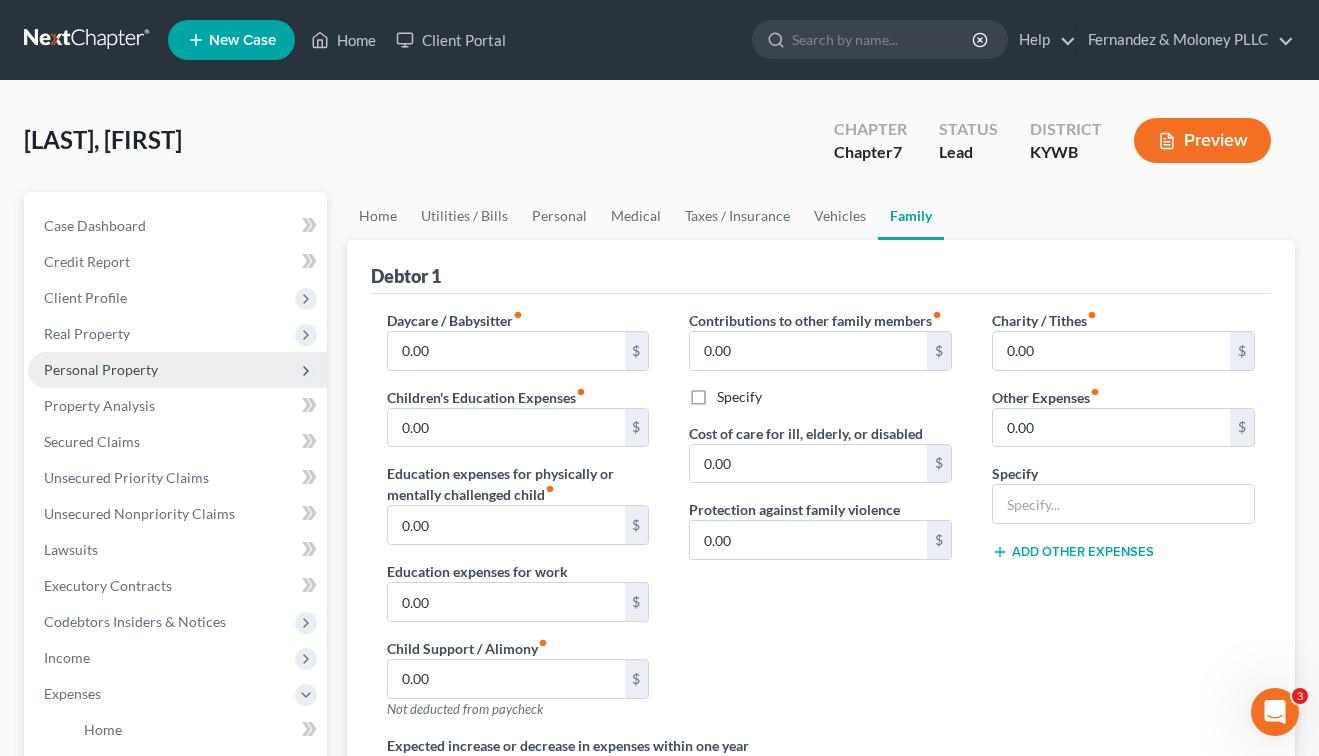 click on "Personal Property" at bounding box center (101, 369) 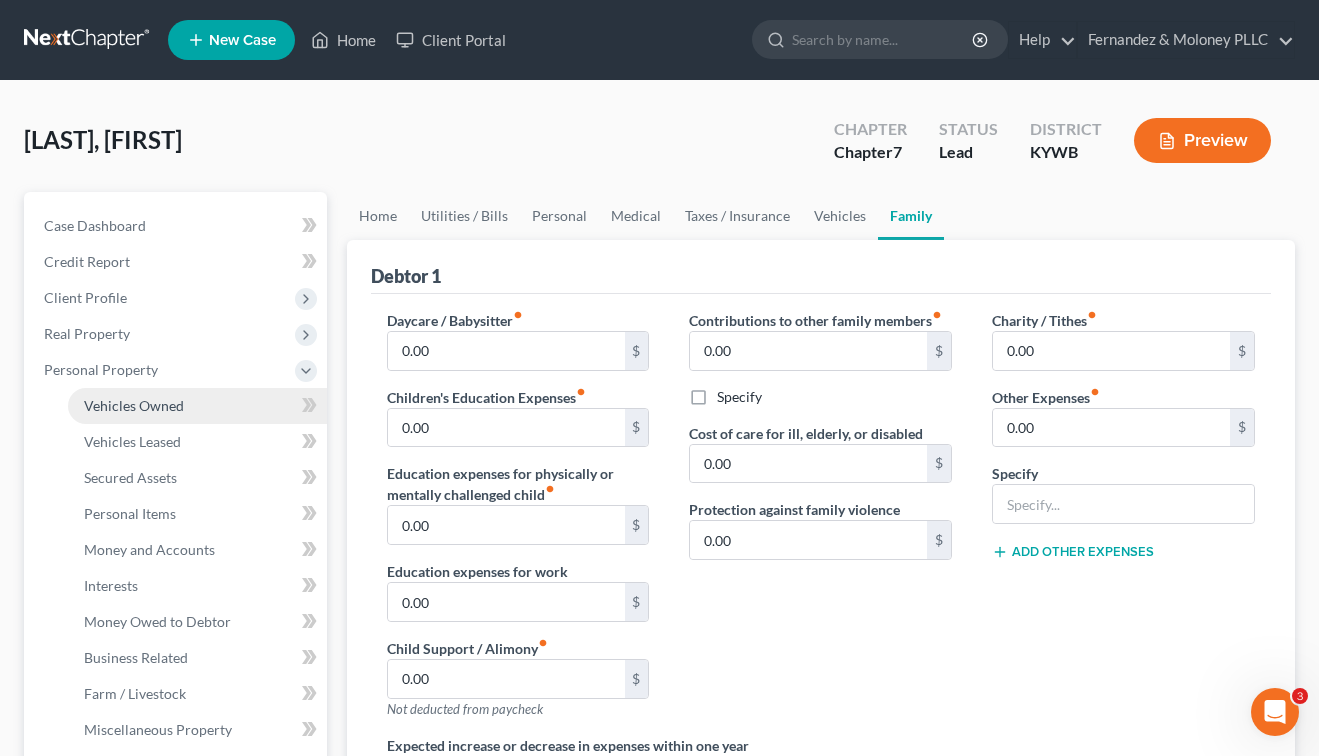 click on "Vehicles Owned" at bounding box center (134, 405) 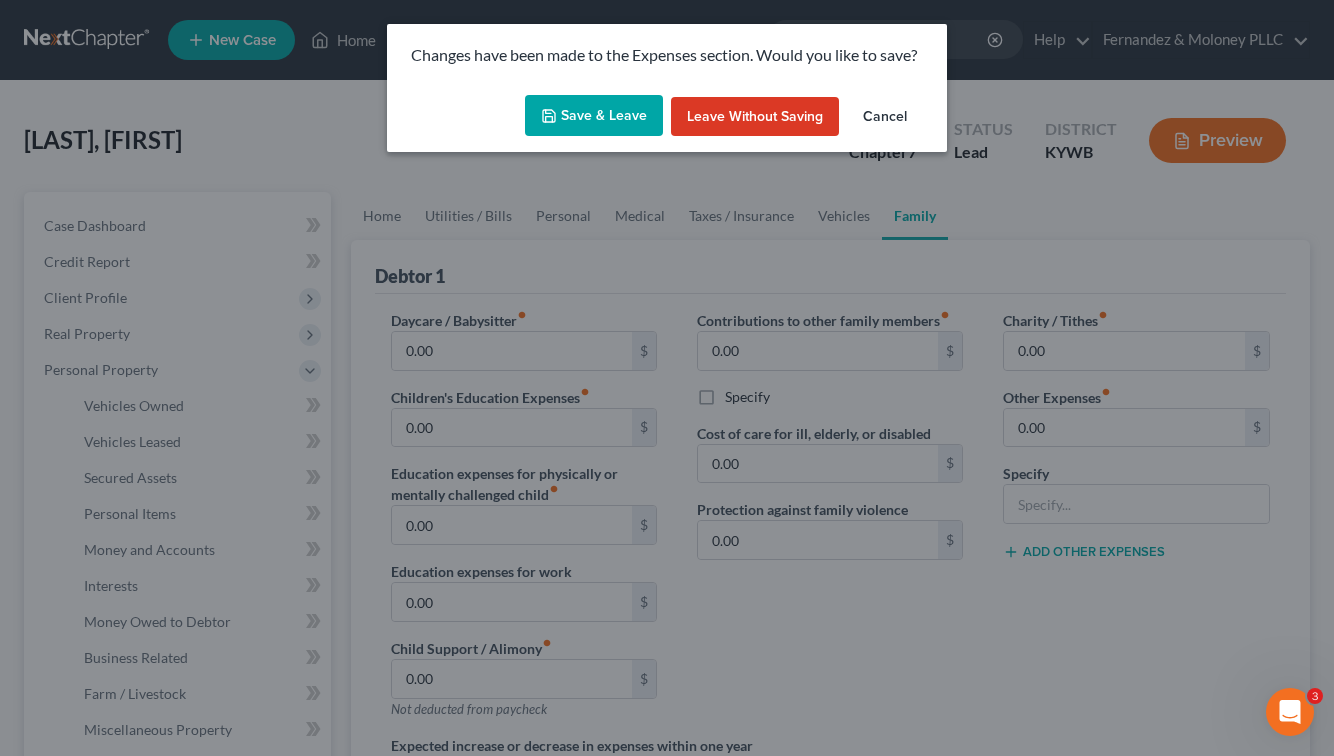 click on "Save & Leave" at bounding box center [594, 116] 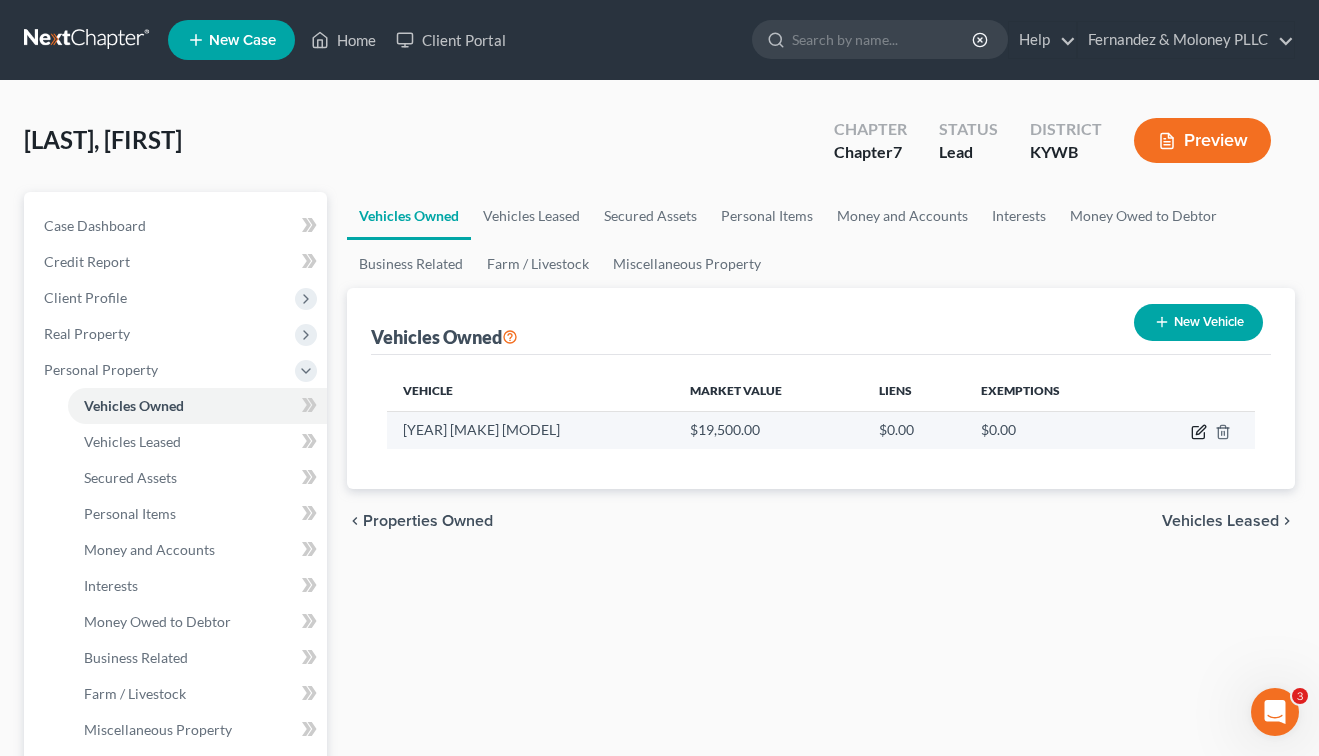 drag, startPoint x: 1191, startPoint y: 433, endPoint x: 1181, endPoint y: 435, distance: 10.198039 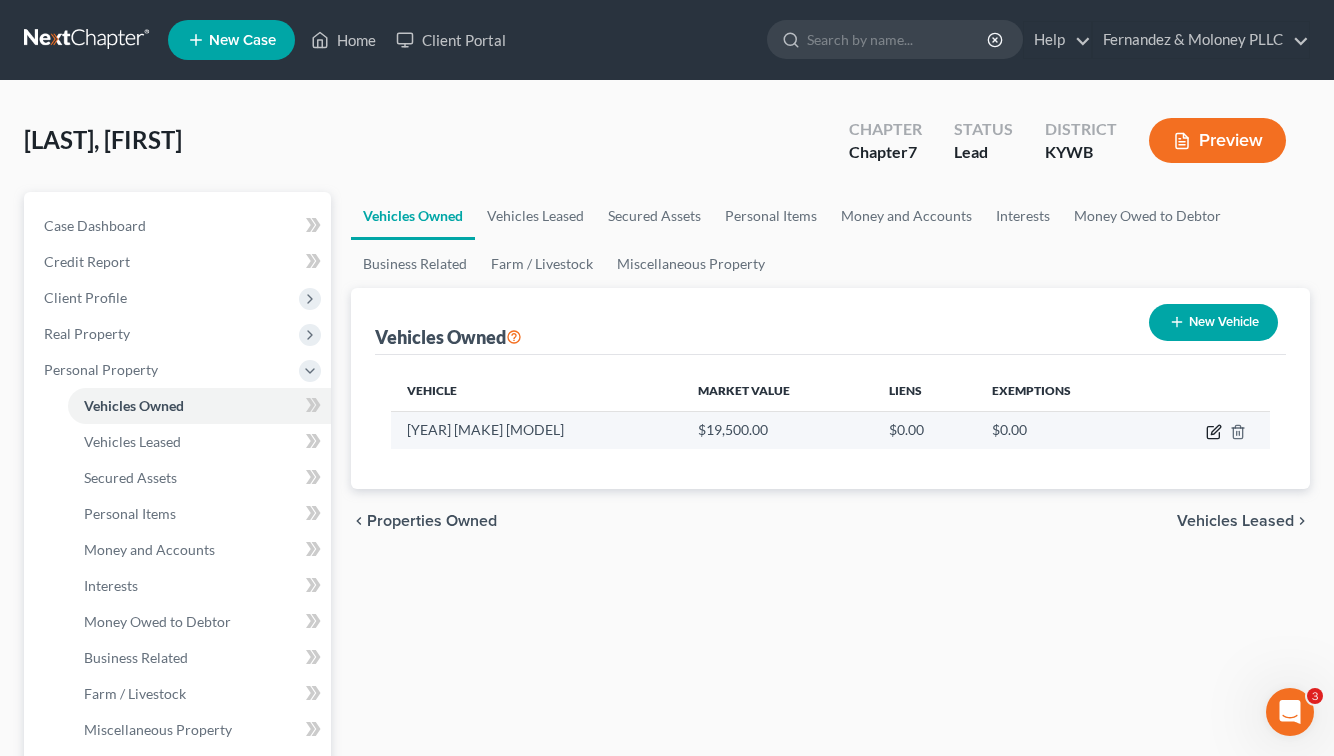 select on "0" 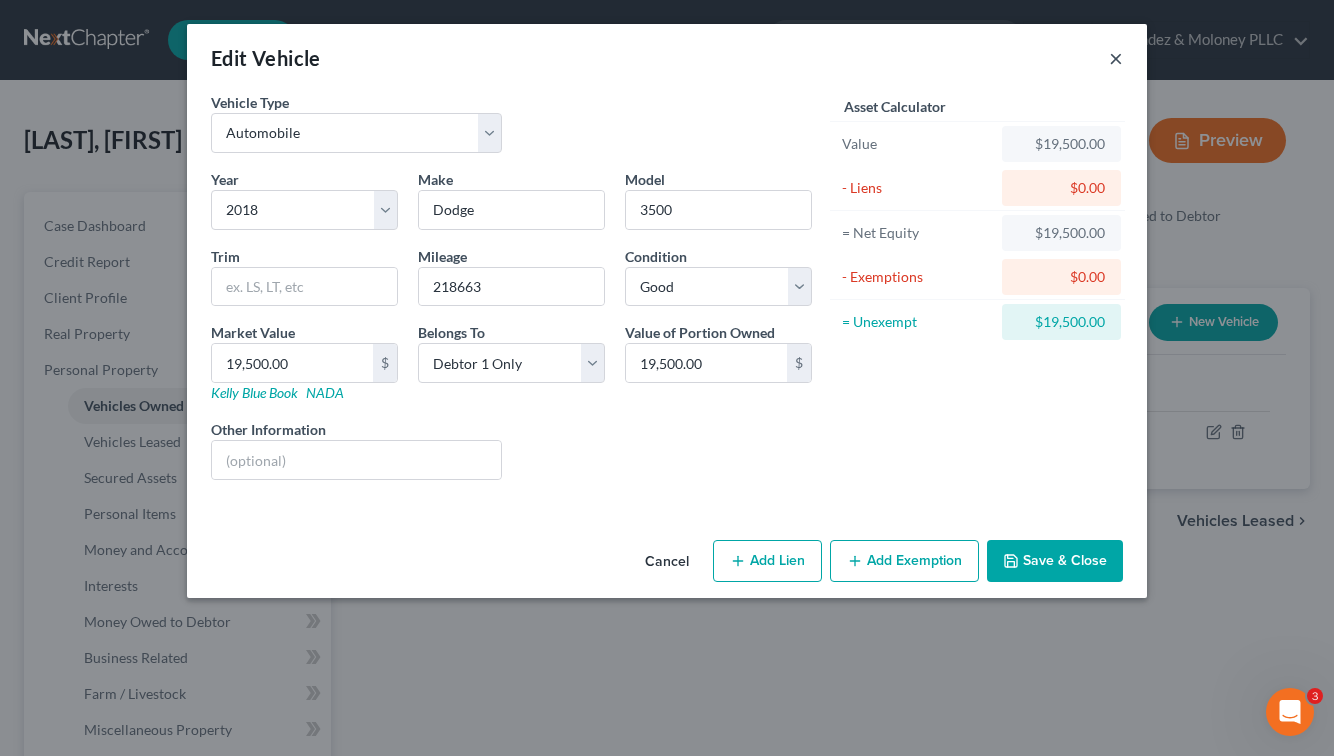 click on "×" at bounding box center [1116, 58] 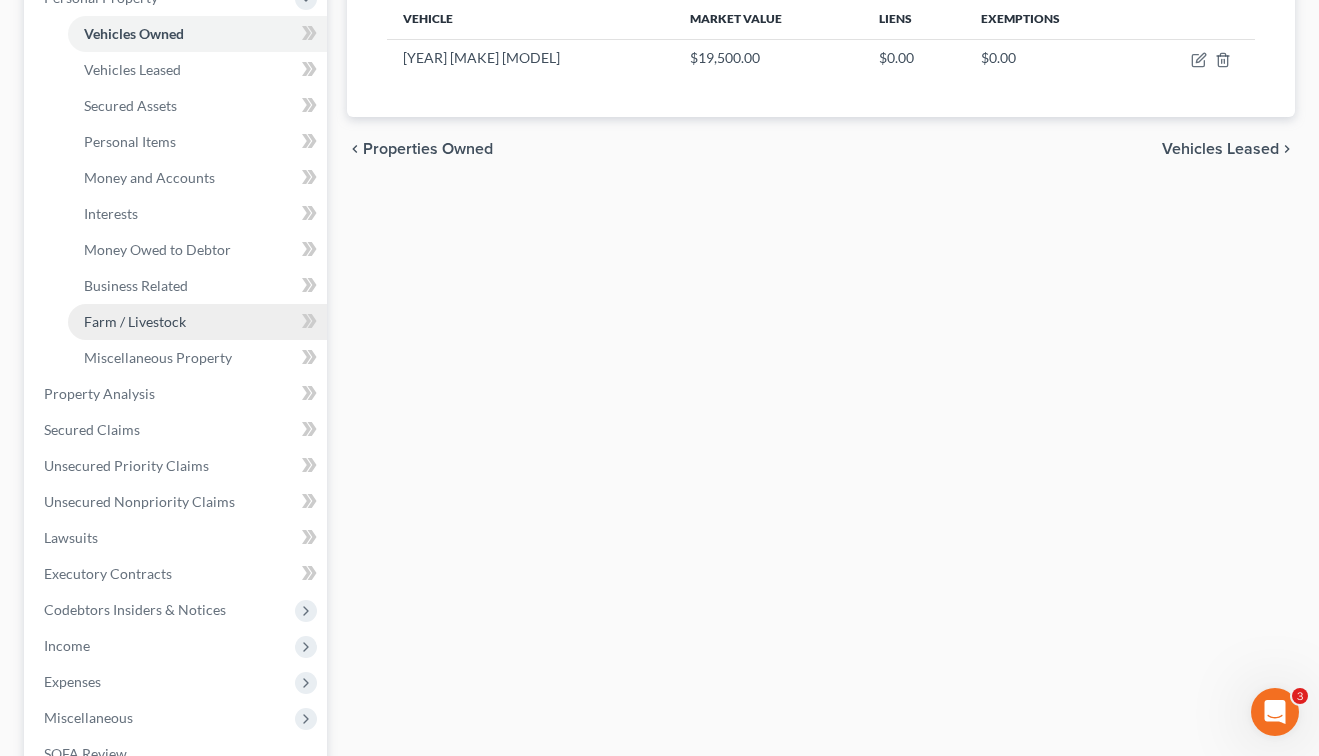 scroll, scrollTop: 400, scrollLeft: 0, axis: vertical 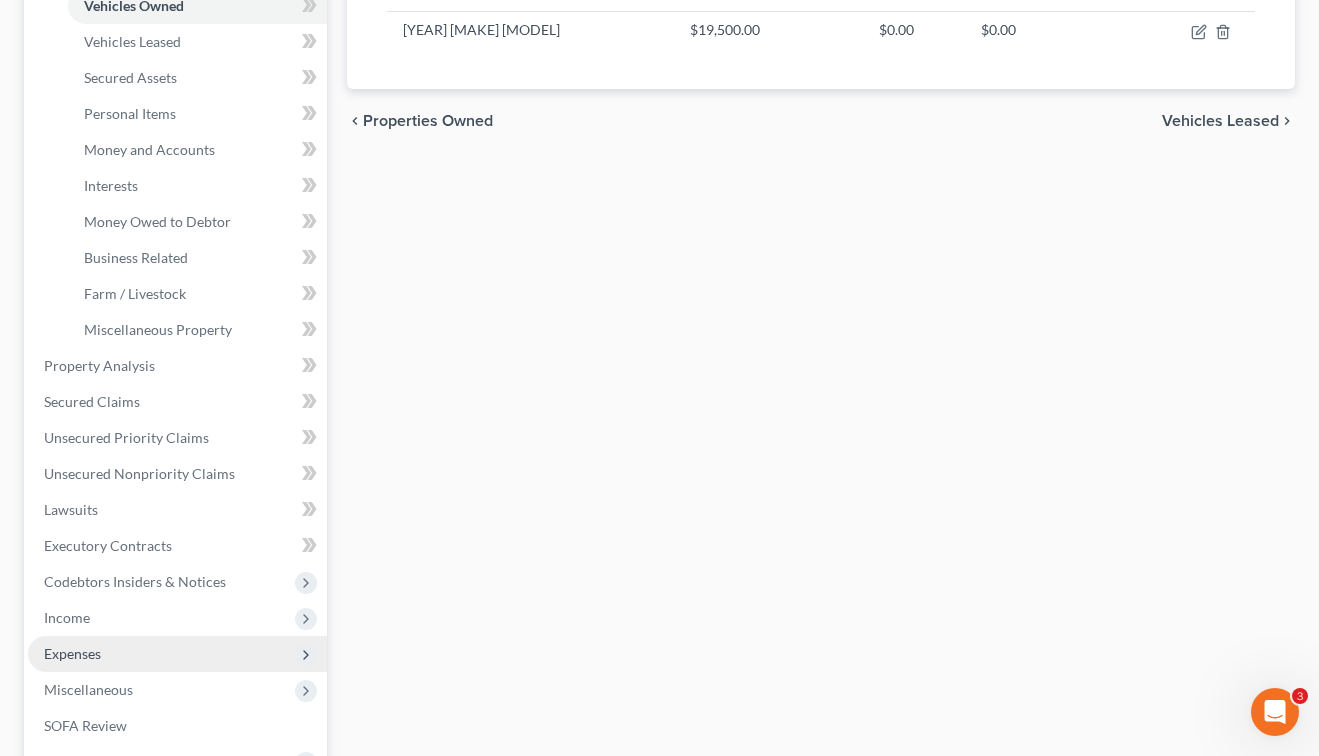 click on "Expenses" at bounding box center [72, 653] 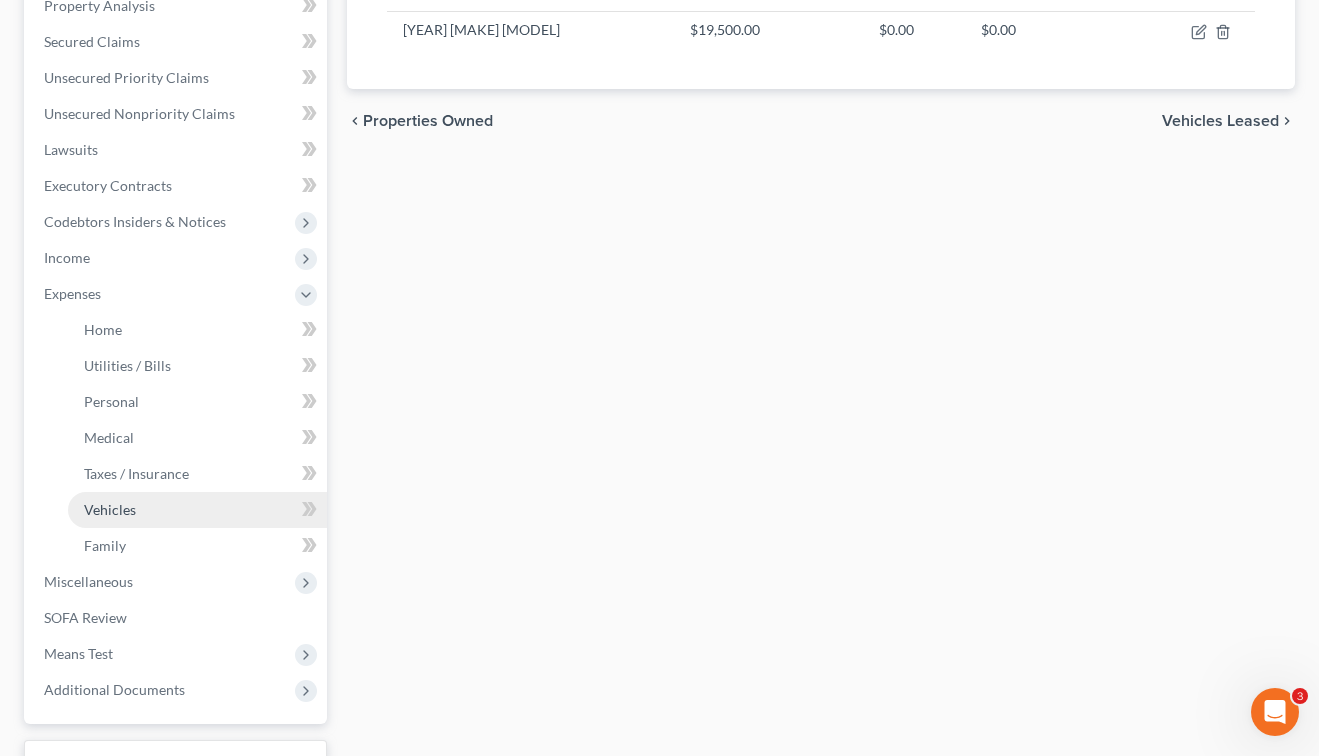 click on "Vehicles" at bounding box center (110, 509) 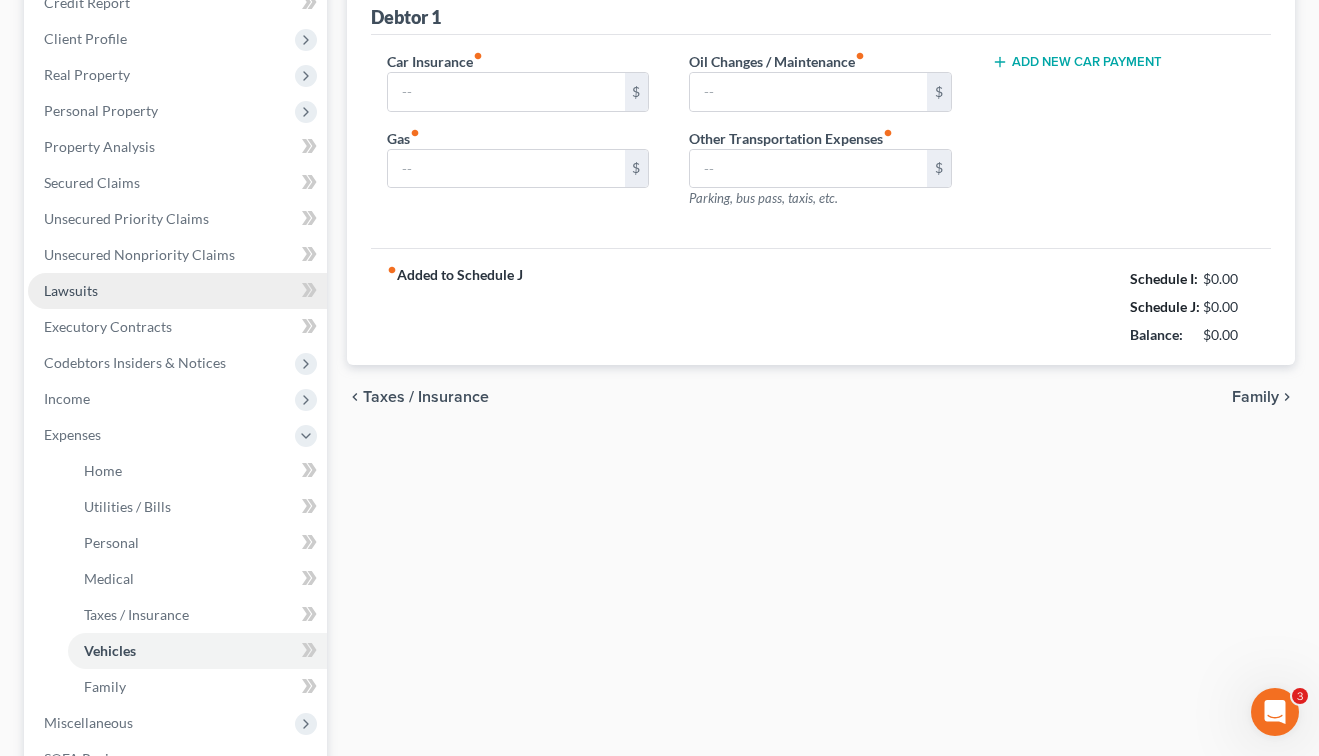 type on "670.00" 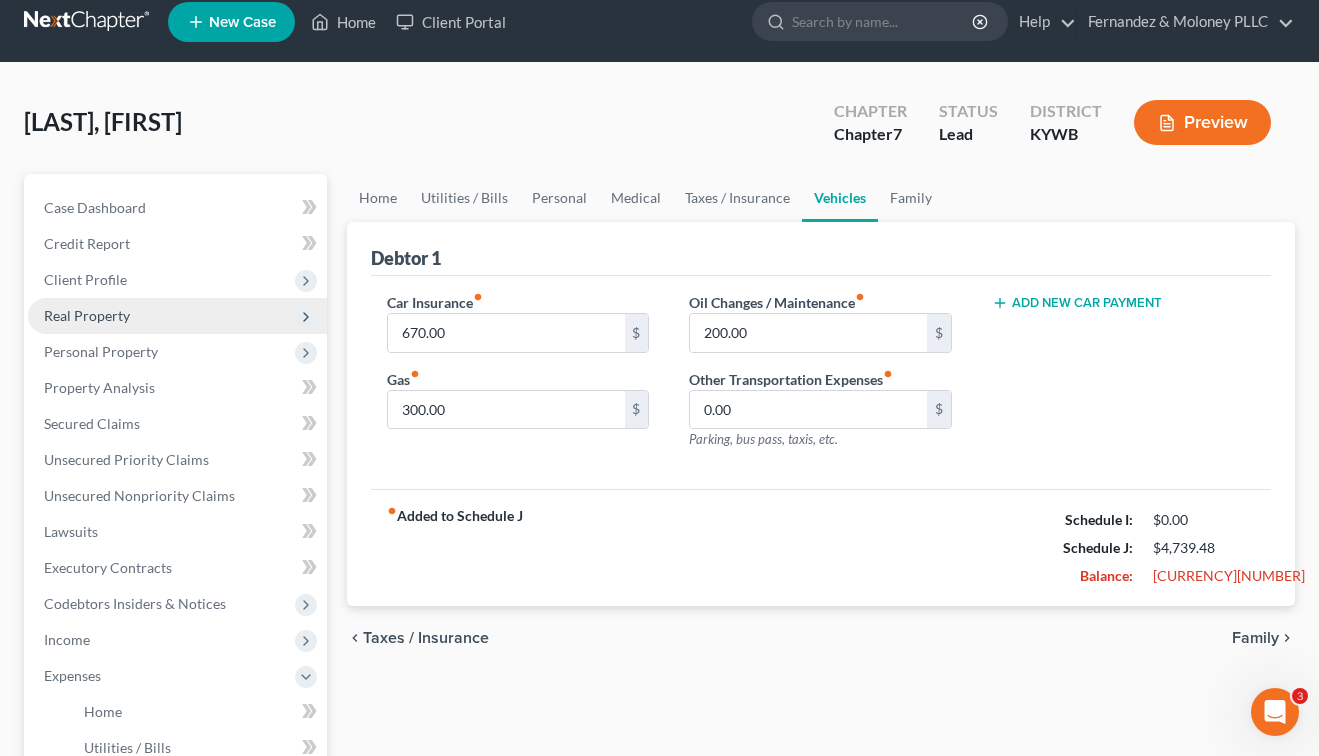 scroll, scrollTop: 0, scrollLeft: 0, axis: both 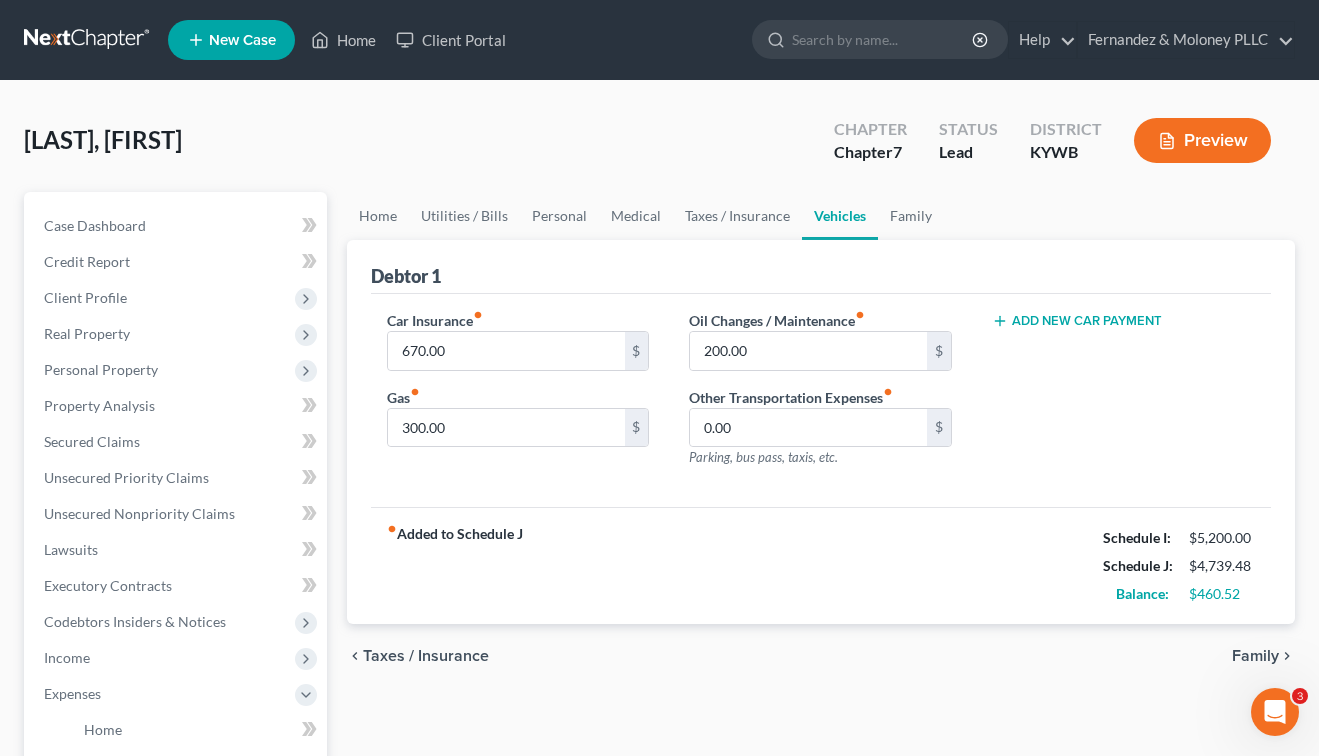 click on "Debtor 1" at bounding box center [821, 267] 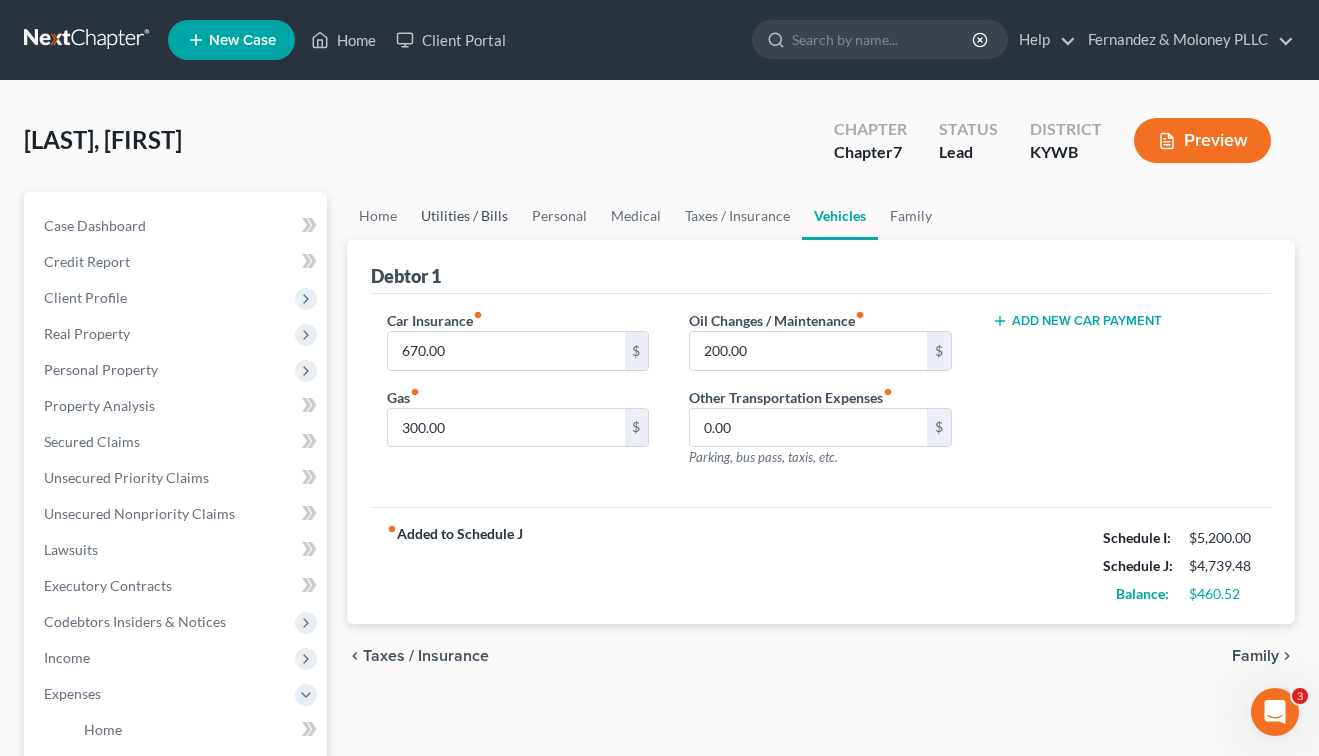 click on "Utilities / Bills" at bounding box center (464, 216) 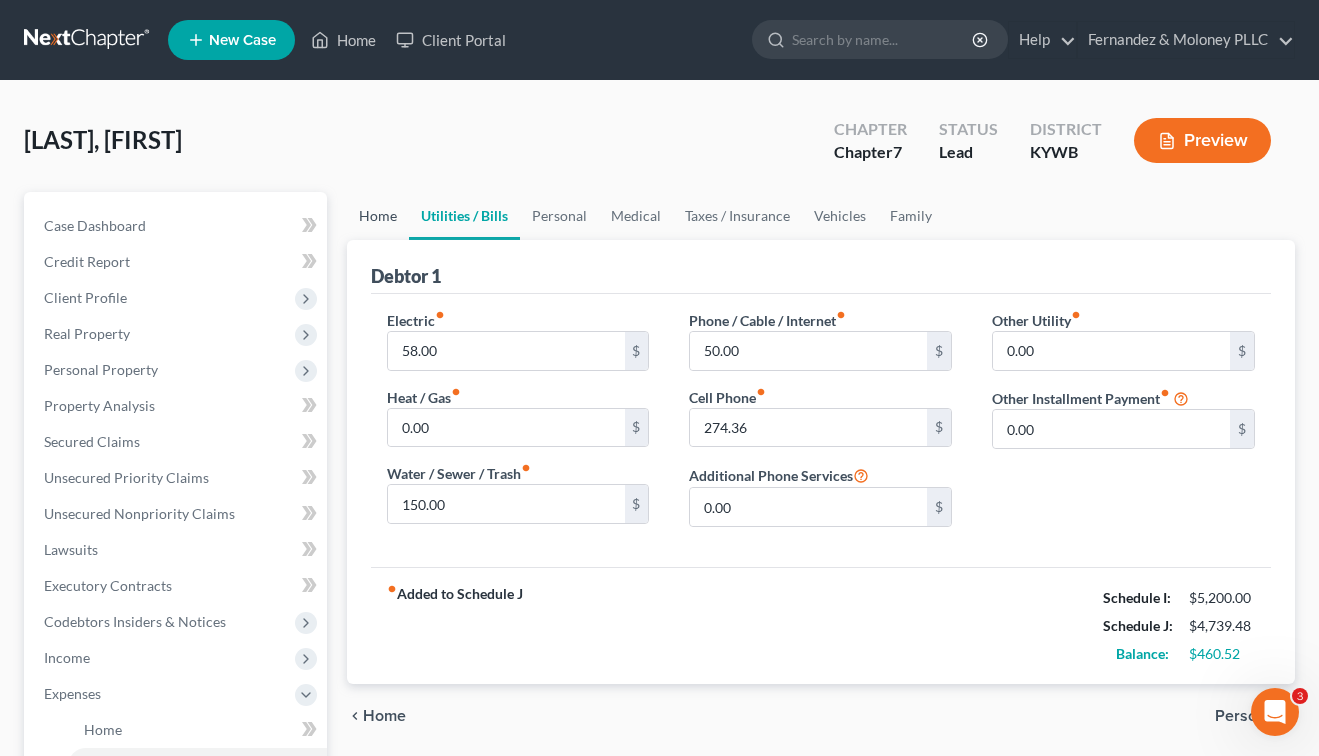 click on "Home" at bounding box center [378, 216] 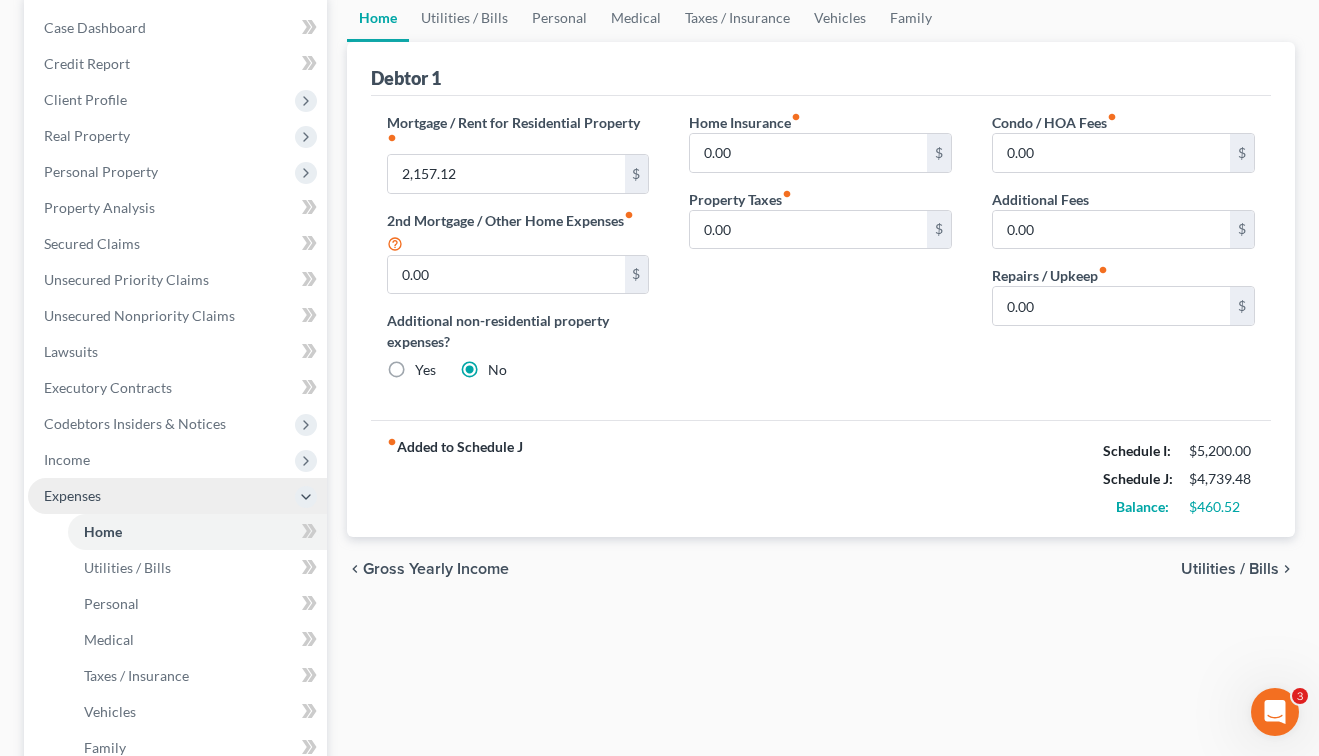 scroll, scrollTop: 200, scrollLeft: 0, axis: vertical 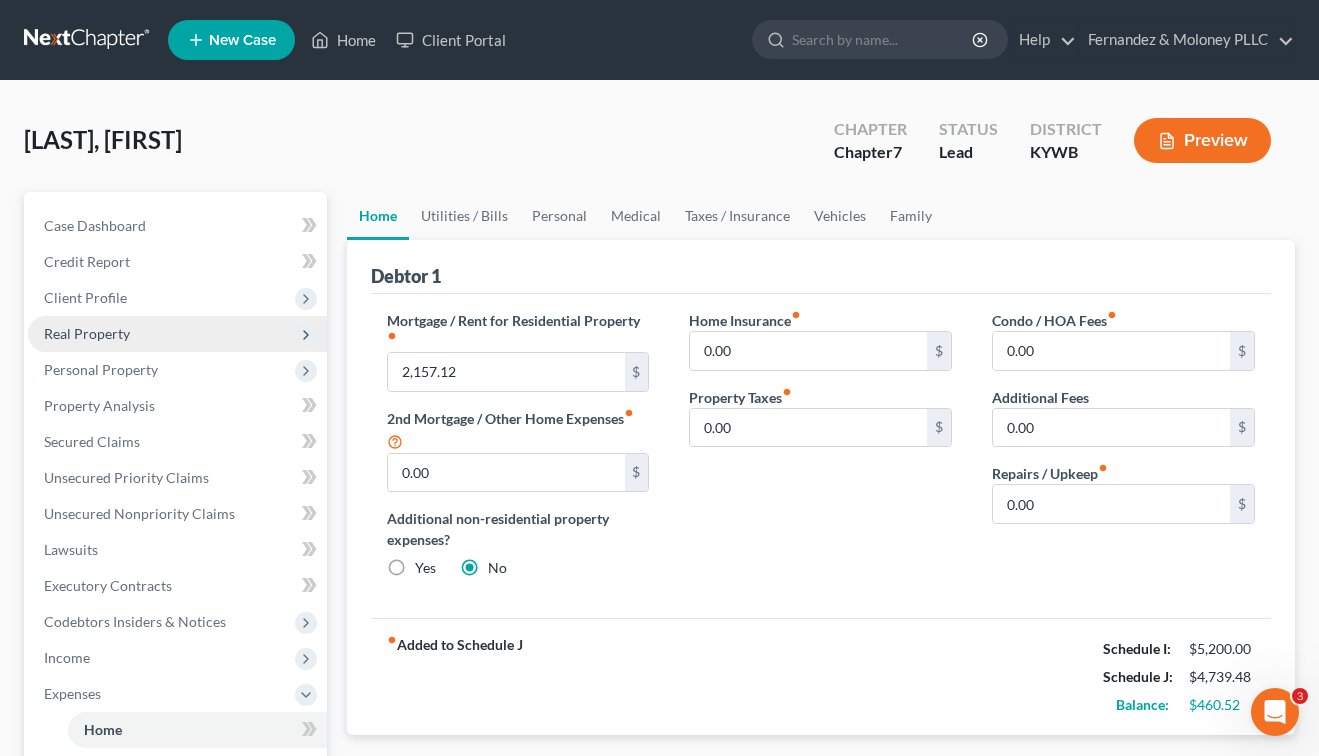 click on "Real Property" at bounding box center [87, 333] 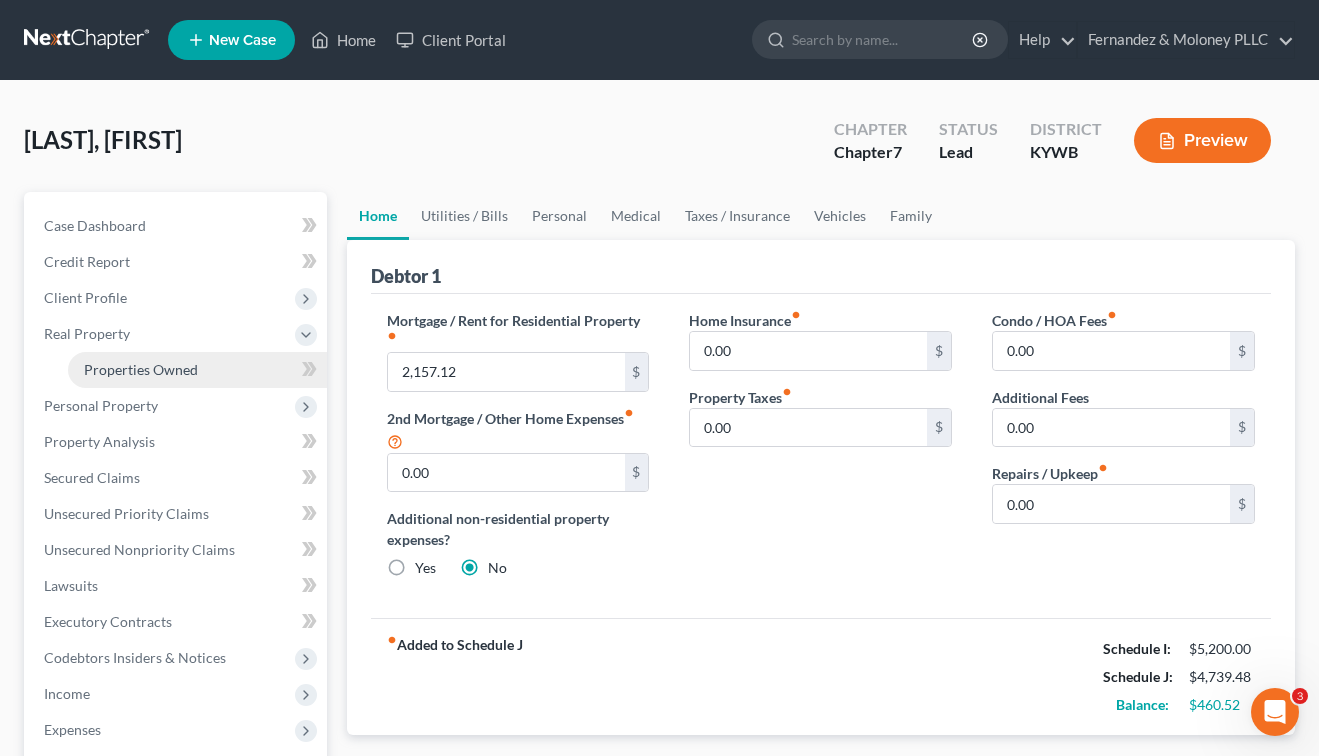 click on "Properties Owned" at bounding box center (141, 369) 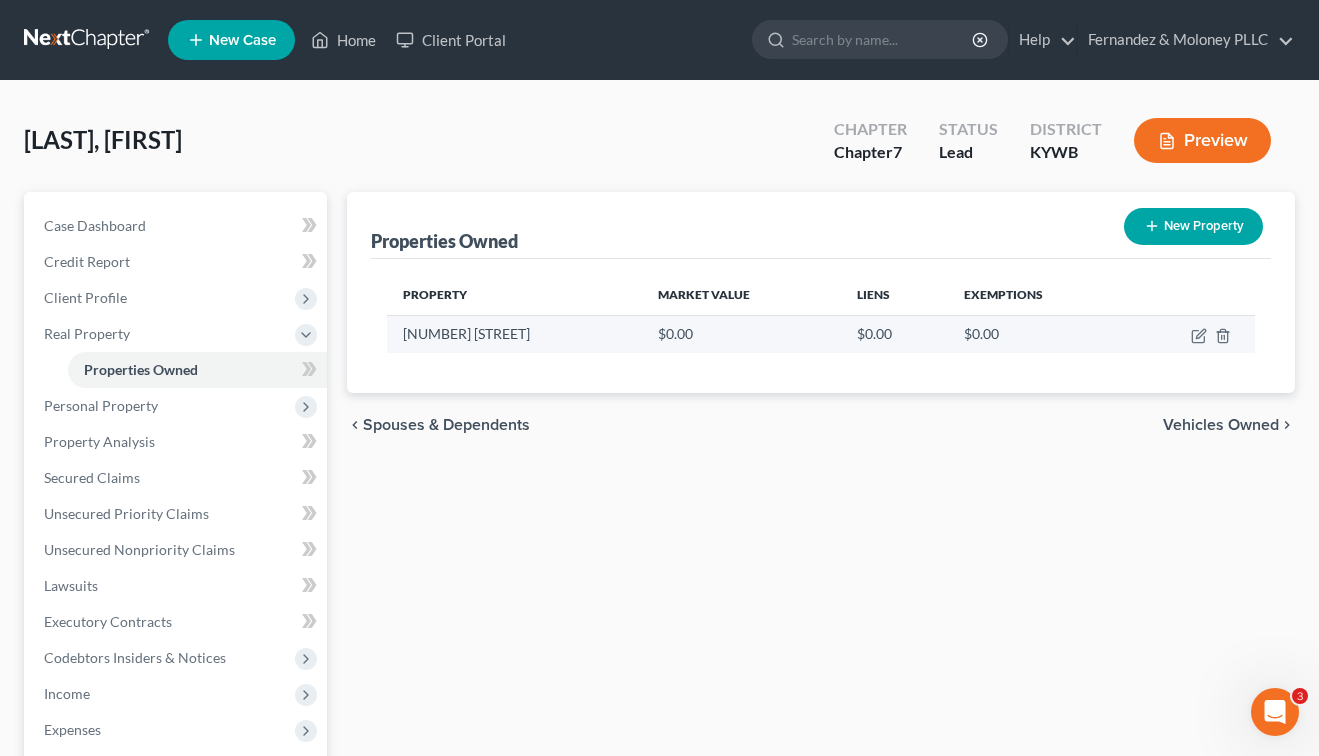 click on "[NUMBER] [STREET]" at bounding box center [514, 334] 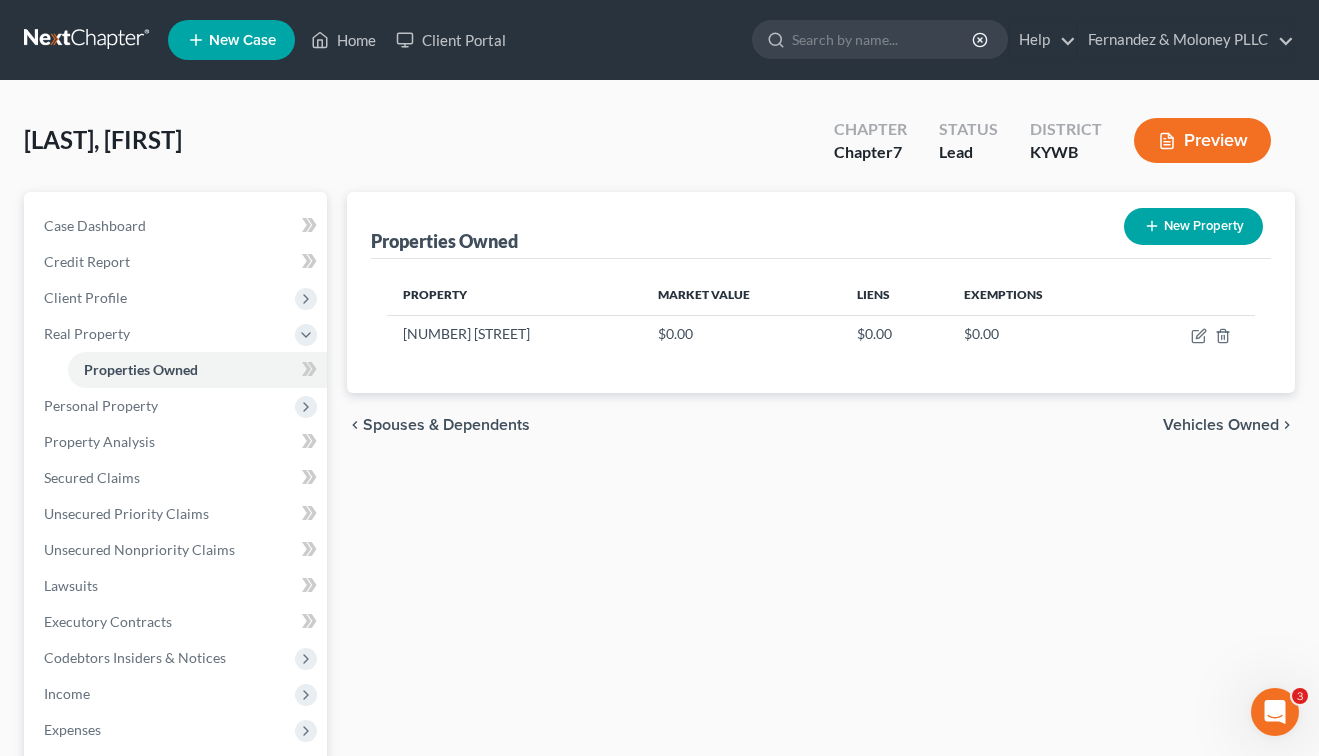 click on "New Property" at bounding box center [1193, 226] 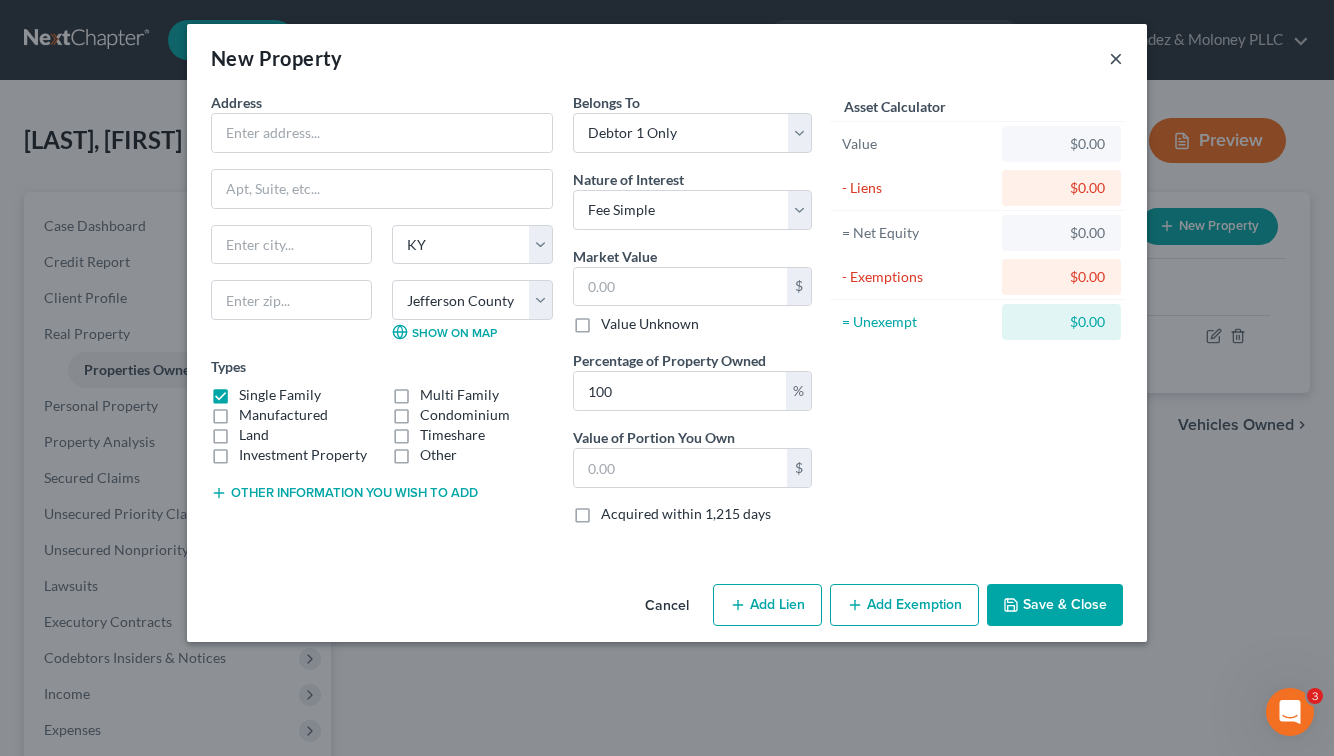 click on "×" at bounding box center [1116, 58] 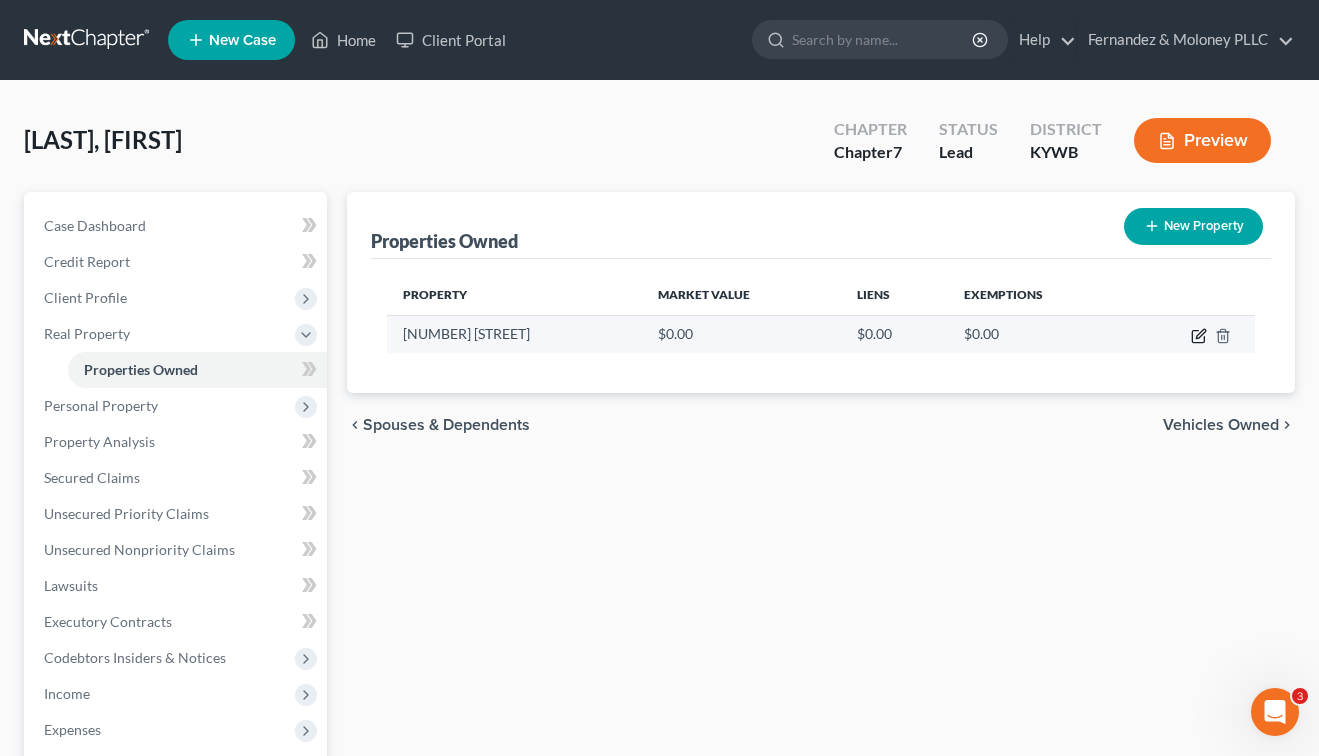 click 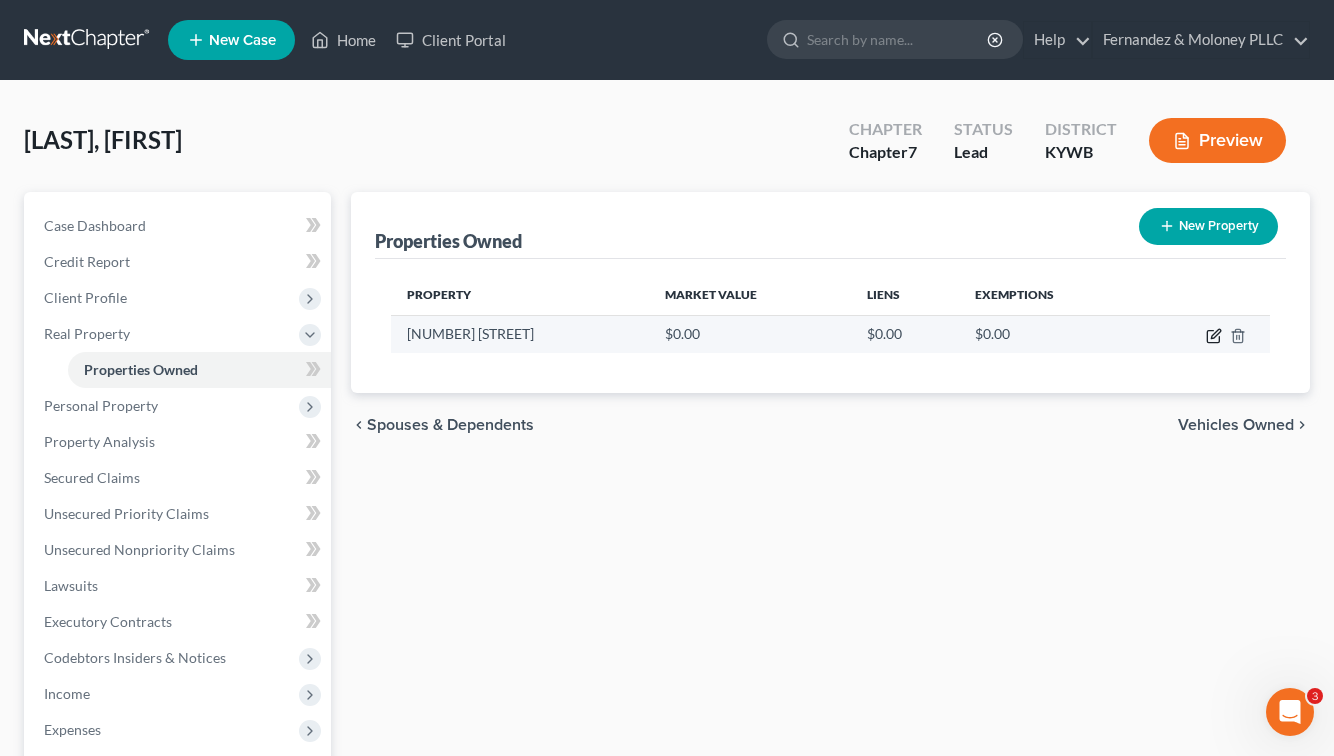 select on "18" 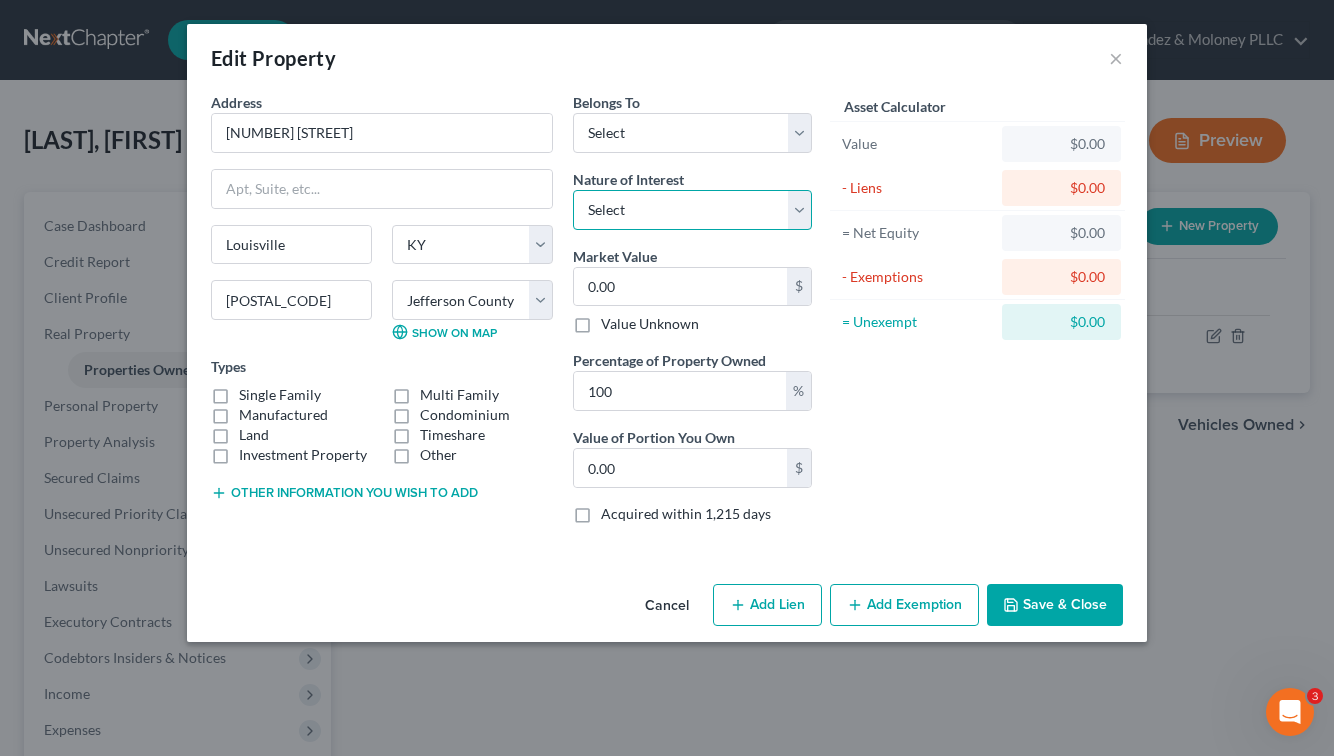 click on "Select Fee Simple Joint Tenant Life Estate Equitable Interest Future Interest Tenancy By The Entireties Tenants In Common Other" at bounding box center [692, 210] 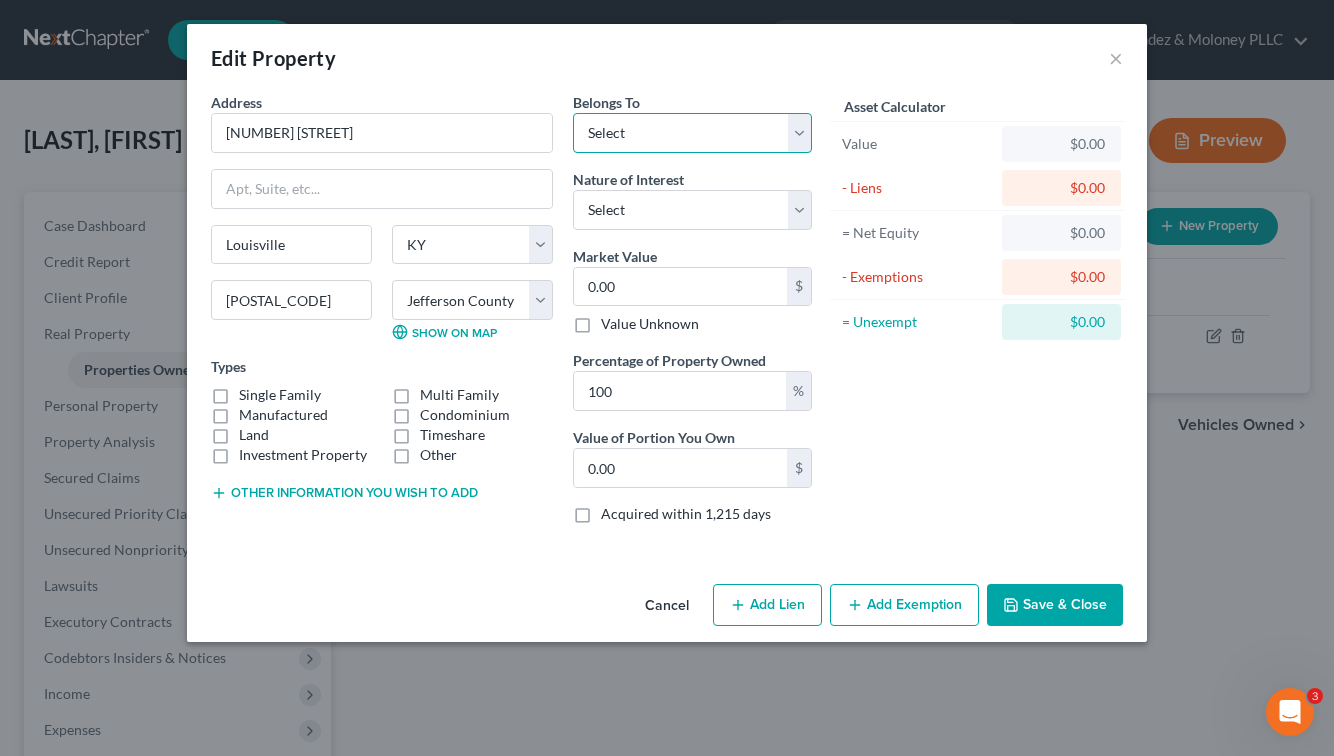 click on "Select Debtor 1 Only Debtor 2 Only Debtor 1 And Debtor 2 Only At Least One Of The Debtors And Another Community Property" at bounding box center [692, 133] 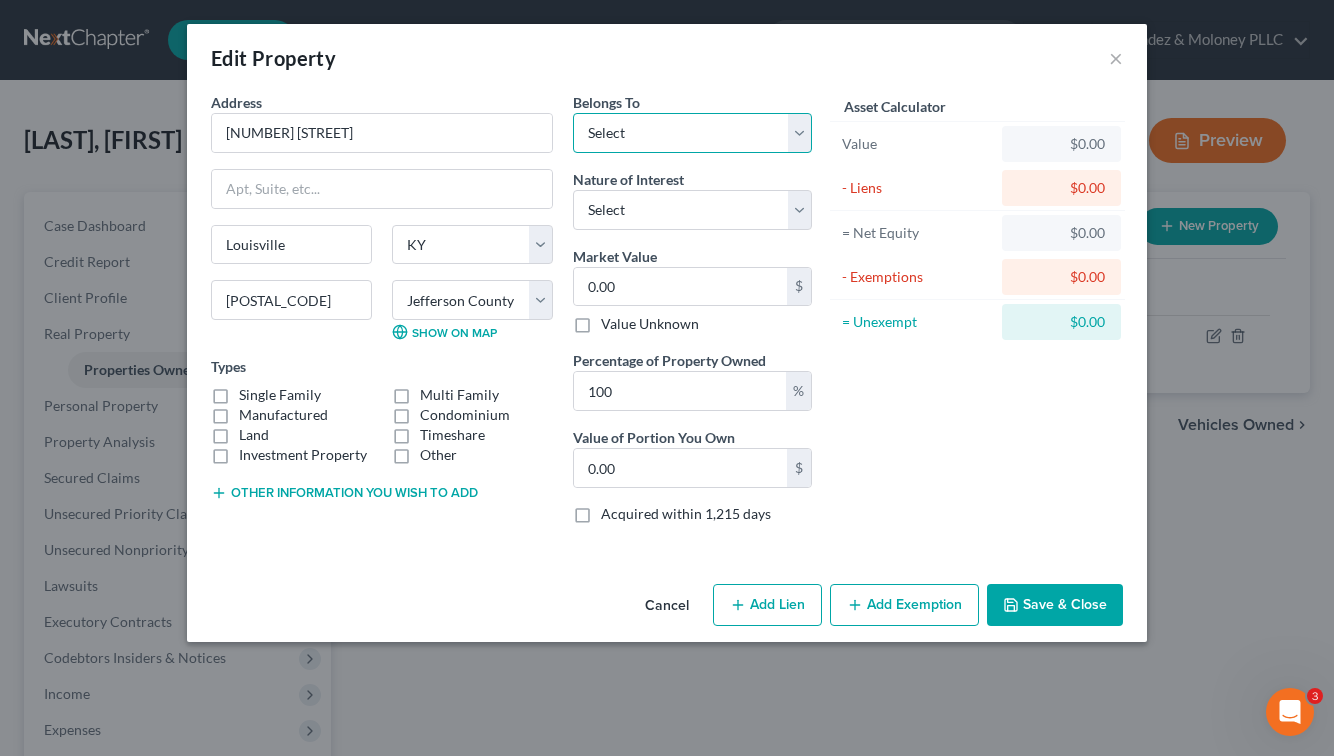 click on "Select Debtor 1 Only Debtor 2 Only Debtor 1 And Debtor 2 Only At Least One Of The Debtors And Another Community Property" at bounding box center (692, 133) 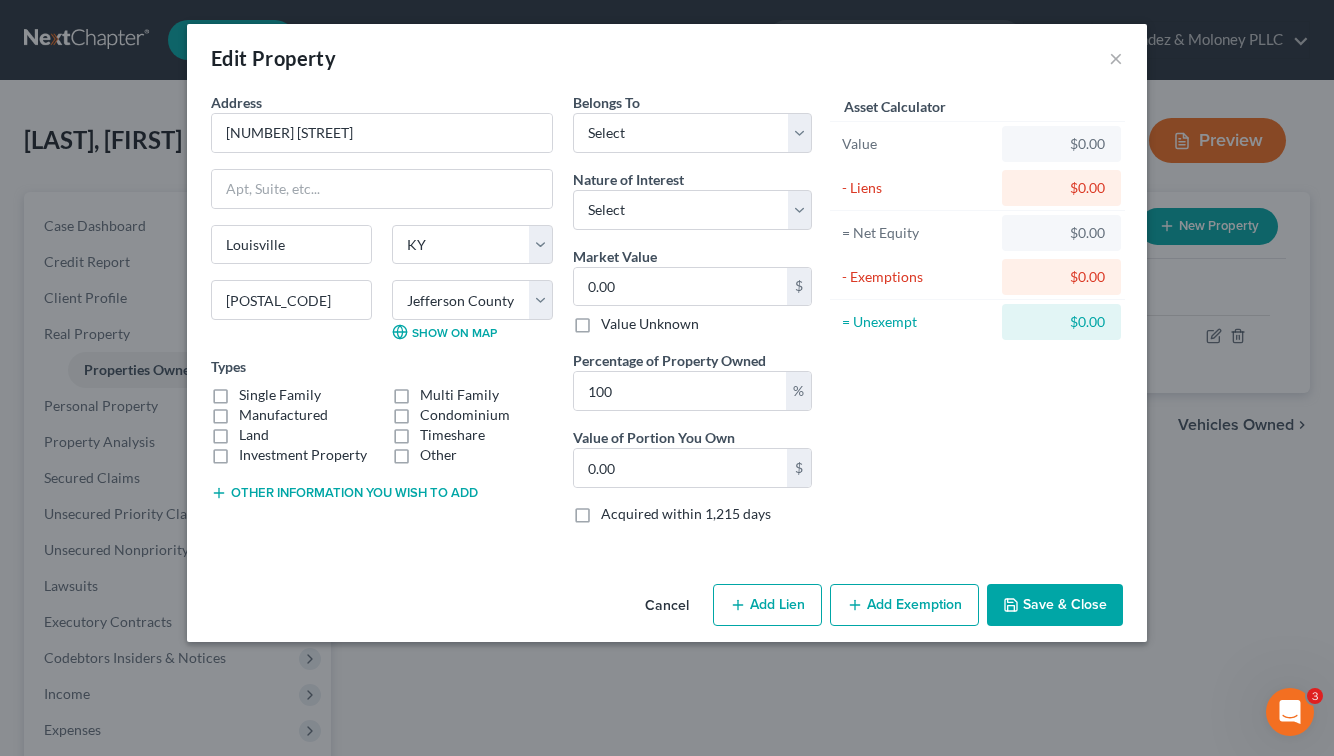 click on "Edit Property ×" at bounding box center (667, 58) 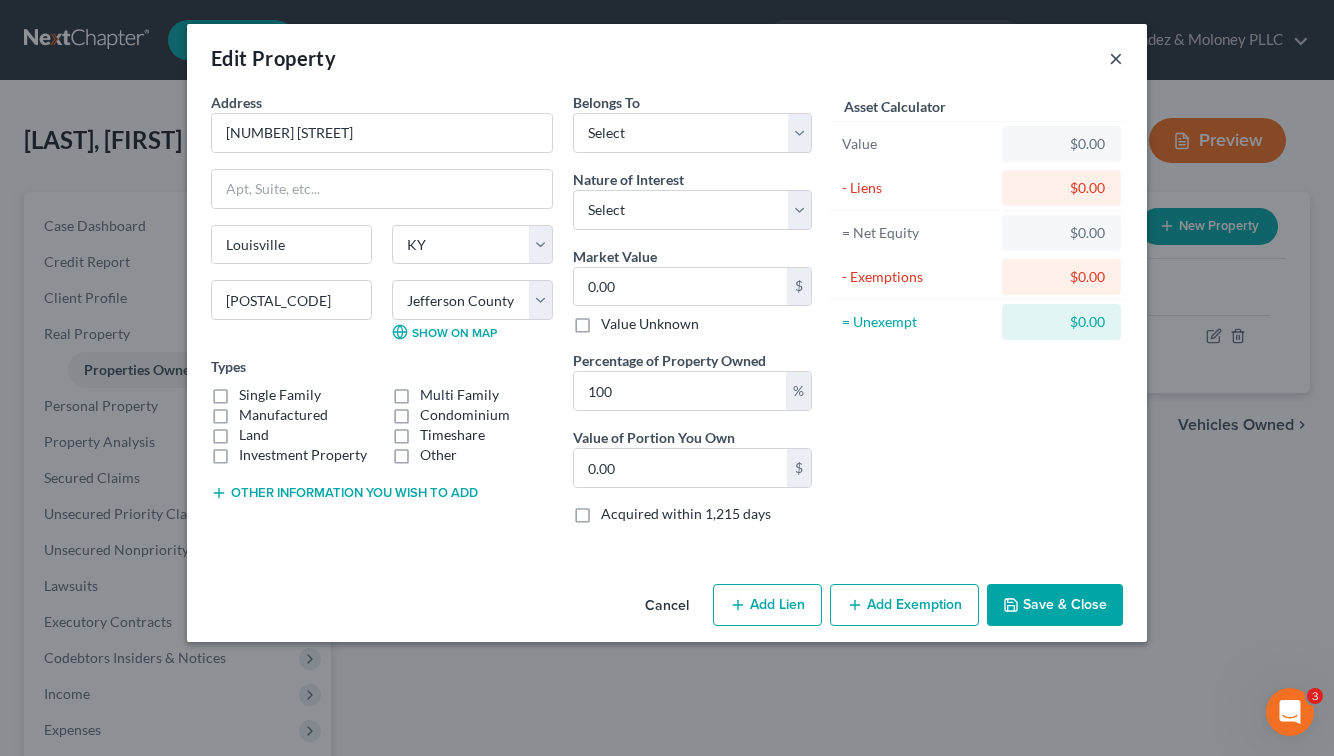 click on "×" at bounding box center [1116, 58] 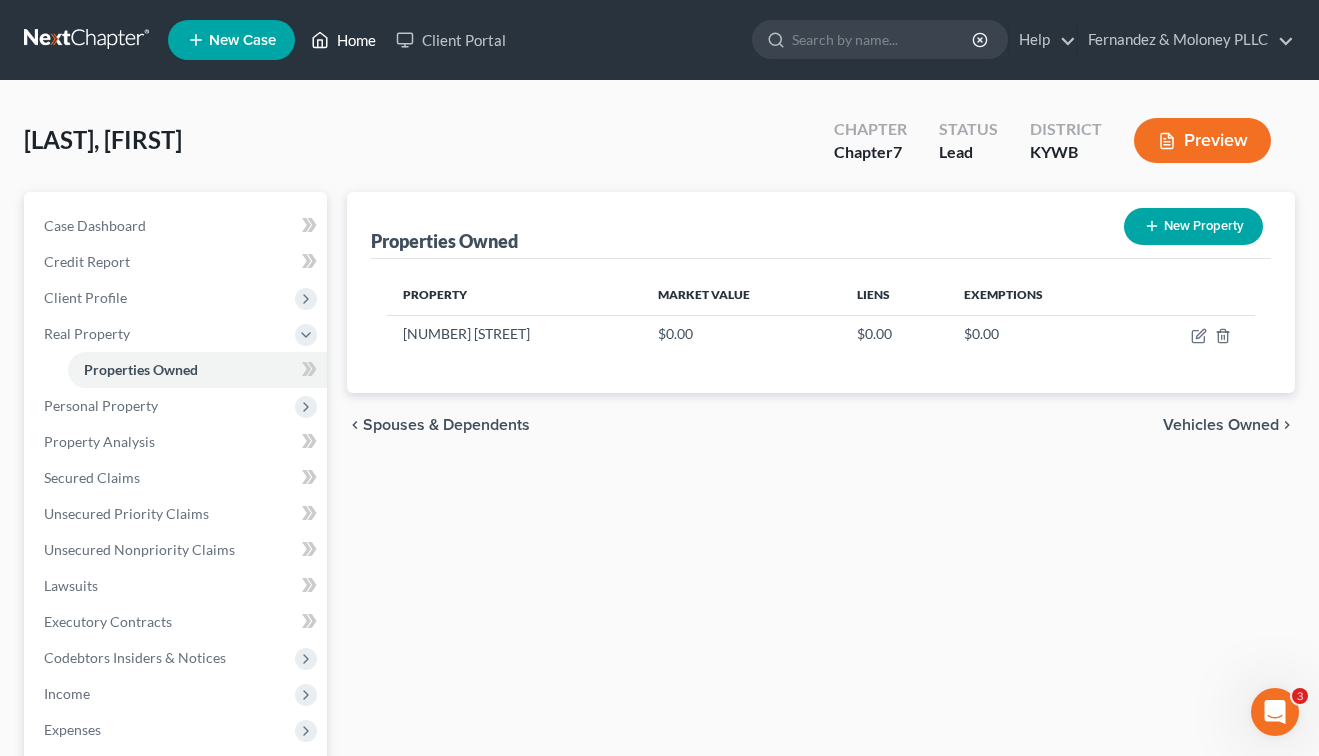 click on "Home" at bounding box center (343, 40) 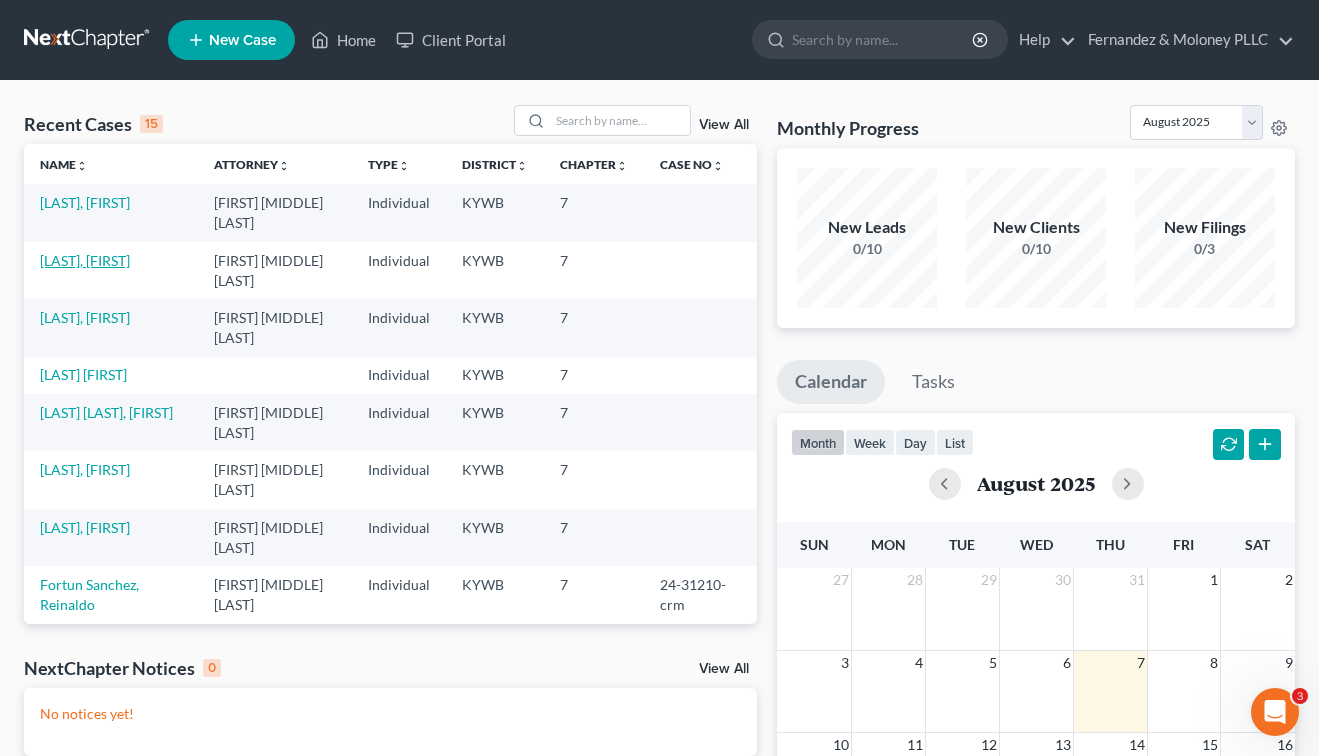 click on "[LAST], [FIRST]" at bounding box center [85, 260] 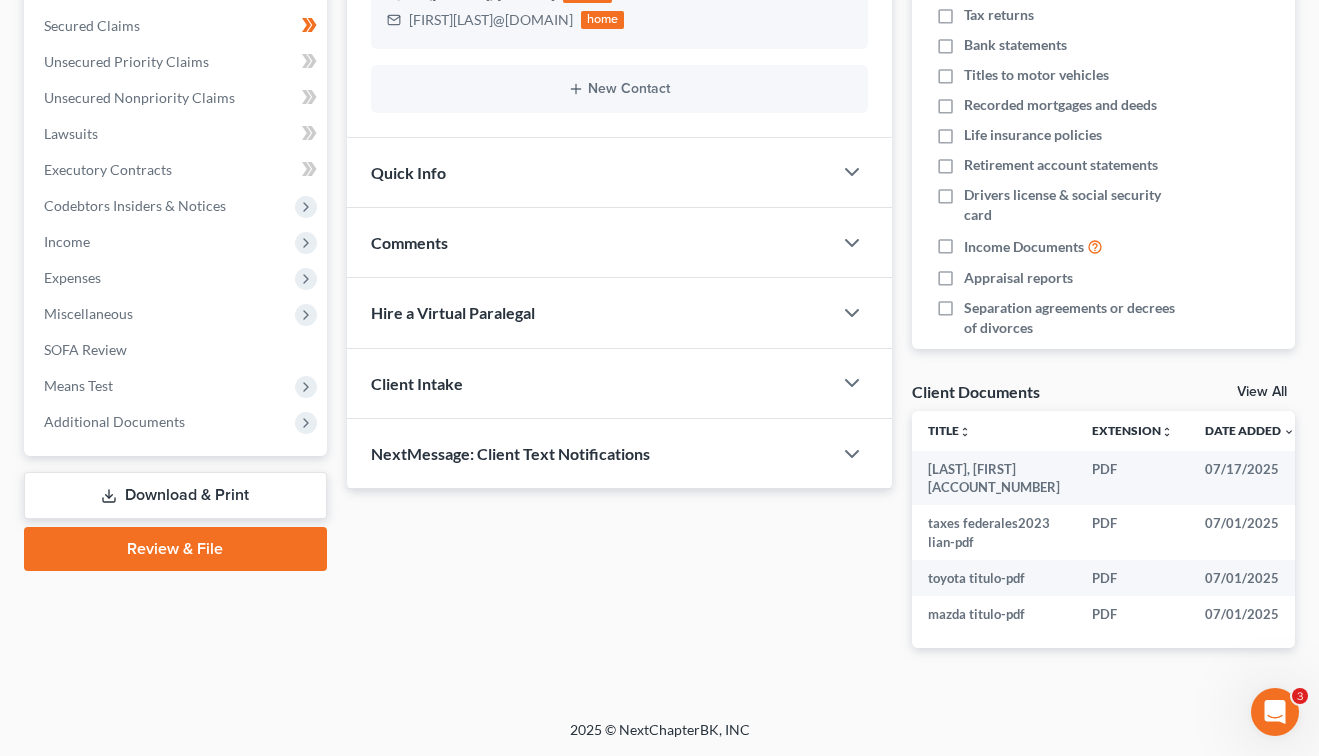 scroll, scrollTop: 542, scrollLeft: 0, axis: vertical 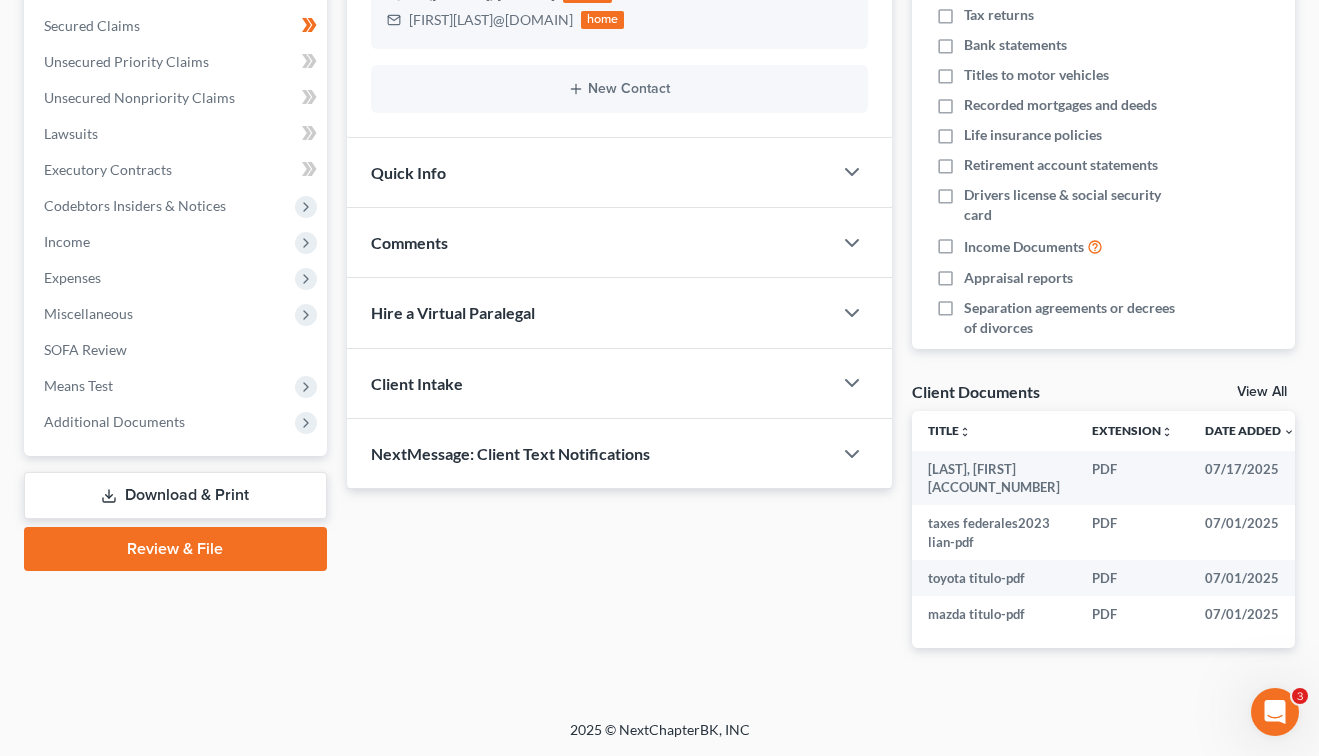 click on "Download & Print" at bounding box center (175, 495) 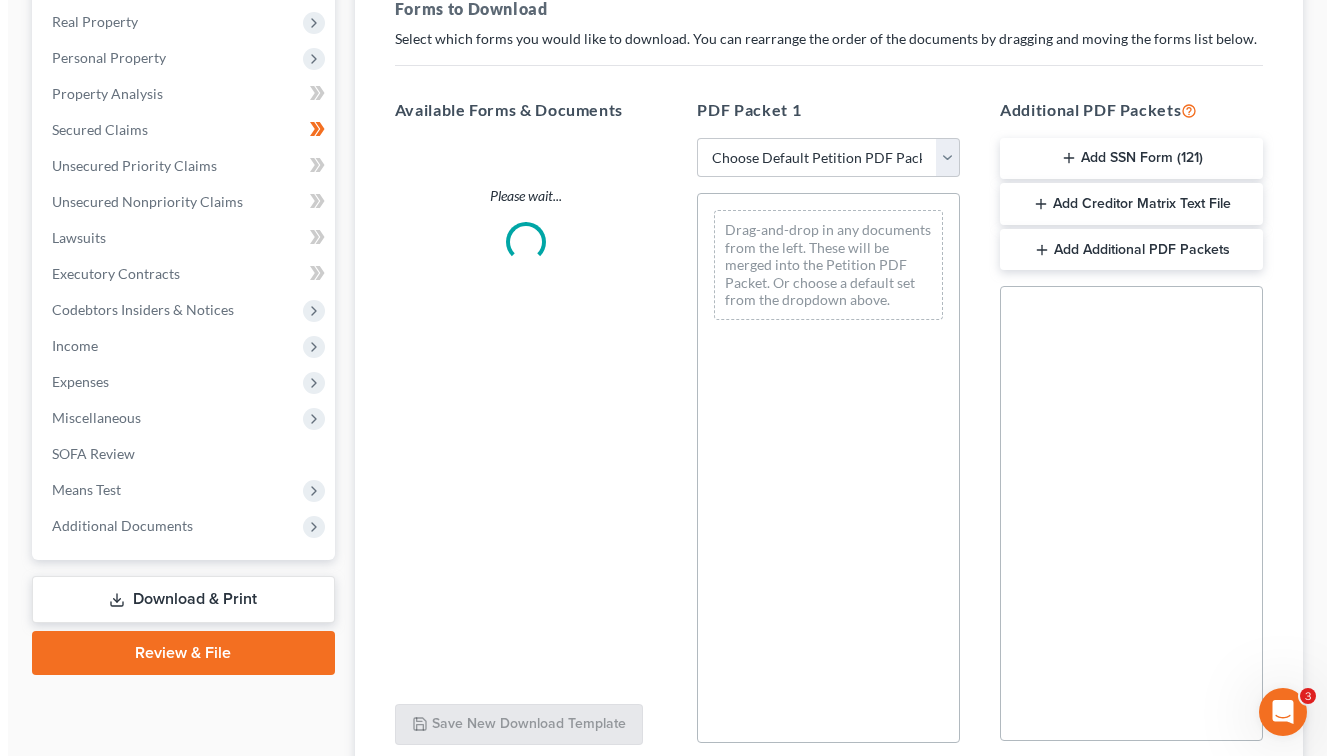scroll, scrollTop: 0, scrollLeft: 0, axis: both 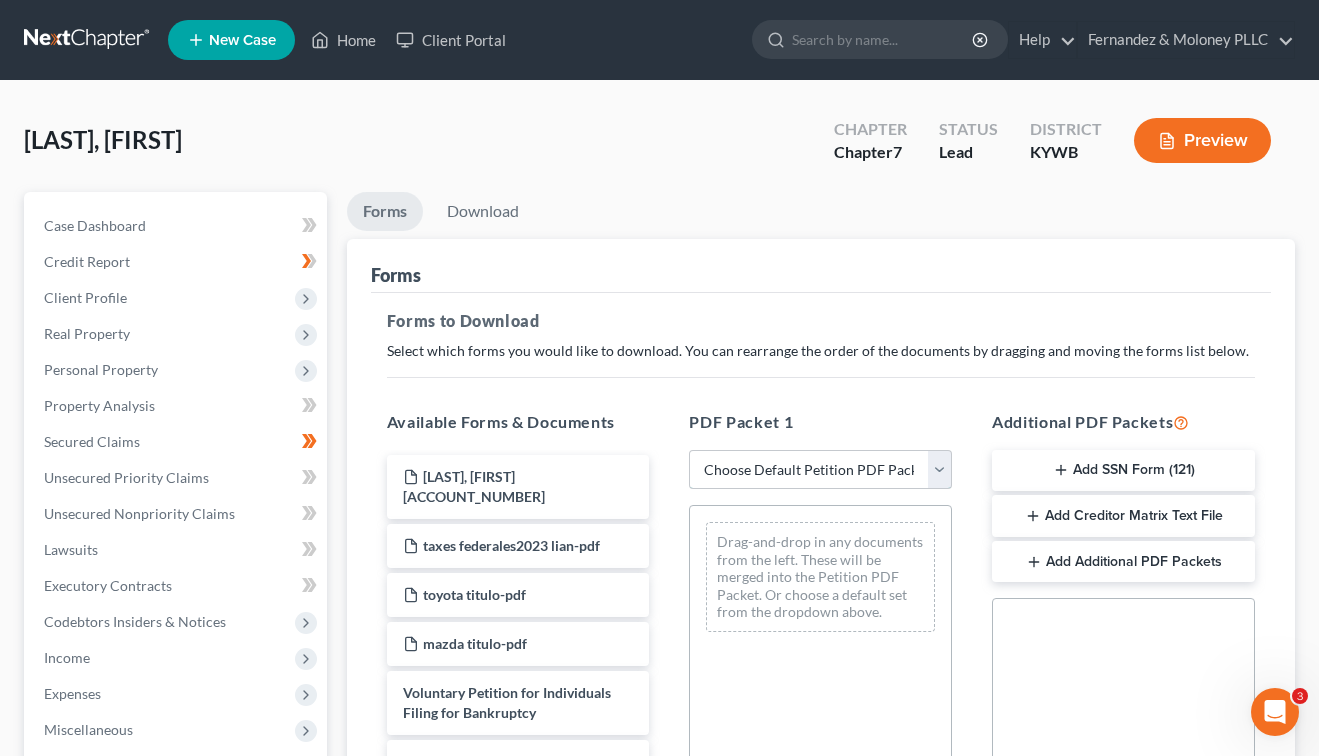 drag, startPoint x: 804, startPoint y: 454, endPoint x: 817, endPoint y: 465, distance: 17.029387 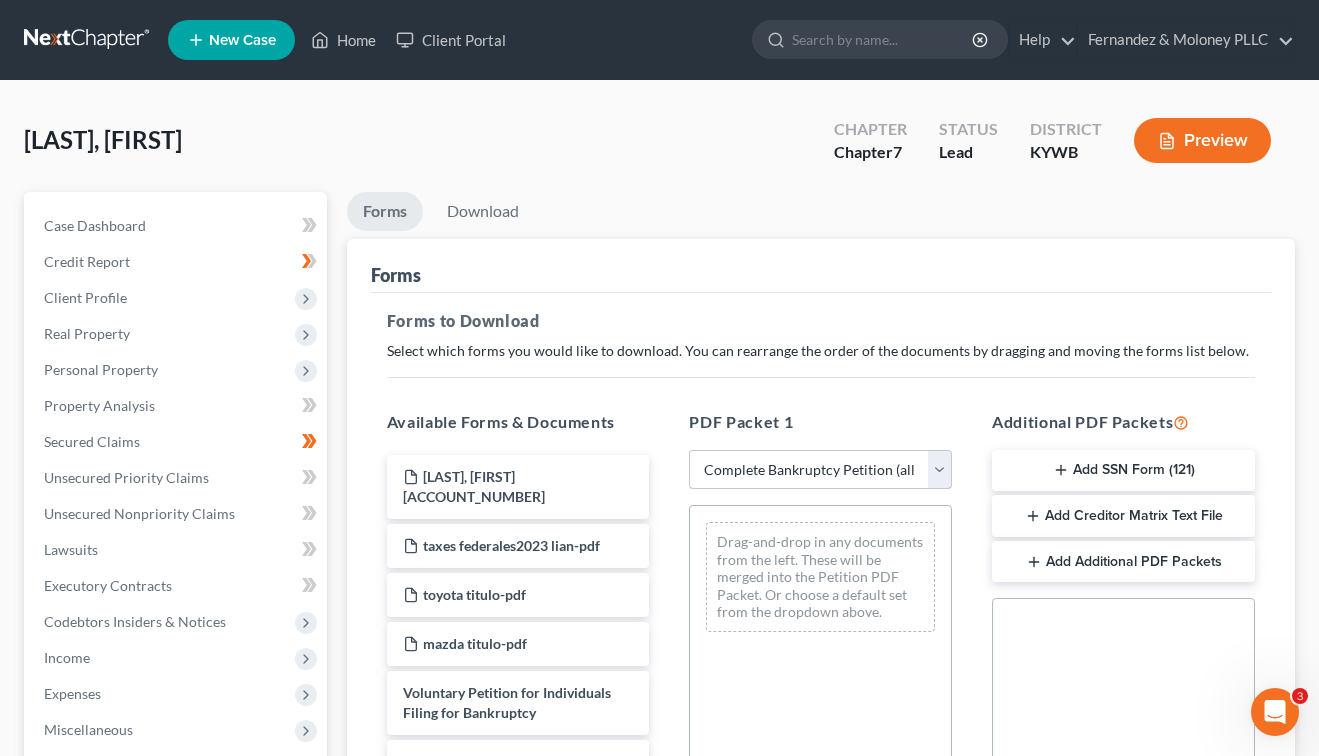 click on "Choose Default Petition PDF Packet Complete Bankruptcy Petition (all forms and schedules) Emergency Filing Forms (Petition and Creditor List Only) Amended Forms Signature Pages Only" at bounding box center [820, 470] 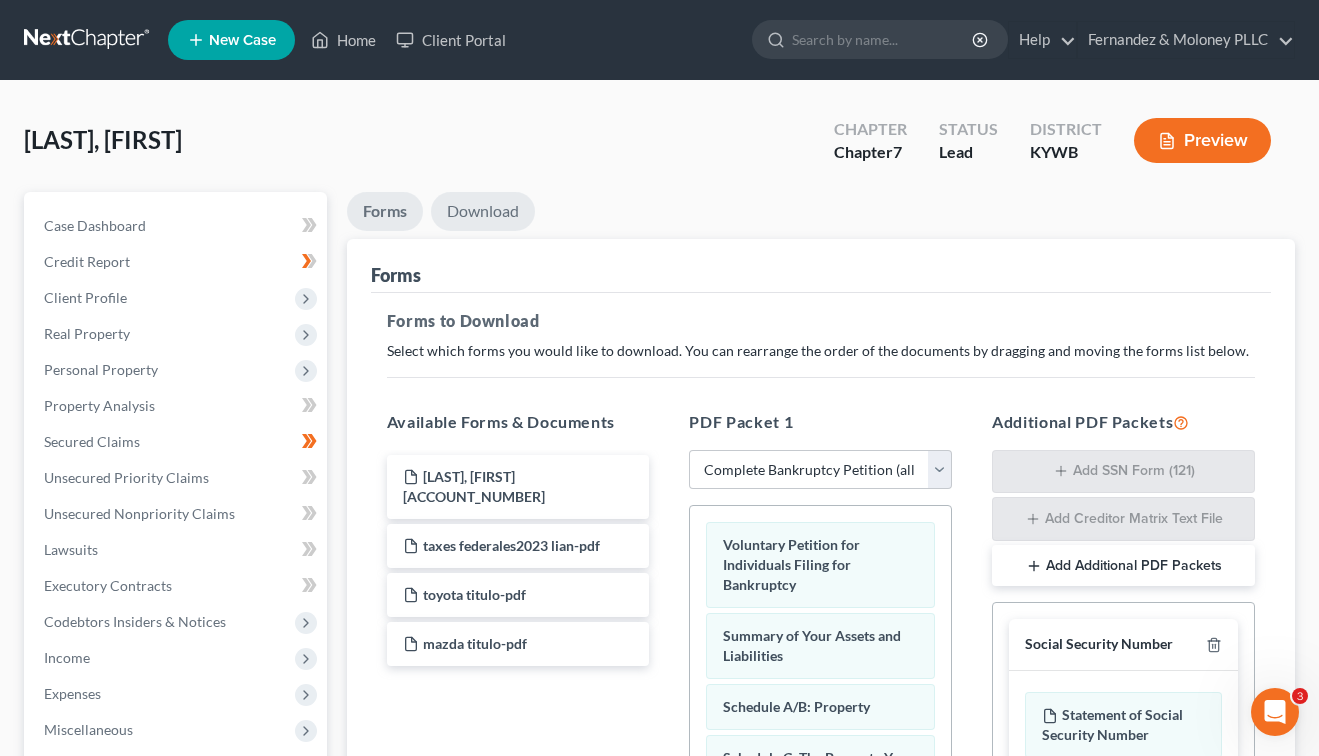 click on "Download" at bounding box center (483, 211) 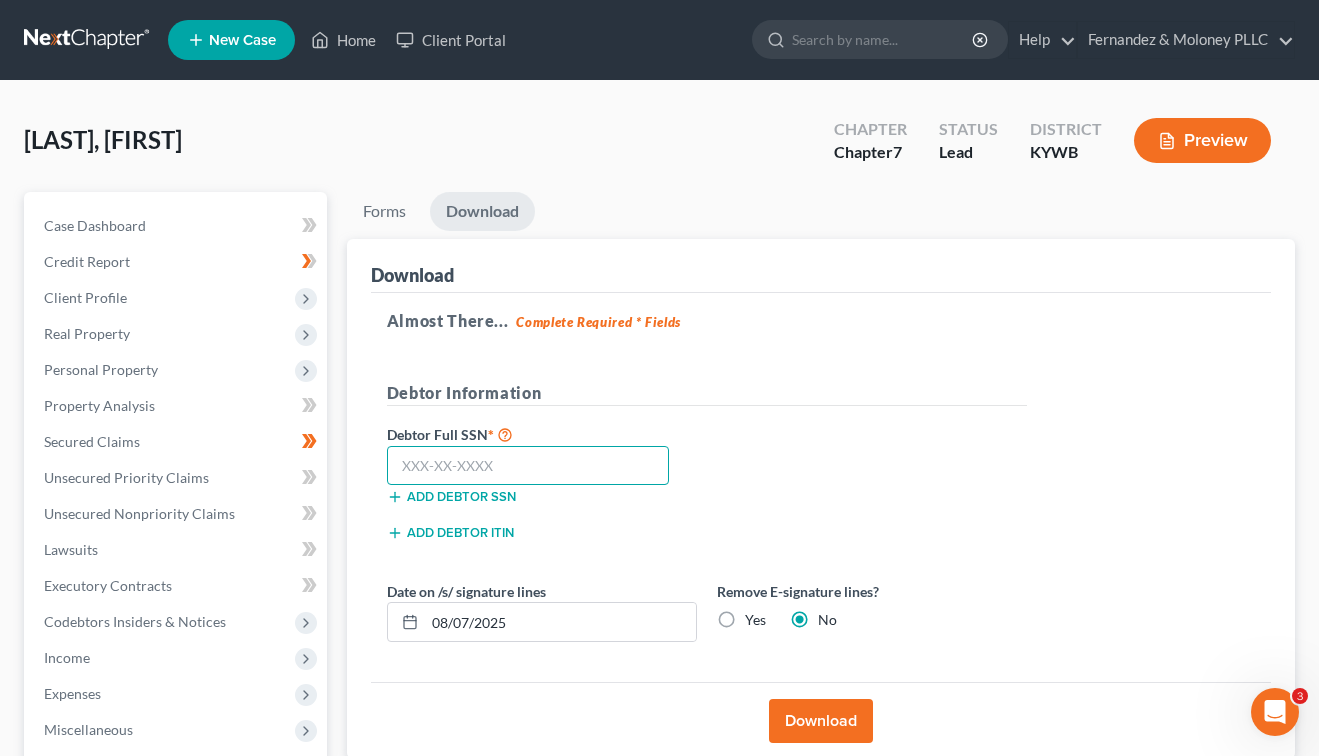 click at bounding box center (528, 466) 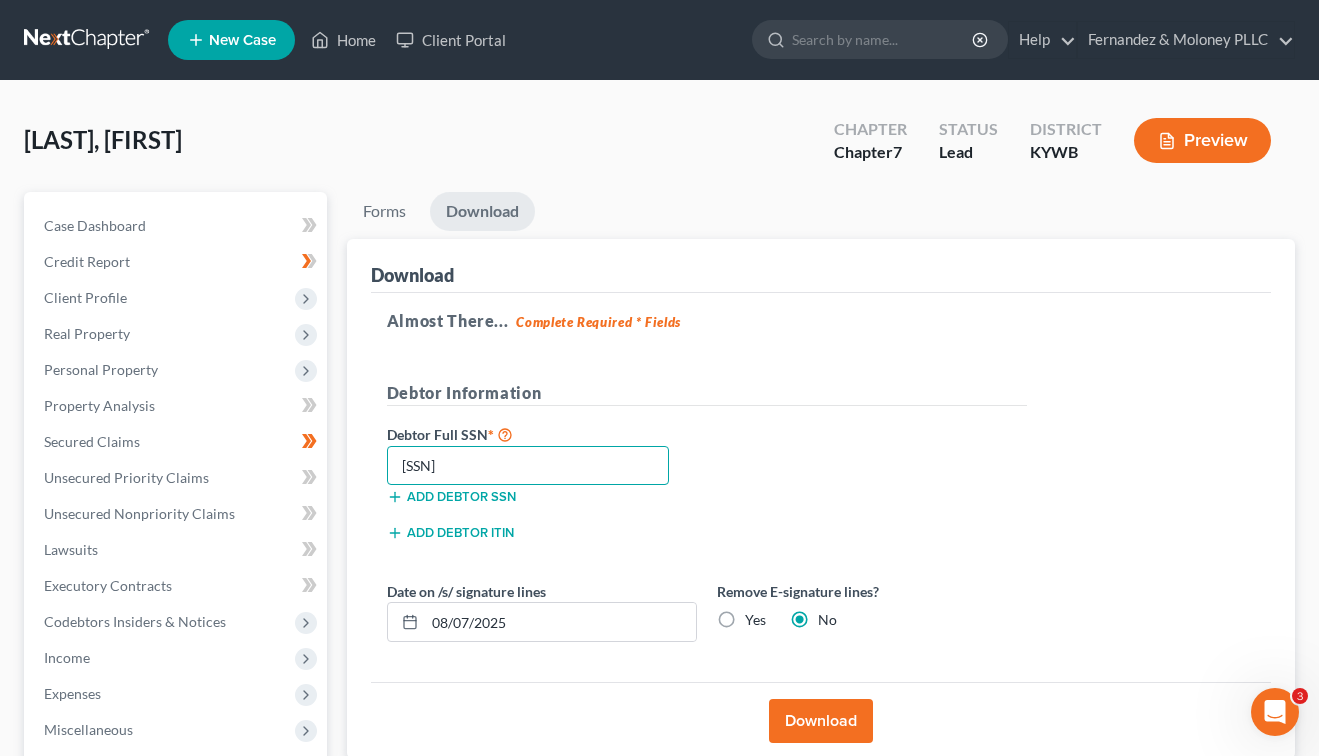 type on "[SSN]" 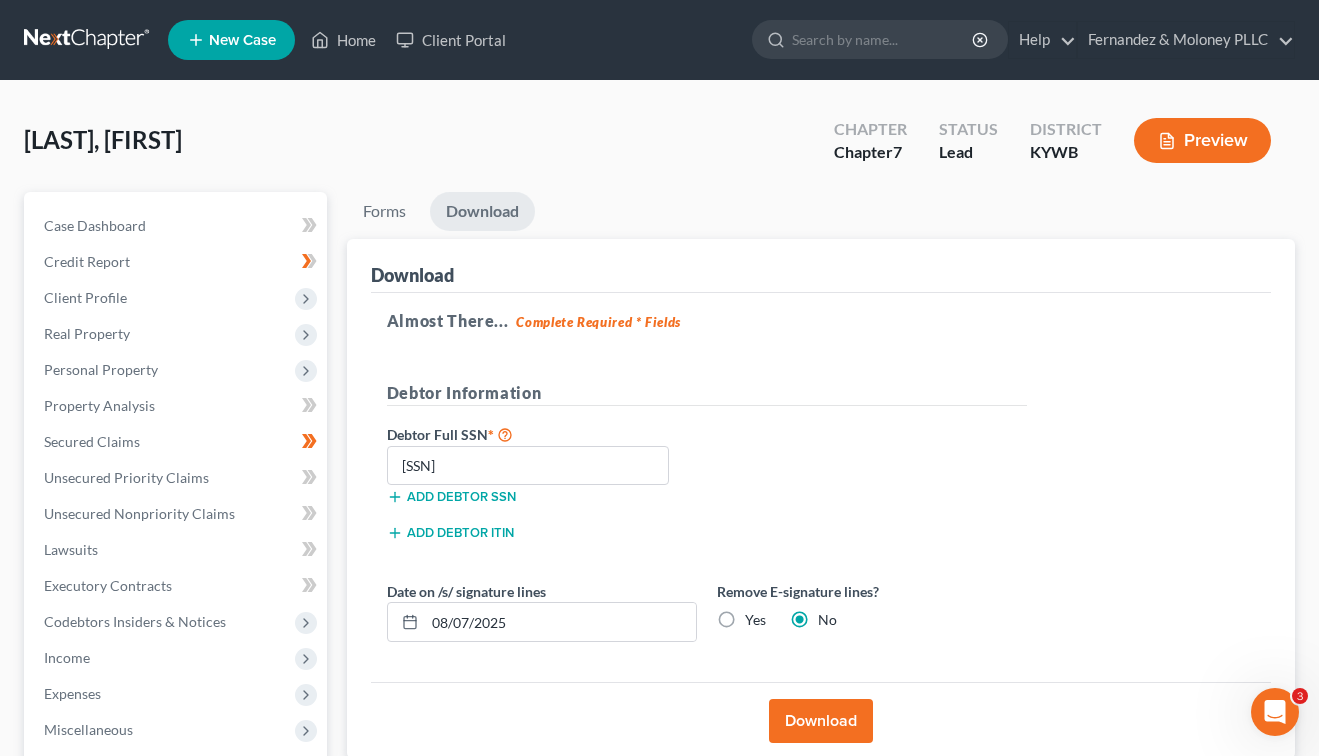 click on "Download" at bounding box center (821, 721) 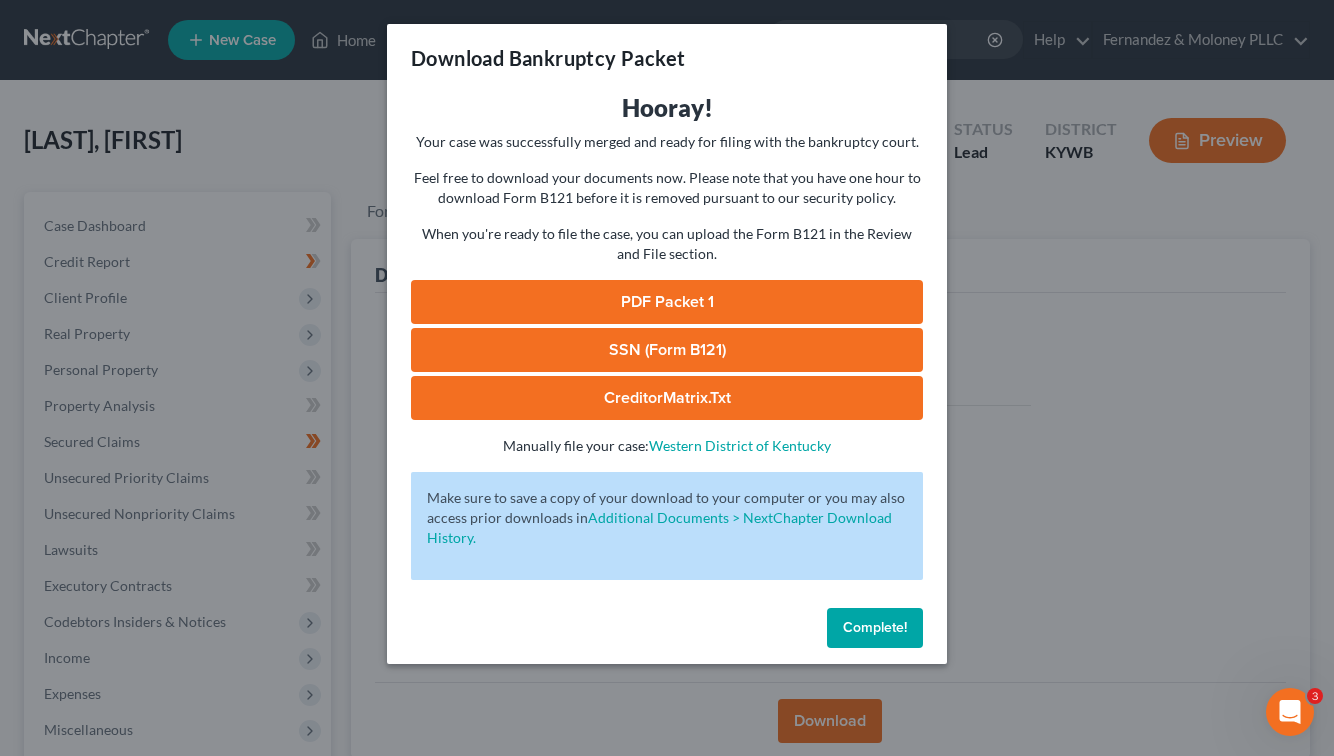 click on "PDF Packet 1" at bounding box center [667, 302] 